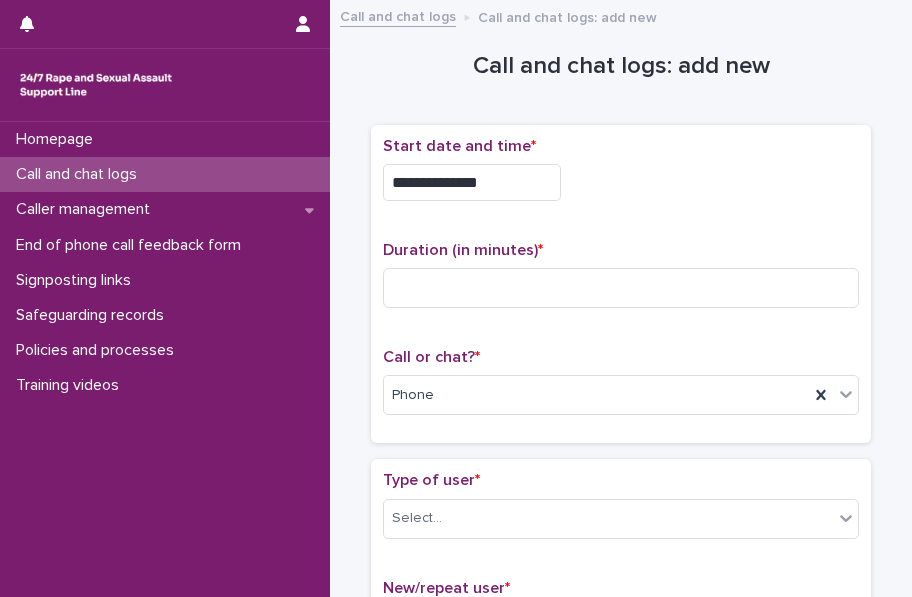 scroll, scrollTop: 0, scrollLeft: 0, axis: both 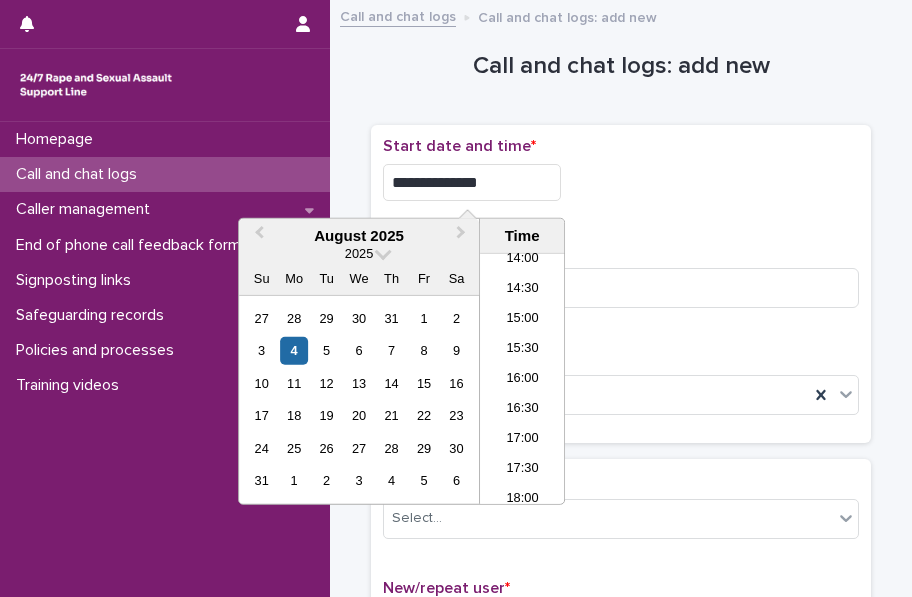 type on "**********" 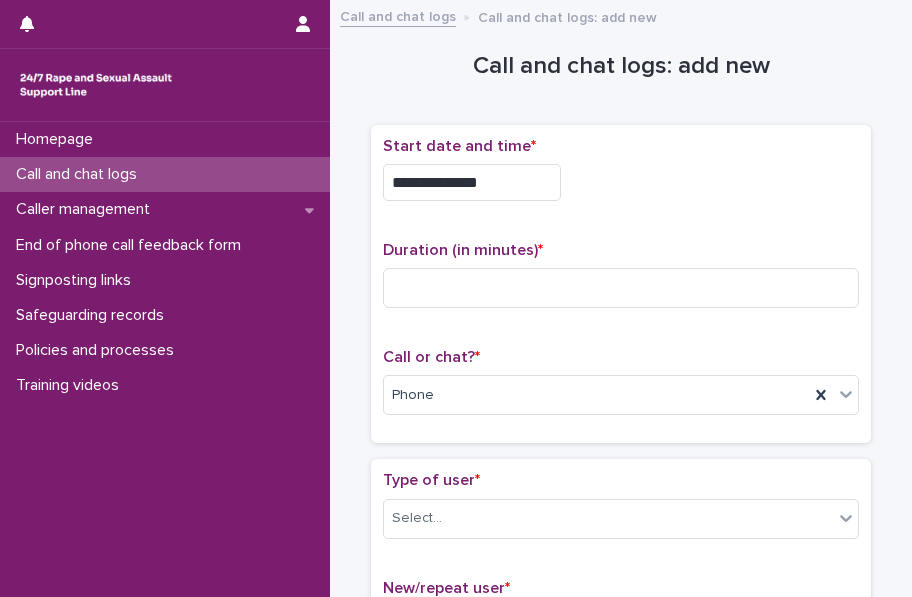 click on "**********" at bounding box center [621, 177] 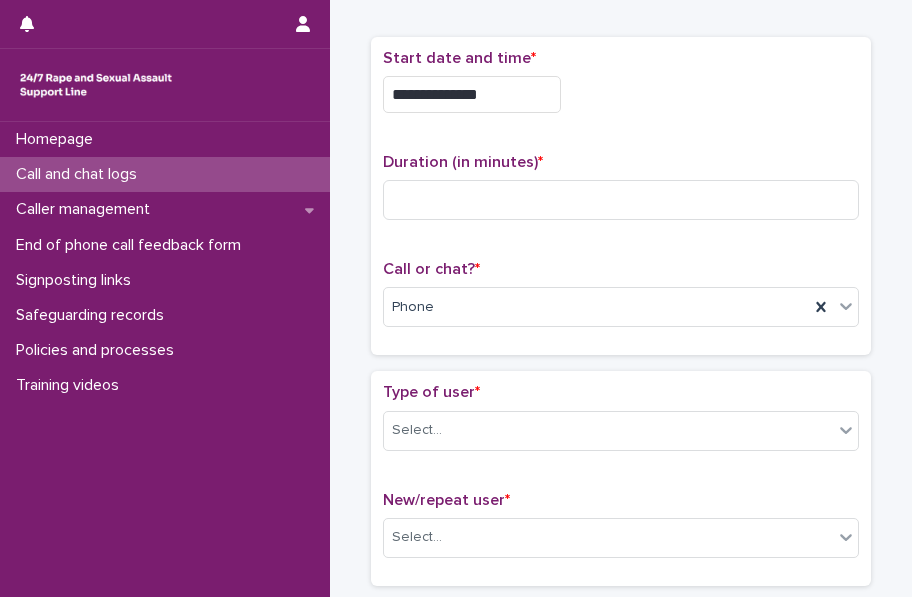 scroll, scrollTop: 97, scrollLeft: 0, axis: vertical 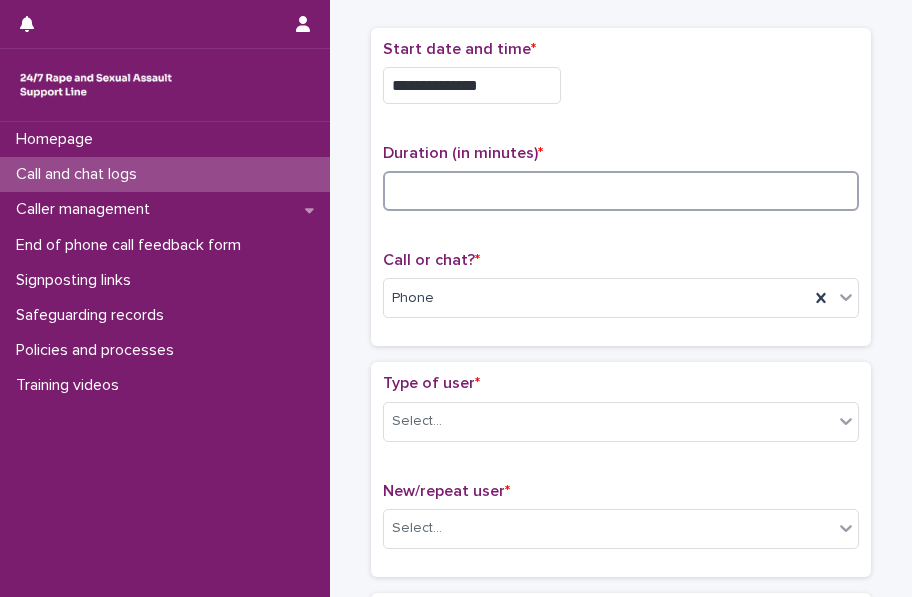 click at bounding box center [621, 191] 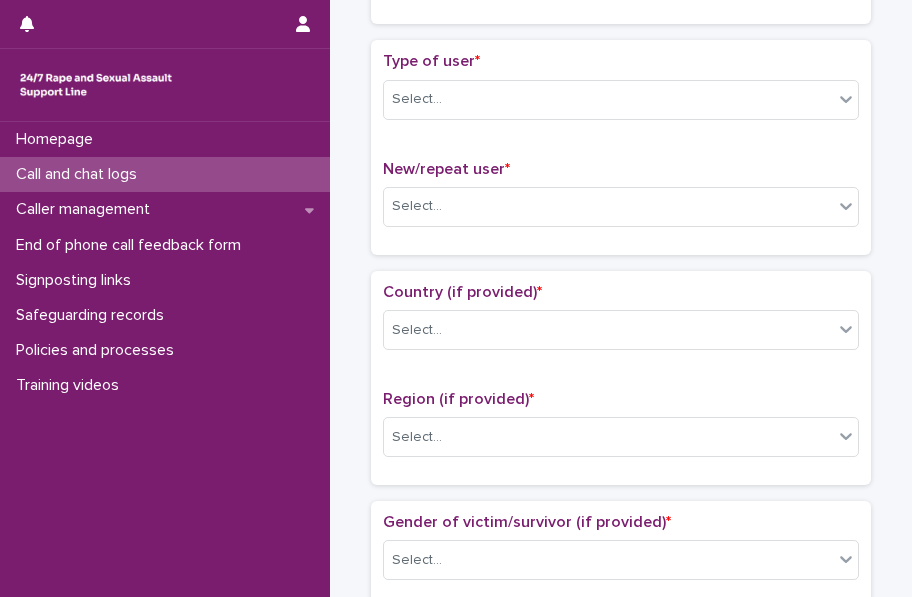 scroll, scrollTop: 424, scrollLeft: 0, axis: vertical 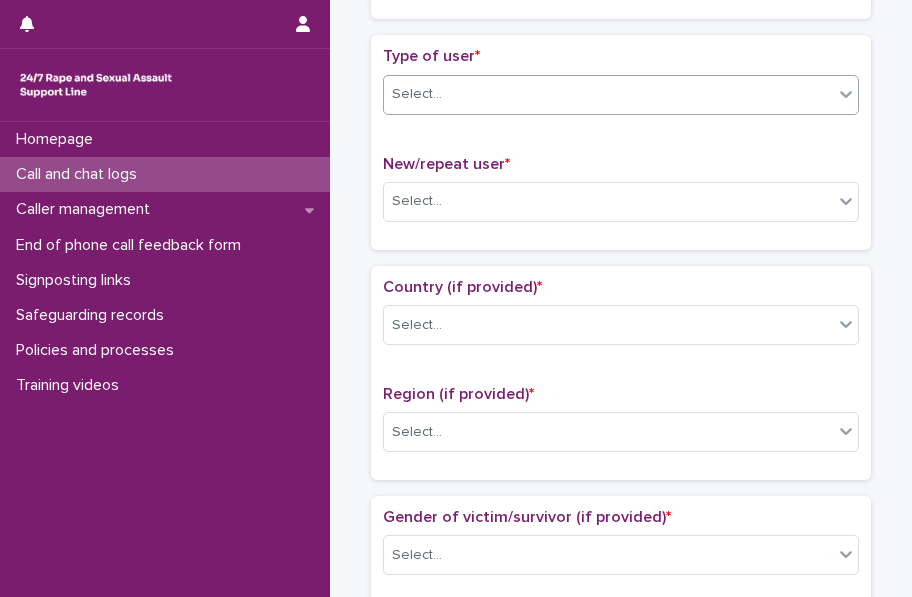 type on "*" 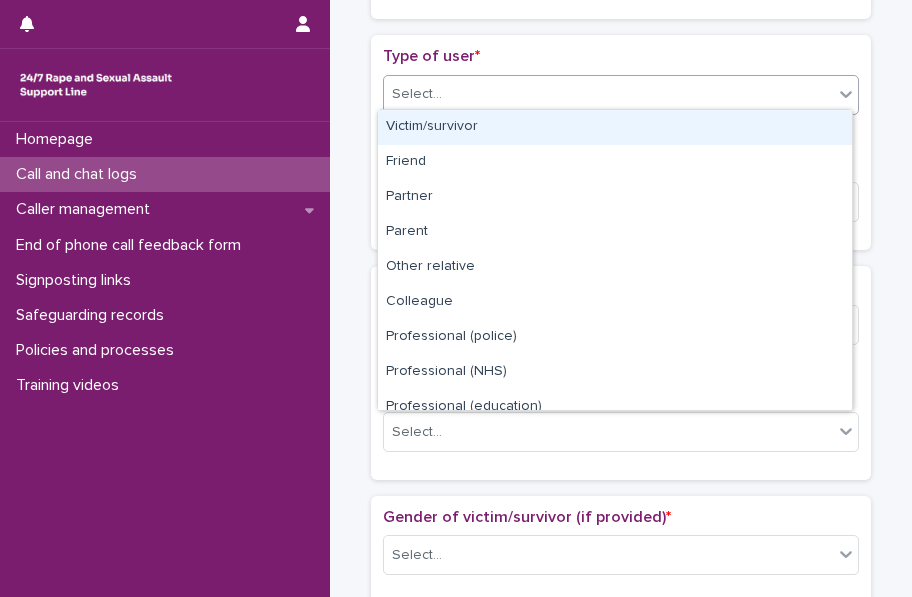 click 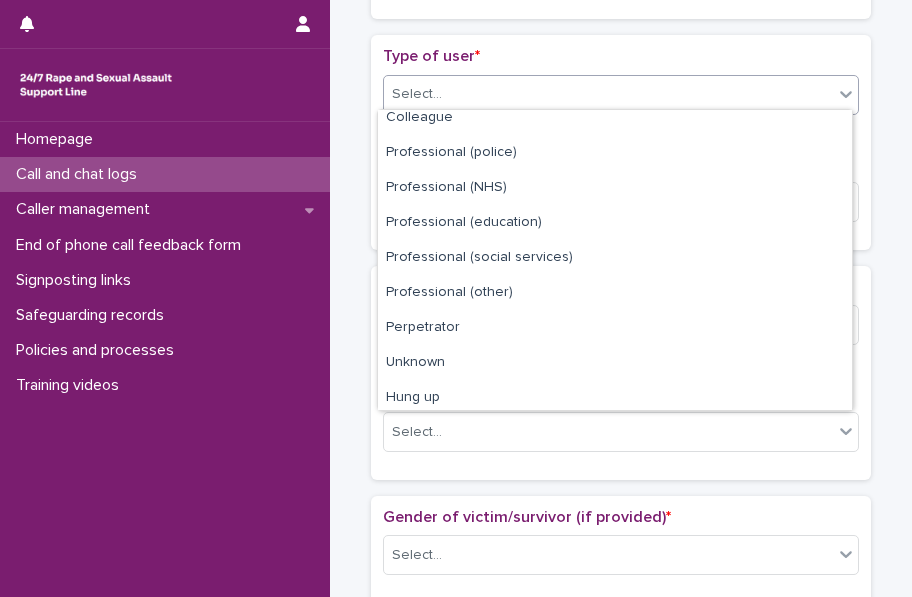 scroll, scrollTop: 224, scrollLeft: 0, axis: vertical 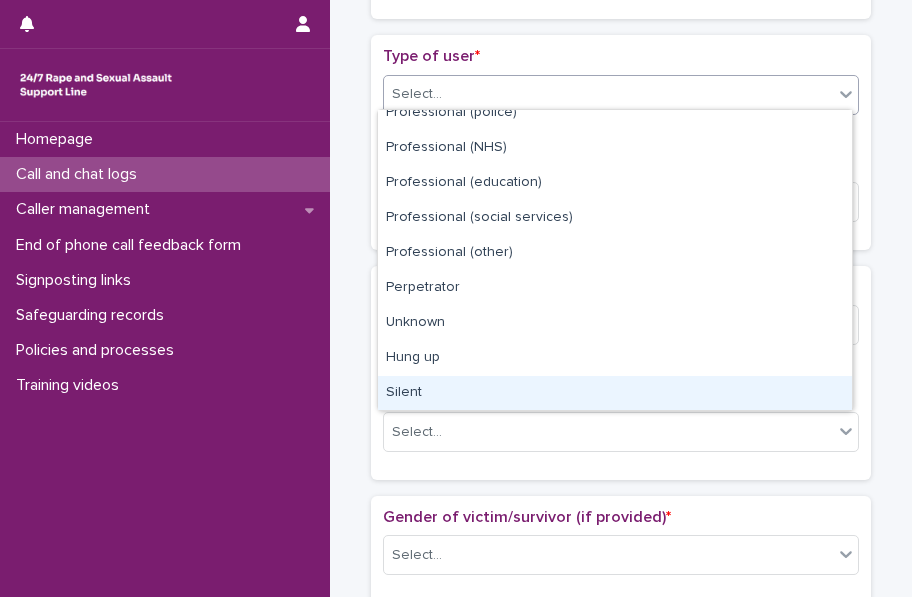 click on "Silent" at bounding box center (615, 393) 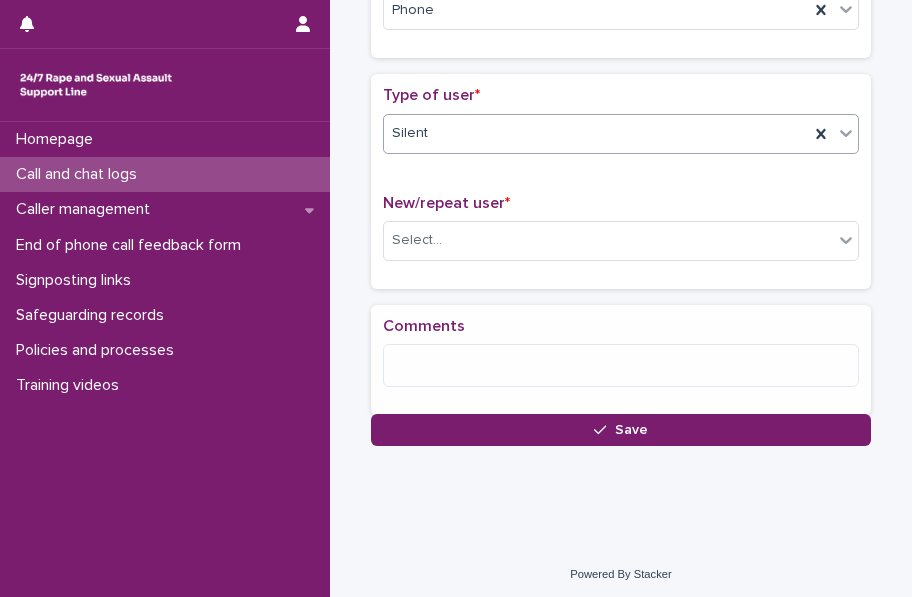 scroll, scrollTop: 401, scrollLeft: 0, axis: vertical 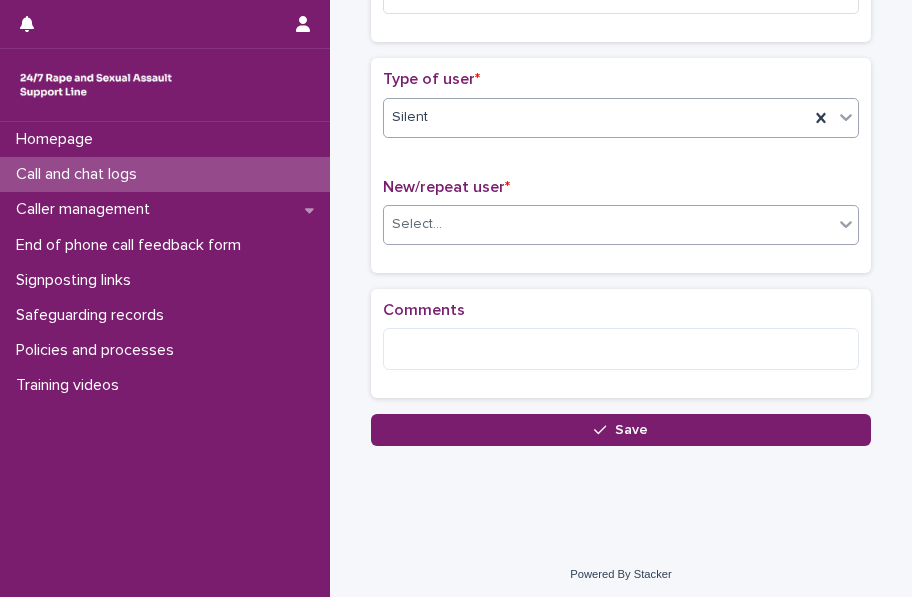 click on "Select..." at bounding box center [608, 224] 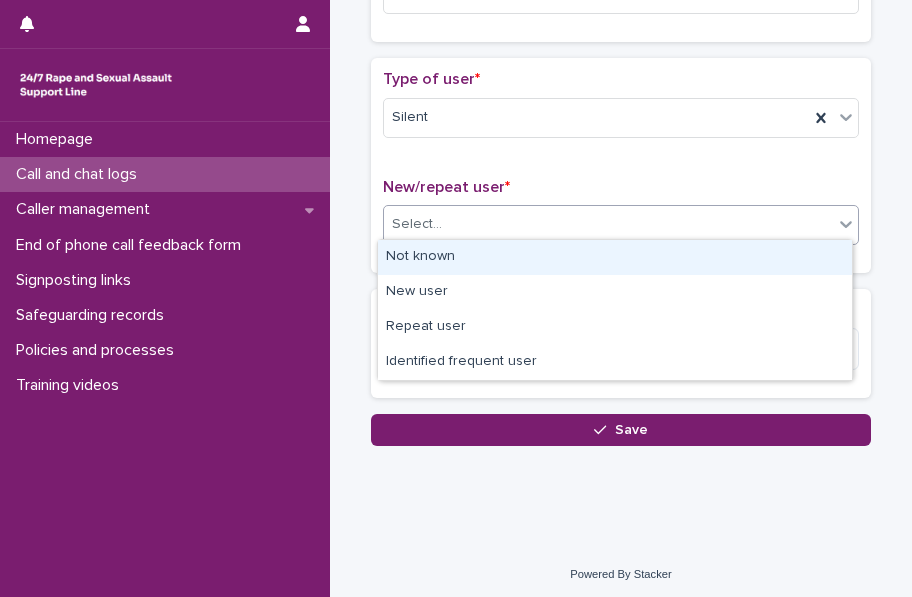 click on "Not known" at bounding box center [615, 257] 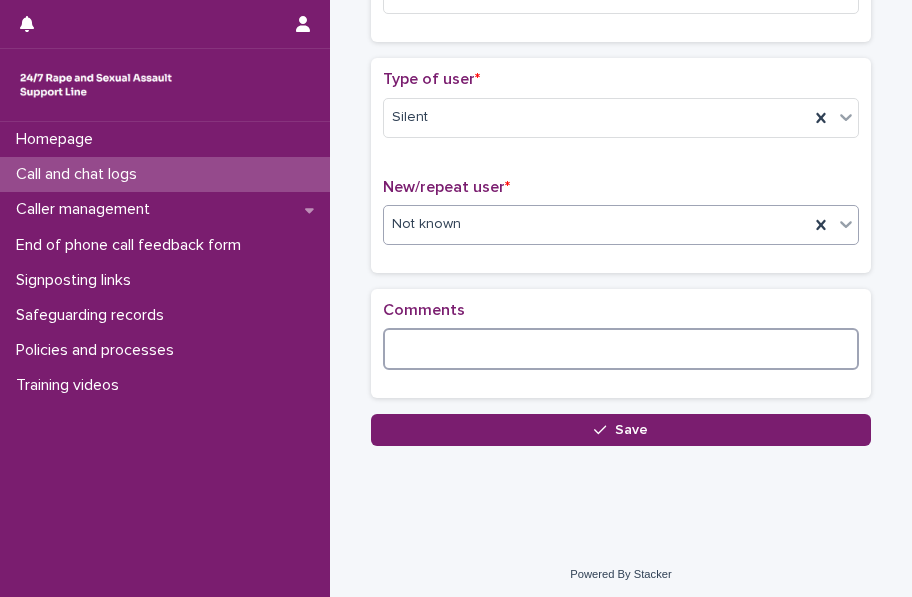 click at bounding box center (621, 349) 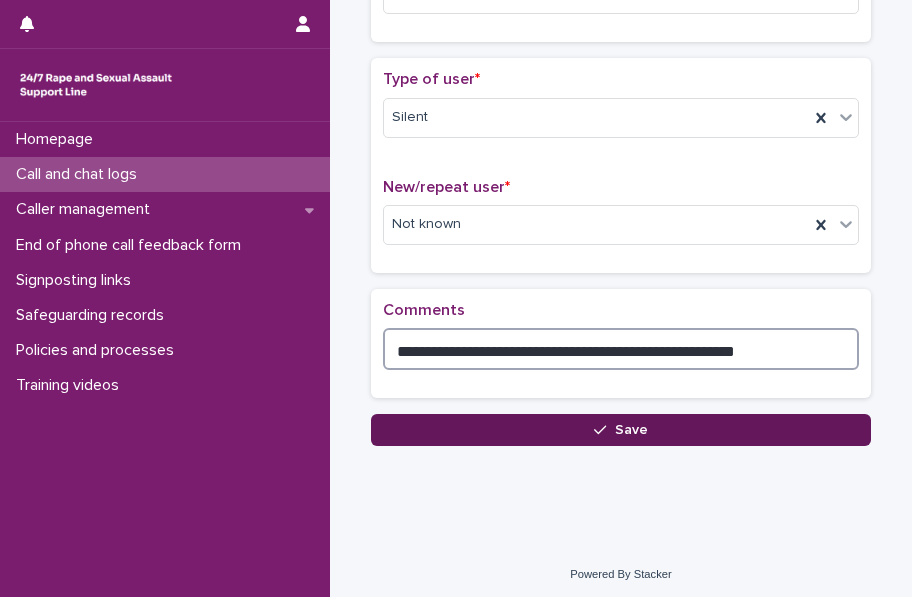 type on "**********" 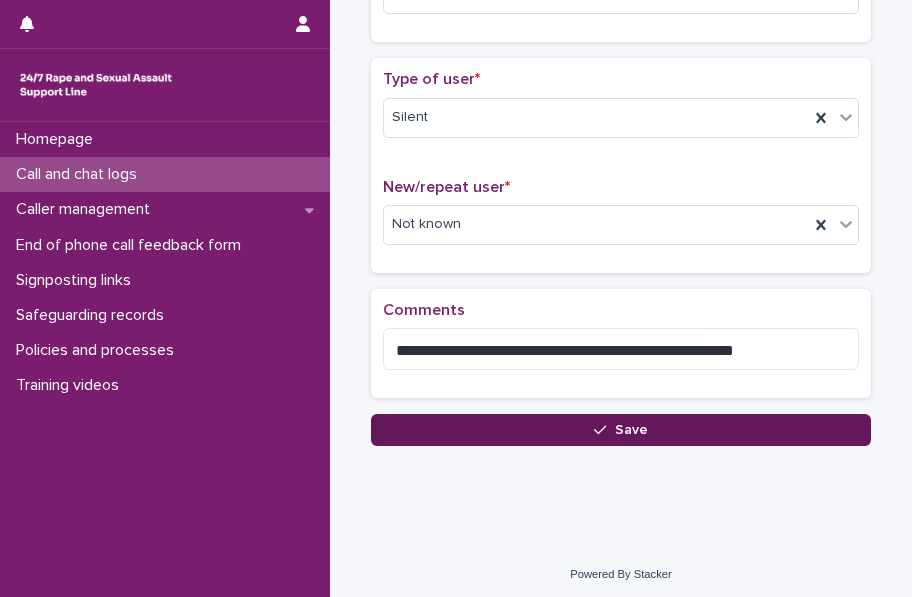 click on "Save" at bounding box center [631, 430] 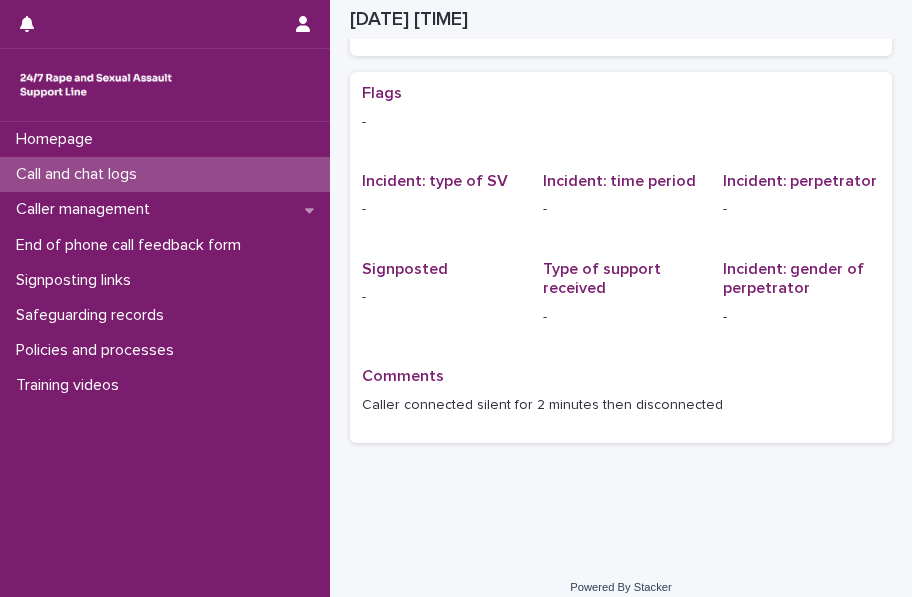 scroll, scrollTop: 21, scrollLeft: 0, axis: vertical 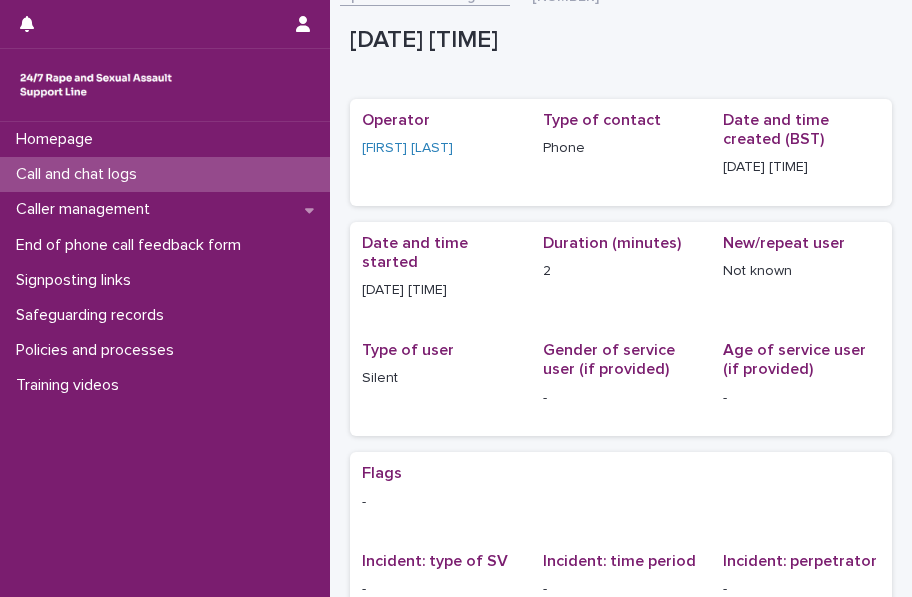 click on "Call and chat logs" at bounding box center (165, 174) 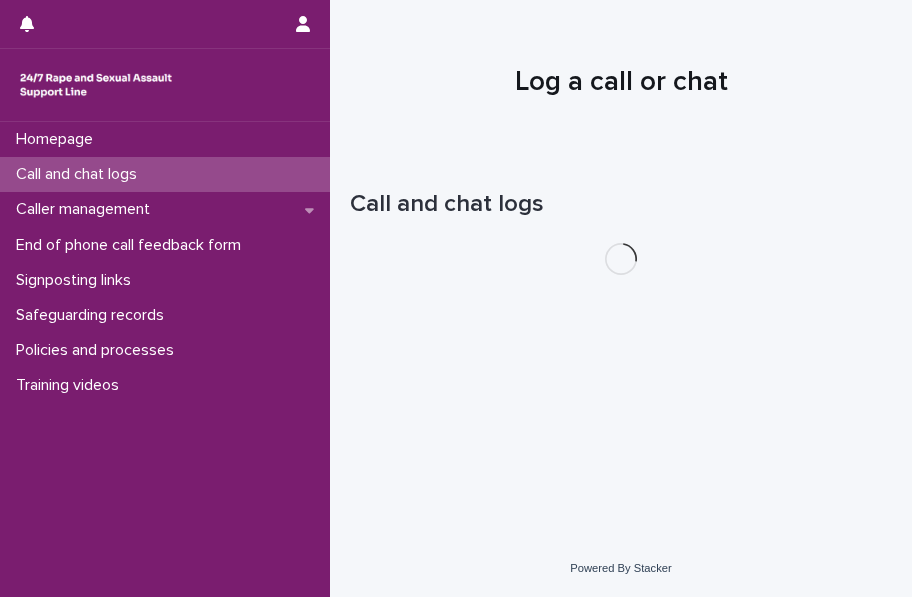 scroll, scrollTop: 0, scrollLeft: 0, axis: both 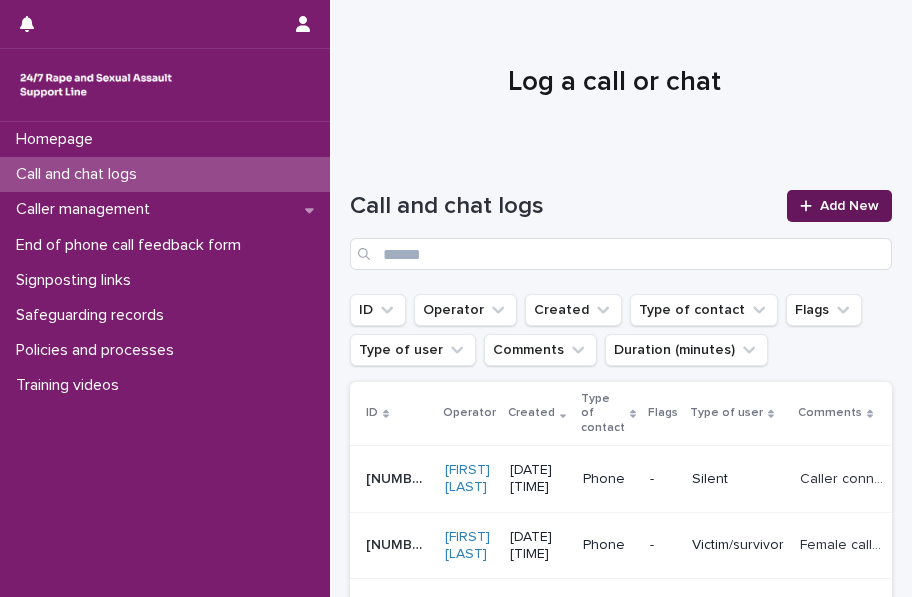 click on "Add New" at bounding box center [839, 206] 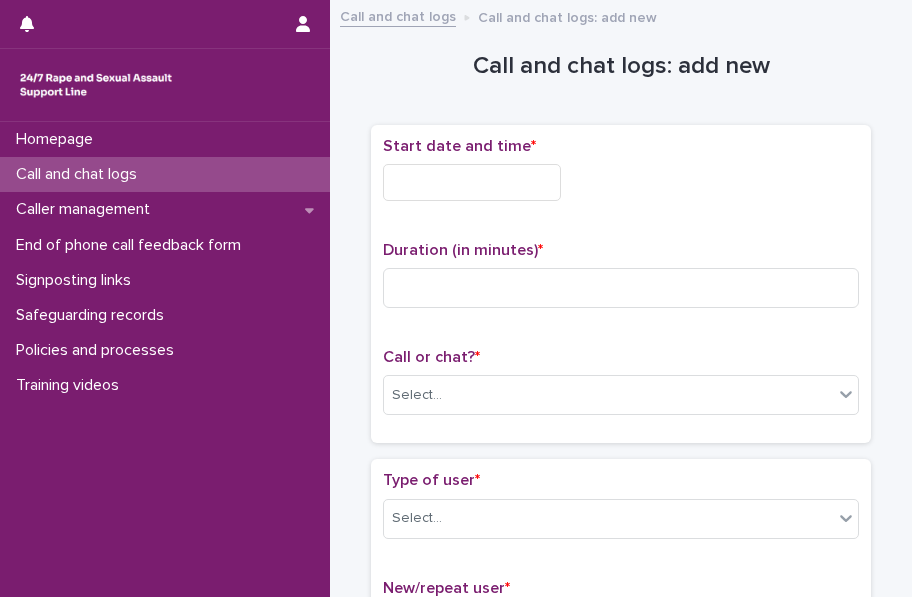 click at bounding box center [472, 182] 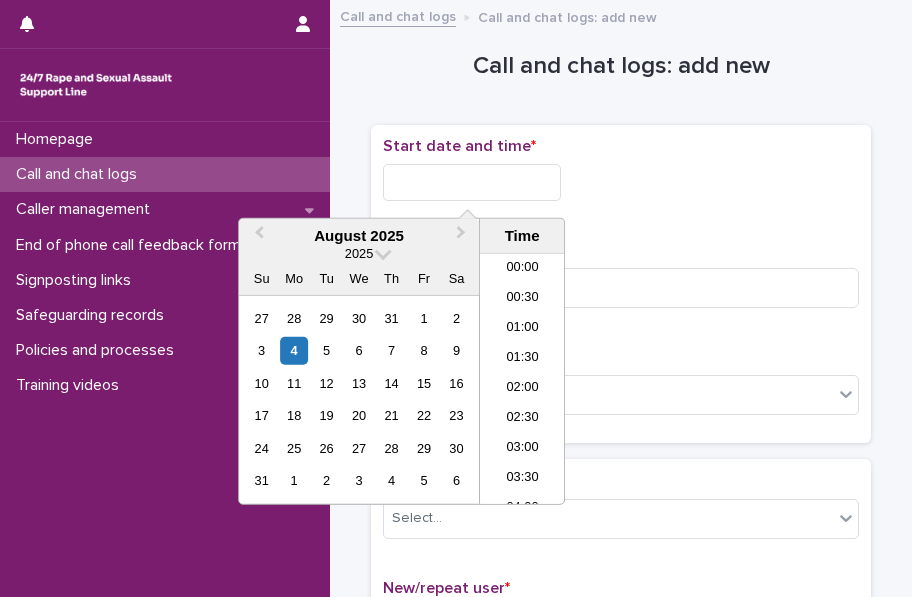 scroll, scrollTop: 880, scrollLeft: 0, axis: vertical 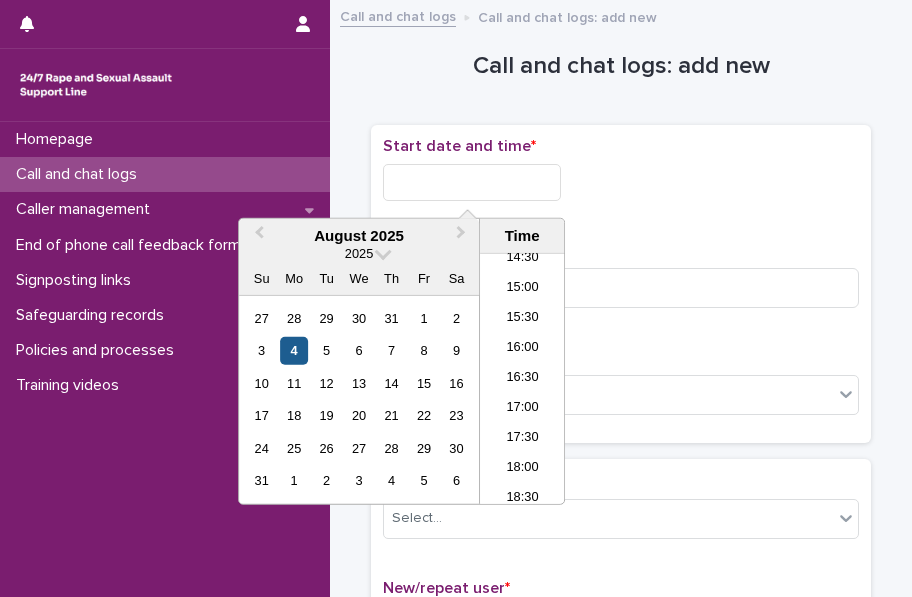click on "4" at bounding box center [294, 350] 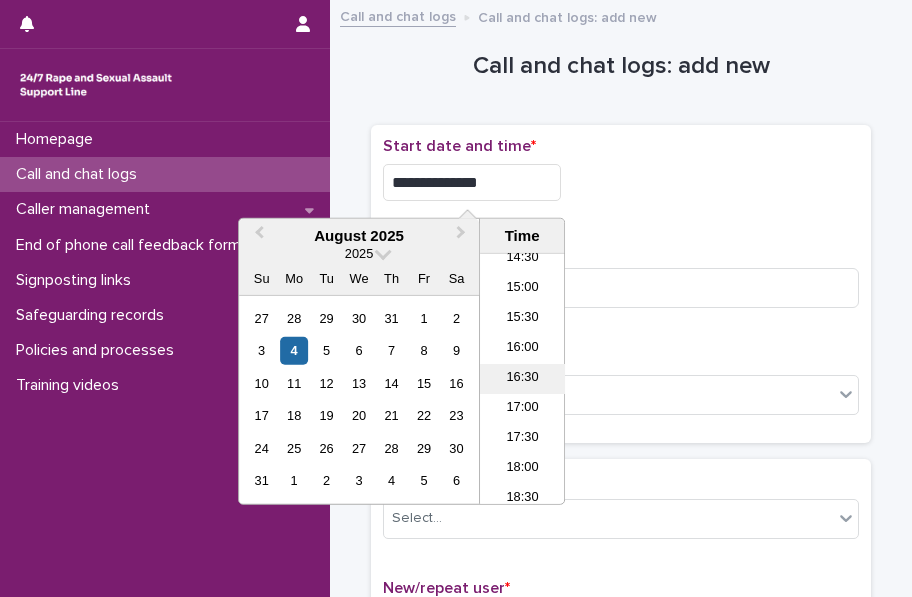 click on "16:30" at bounding box center (522, 379) 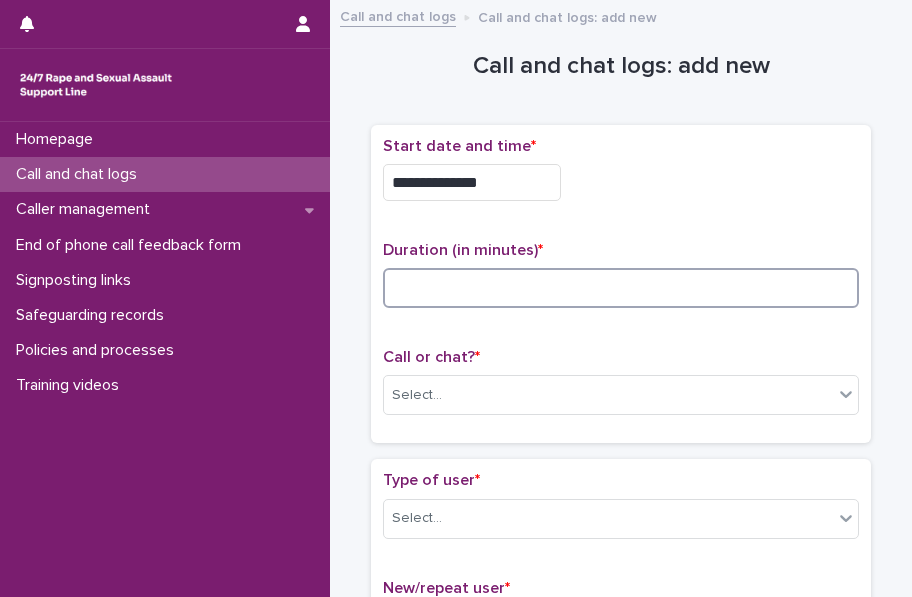 click at bounding box center (621, 288) 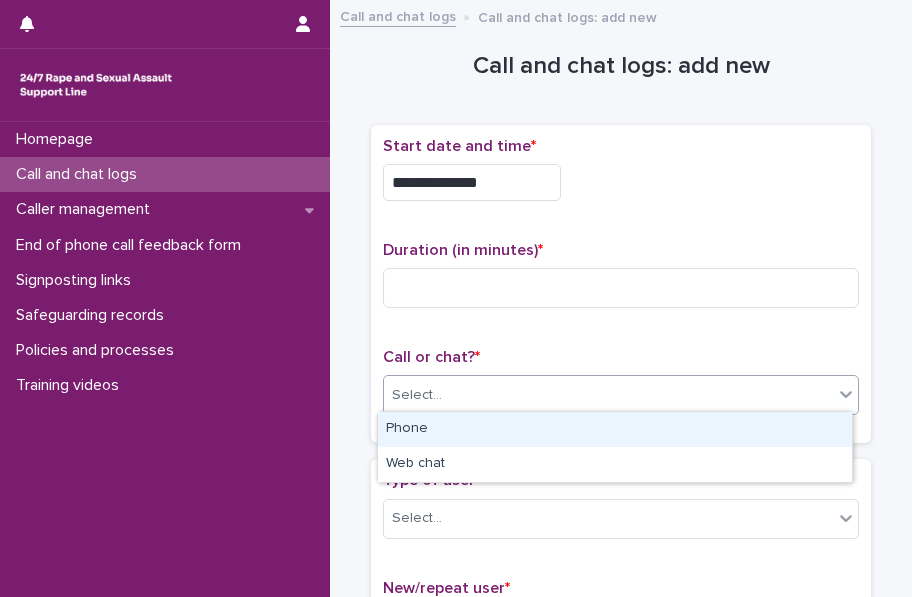 click on "Select..." at bounding box center (417, 395) 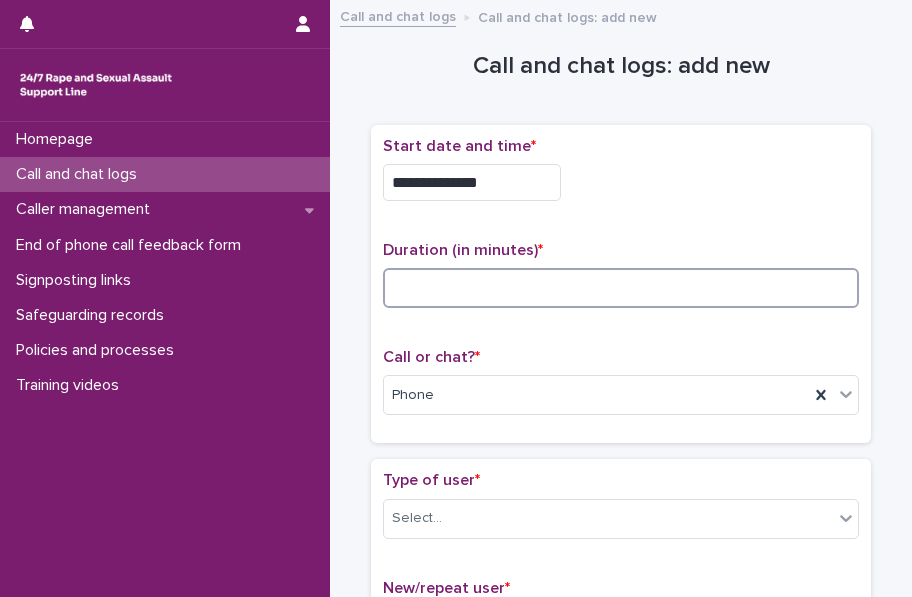 click at bounding box center [621, 288] 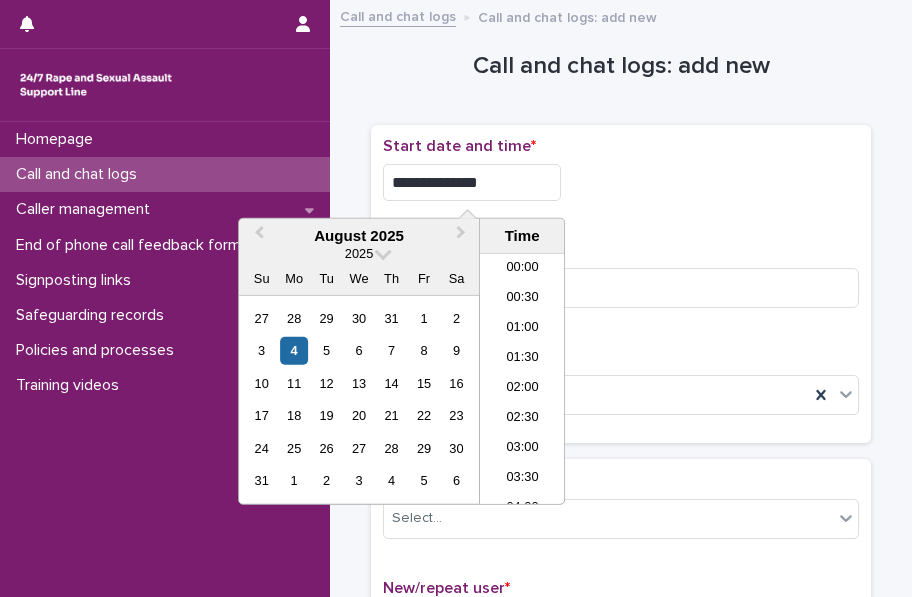 click on "**********" at bounding box center (472, 182) 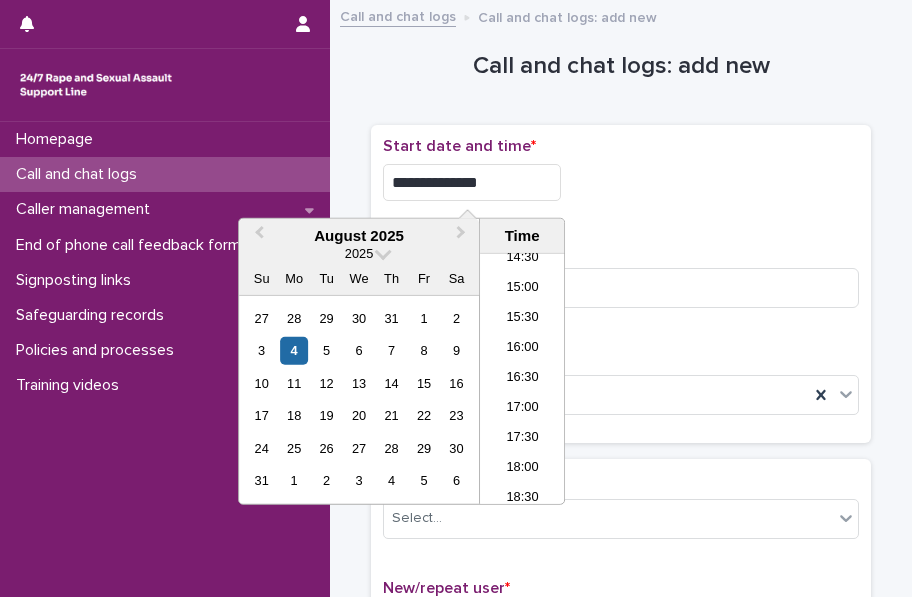 type on "**********" 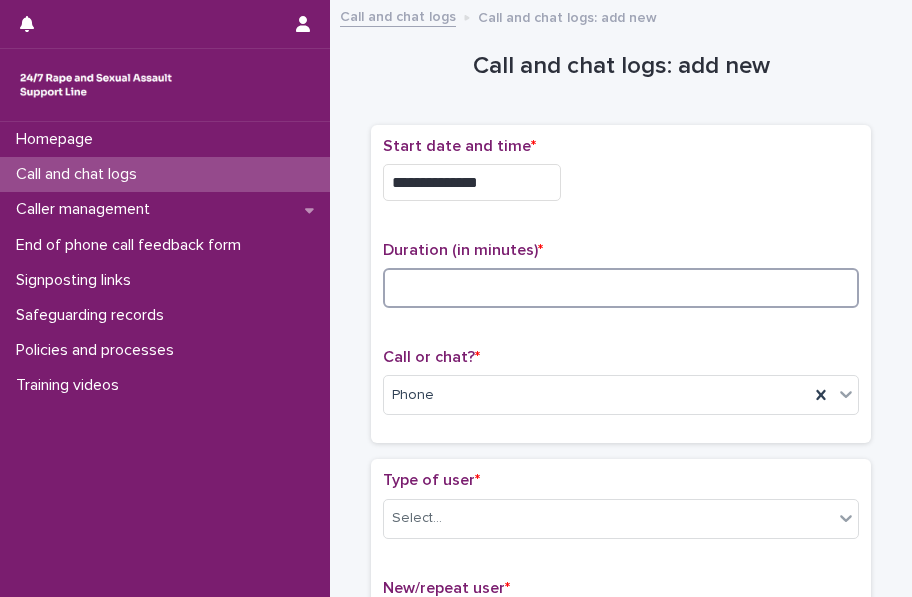 click at bounding box center [621, 288] 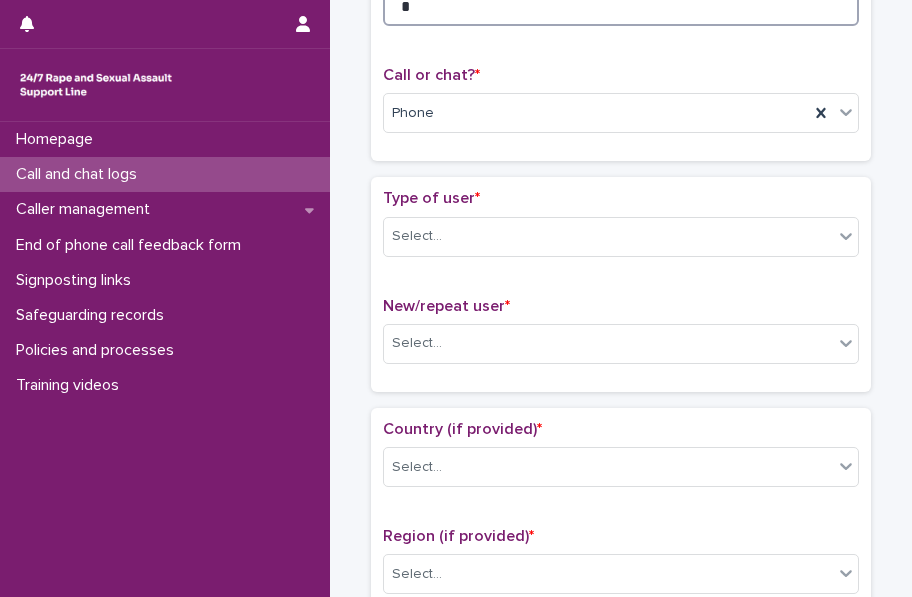 scroll, scrollTop: 317, scrollLeft: 0, axis: vertical 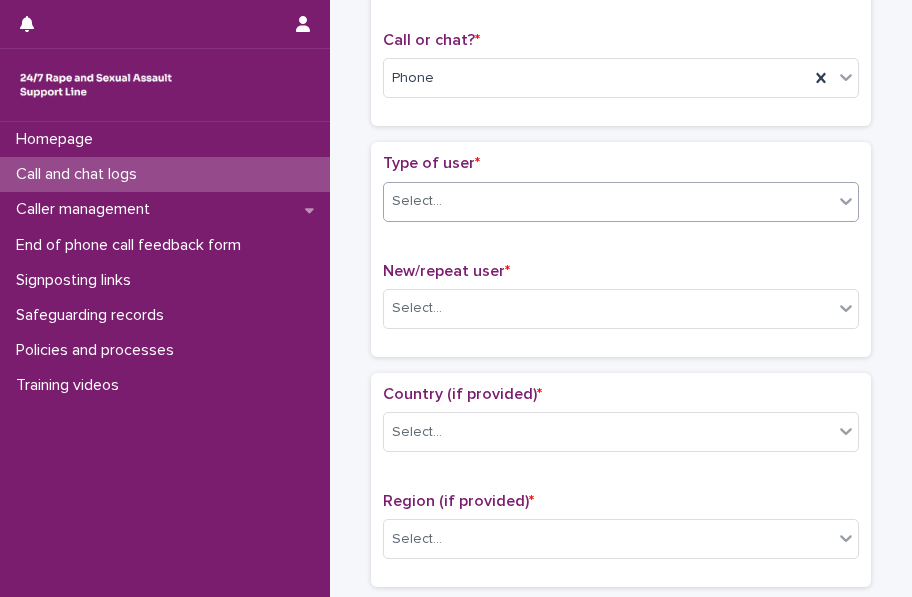 type on "*" 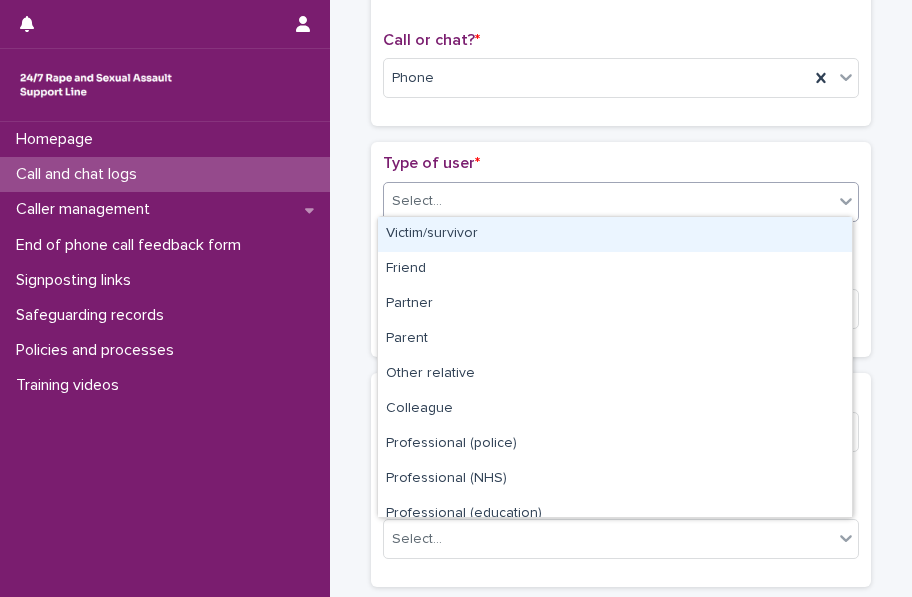 click 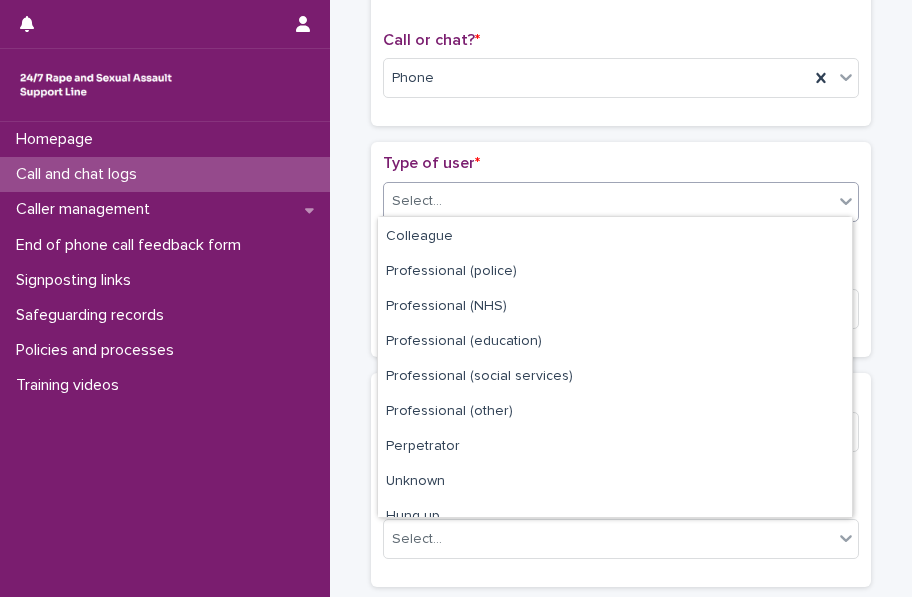 scroll, scrollTop: 224, scrollLeft: 0, axis: vertical 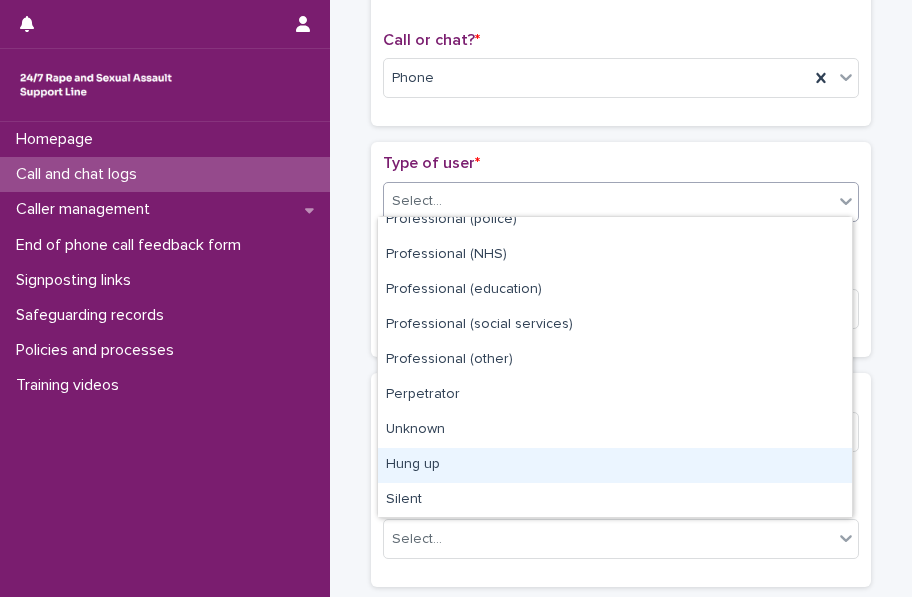 click on "Hung up" at bounding box center [615, 465] 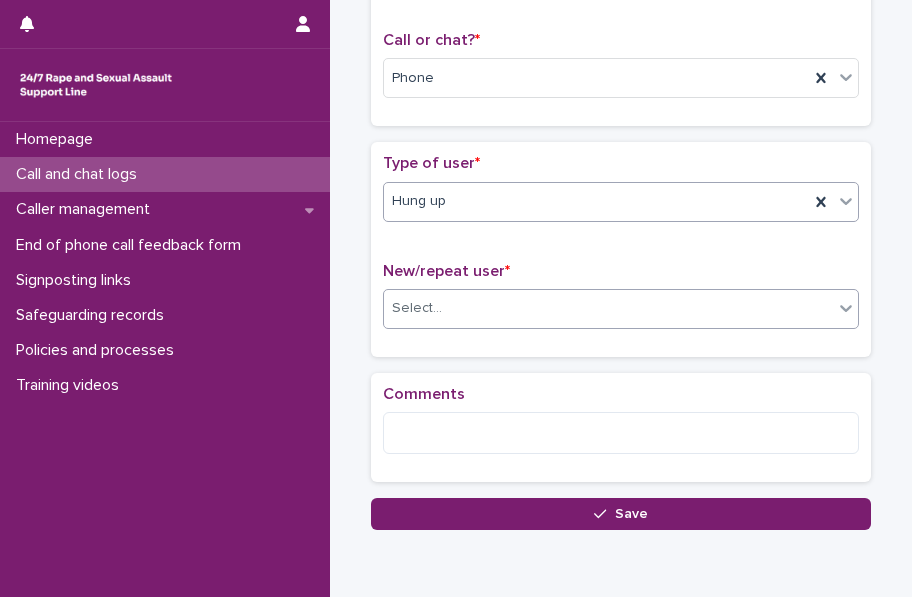 click on "Select..." at bounding box center [608, 308] 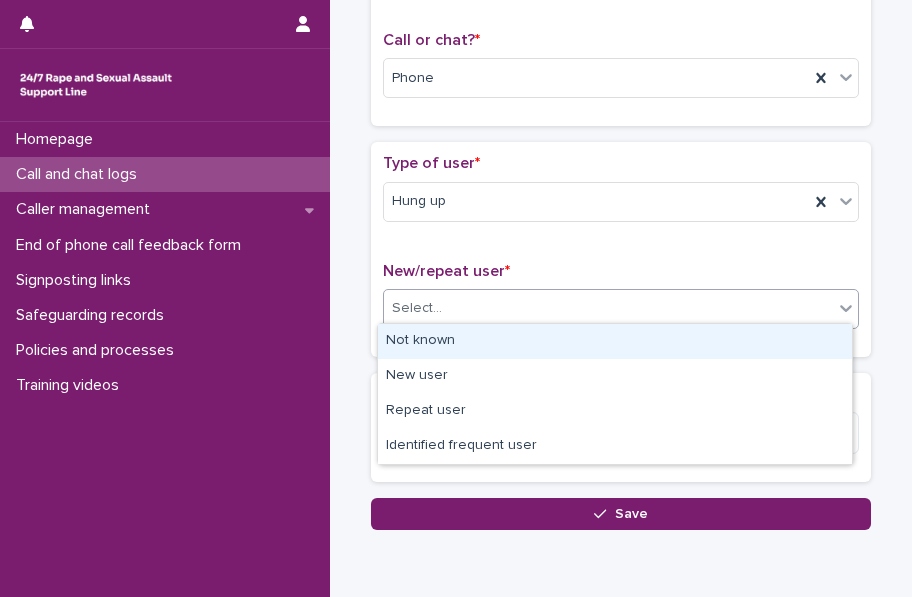 click on "Not known" at bounding box center (615, 341) 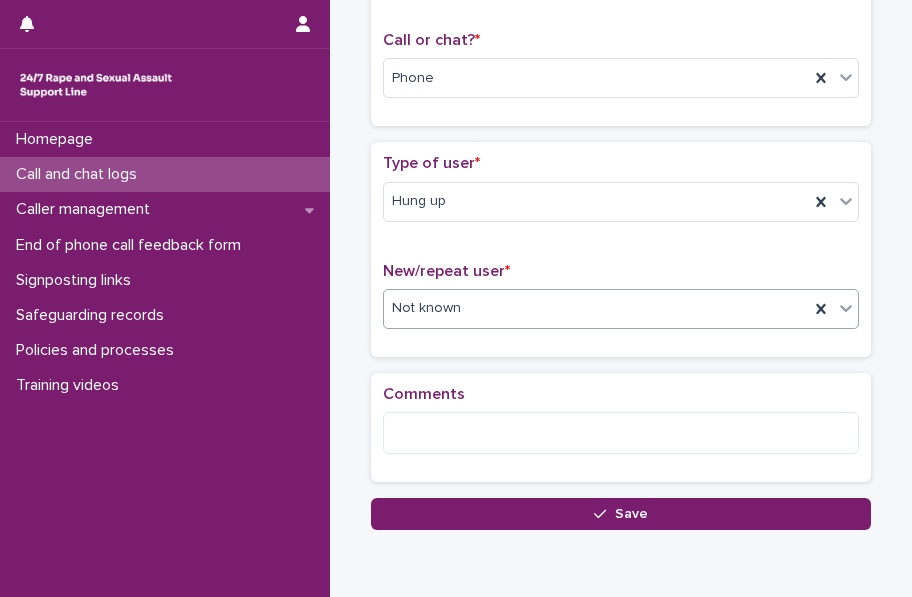 click on "Comments" at bounding box center [621, 427] 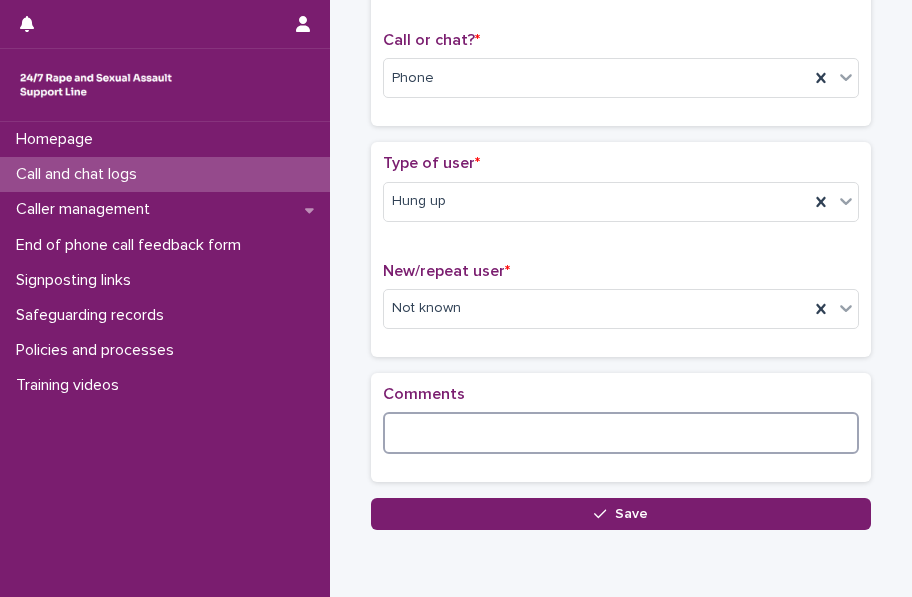 click at bounding box center (621, 433) 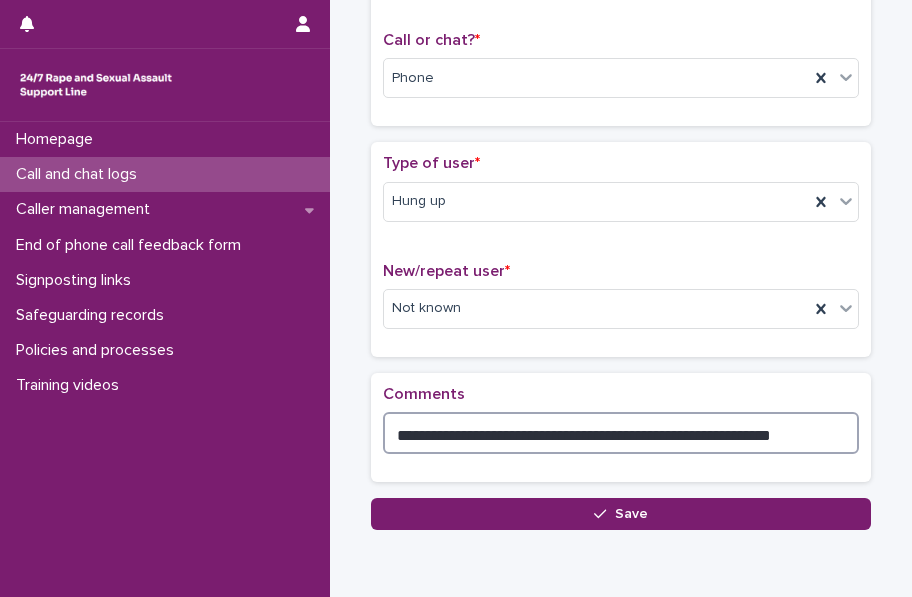 drag, startPoint x: 388, startPoint y: 429, endPoint x: 794, endPoint y: 441, distance: 406.1773 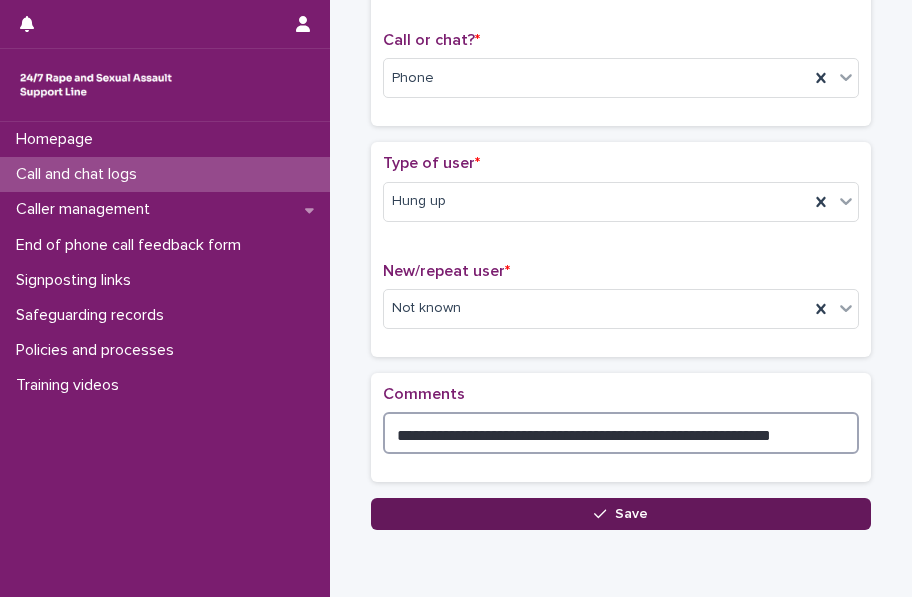 type on "**********" 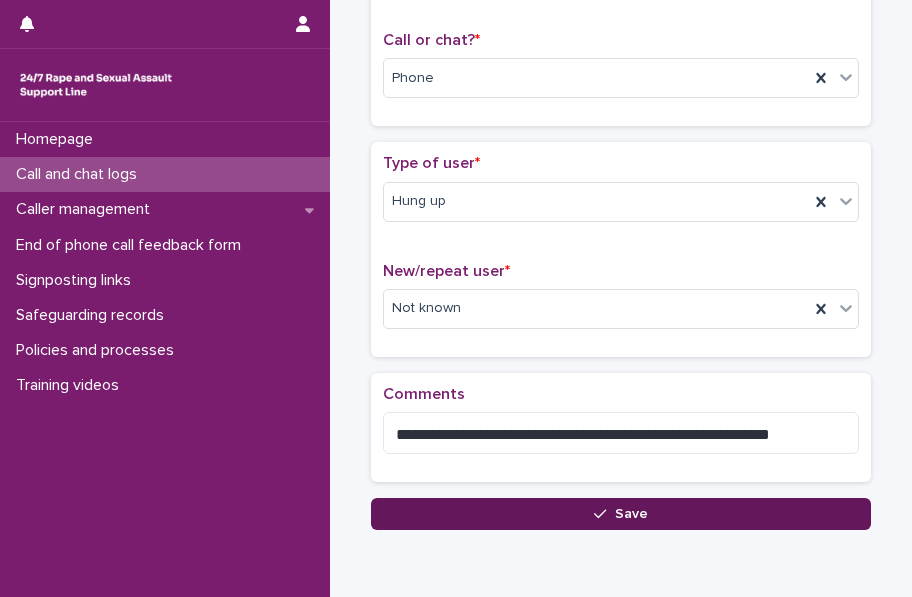 click on "Save" at bounding box center [621, 514] 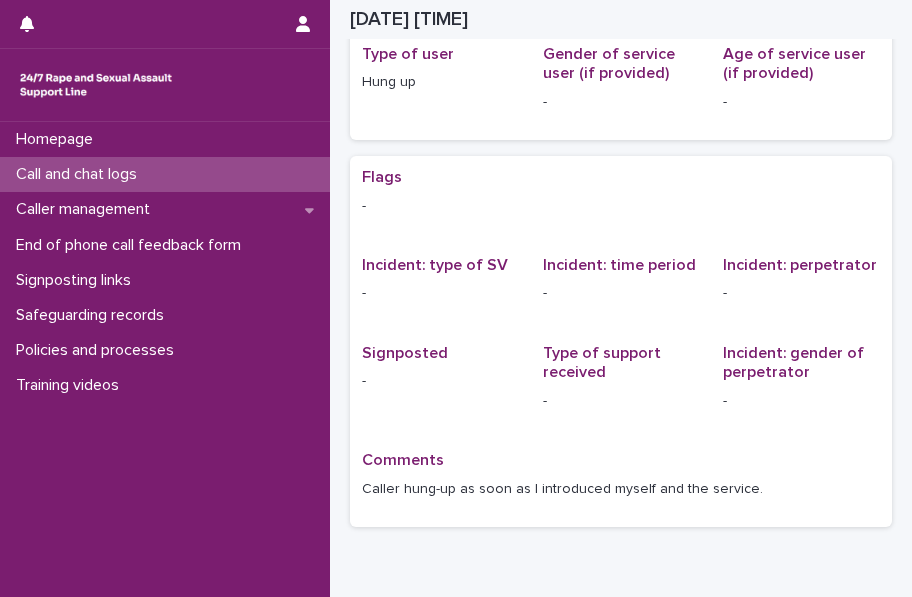 scroll, scrollTop: 0, scrollLeft: 0, axis: both 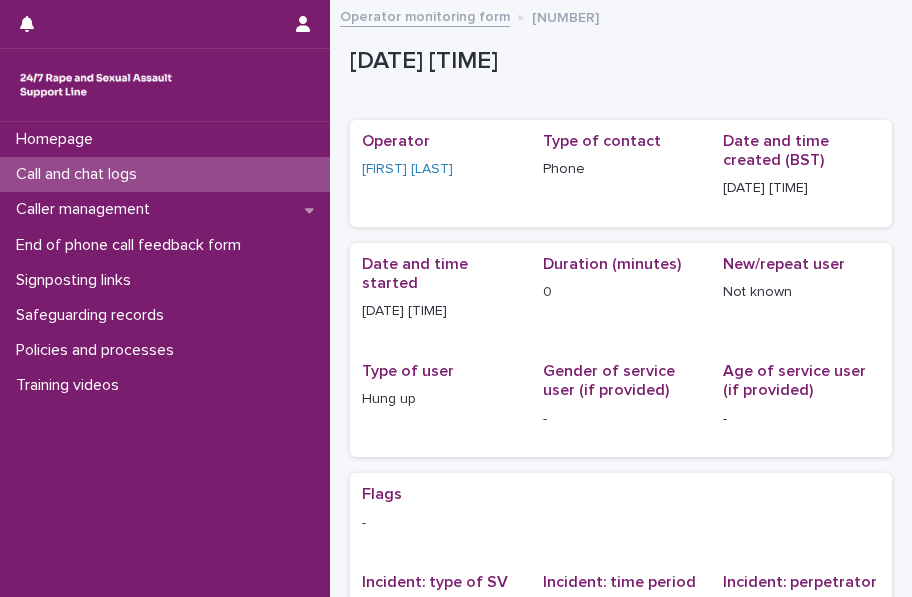 click on "Call and chat logs" at bounding box center [165, 174] 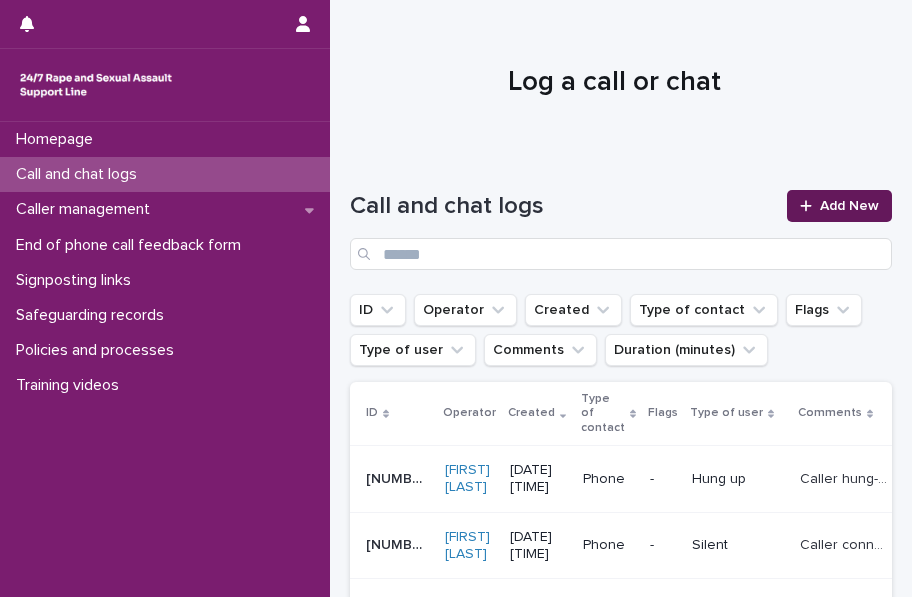click on "Add New" at bounding box center [839, 206] 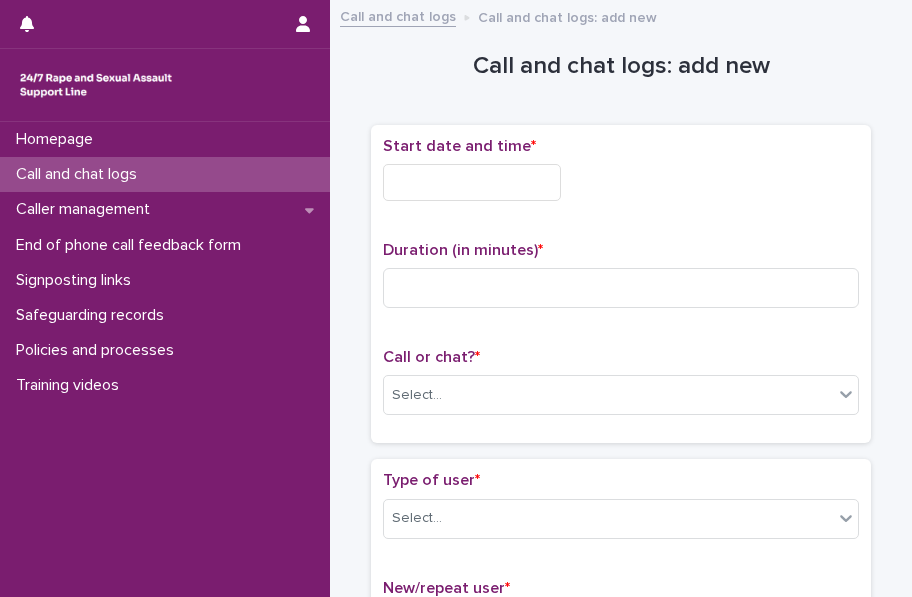 click at bounding box center [472, 182] 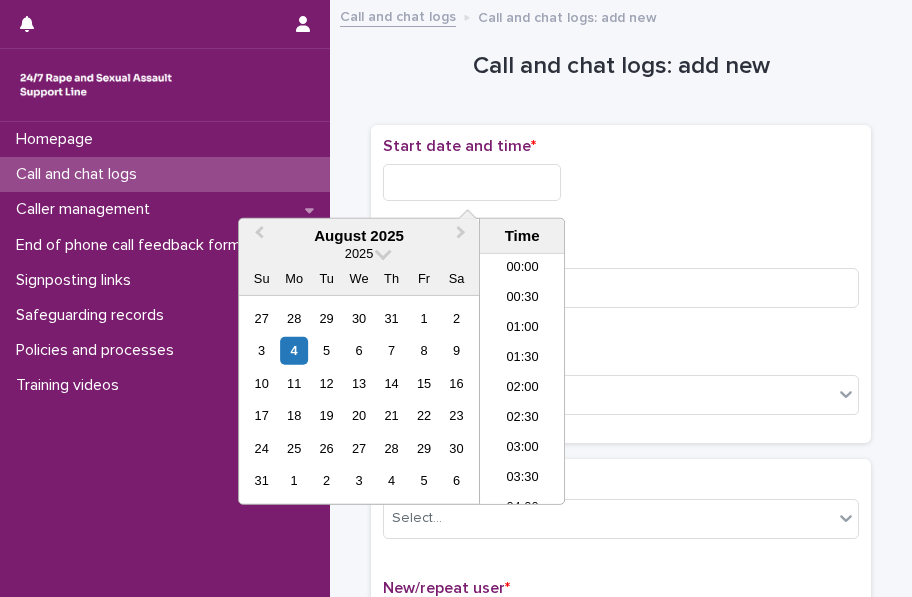 scroll, scrollTop: 880, scrollLeft: 0, axis: vertical 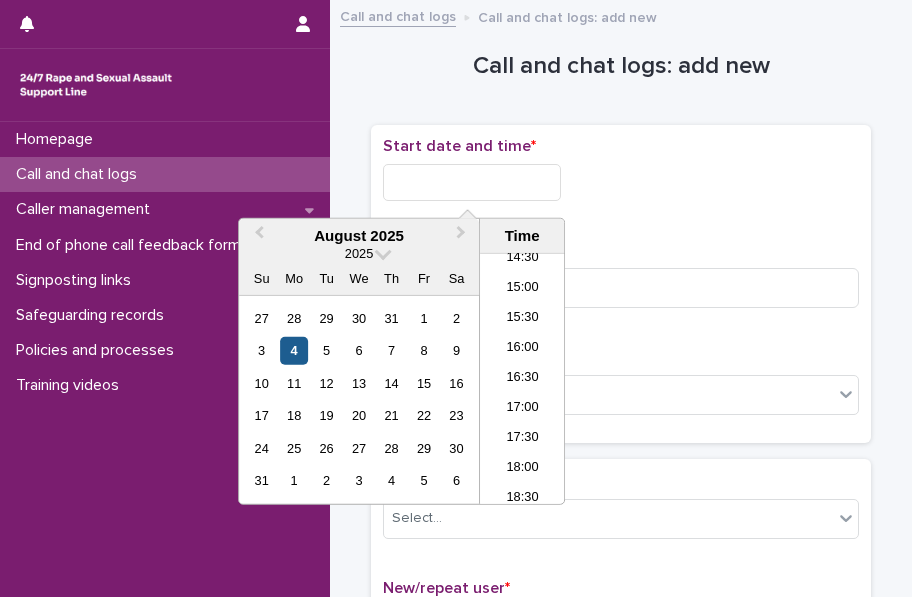 click on "4" at bounding box center [294, 350] 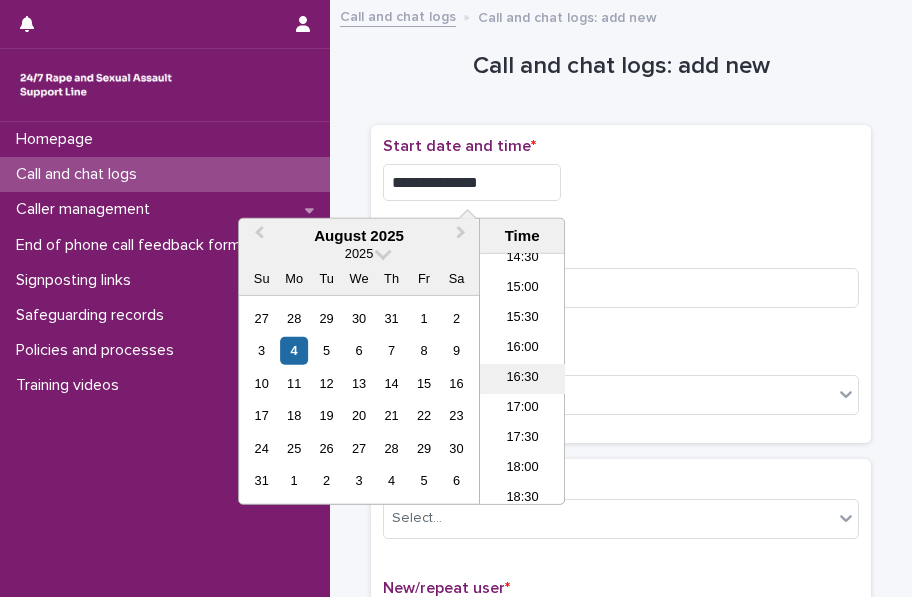 click on "16:30" at bounding box center (522, 379) 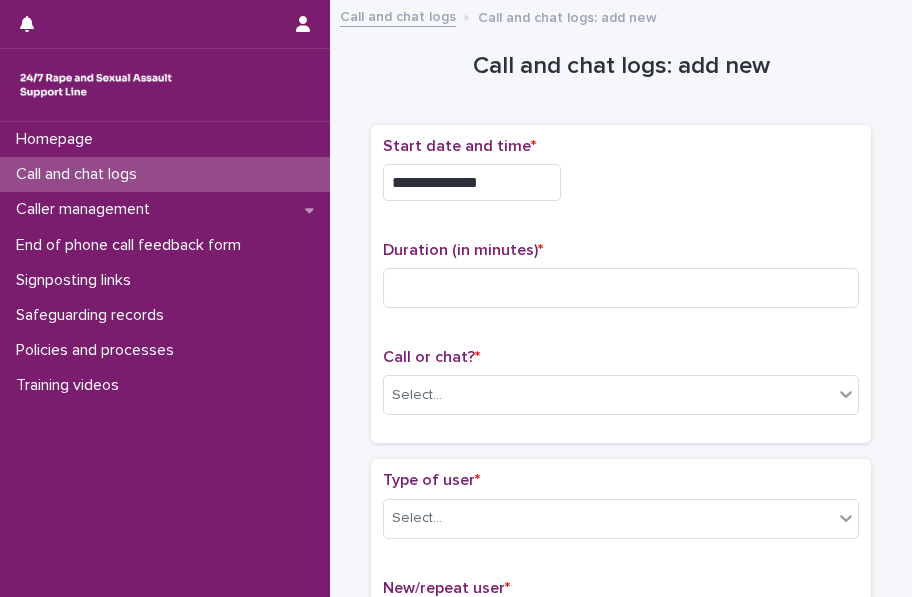 click on "Select..." at bounding box center [621, 395] 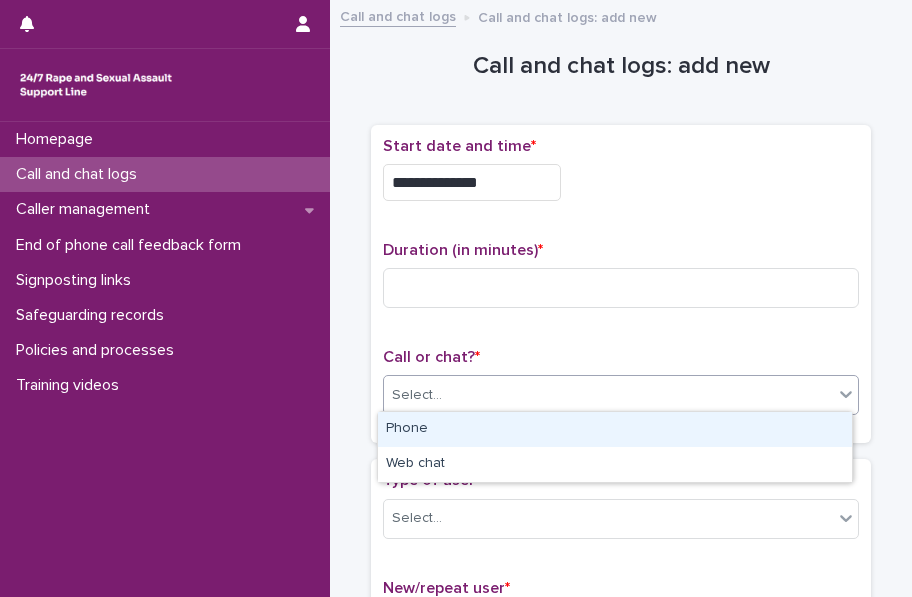 click on "Phone" at bounding box center (615, 429) 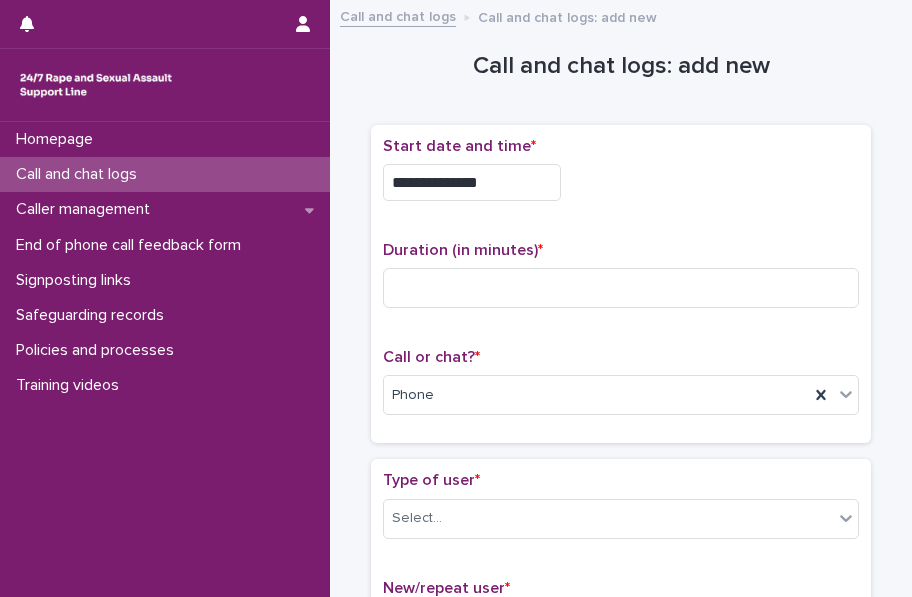 click on "**********" at bounding box center [621, 284] 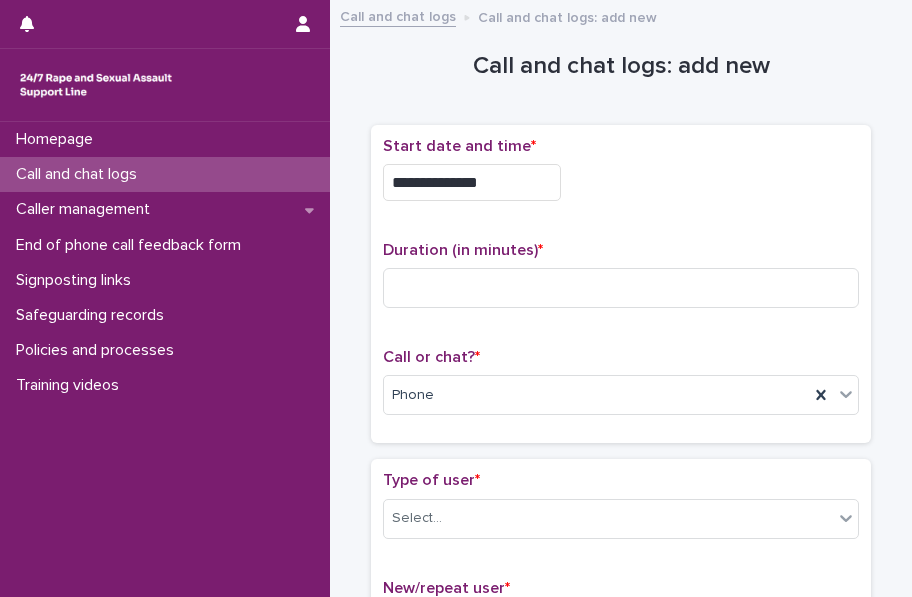 click on "Homepage Call and chat logs Caller management End of phone call feedback form Signposting links Safeguarding records Policies and processes Training videos" at bounding box center (165, 359) 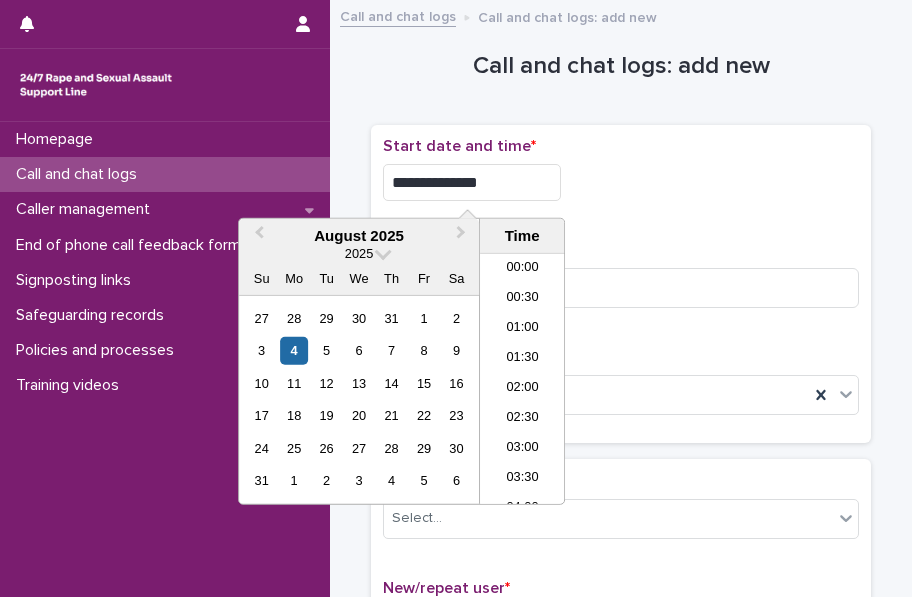 scroll, scrollTop: 880, scrollLeft: 0, axis: vertical 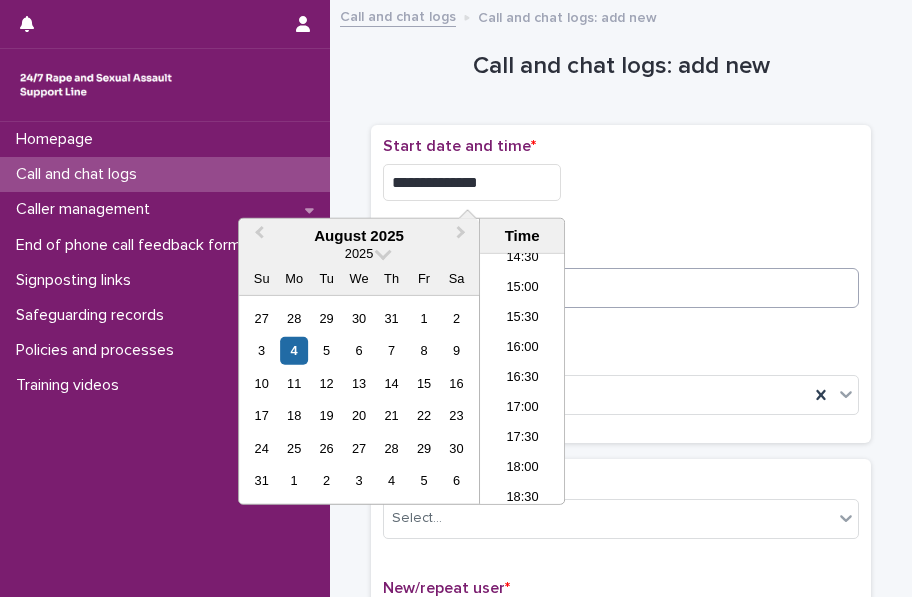 type on "**********" 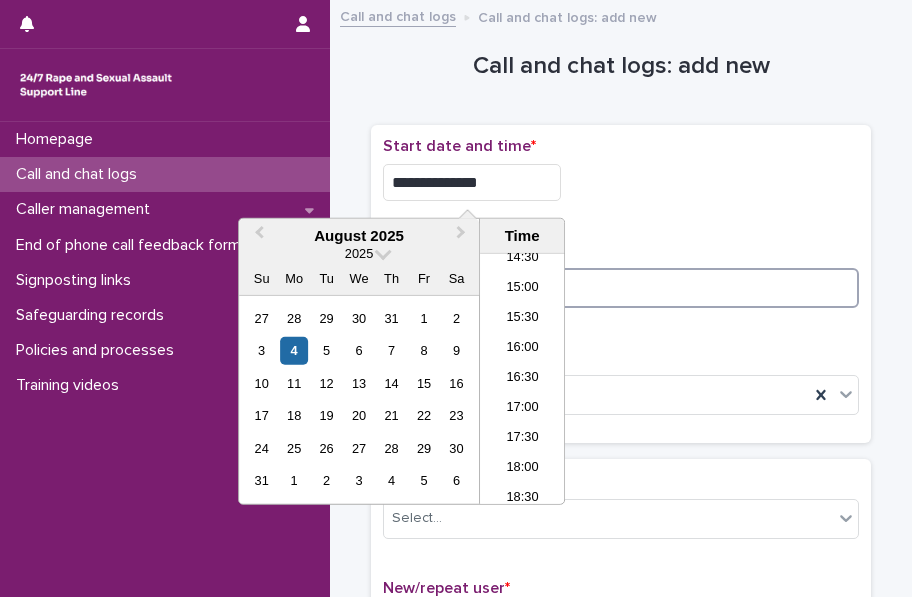 click at bounding box center (621, 288) 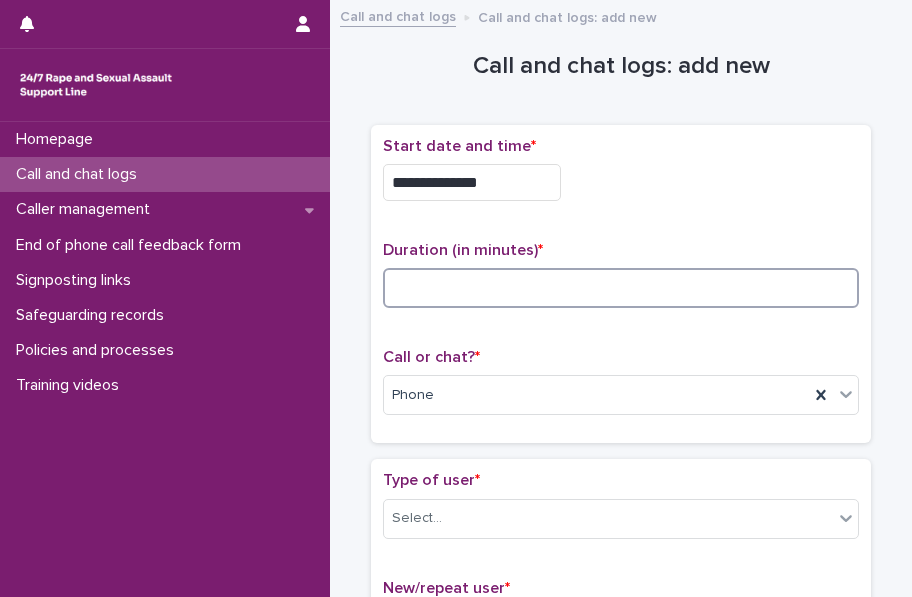 click at bounding box center [621, 288] 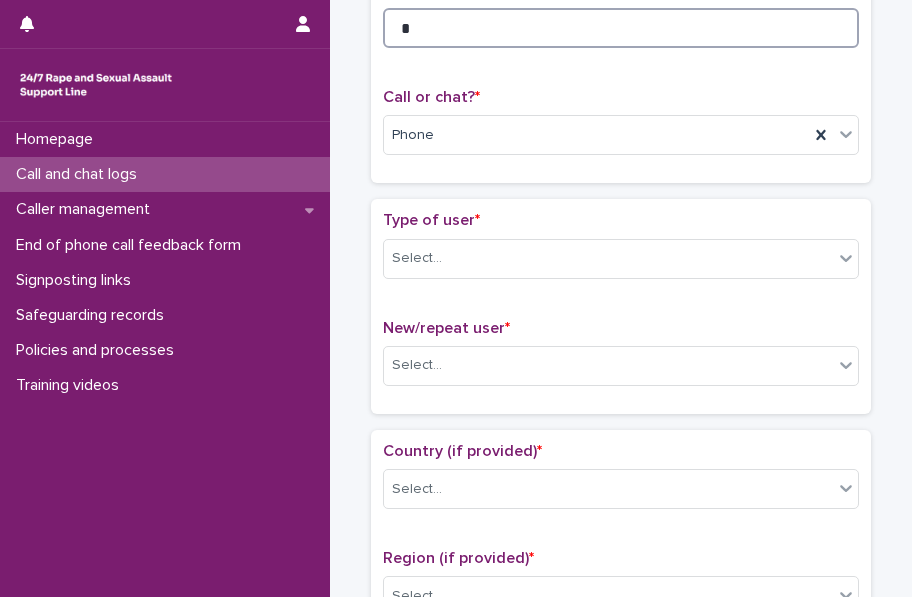 scroll, scrollTop: 278, scrollLeft: 0, axis: vertical 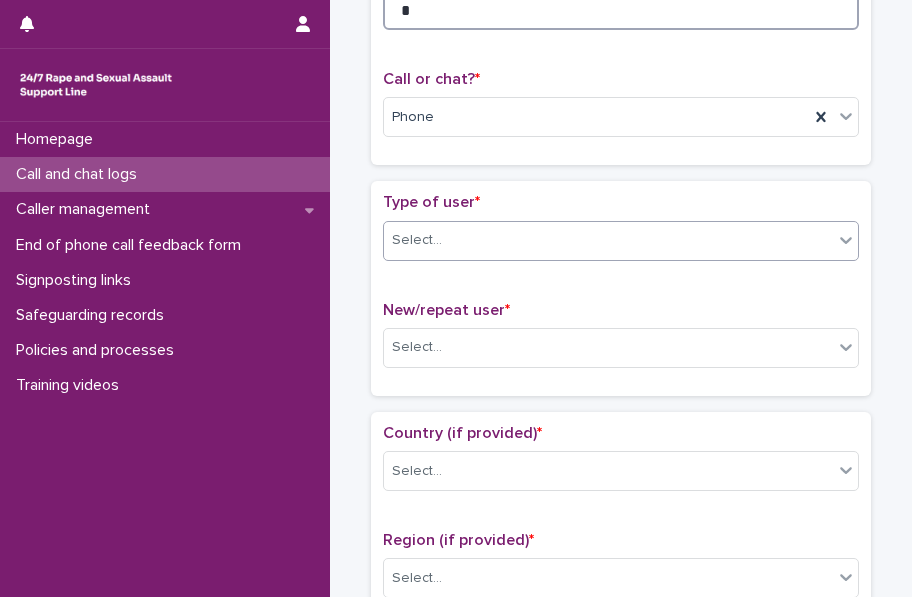type on "*" 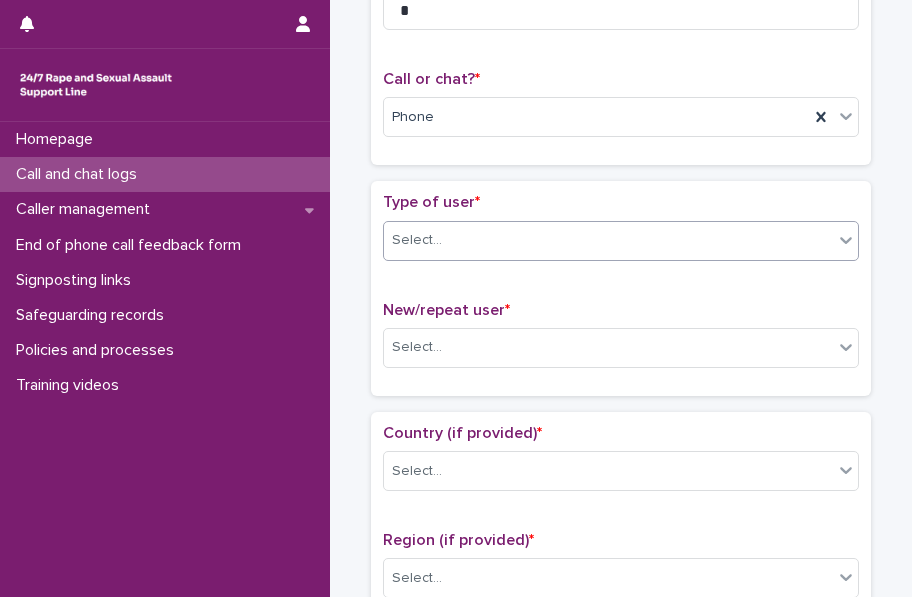 click on "Select..." at bounding box center [608, 240] 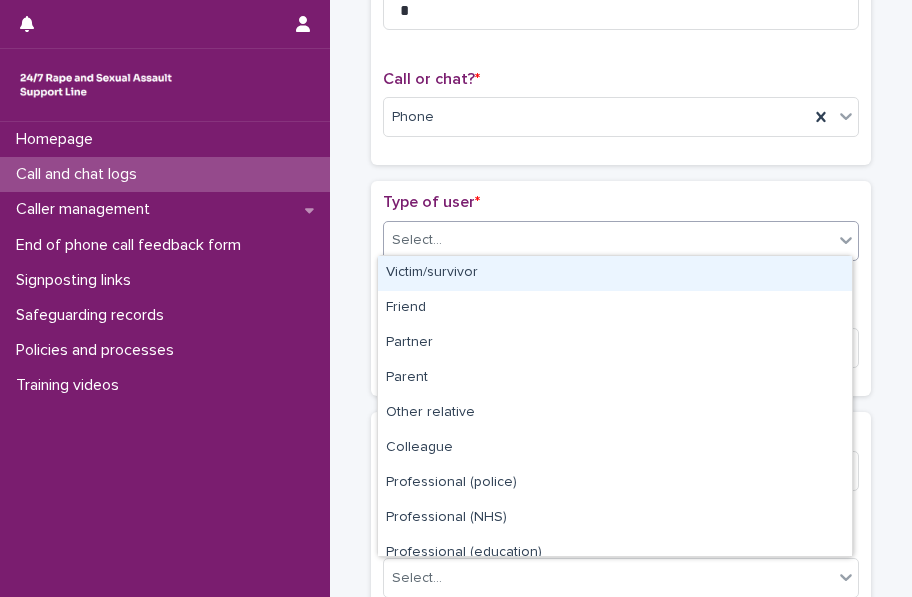 click on "Victim/survivor" at bounding box center [615, 273] 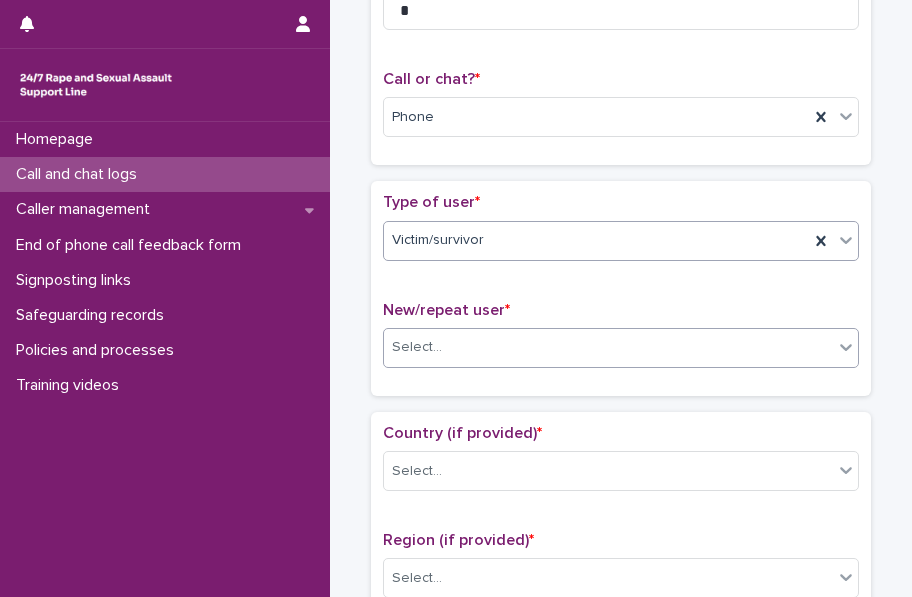click on "Select..." at bounding box center [608, 347] 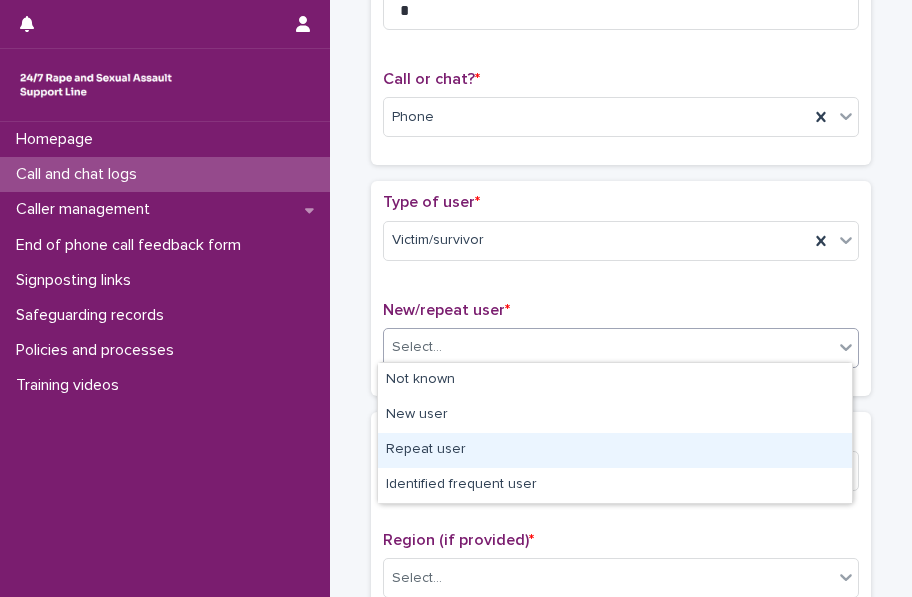 click on "Repeat user" at bounding box center (615, 450) 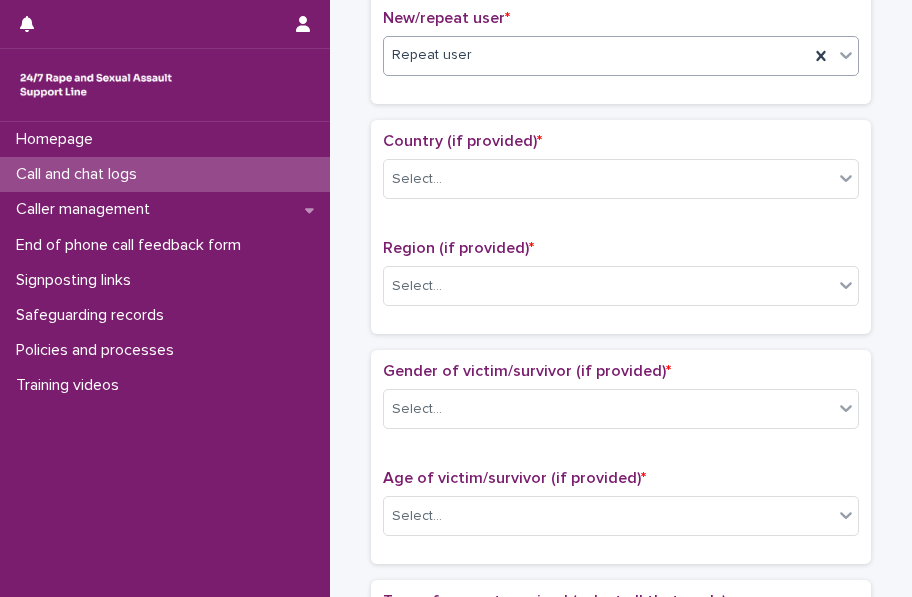 scroll, scrollTop: 574, scrollLeft: 0, axis: vertical 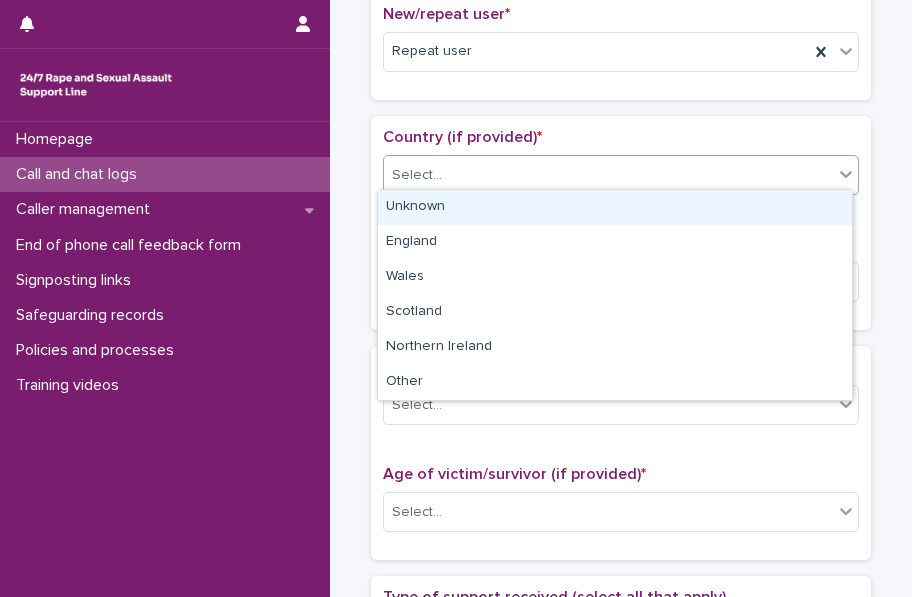 click 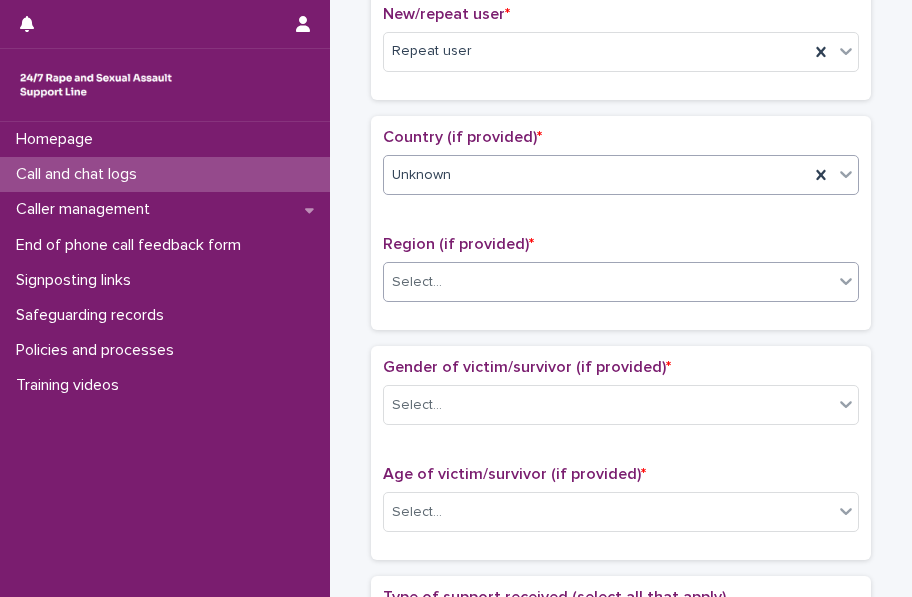 click on "Select..." at bounding box center (608, 282) 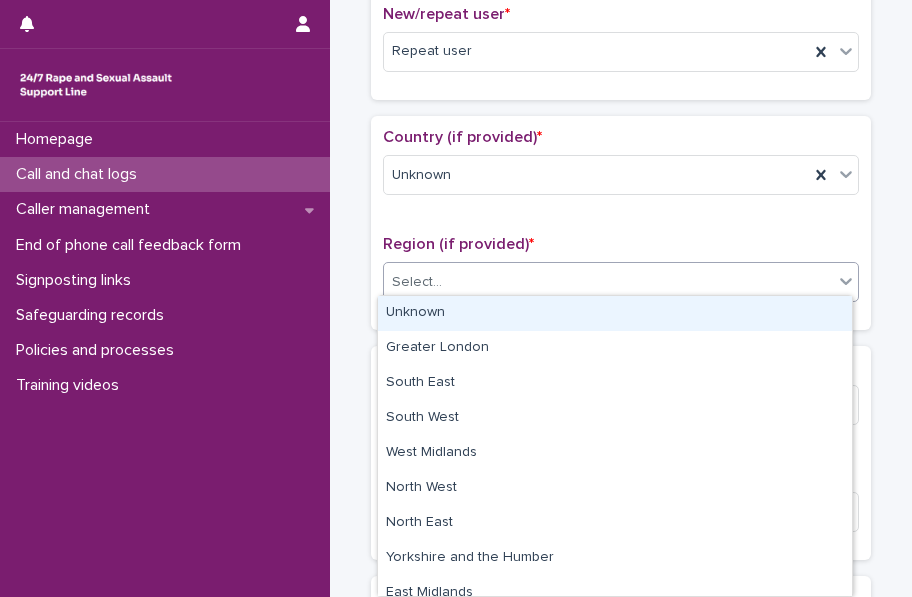 click on "Unknown" at bounding box center (615, 313) 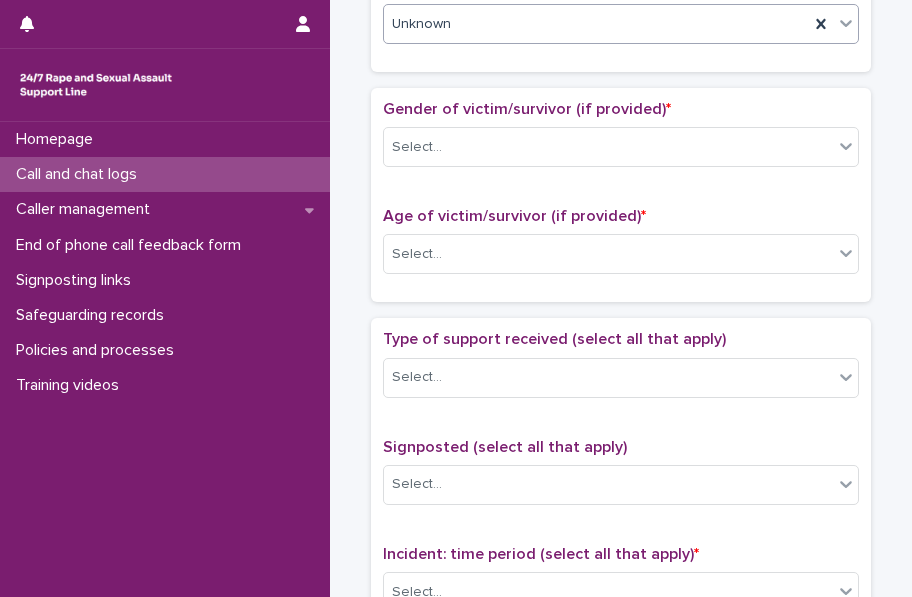 scroll, scrollTop: 834, scrollLeft: 0, axis: vertical 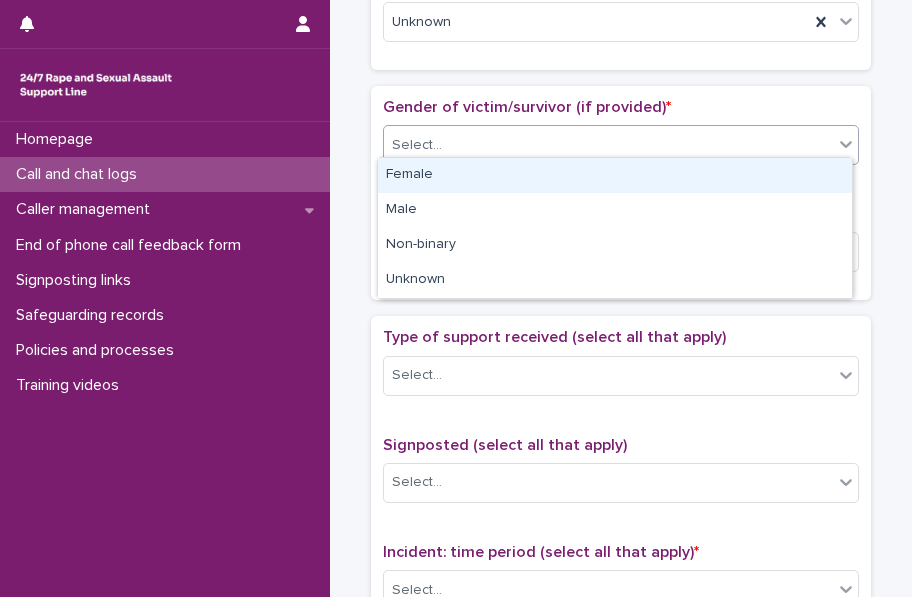 click on "Select..." at bounding box center (608, 145) 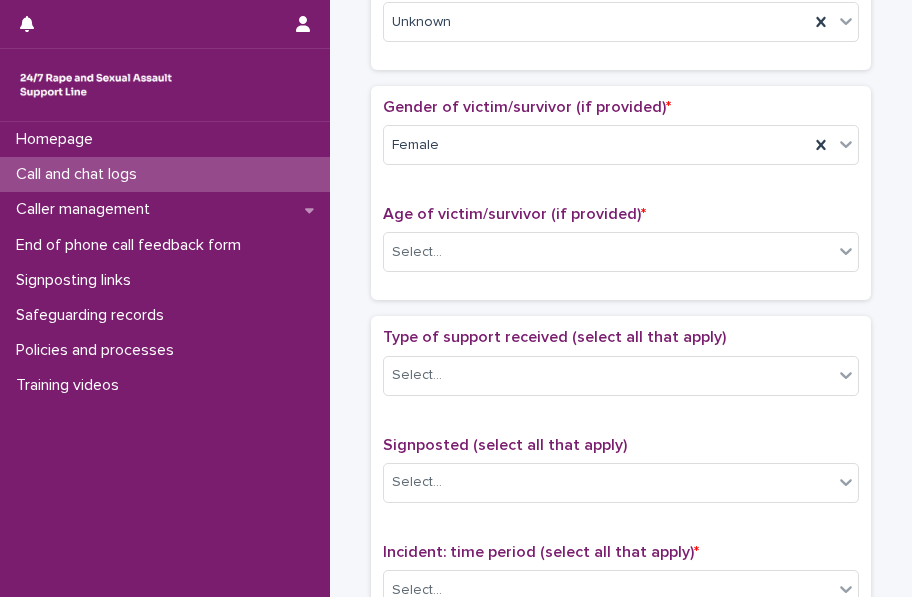 click on "Age of victim/survivor (if provided) * Select..." at bounding box center (621, 246) 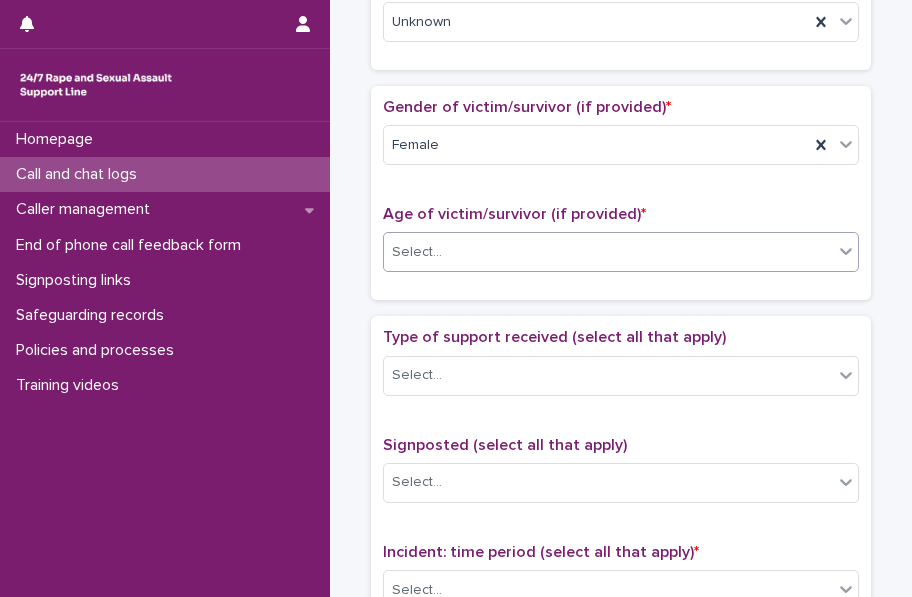 click on "Select..." at bounding box center (608, 252) 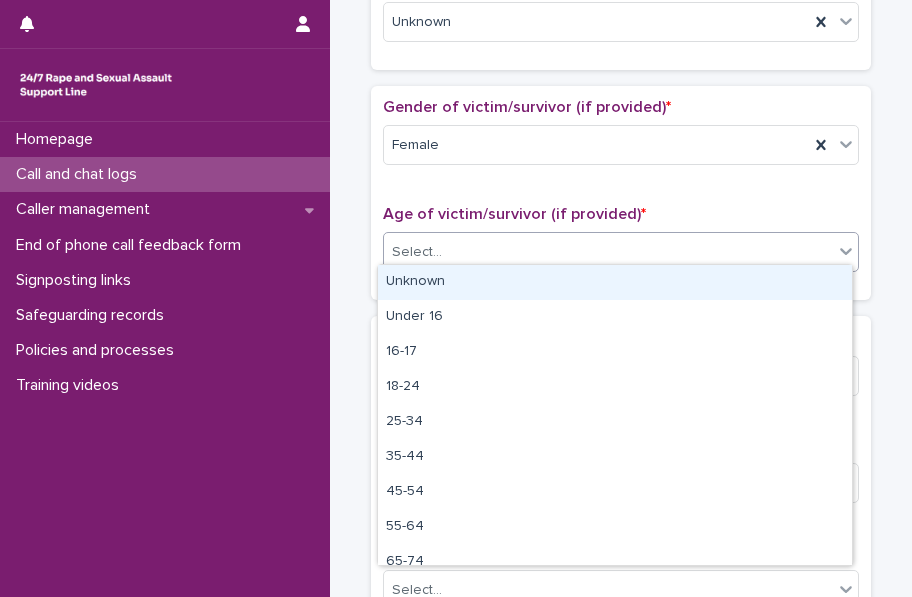 click on "Unknown" at bounding box center [615, 282] 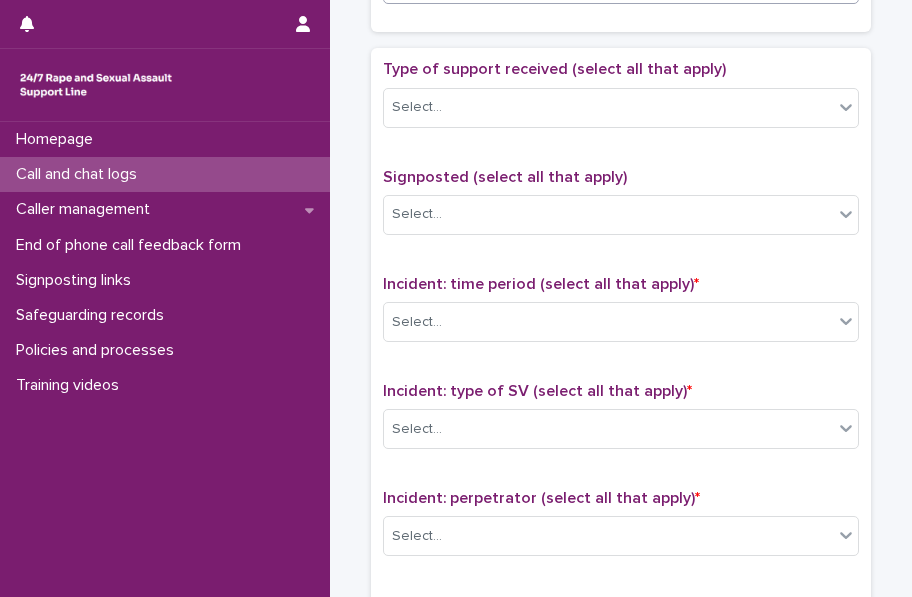 scroll, scrollTop: 1110, scrollLeft: 0, axis: vertical 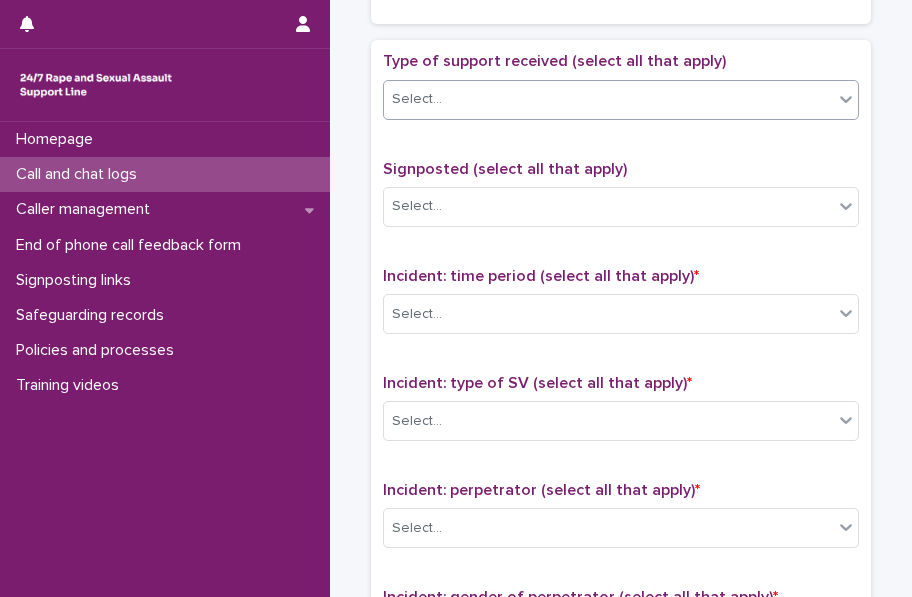 click on "Select..." at bounding box center (608, 99) 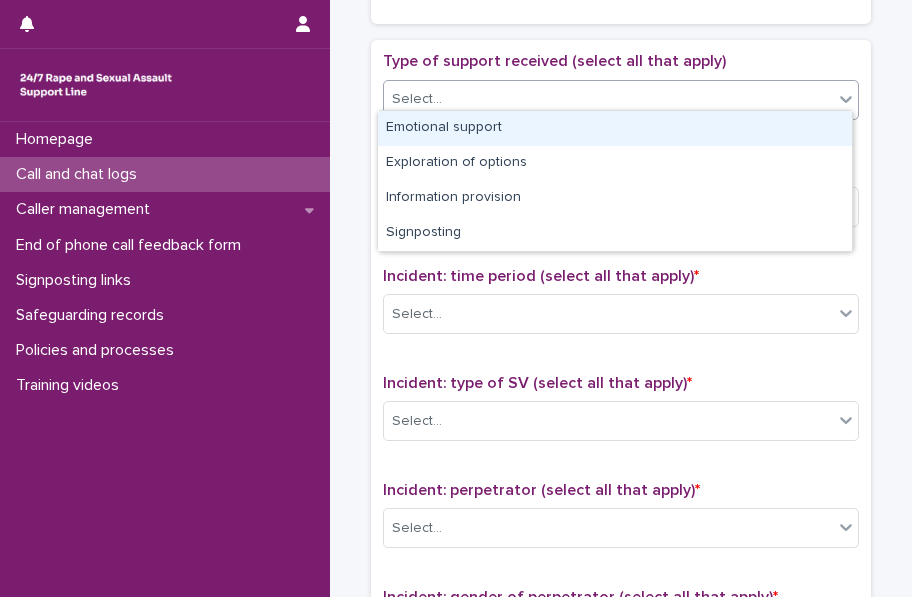 click on "Emotional support" at bounding box center (615, 128) 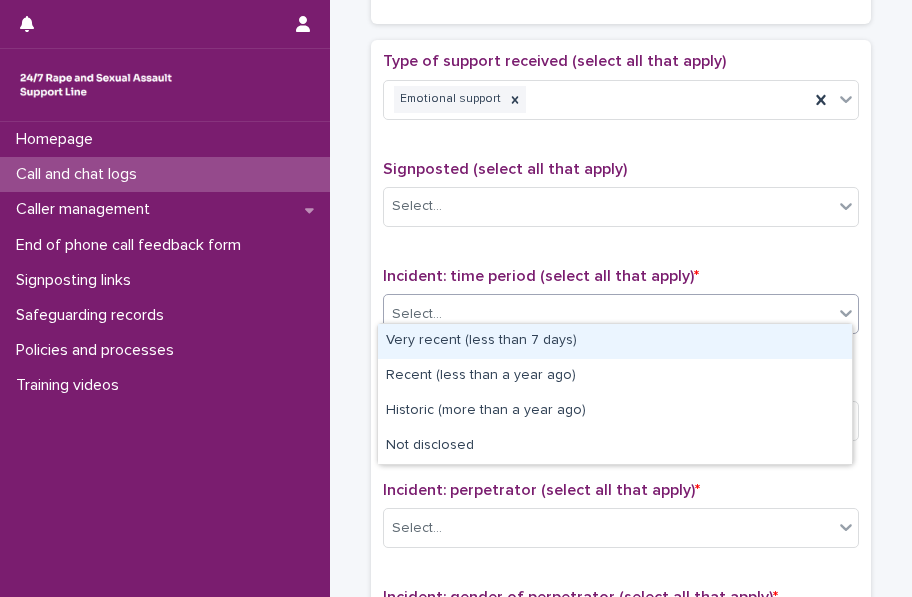 click on "Select..." at bounding box center (608, 314) 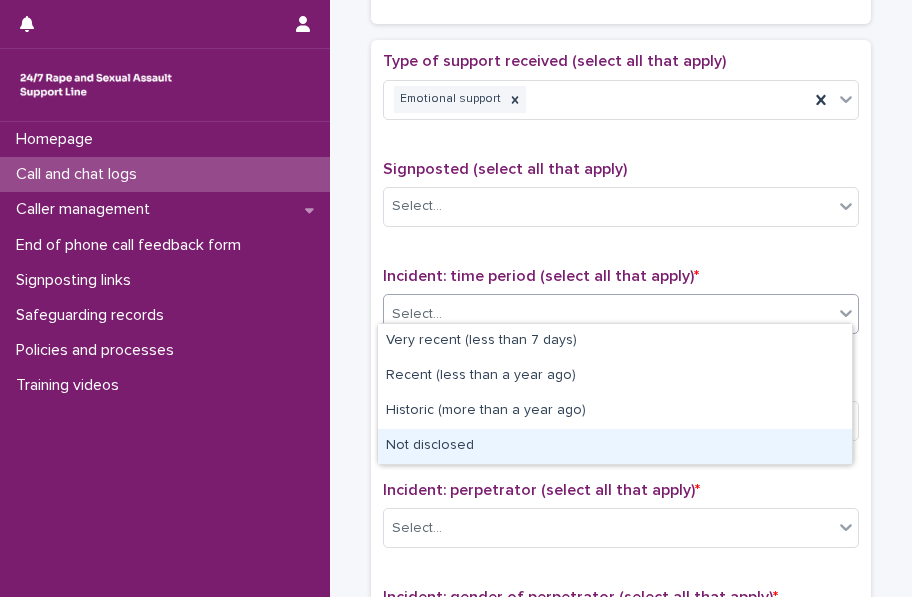 click on "Not disclosed" at bounding box center [615, 446] 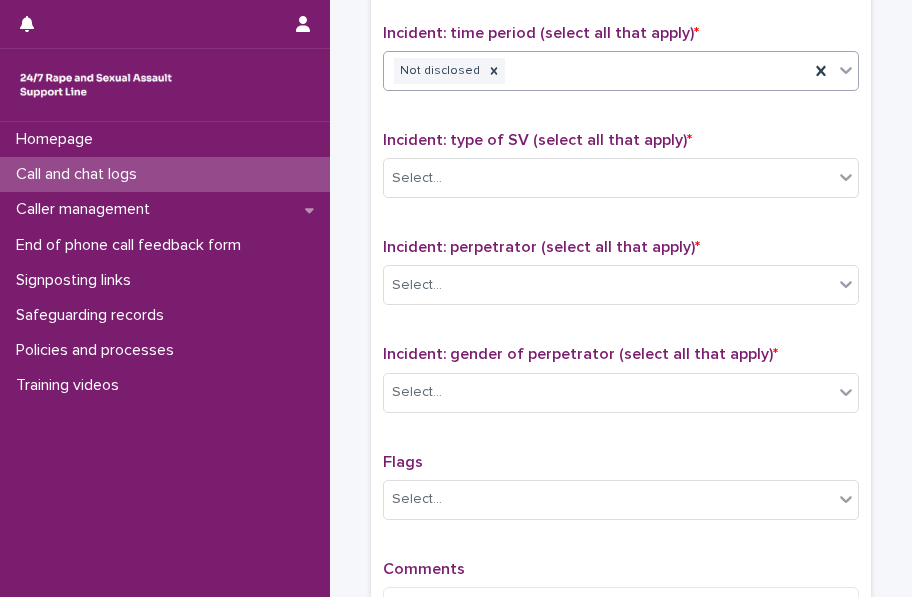 scroll, scrollTop: 1361, scrollLeft: 0, axis: vertical 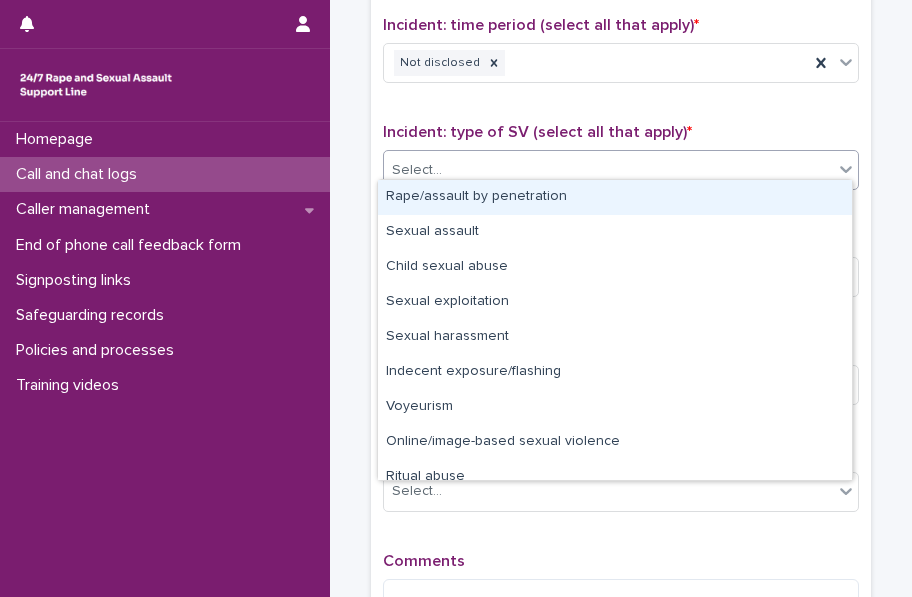 click on "Select..." at bounding box center (608, 170) 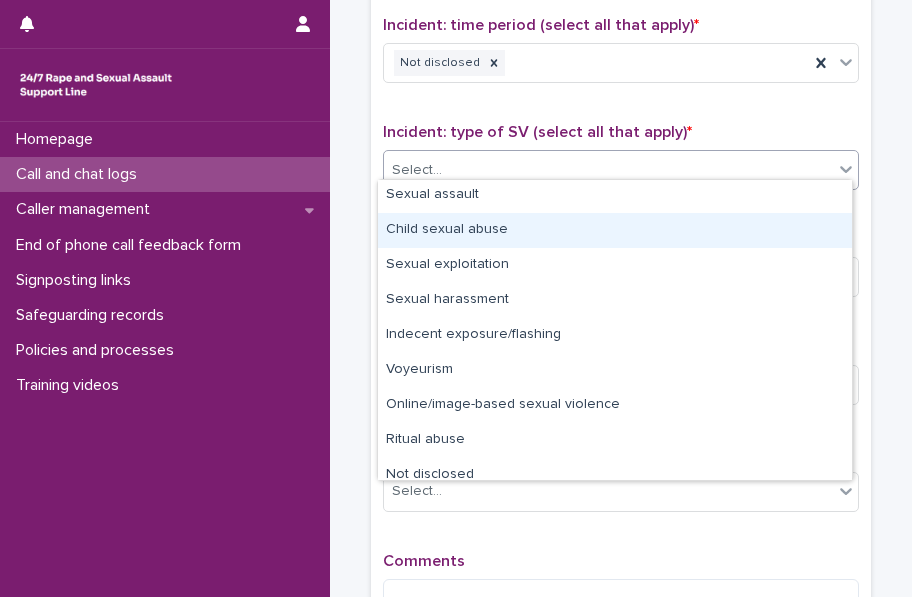 scroll, scrollTop: 49, scrollLeft: 0, axis: vertical 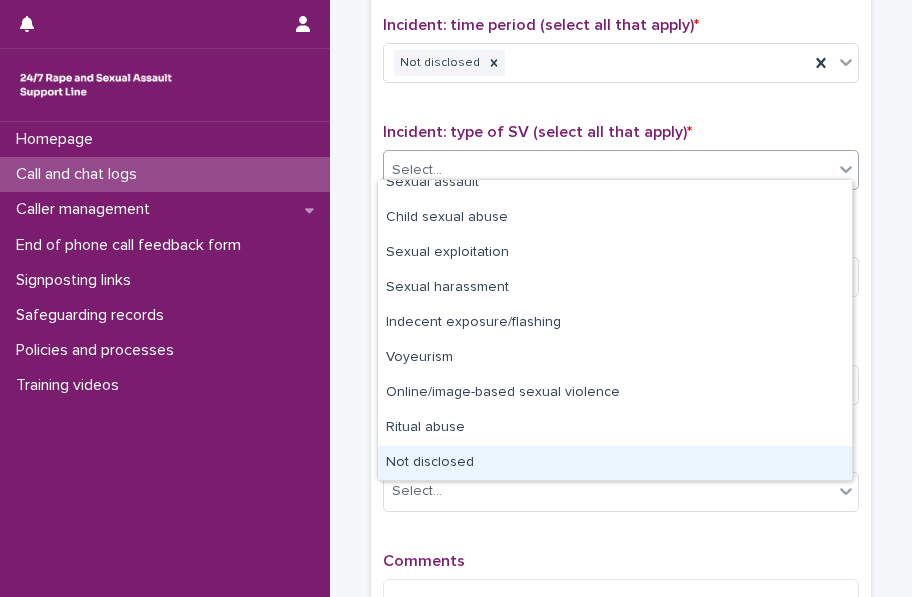click on "Not disclosed" at bounding box center [615, 463] 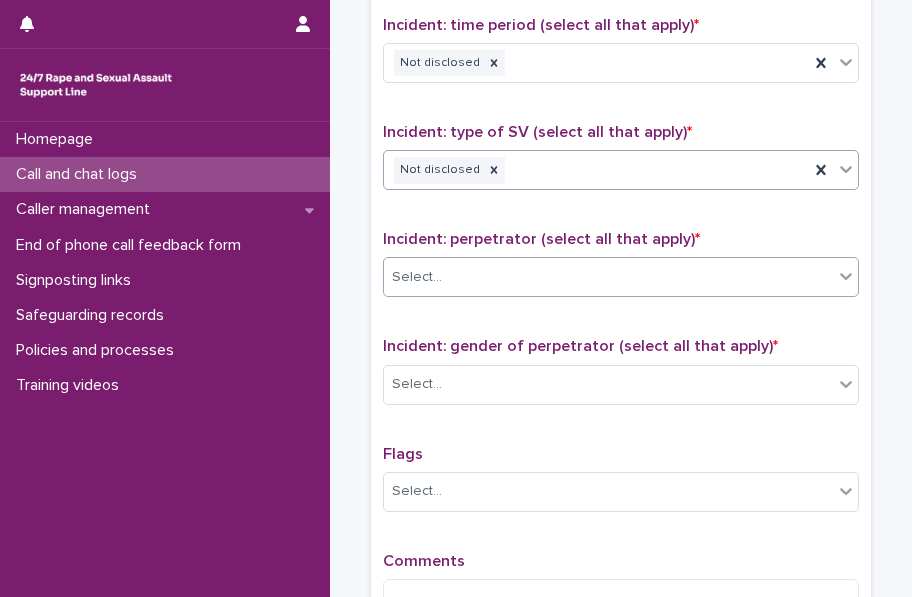 click on "Select..." at bounding box center [608, 277] 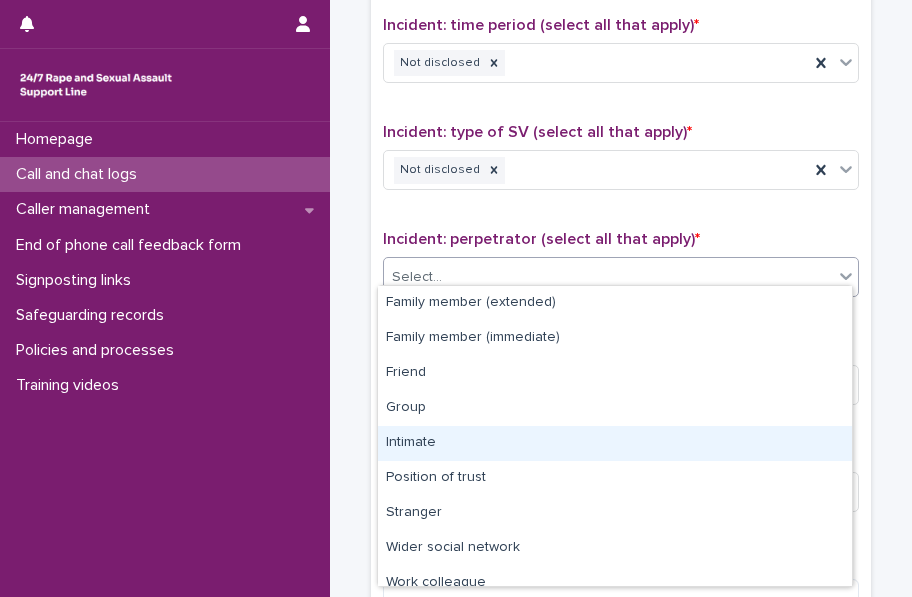 click on "Intimate" at bounding box center (615, 443) 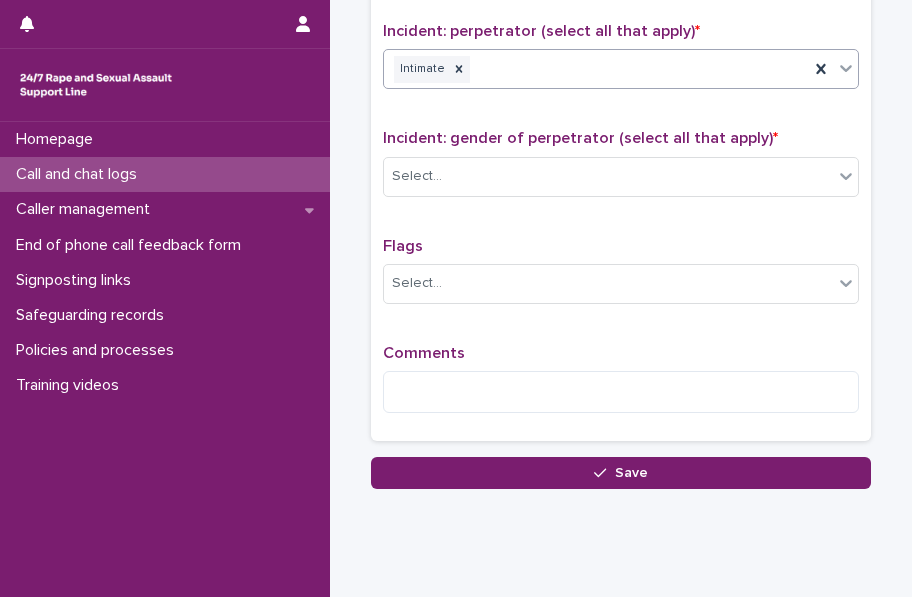 scroll, scrollTop: 1582, scrollLeft: 0, axis: vertical 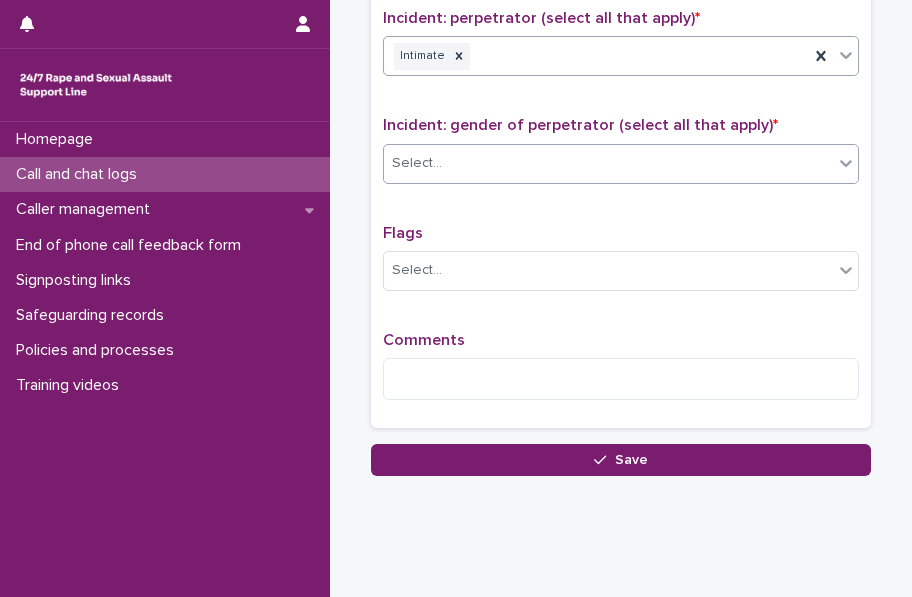 click on "Select..." at bounding box center (608, 163) 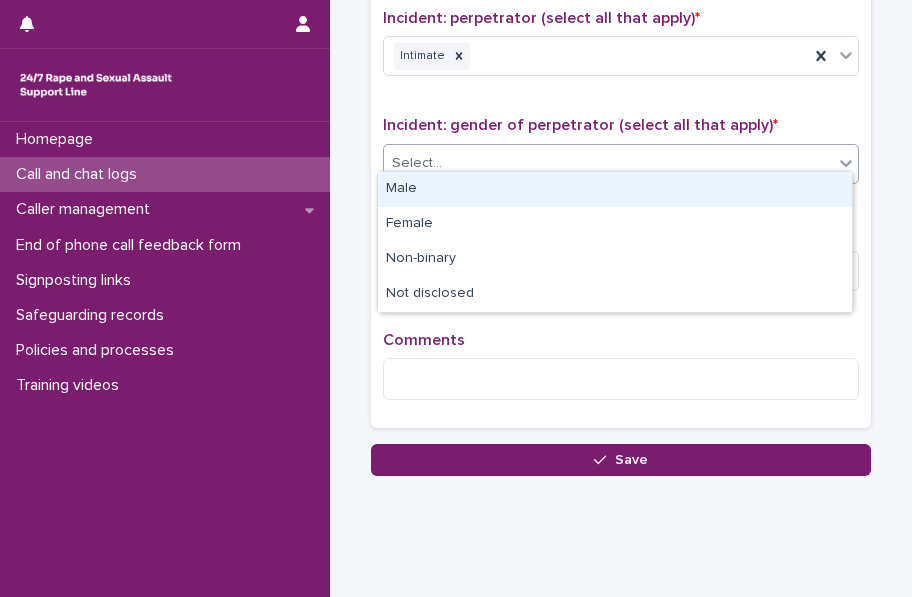 click on "Male" at bounding box center (615, 189) 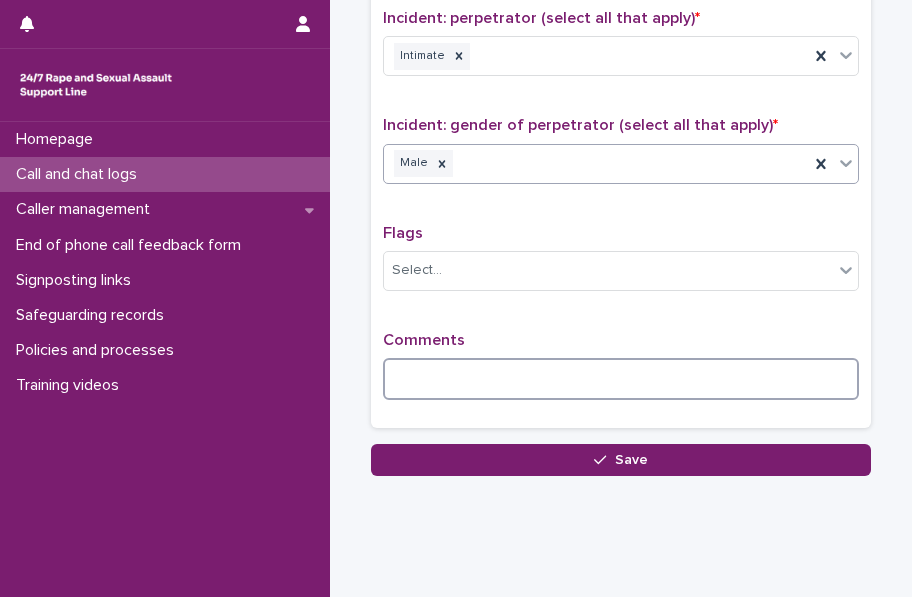 click at bounding box center [621, 379] 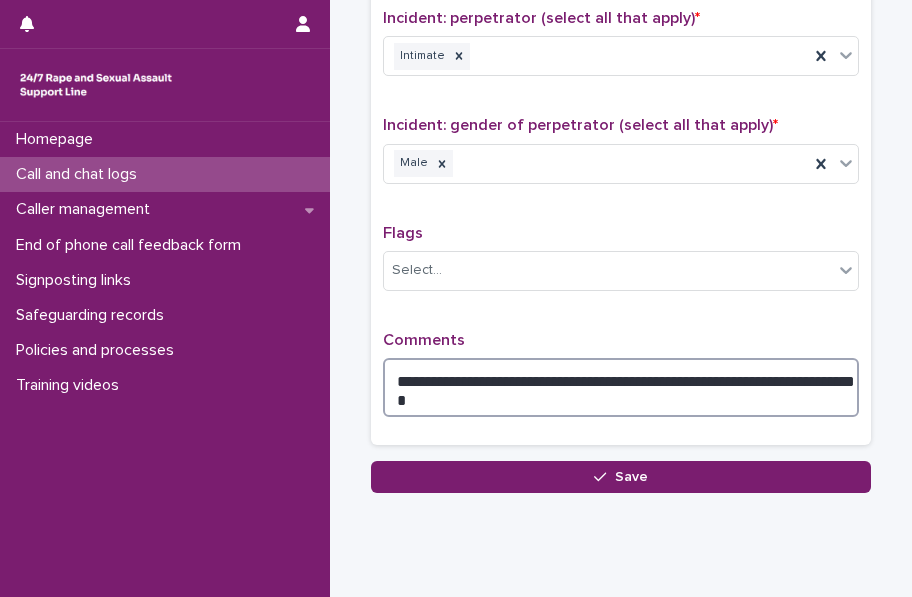 click on "**********" at bounding box center [621, 387] 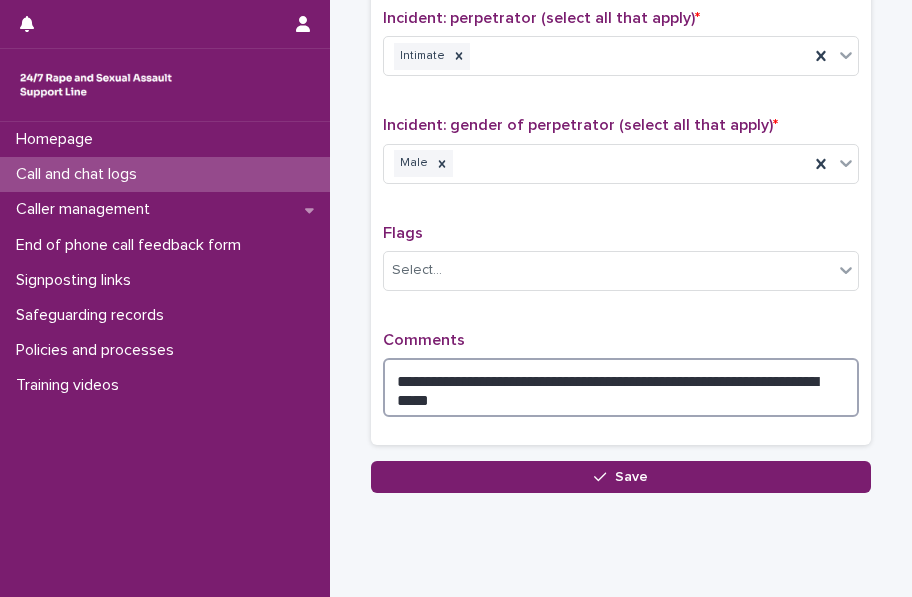 click on "**********" at bounding box center (621, 387) 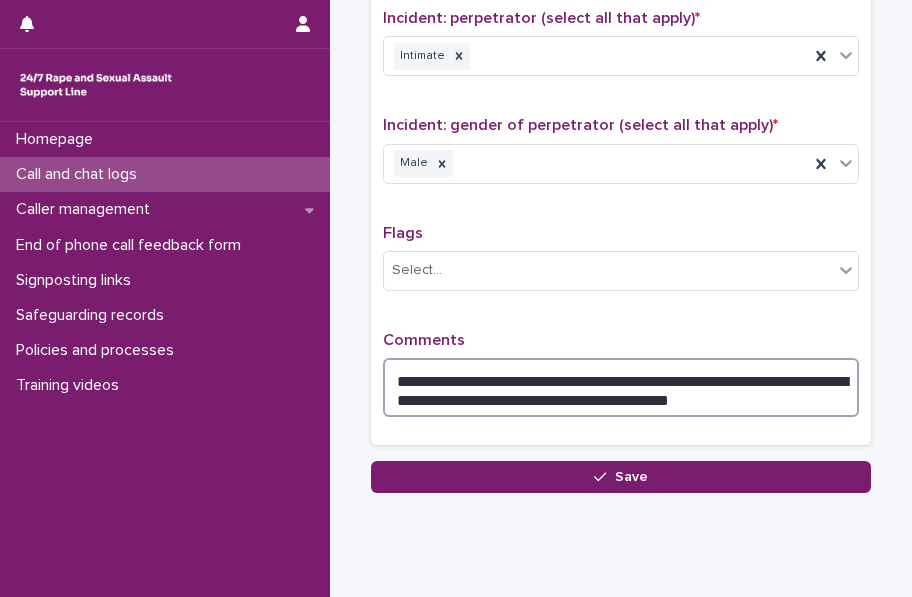 click on "**********" at bounding box center (621, 387) 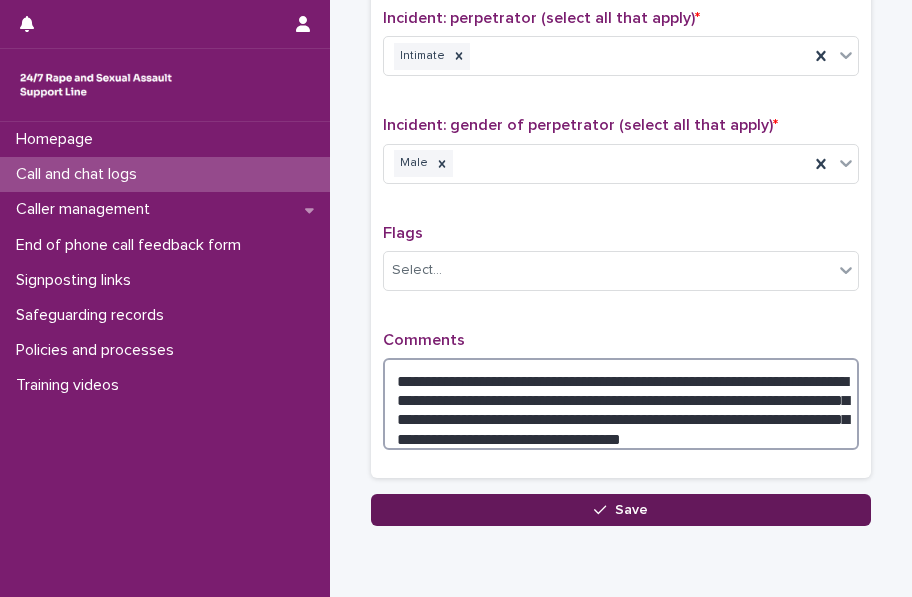 type on "**********" 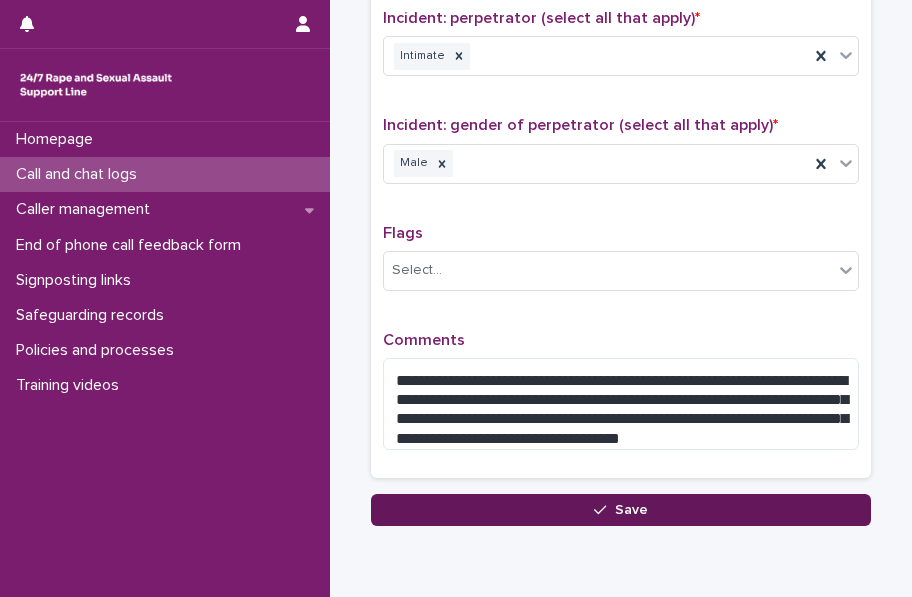 click on "Save" at bounding box center [621, 510] 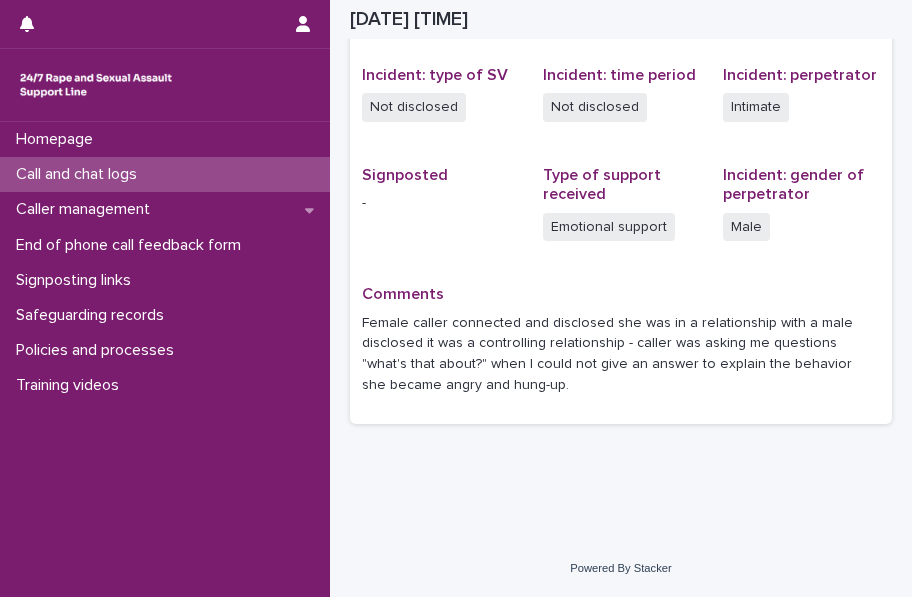 scroll, scrollTop: 506, scrollLeft: 0, axis: vertical 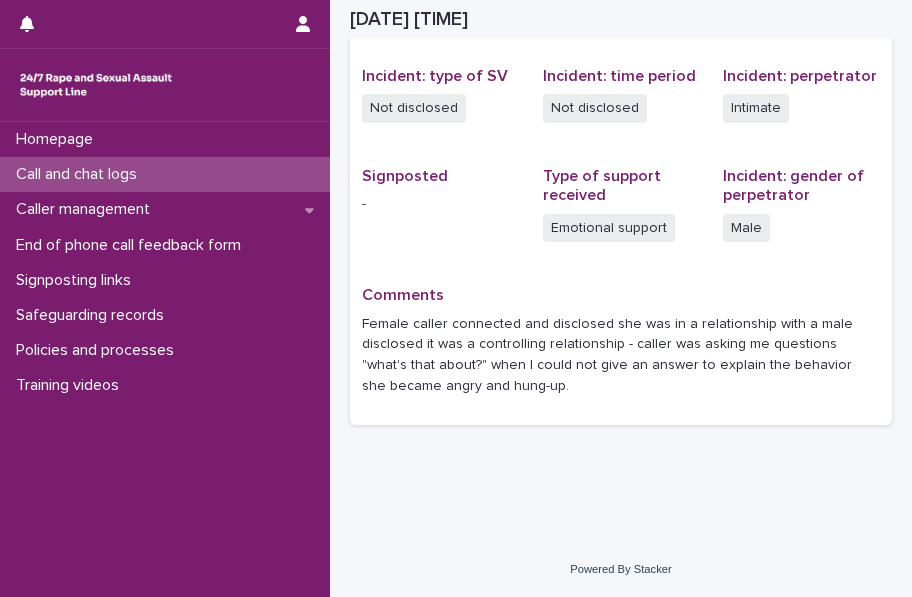 click on "Call and chat logs" at bounding box center [165, 174] 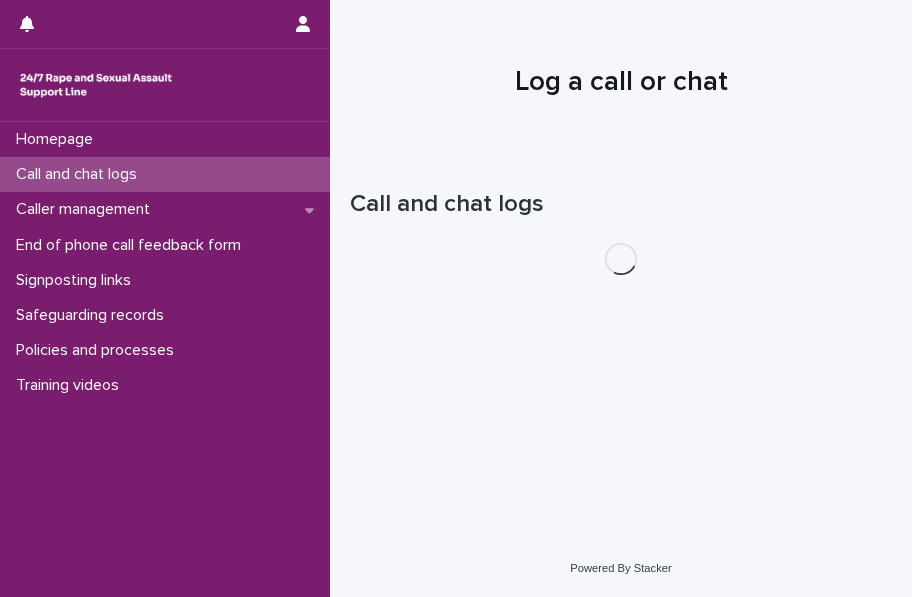 scroll, scrollTop: 0, scrollLeft: 0, axis: both 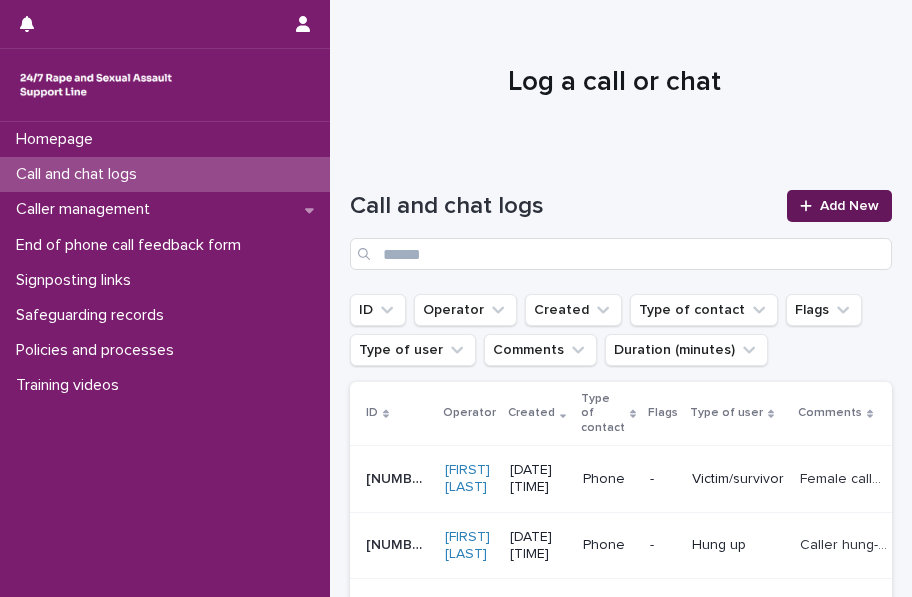 click at bounding box center (810, 206) 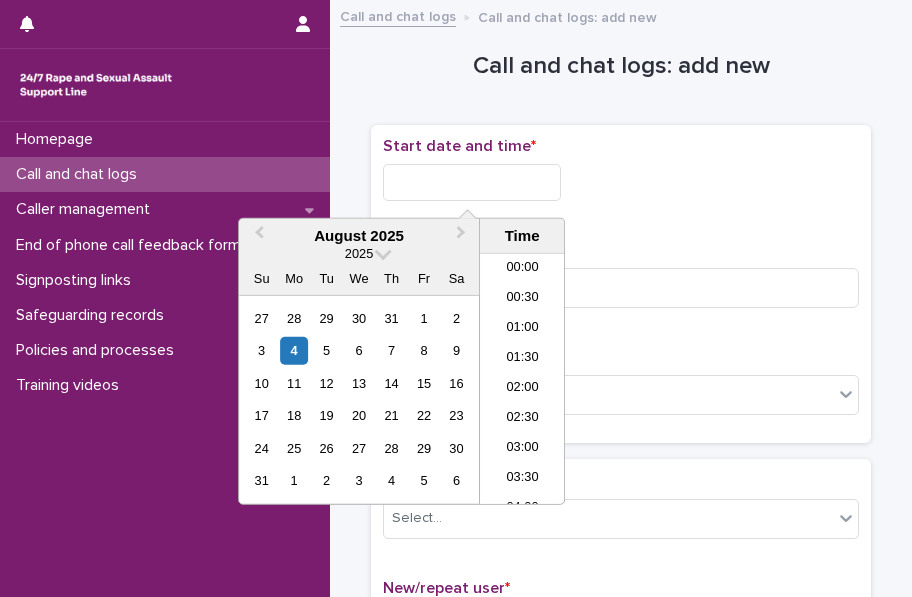 click at bounding box center [472, 182] 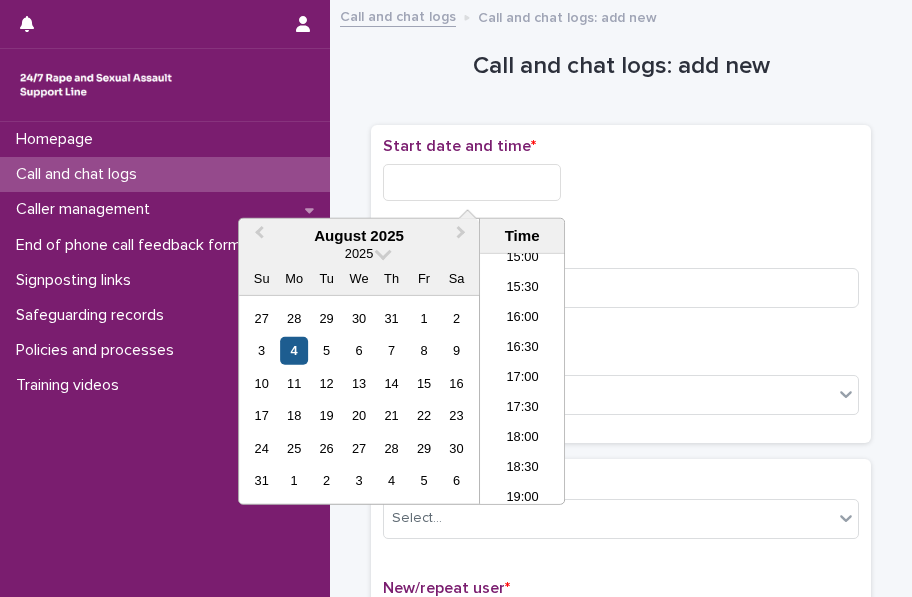 click on "4" at bounding box center [294, 350] 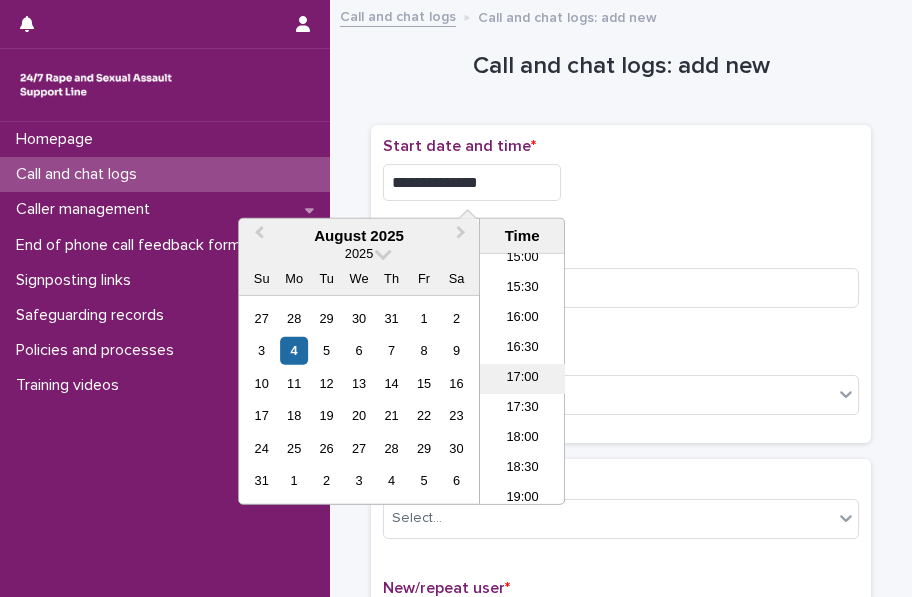 click on "17:00" at bounding box center [522, 379] 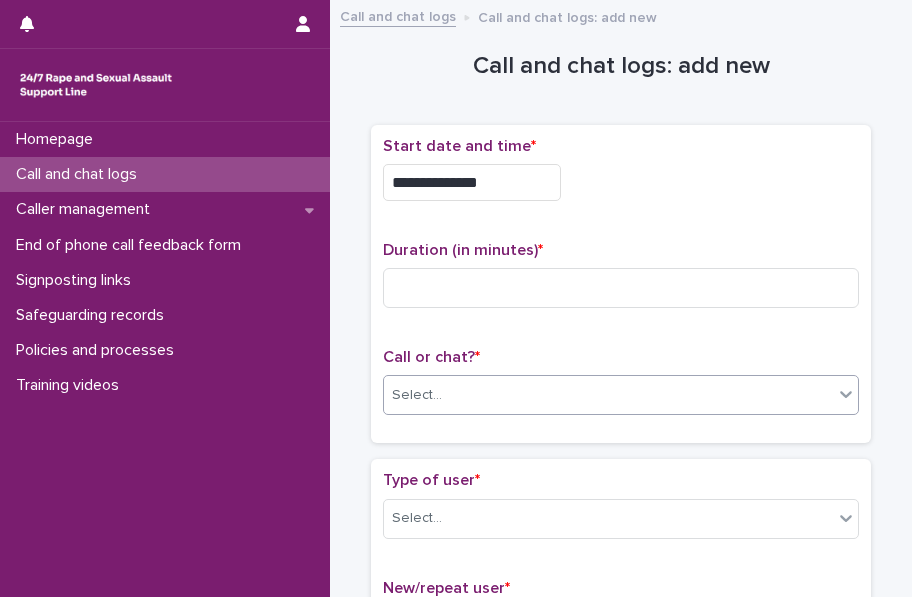 click on "Select..." at bounding box center (608, 395) 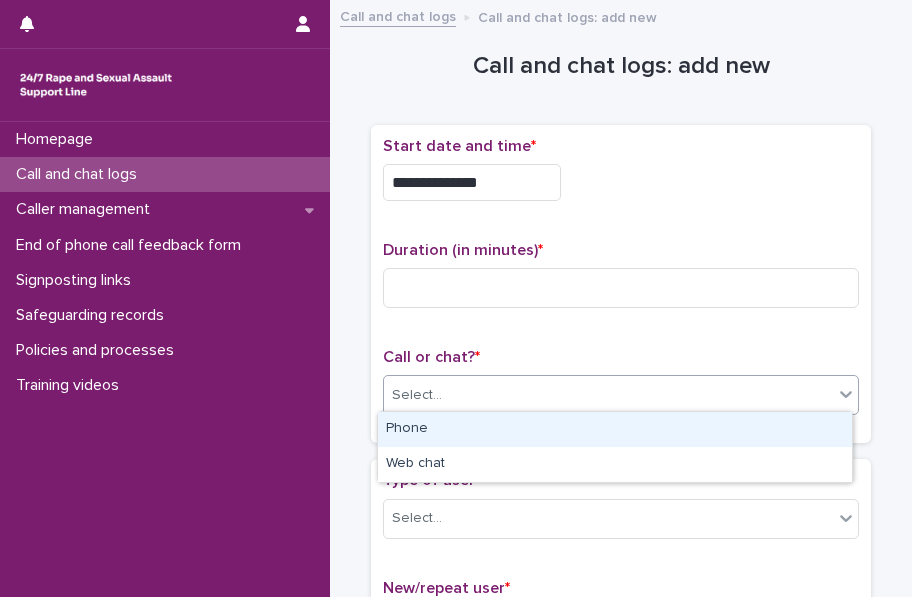 click on "Phone" at bounding box center [615, 429] 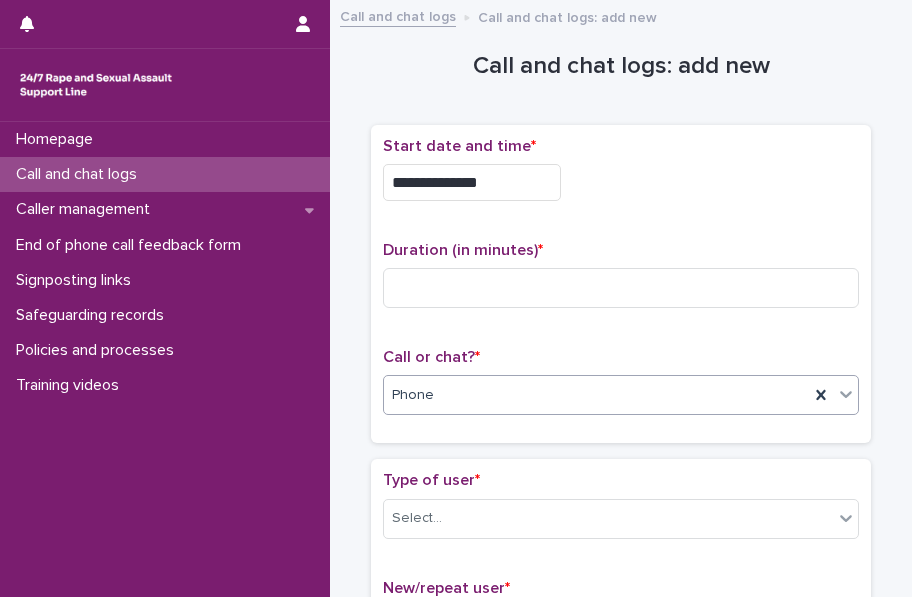 click on "**********" at bounding box center (621, 1085) 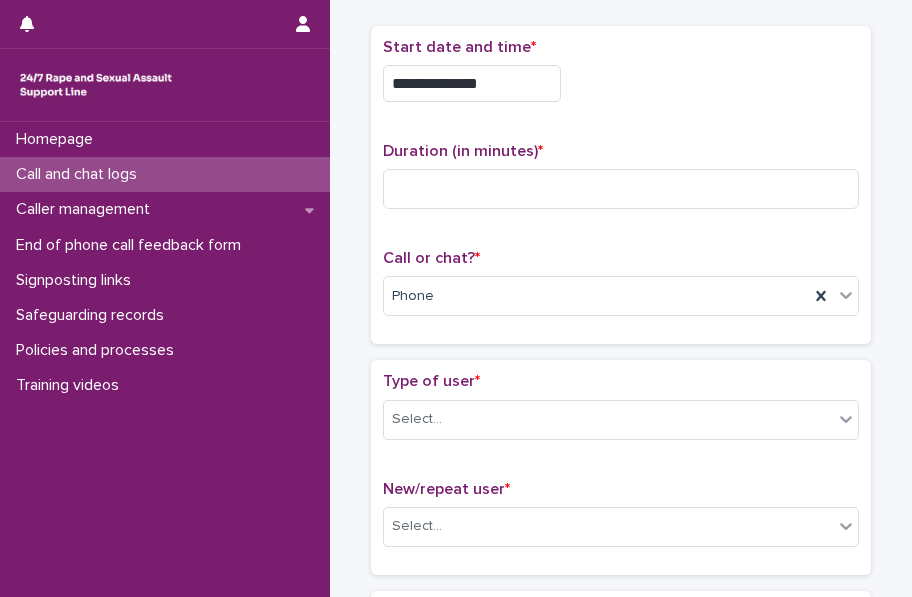 scroll, scrollTop: 102, scrollLeft: 0, axis: vertical 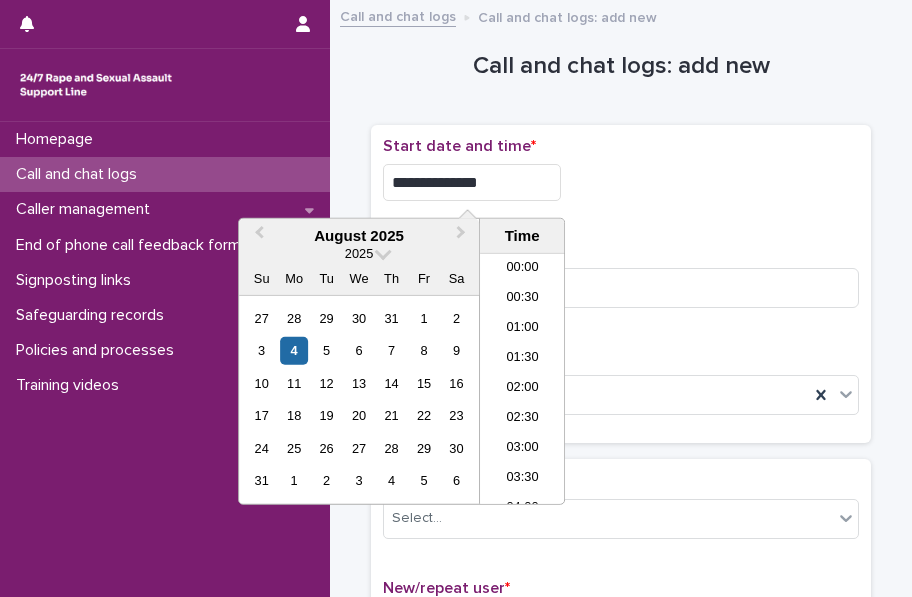 click on "**********" at bounding box center (472, 182) 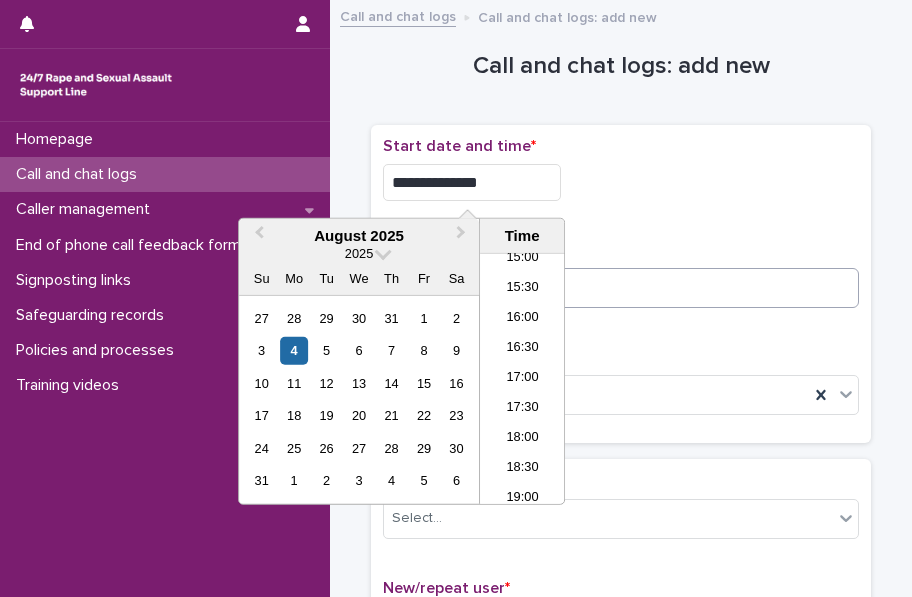 type on "**********" 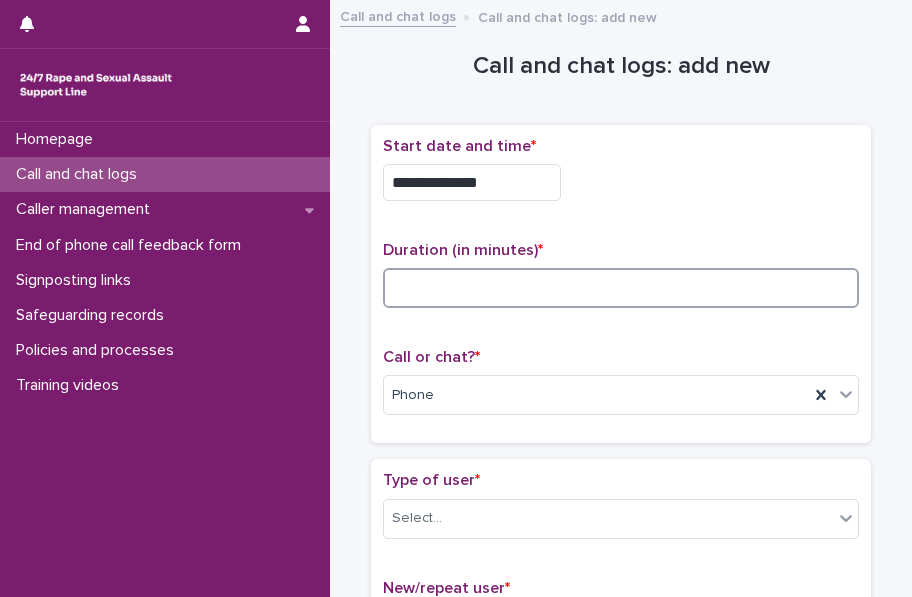 click at bounding box center [621, 288] 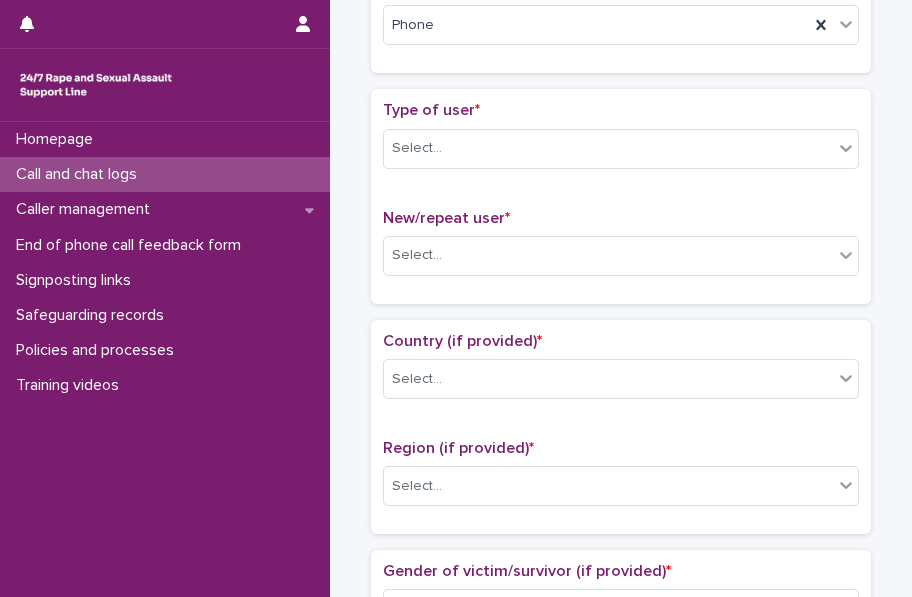scroll, scrollTop: 404, scrollLeft: 0, axis: vertical 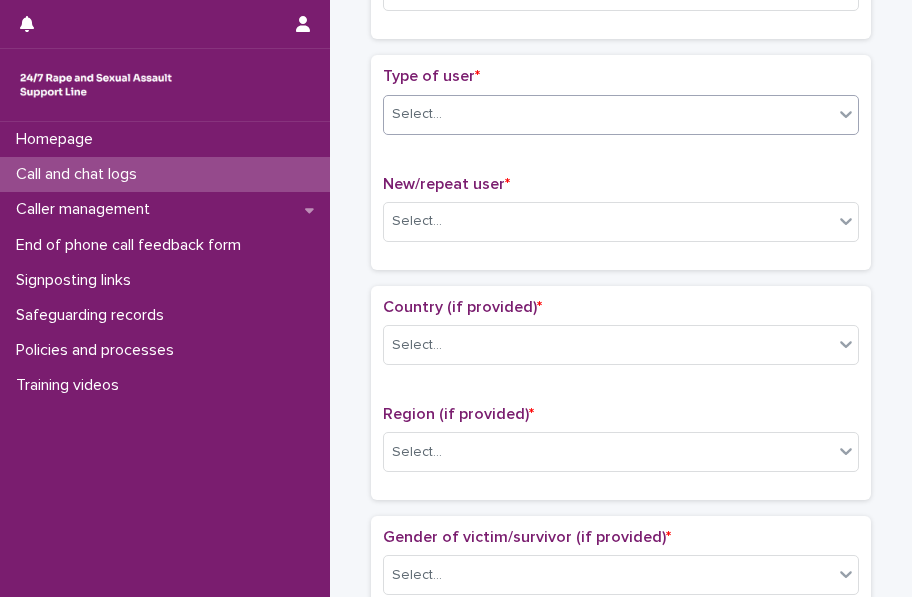 type on "*" 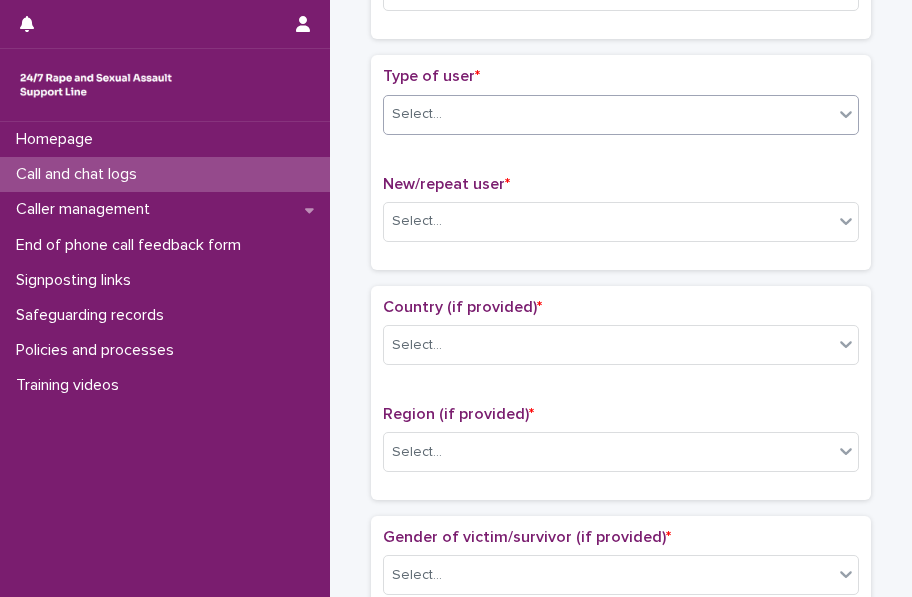 click 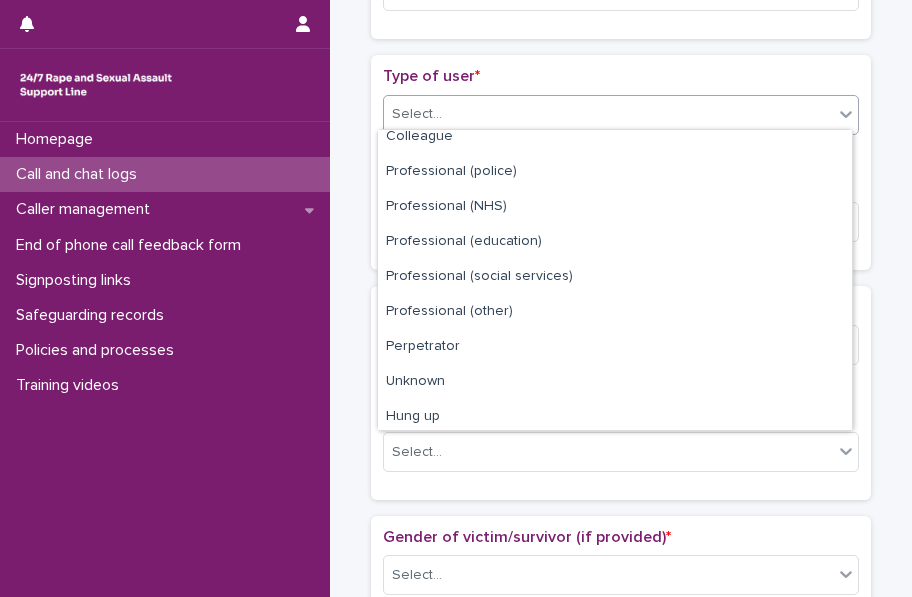 scroll, scrollTop: 224, scrollLeft: 0, axis: vertical 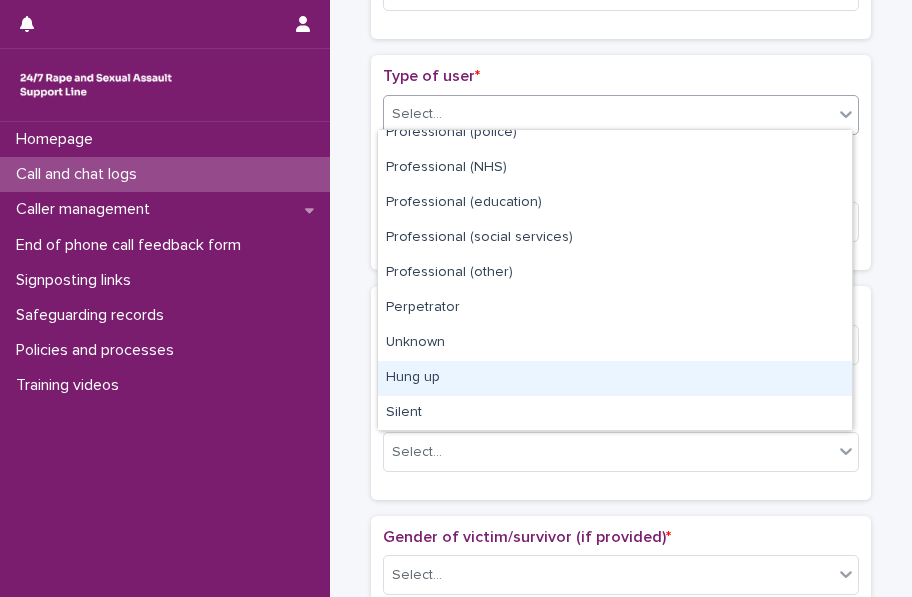 click on "Hung up" at bounding box center (615, 378) 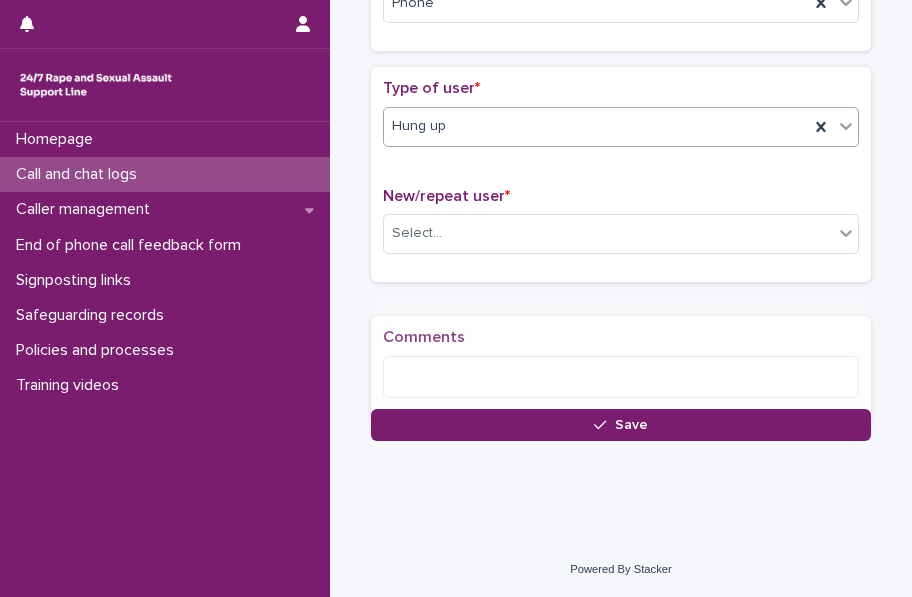 scroll, scrollTop: 401, scrollLeft: 0, axis: vertical 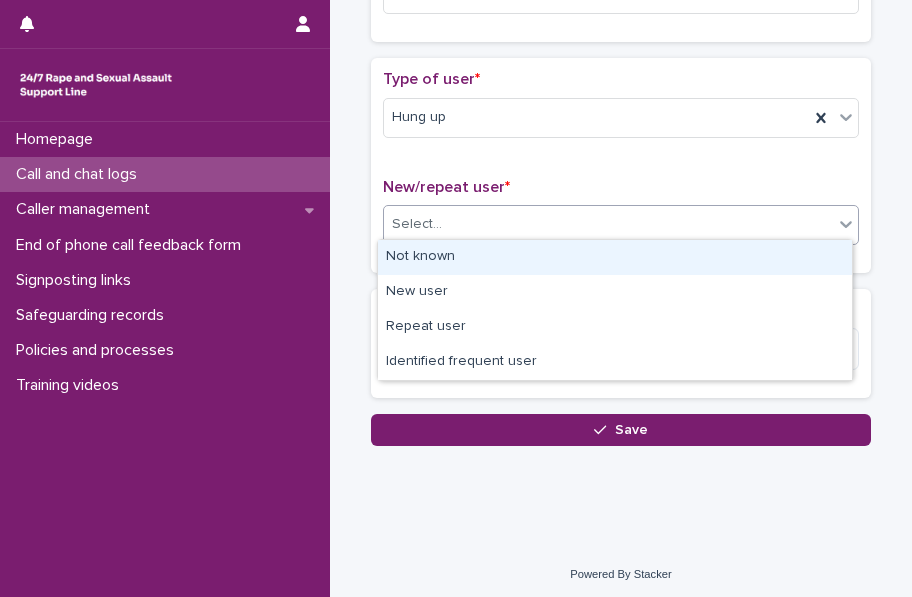 click on "Select..." at bounding box center (608, 224) 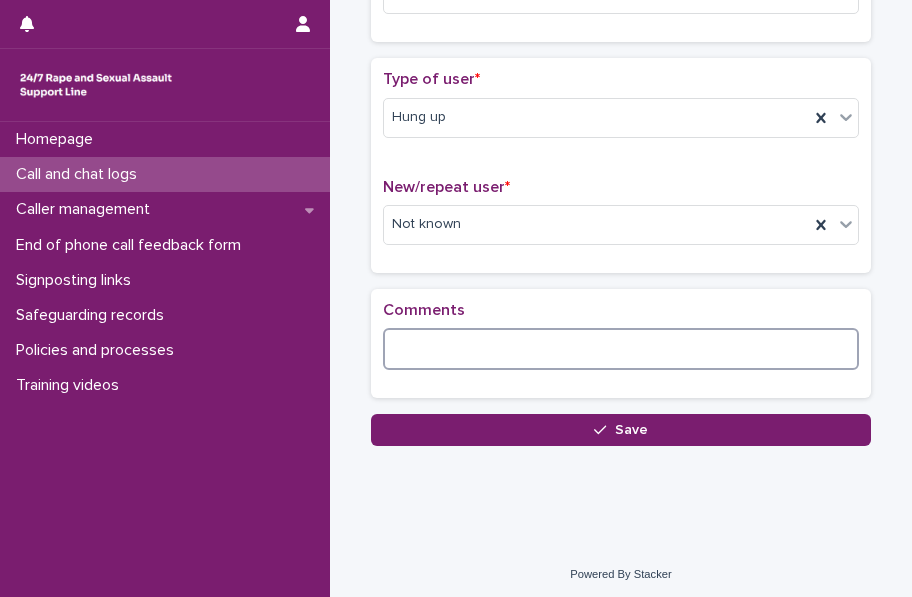 click at bounding box center [621, 349] 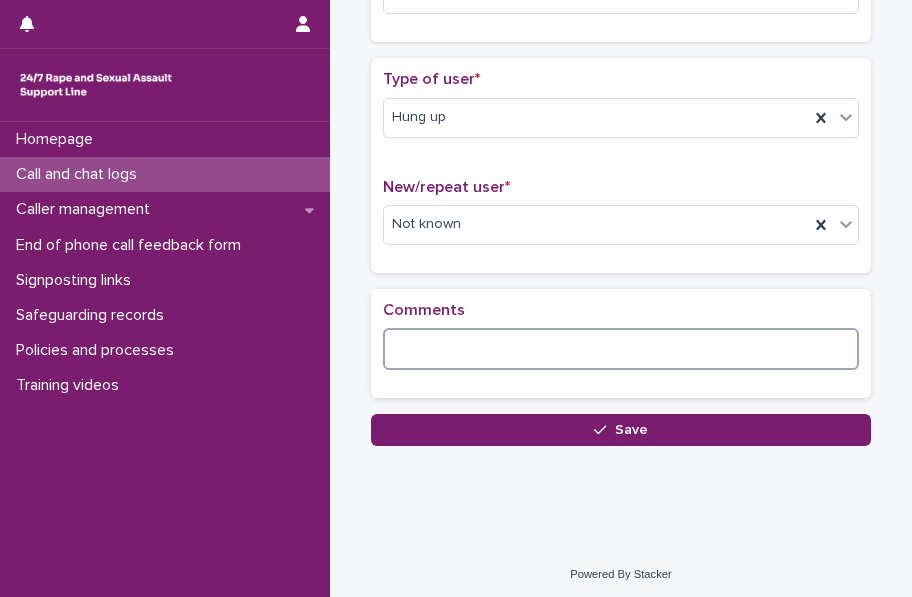 paste on "**********" 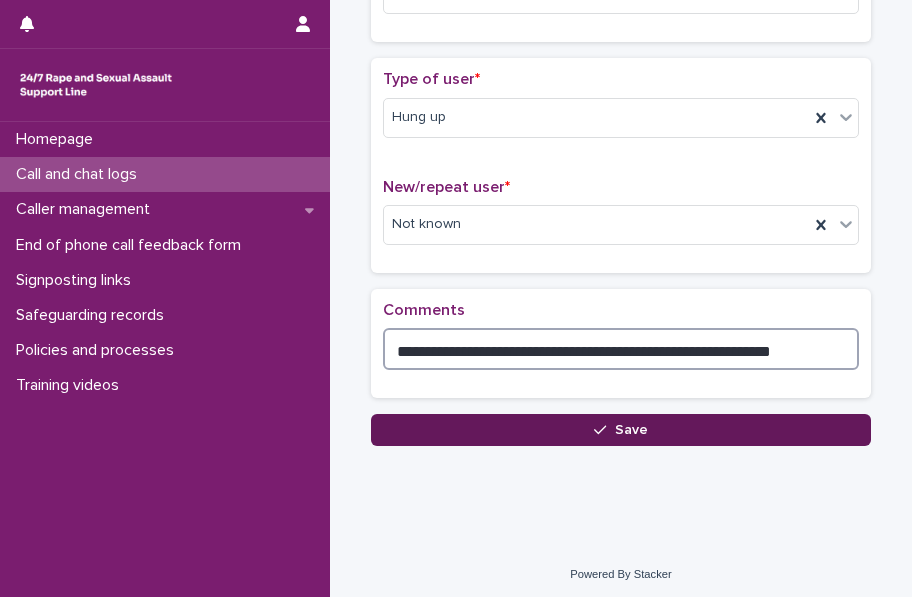 type on "**********" 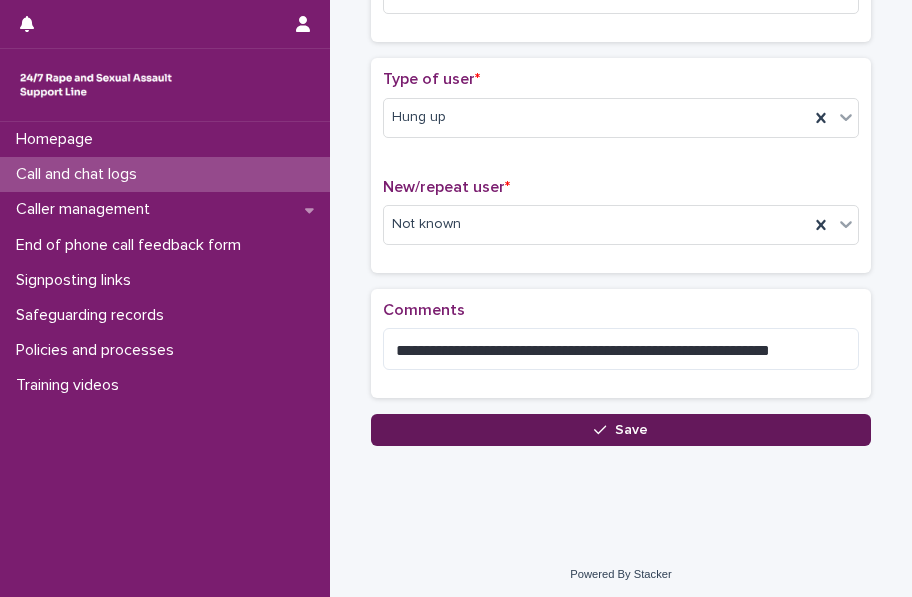 click at bounding box center (604, 430) 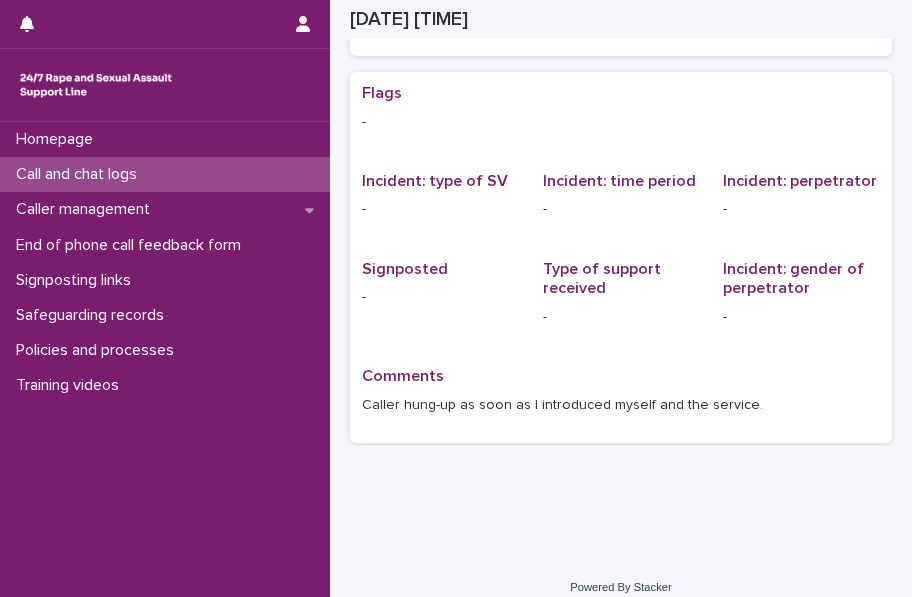 scroll, scrollTop: 21, scrollLeft: 0, axis: vertical 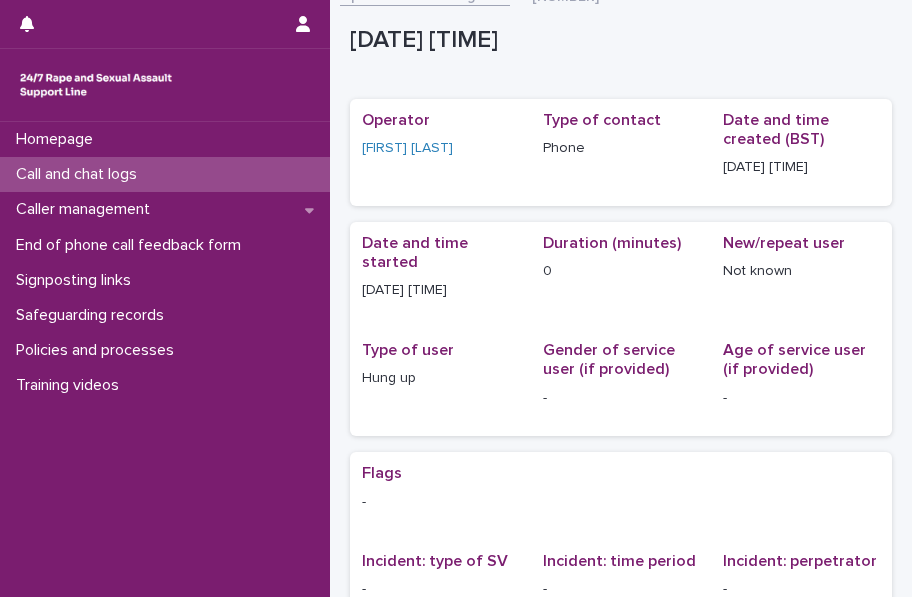 click on "Call and chat logs" at bounding box center [80, 174] 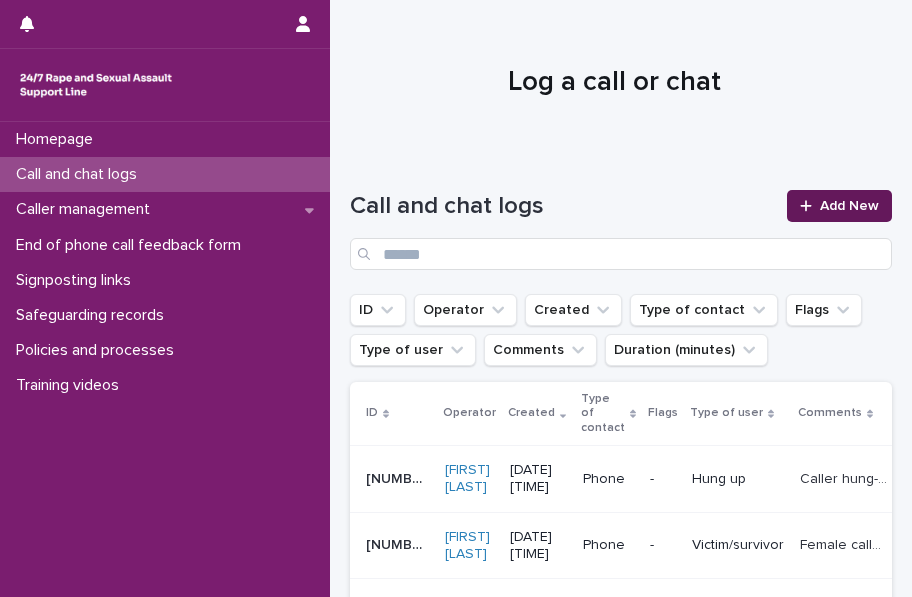 click on "Add New" at bounding box center (849, 206) 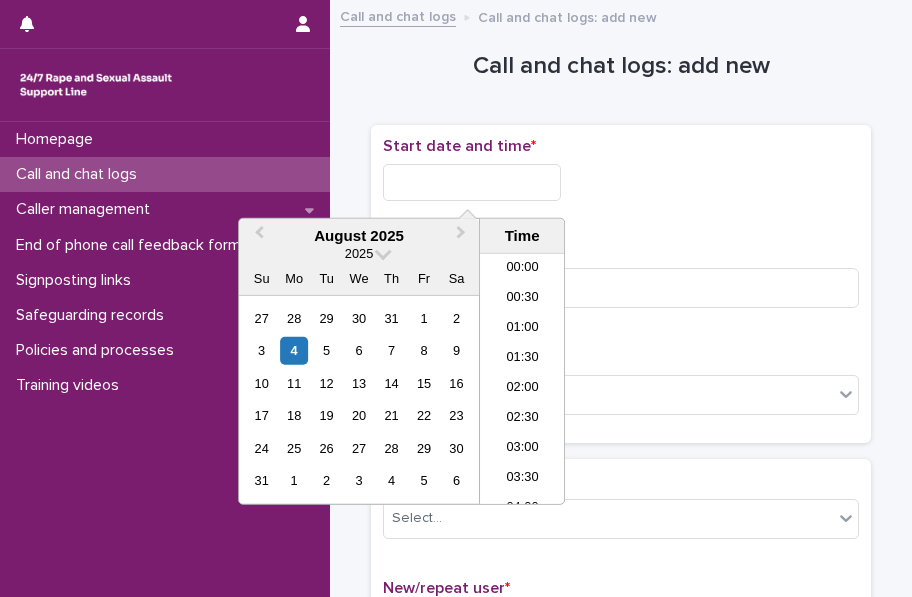 click at bounding box center (472, 182) 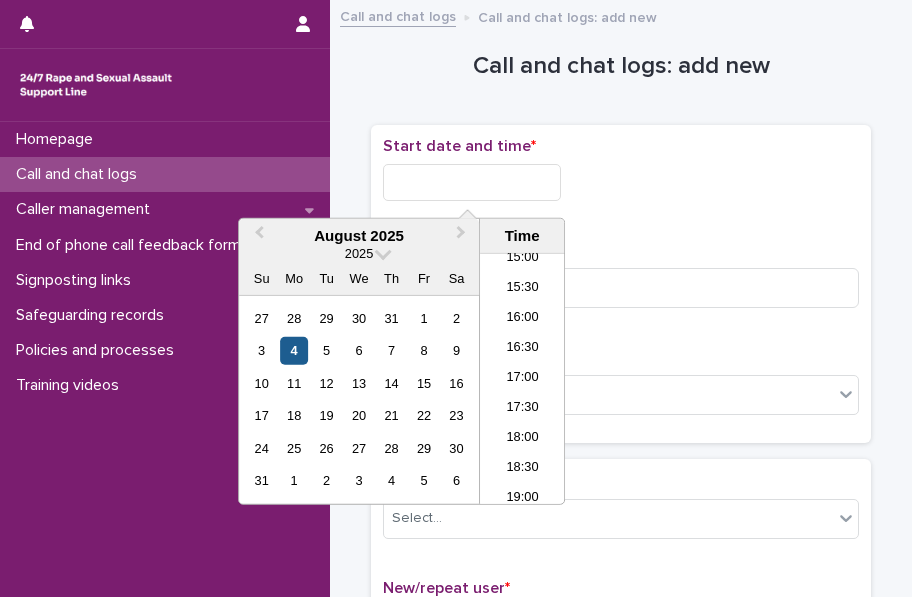 click on "4" at bounding box center (294, 350) 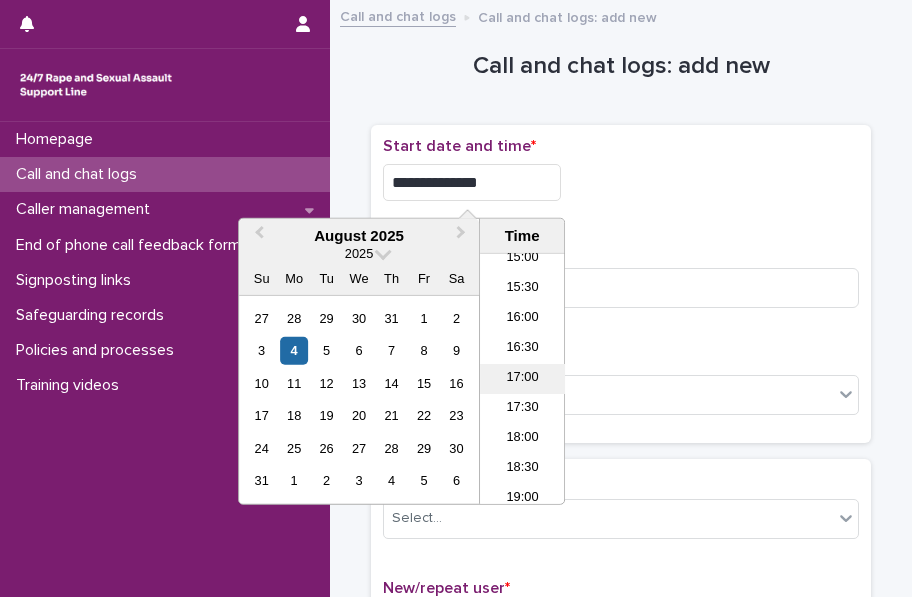 click on "17:00" at bounding box center (522, 379) 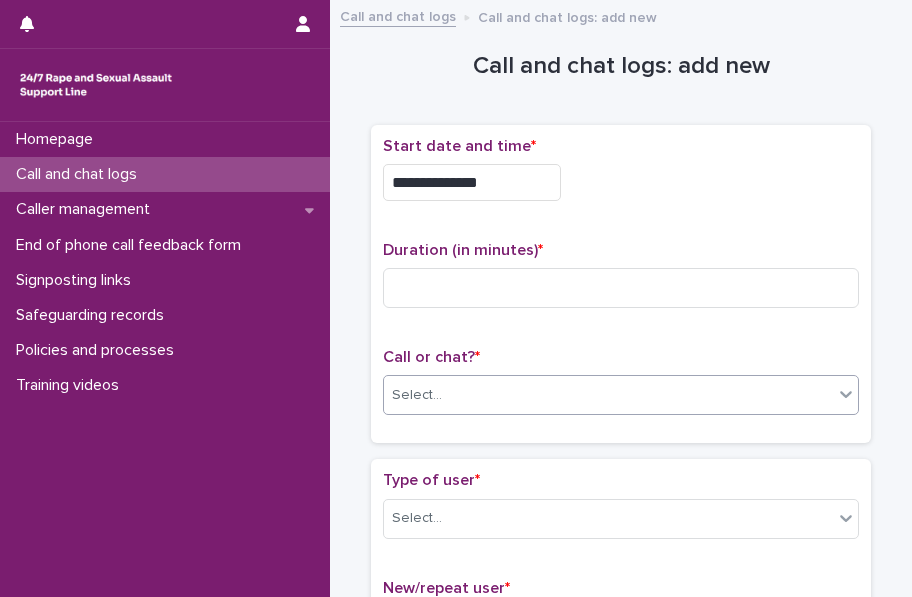 click on "Select..." at bounding box center [608, 395] 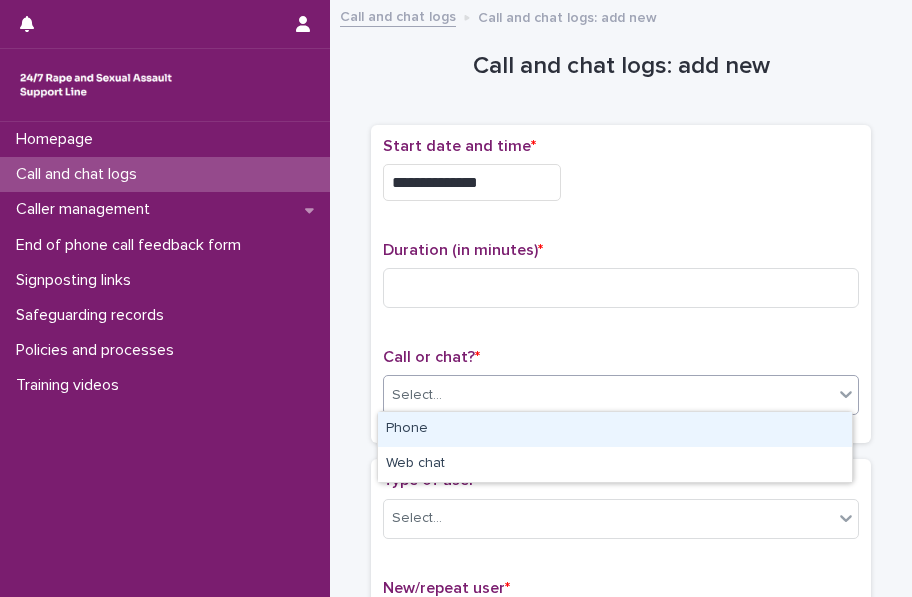 click on "Phone" at bounding box center (615, 429) 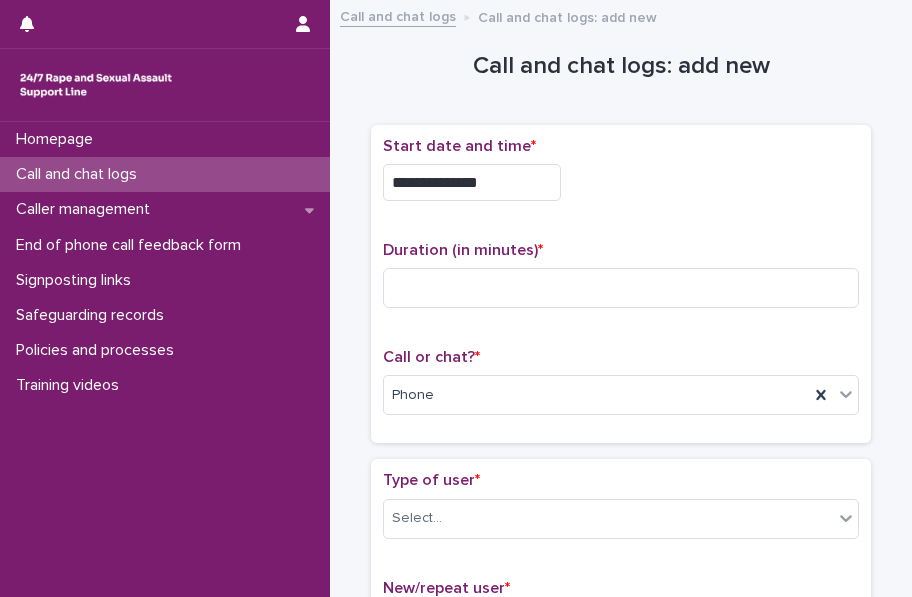 click on "**********" at bounding box center (472, 182) 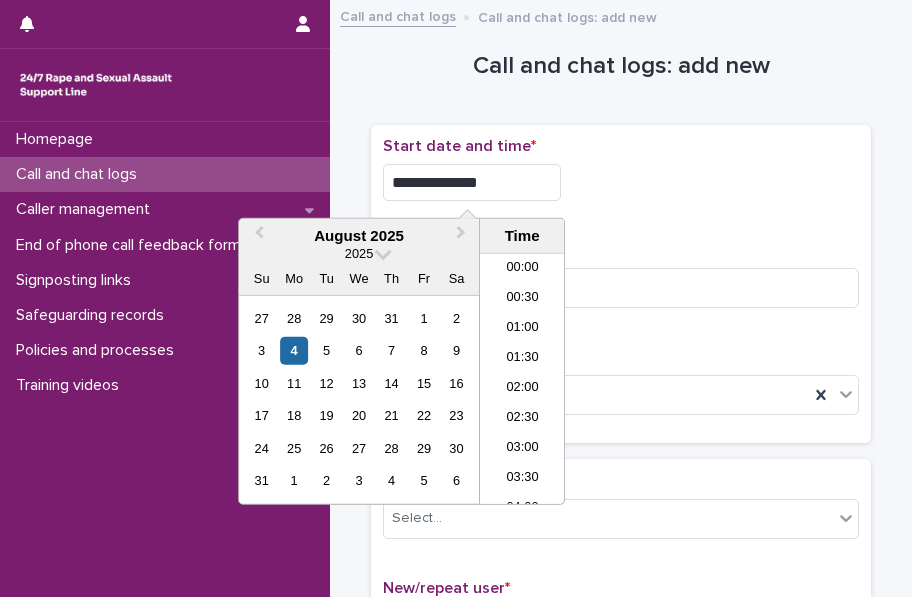 scroll, scrollTop: 910, scrollLeft: 0, axis: vertical 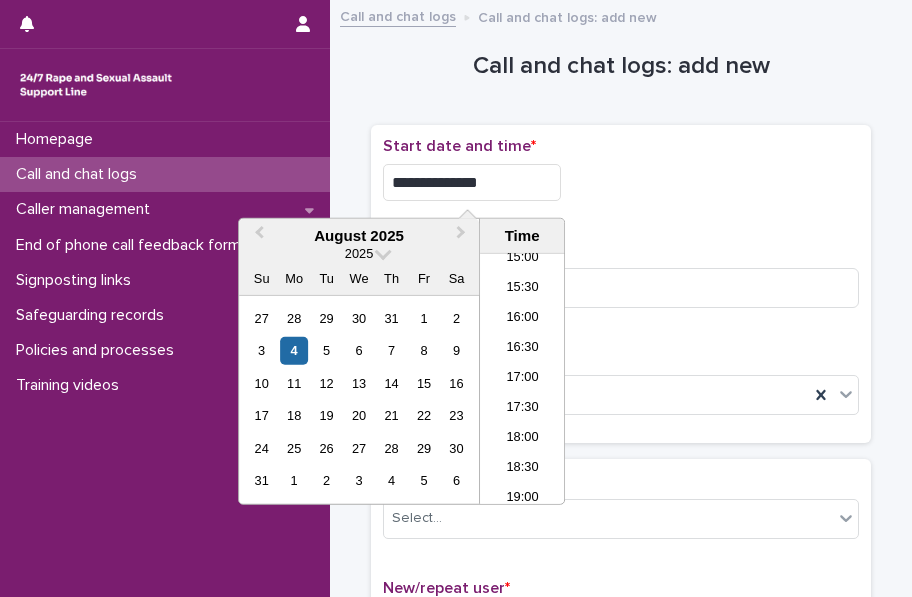 type on "**********" 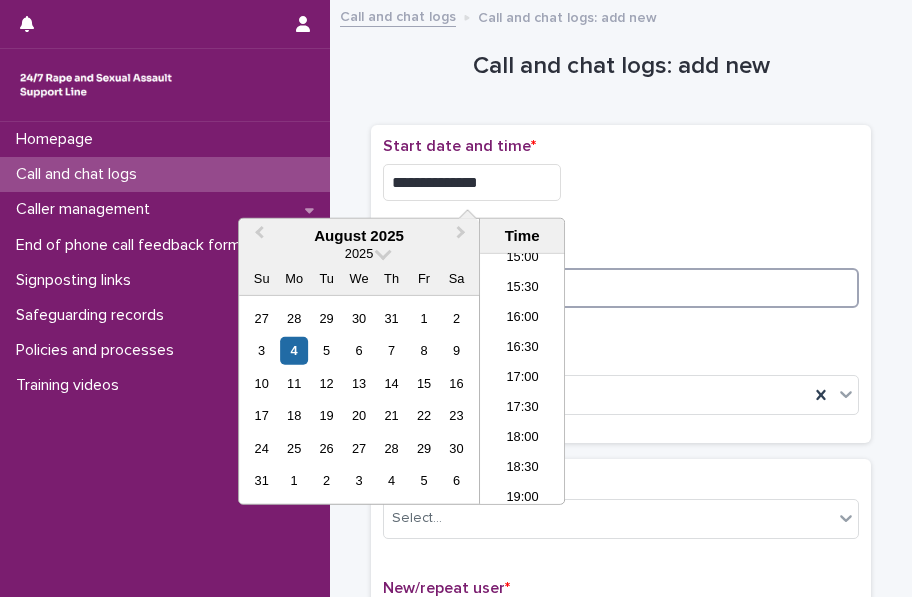 click at bounding box center (621, 288) 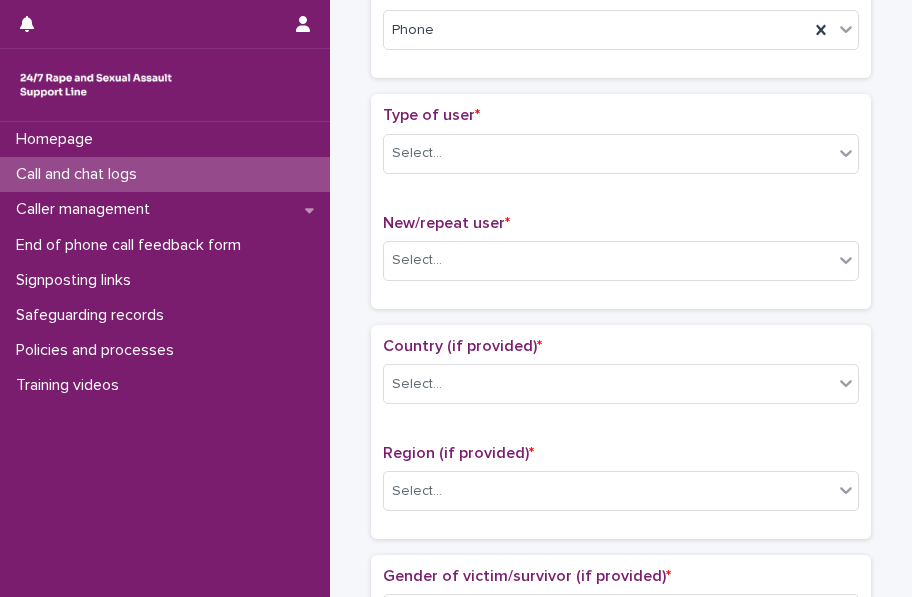 scroll, scrollTop: 400, scrollLeft: 0, axis: vertical 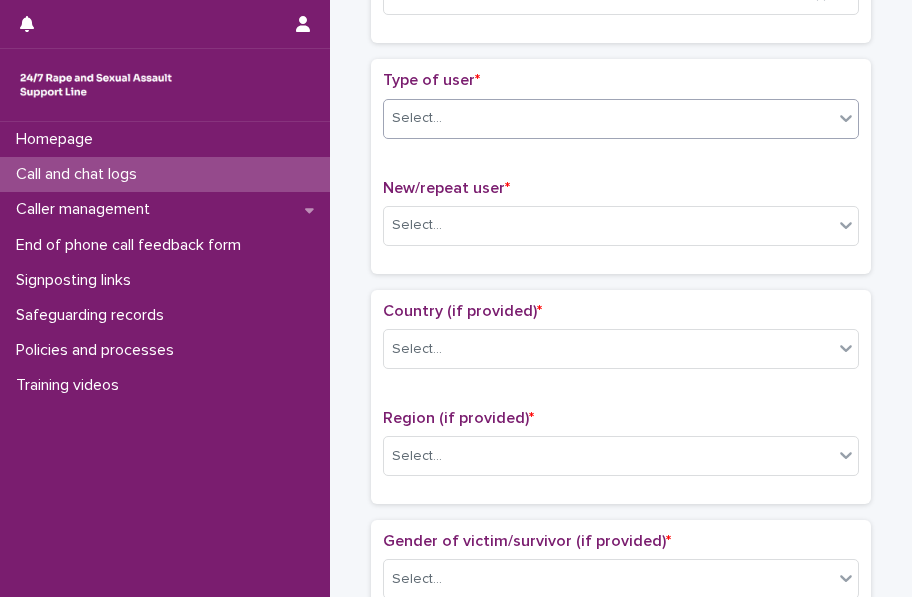 type on "*" 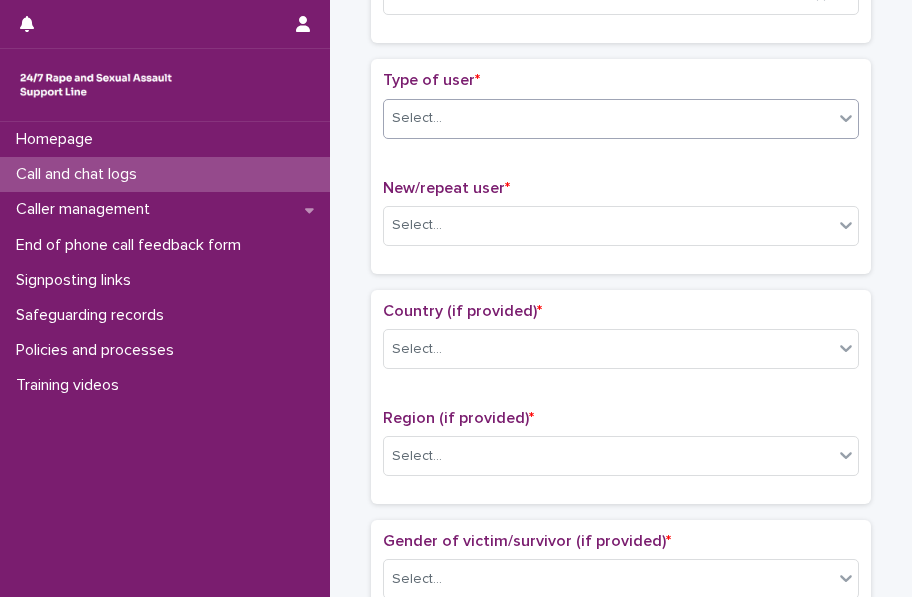 click 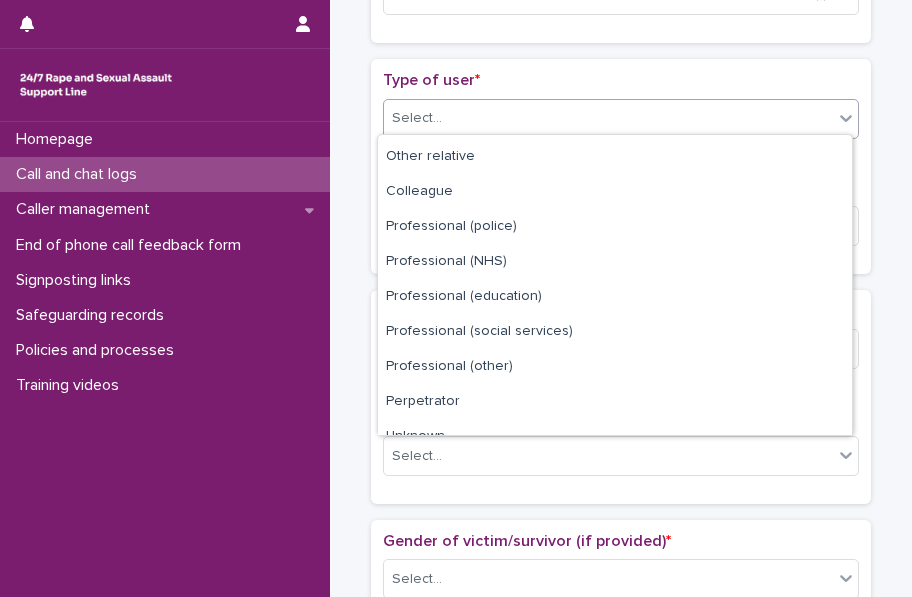 scroll, scrollTop: 224, scrollLeft: 0, axis: vertical 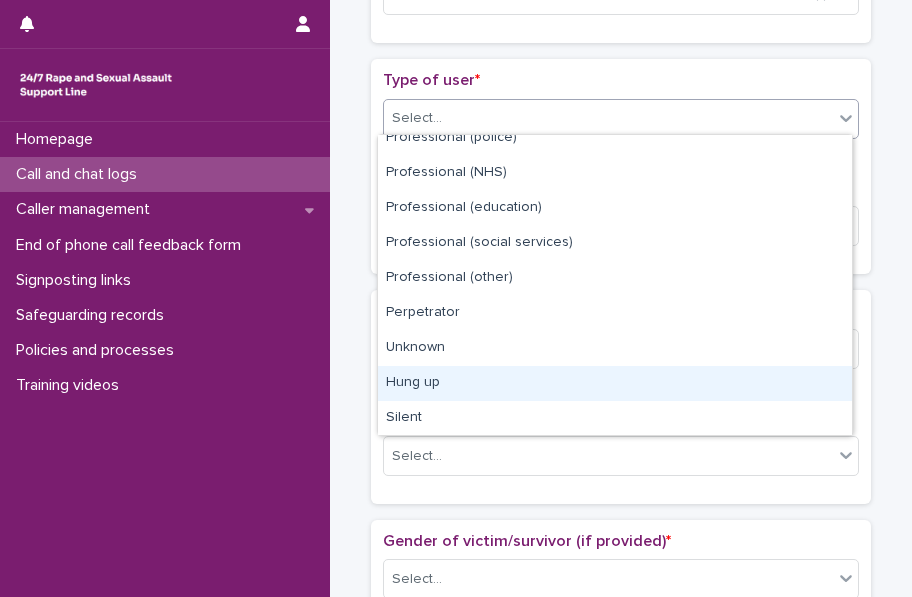 click on "Hung up" at bounding box center (615, 383) 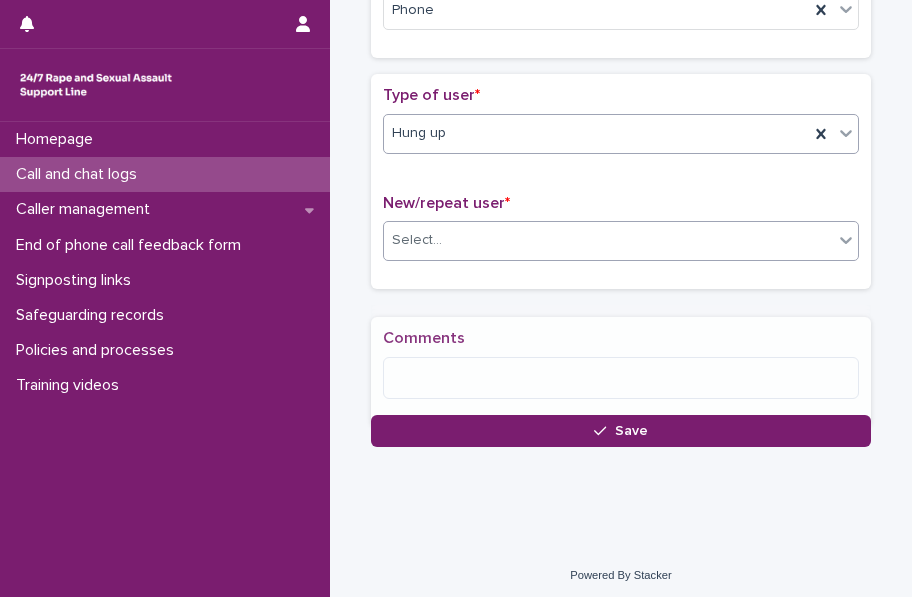 scroll, scrollTop: 400, scrollLeft: 0, axis: vertical 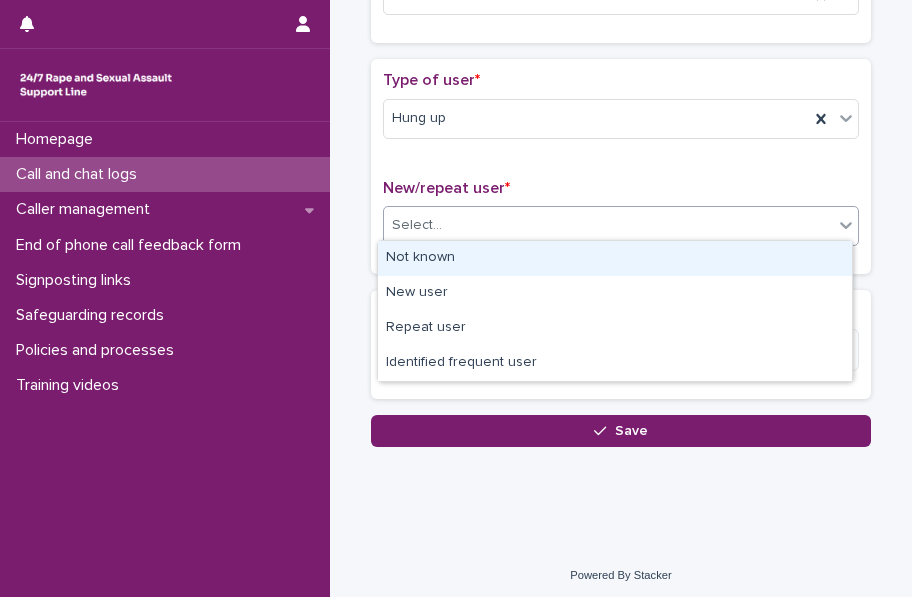click on "Select..." at bounding box center (608, 225) 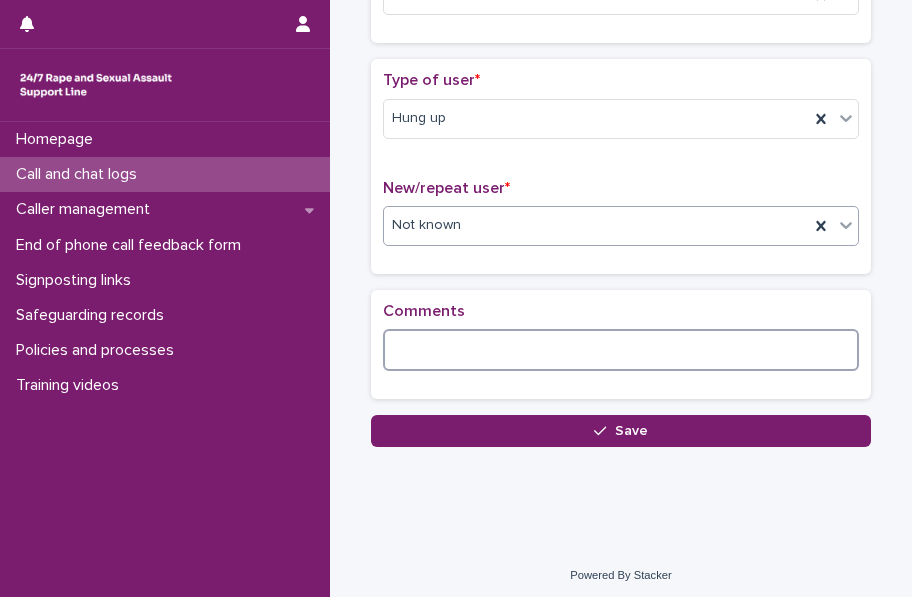 click at bounding box center [621, 350] 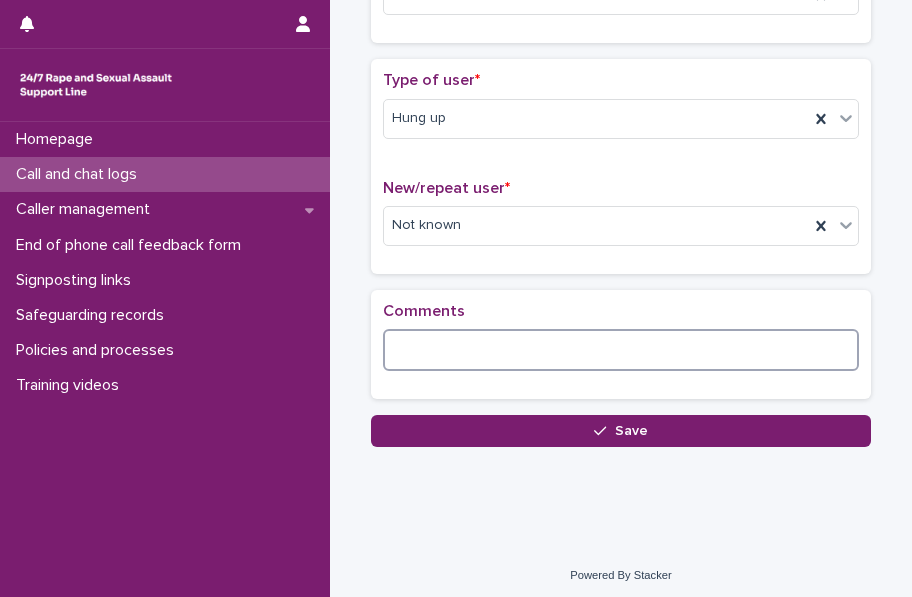 paste on "**********" 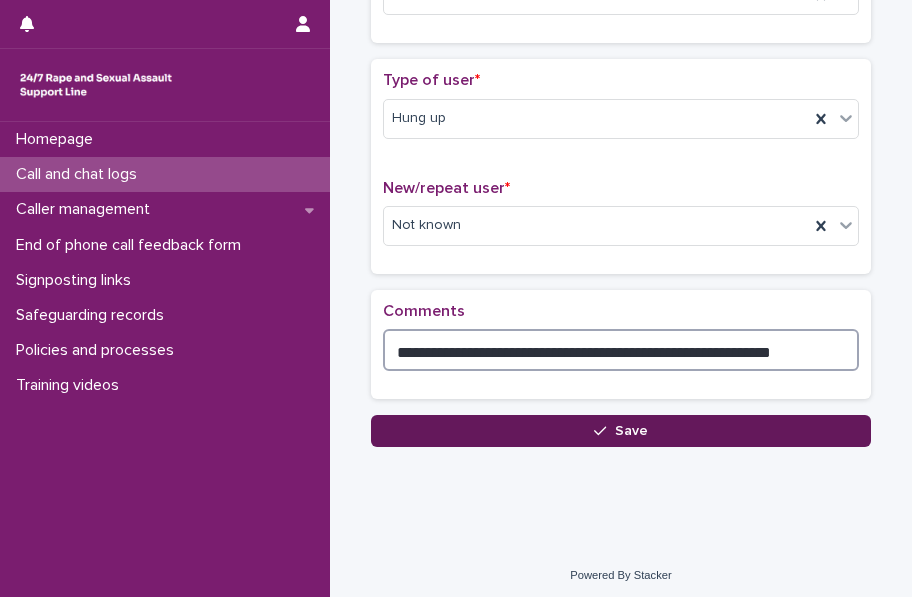 type on "**********" 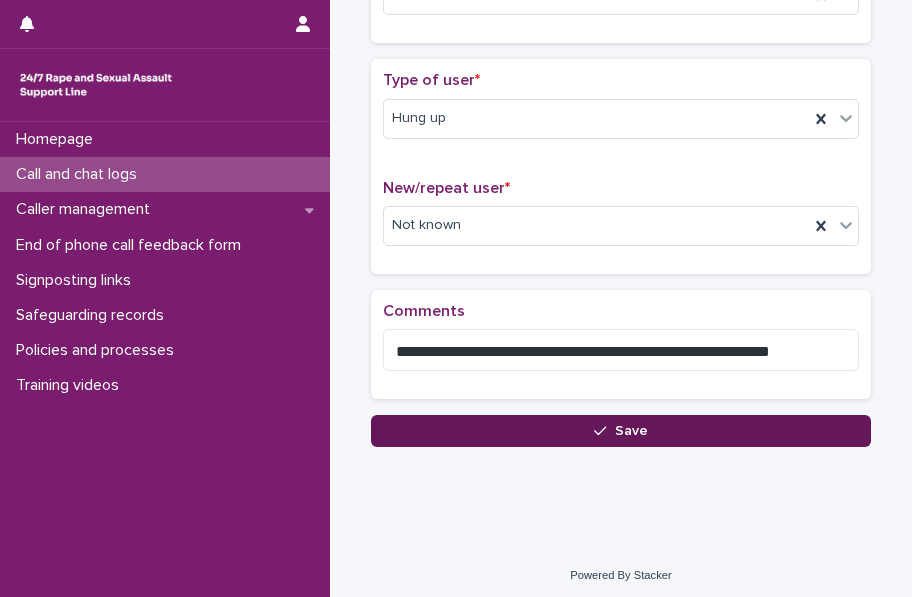 click on "Save" at bounding box center [621, 431] 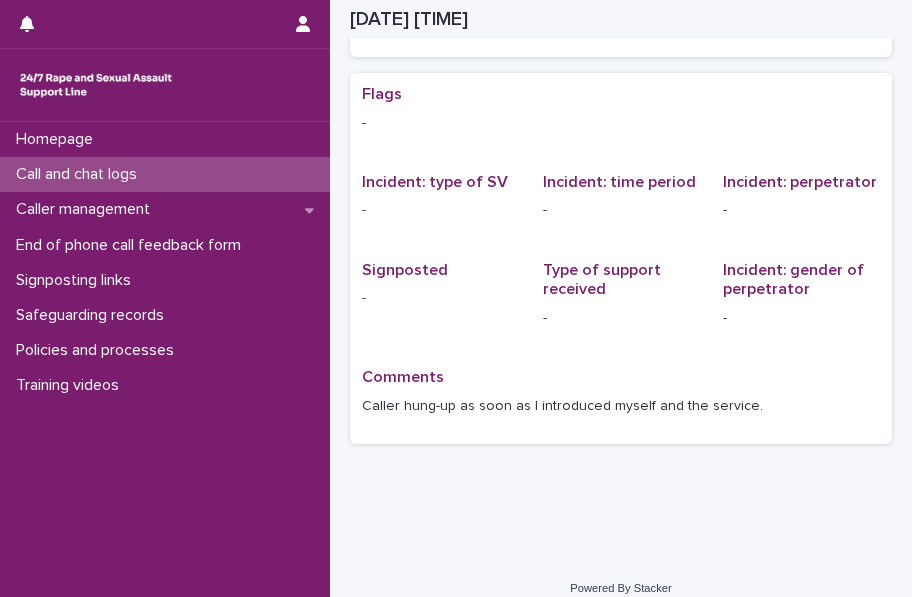 scroll, scrollTop: 10, scrollLeft: 0, axis: vertical 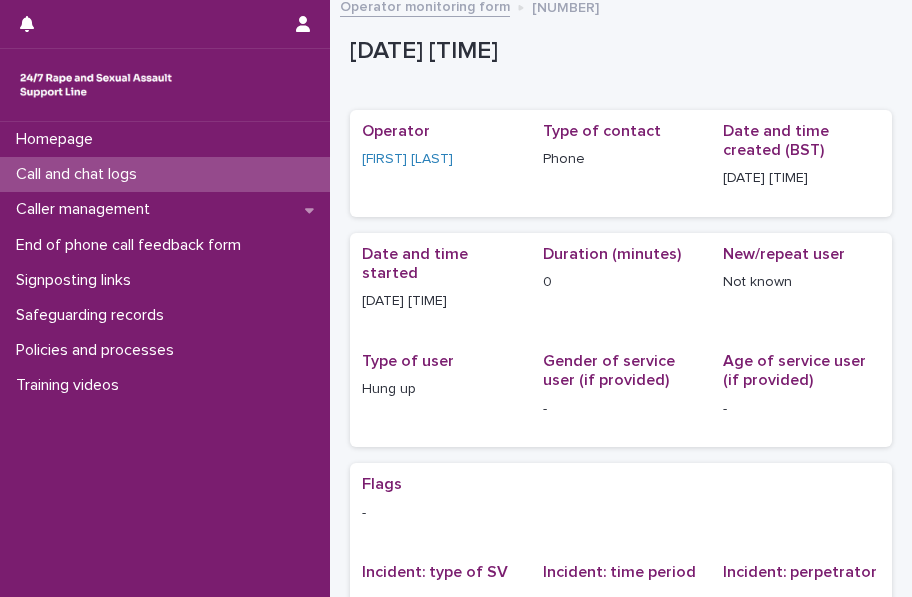 click on "Call and chat logs" at bounding box center (80, 174) 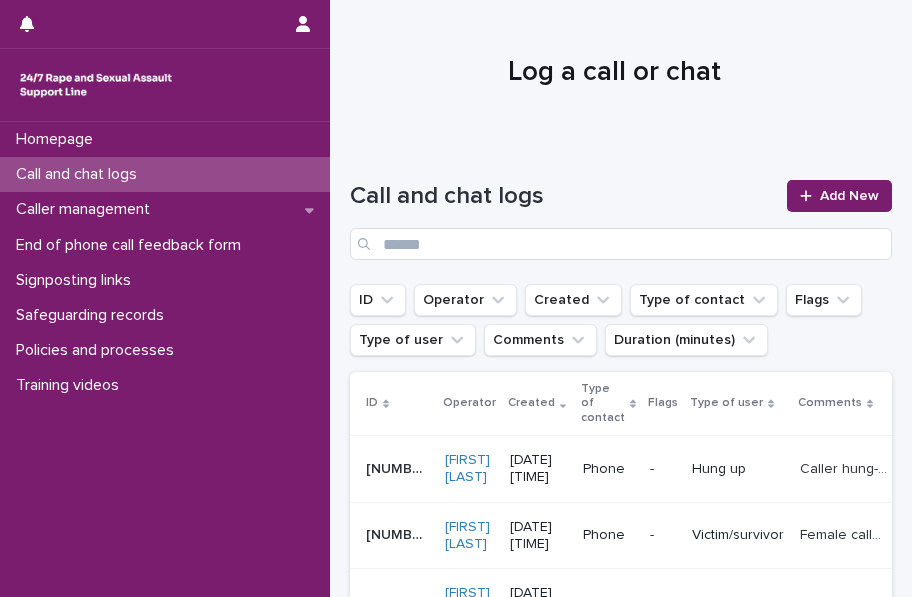 scroll, scrollTop: 0, scrollLeft: 0, axis: both 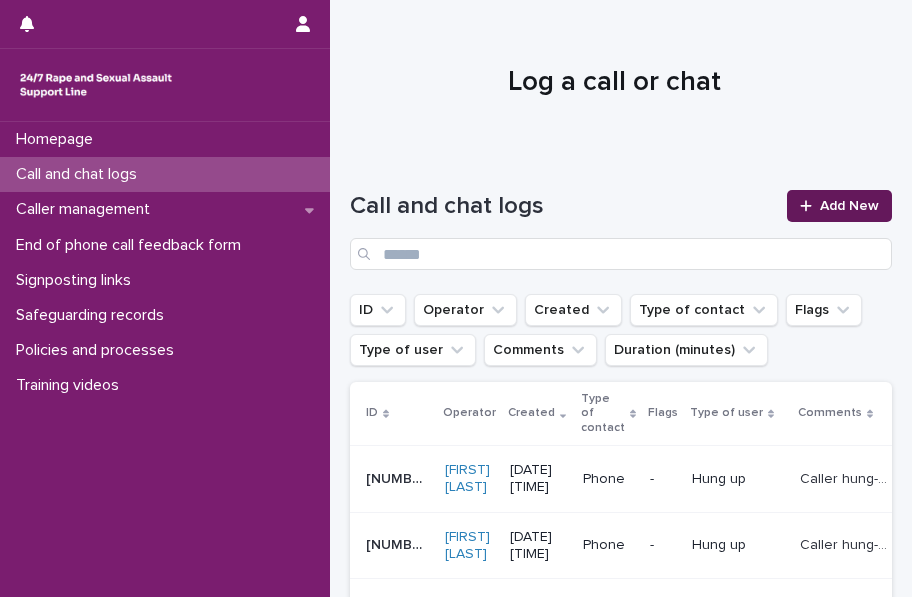 click on "Add New" at bounding box center [849, 206] 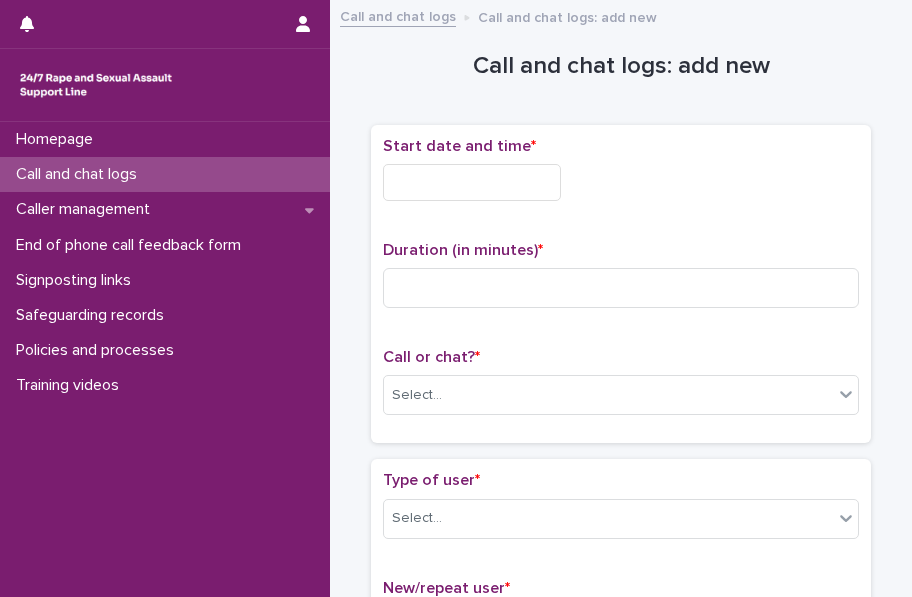 click at bounding box center [472, 182] 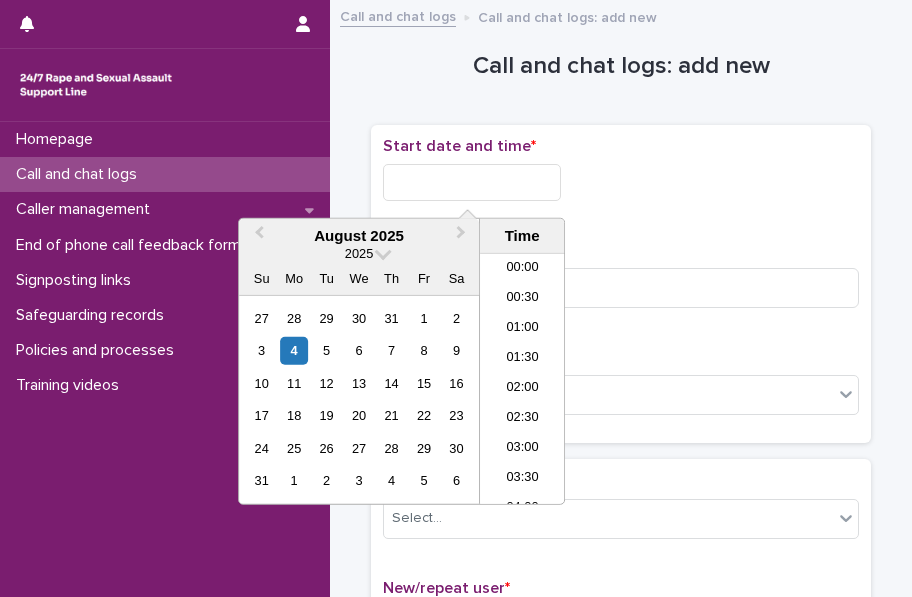 scroll, scrollTop: 910, scrollLeft: 0, axis: vertical 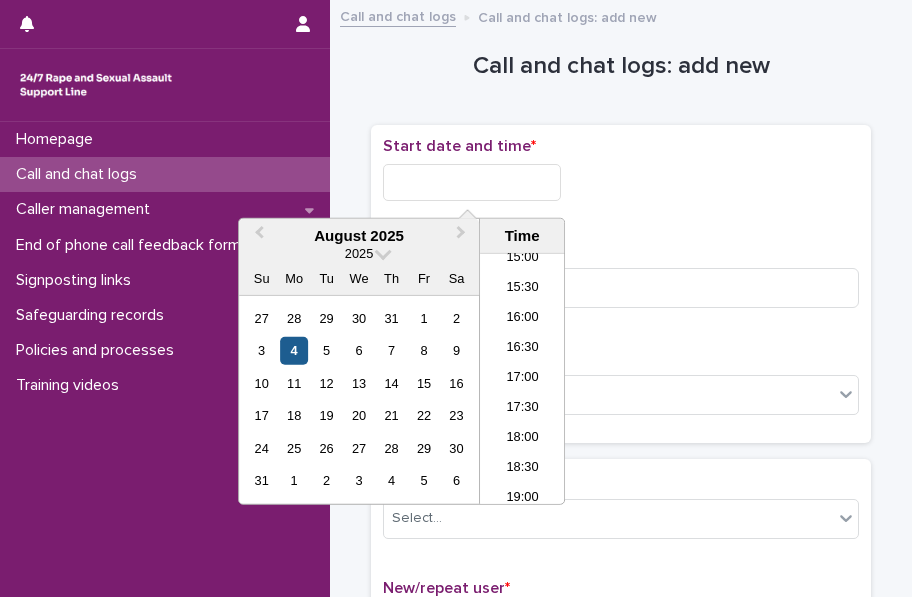 click on "4" at bounding box center [294, 350] 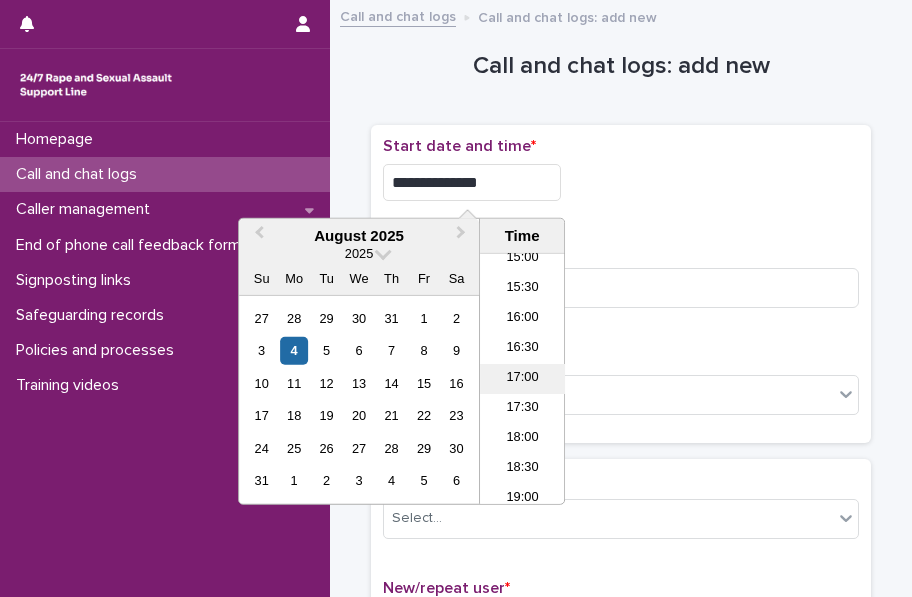 click on "17:00" at bounding box center [522, 379] 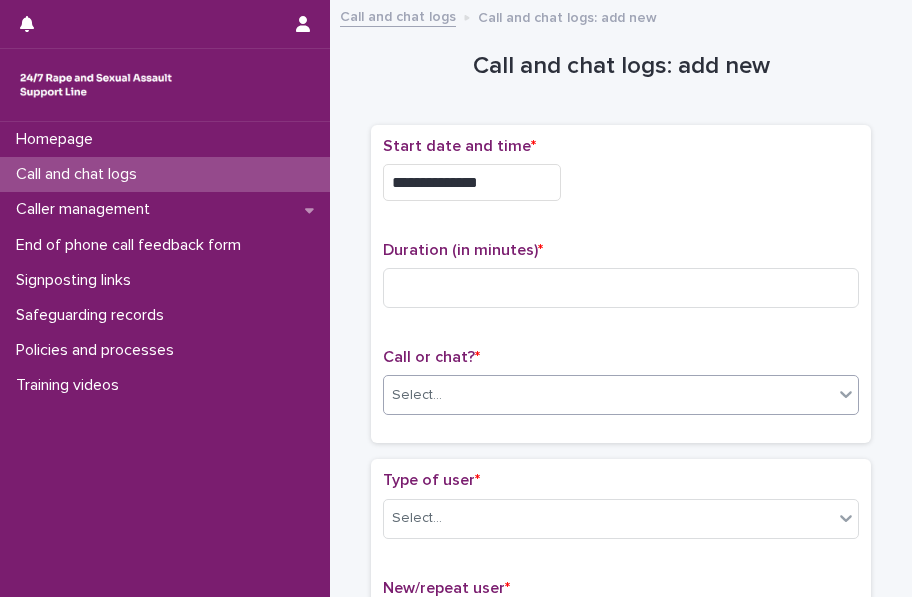 click on "Select..." at bounding box center (608, 395) 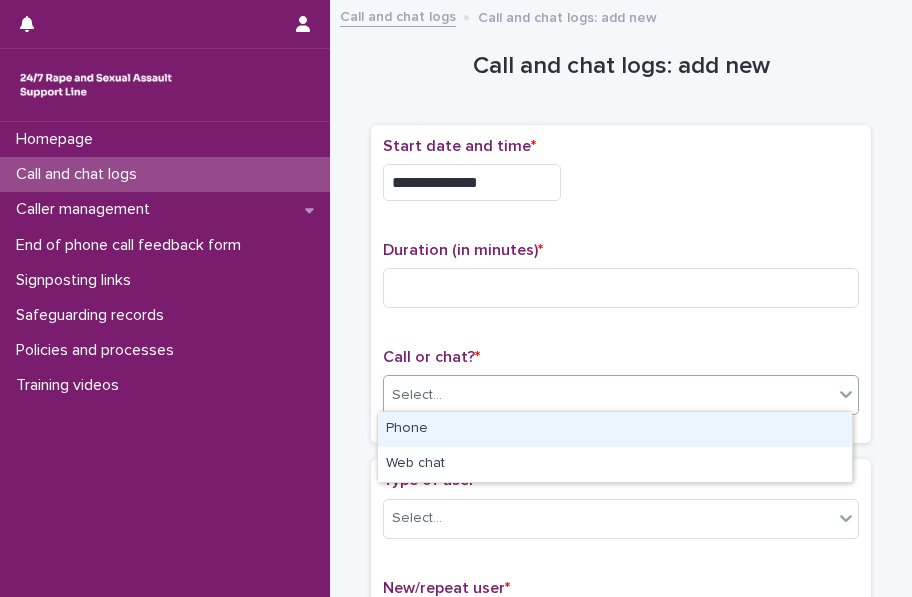 click on "Phone" at bounding box center [615, 429] 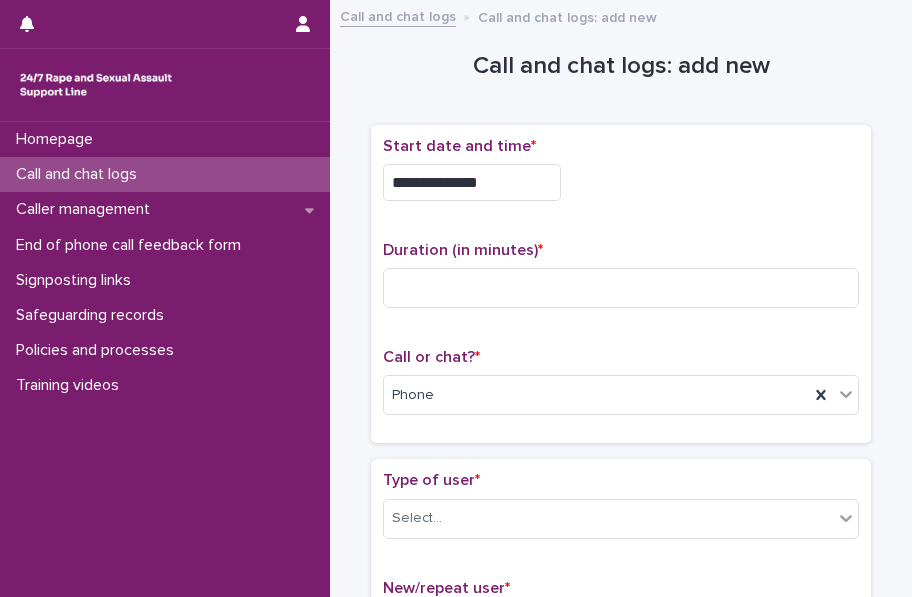 click on "**********" at bounding box center [472, 182] 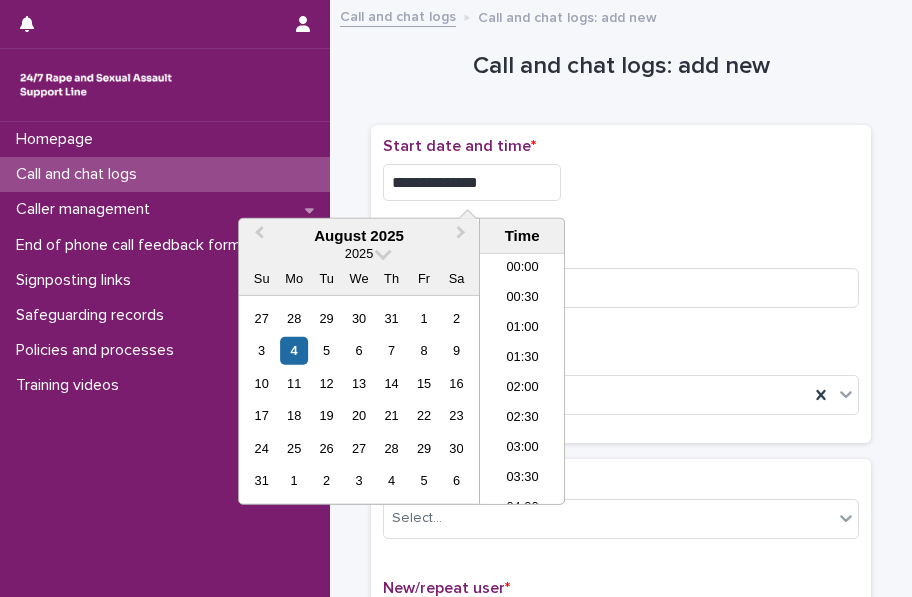 scroll, scrollTop: 910, scrollLeft: 0, axis: vertical 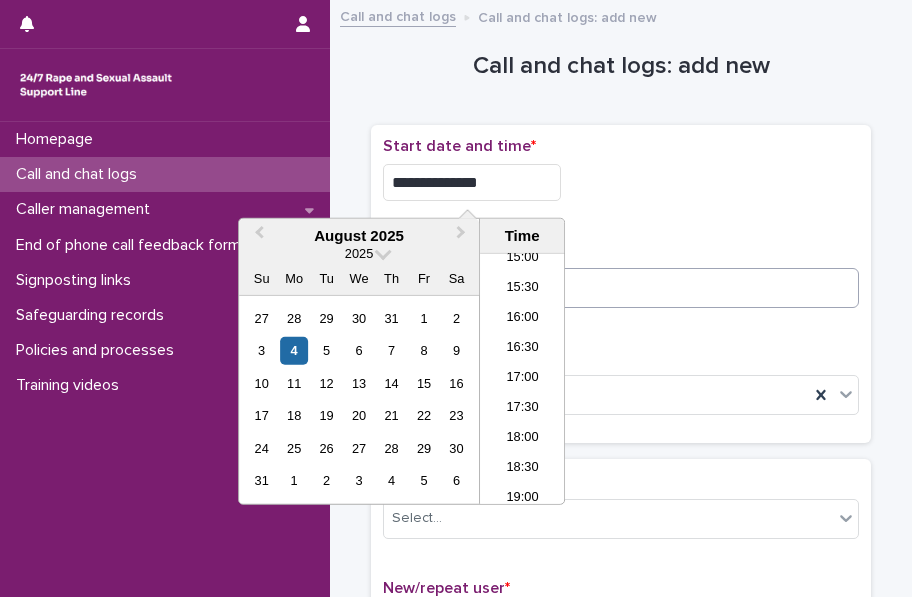 type on "**********" 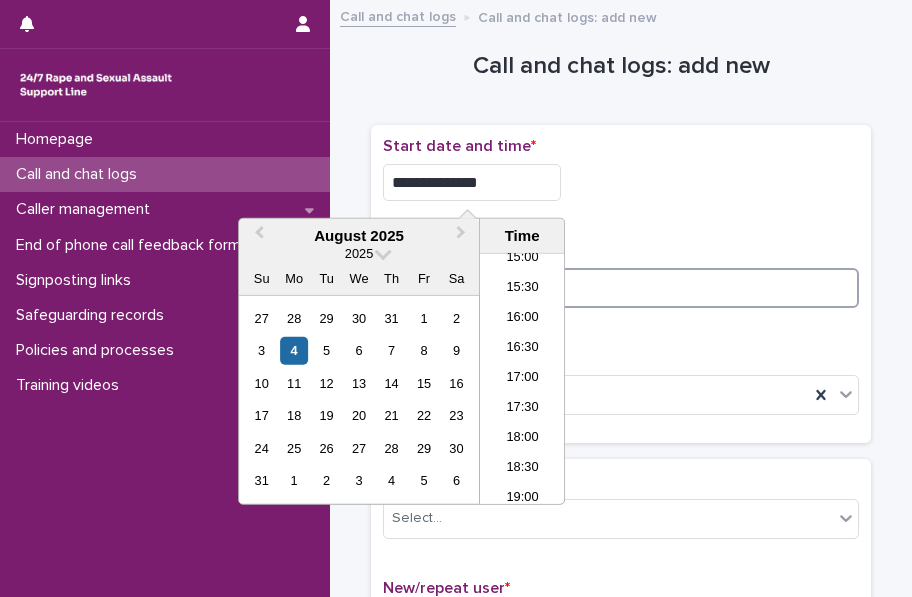 click at bounding box center (621, 288) 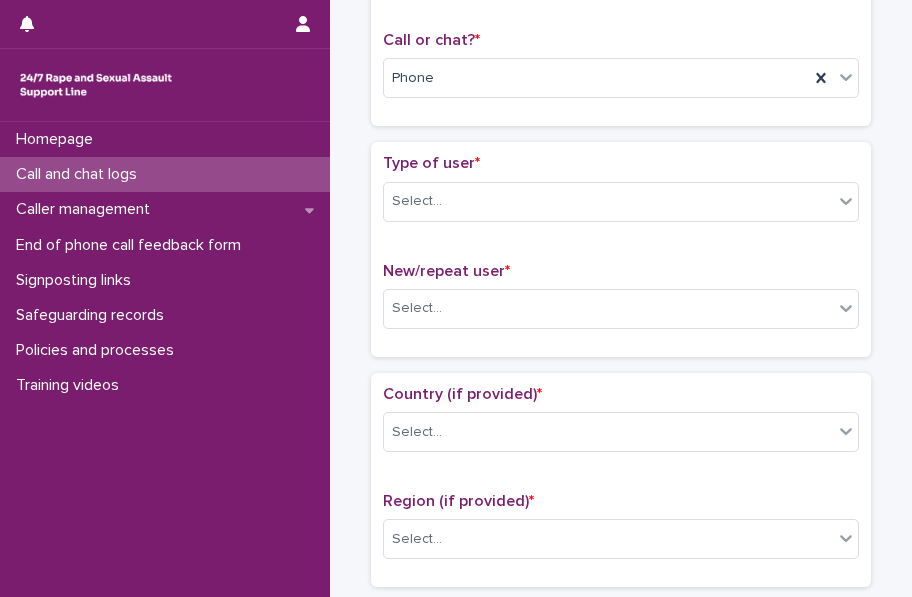 scroll, scrollTop: 325, scrollLeft: 0, axis: vertical 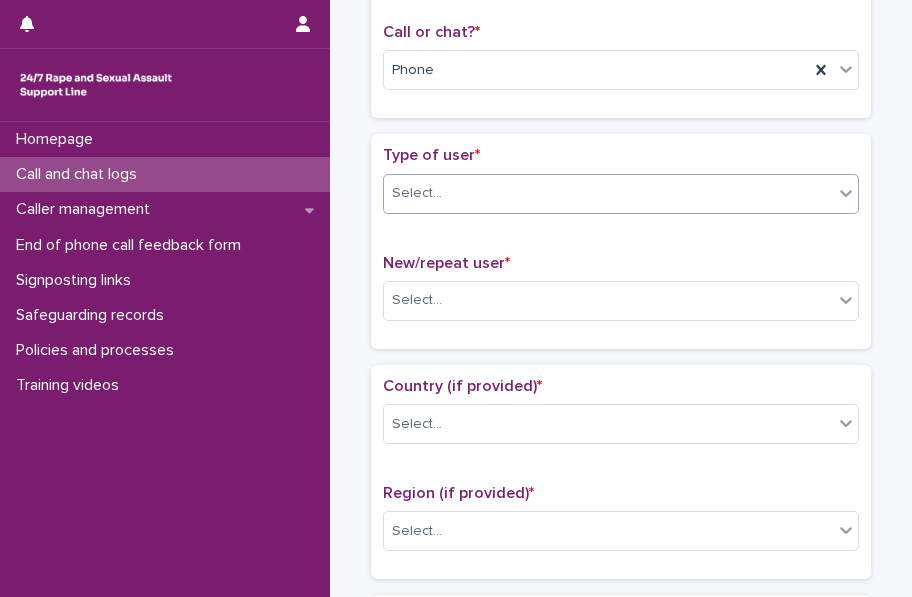 click on "Select..." at bounding box center (608, 193) 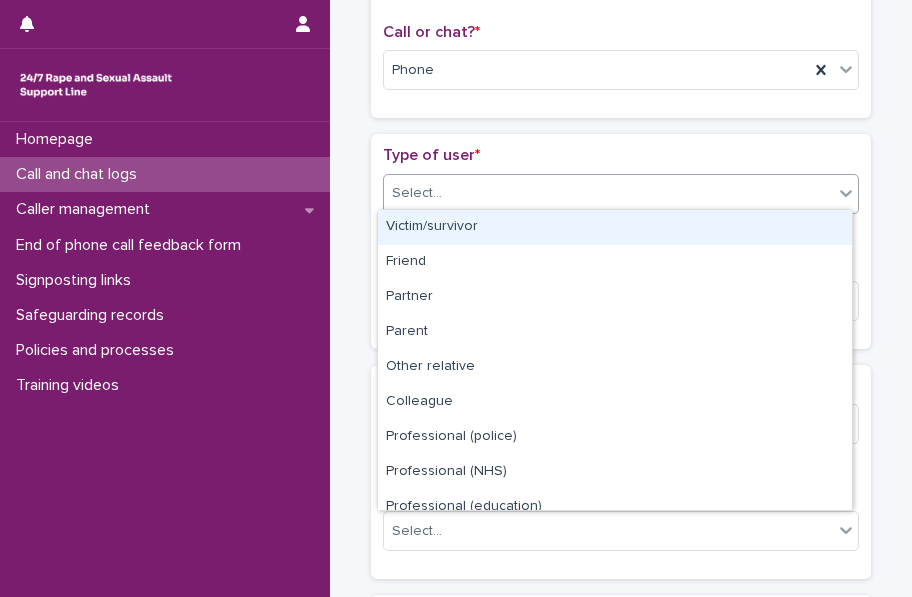 click on "Victim/survivor" at bounding box center [615, 227] 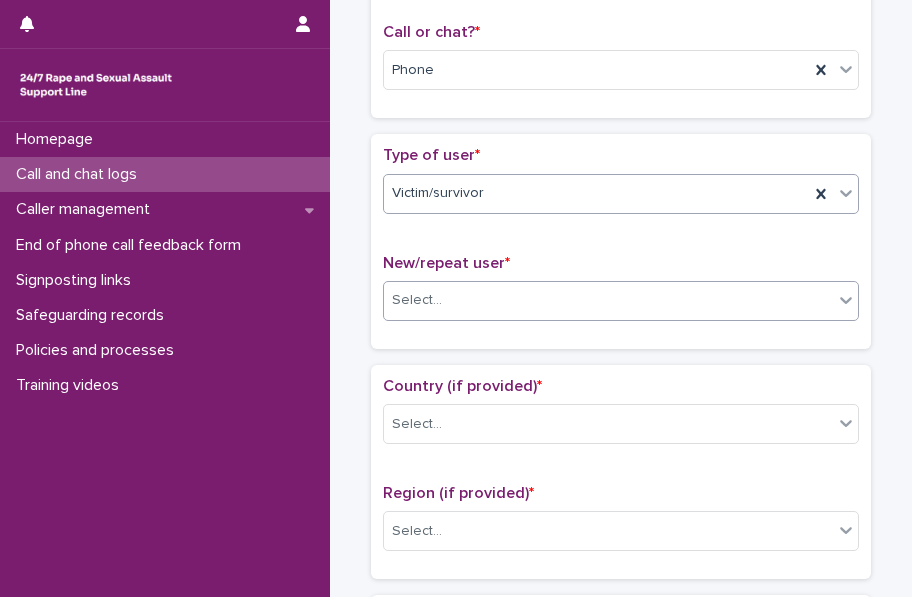 click on "Select..." at bounding box center [608, 300] 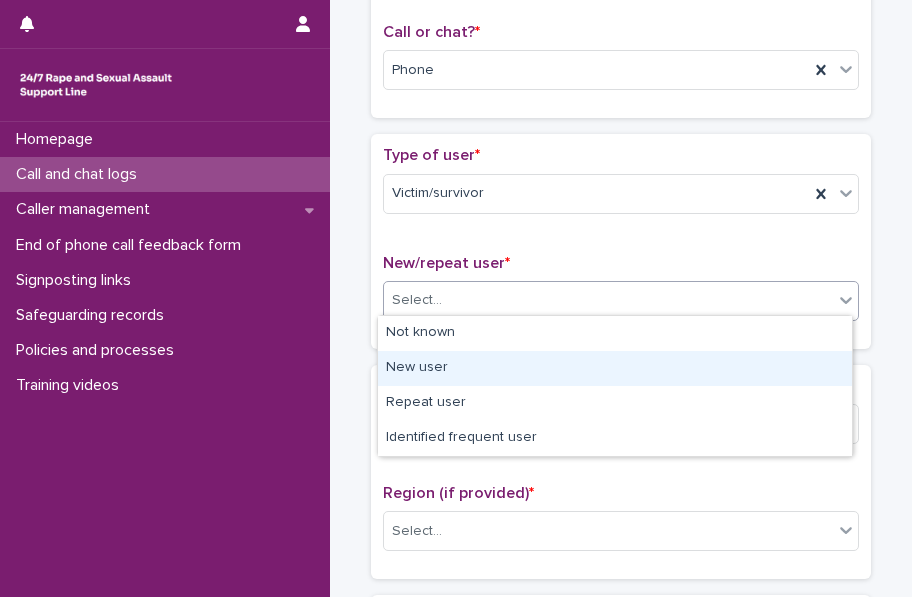 click on "New user" at bounding box center [615, 368] 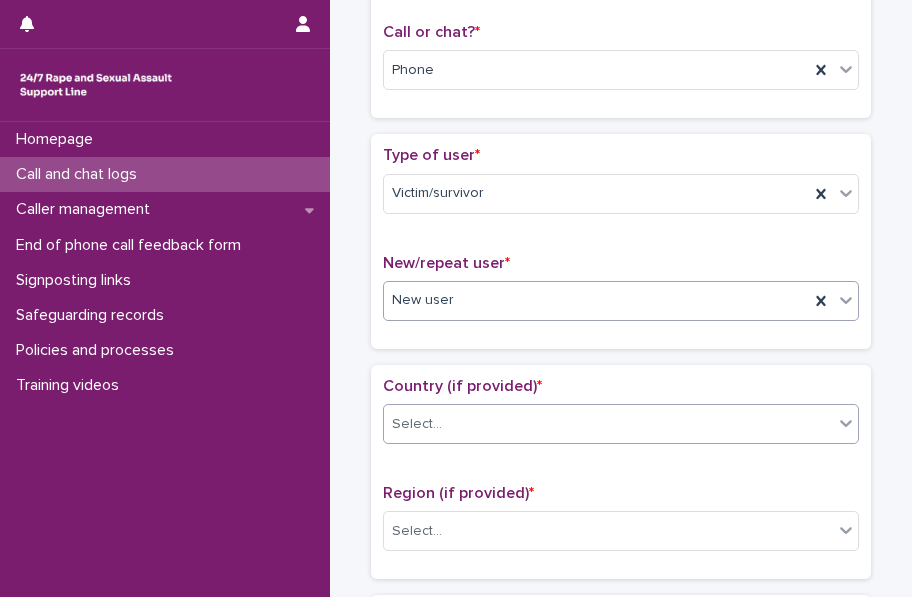 click on "Select..." at bounding box center [608, 424] 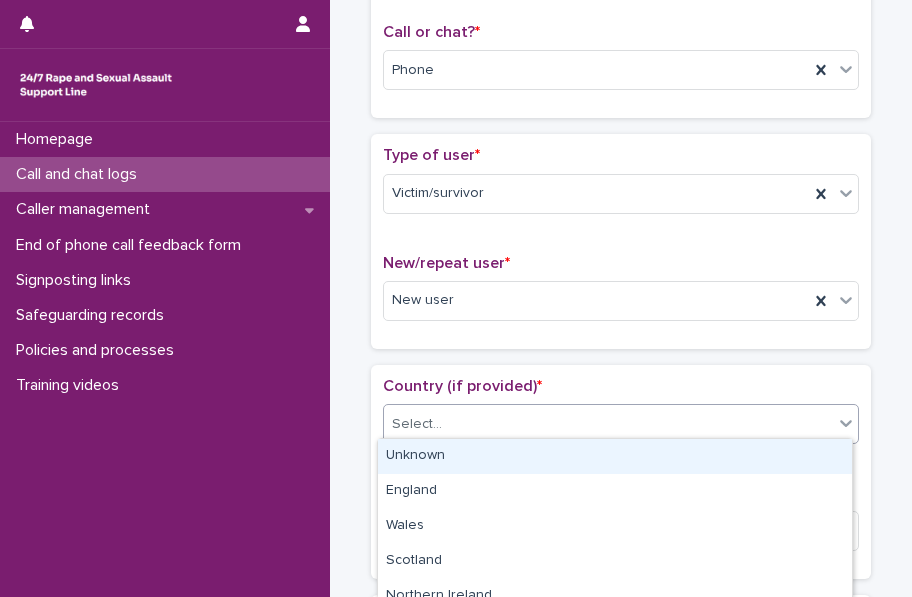 click on "Unknown" at bounding box center (615, 456) 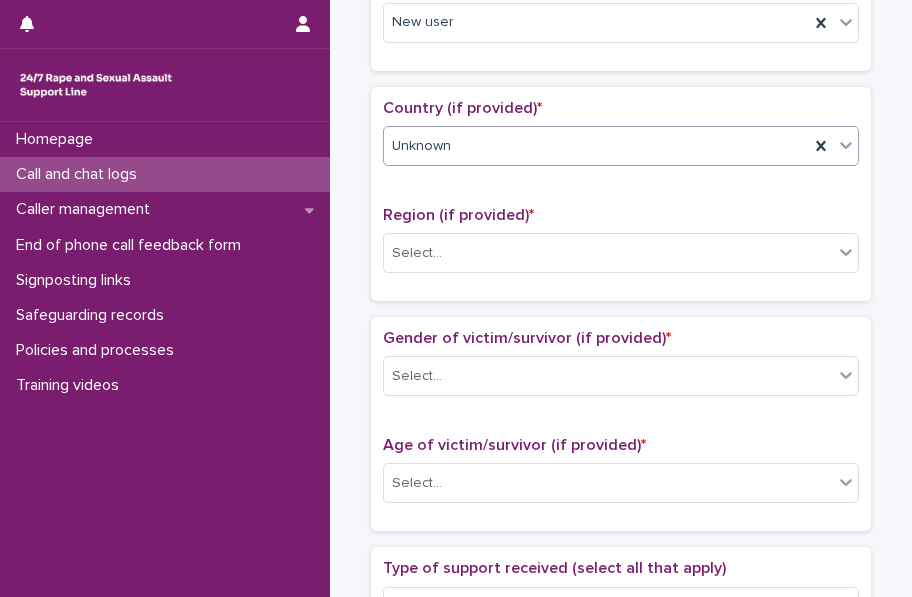 scroll, scrollTop: 625, scrollLeft: 0, axis: vertical 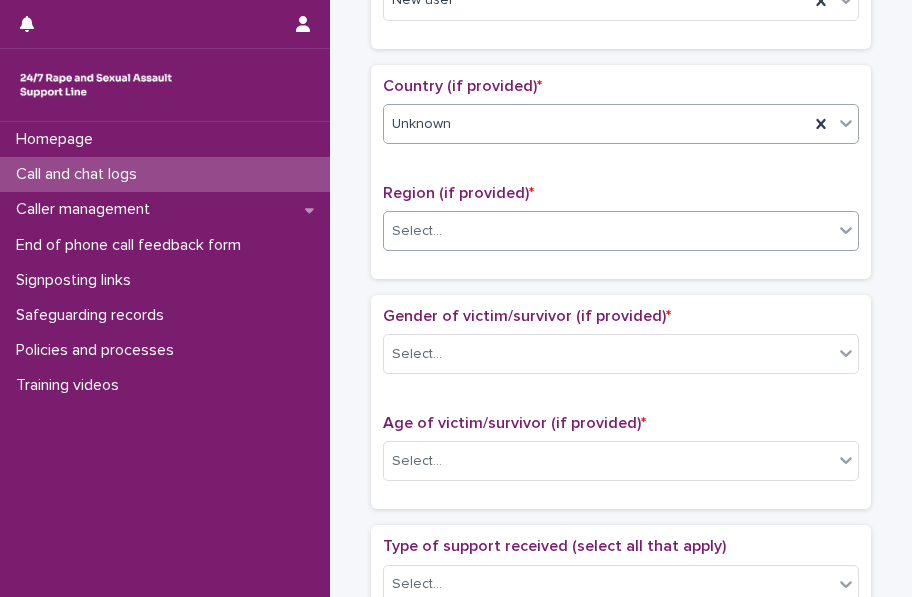 click 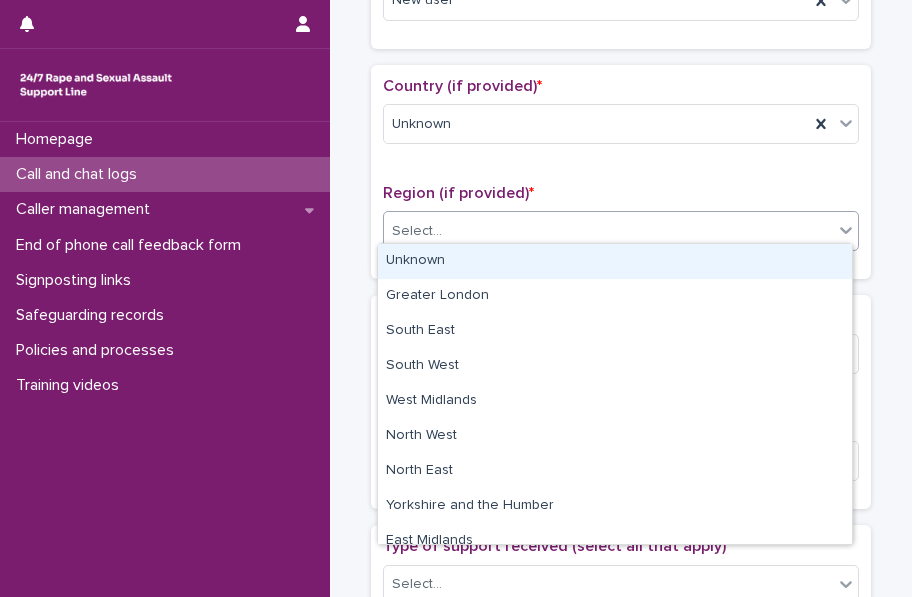 click on "Unknown" at bounding box center (615, 261) 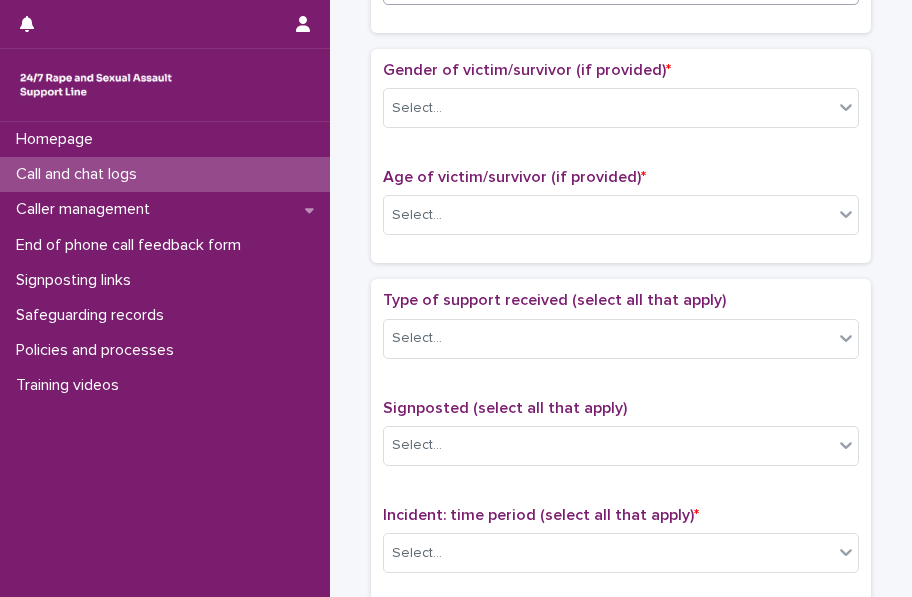 scroll, scrollTop: 874, scrollLeft: 0, axis: vertical 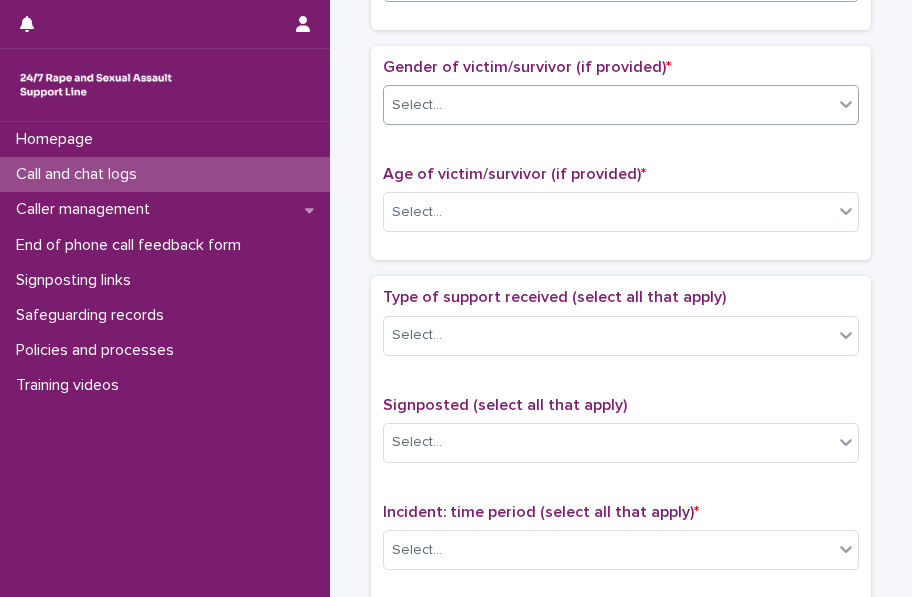 click on "Select..." at bounding box center (608, 105) 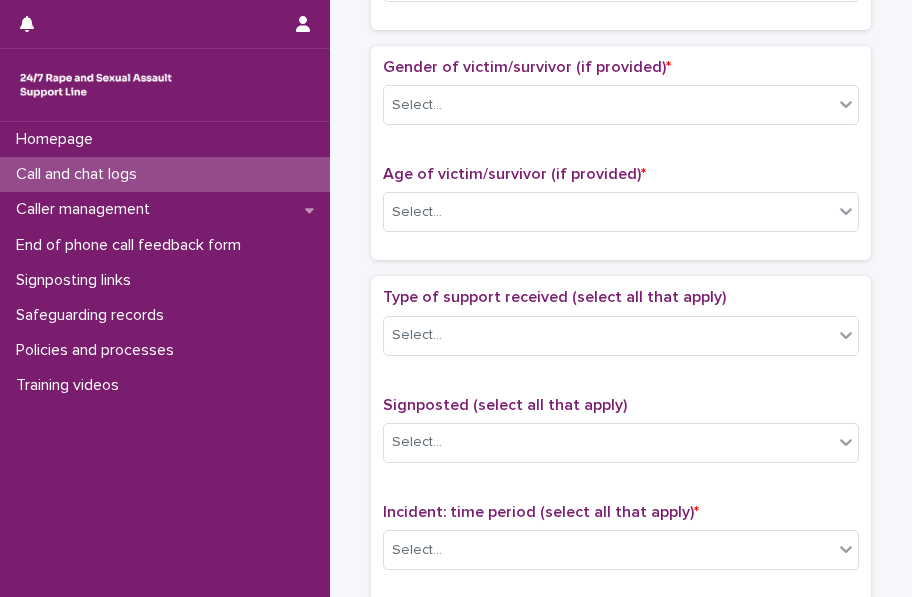 drag, startPoint x: 785, startPoint y: 156, endPoint x: 794, endPoint y: 139, distance: 19.235384 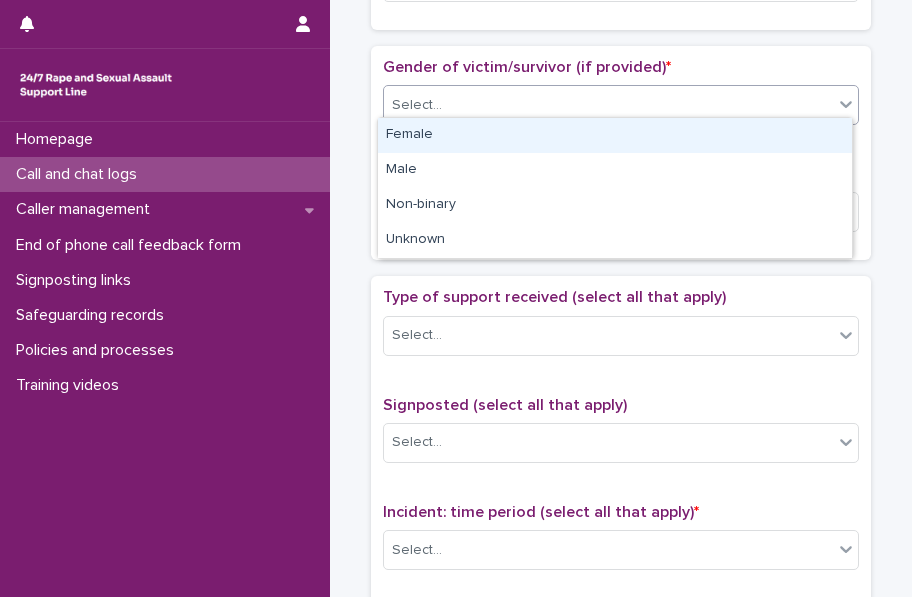 drag, startPoint x: 794, startPoint y: 139, endPoint x: 832, endPoint y: 103, distance: 52.34501 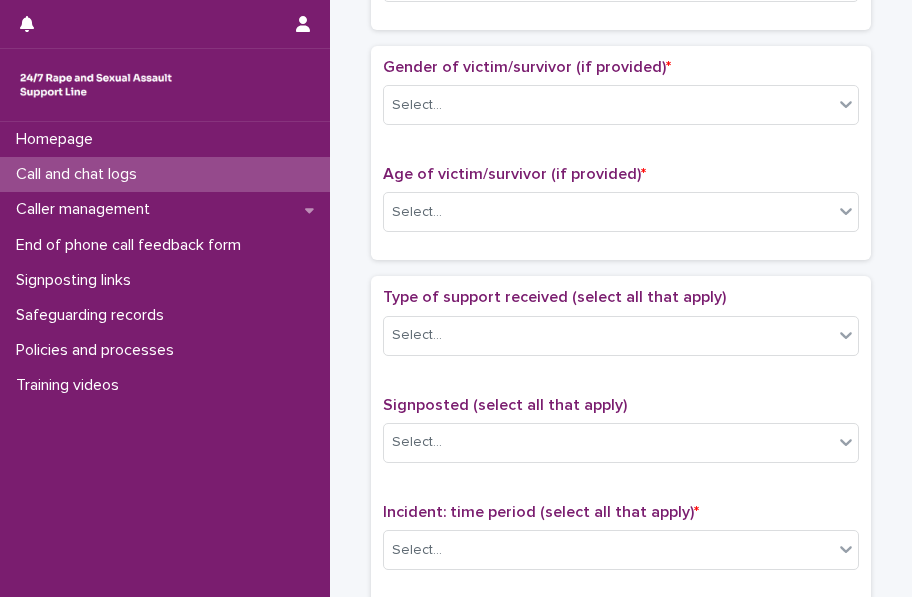 drag, startPoint x: 832, startPoint y: 103, endPoint x: 880, endPoint y: 133, distance: 56.603886 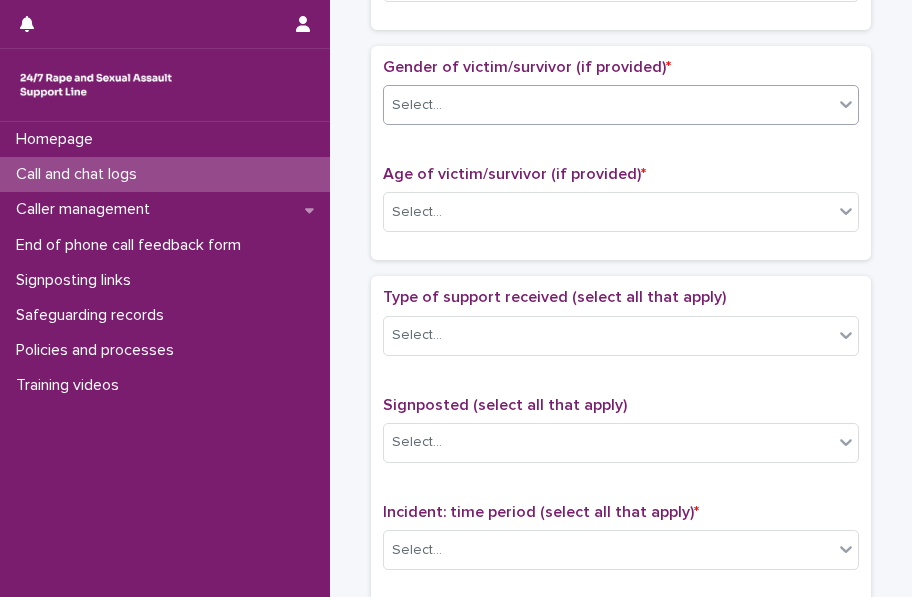 click 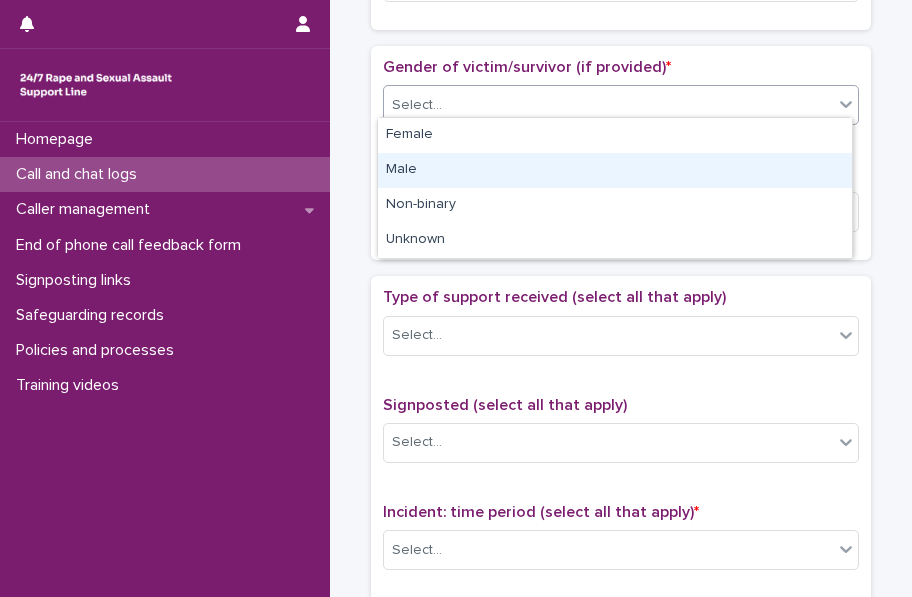 click on "Male" at bounding box center (615, 170) 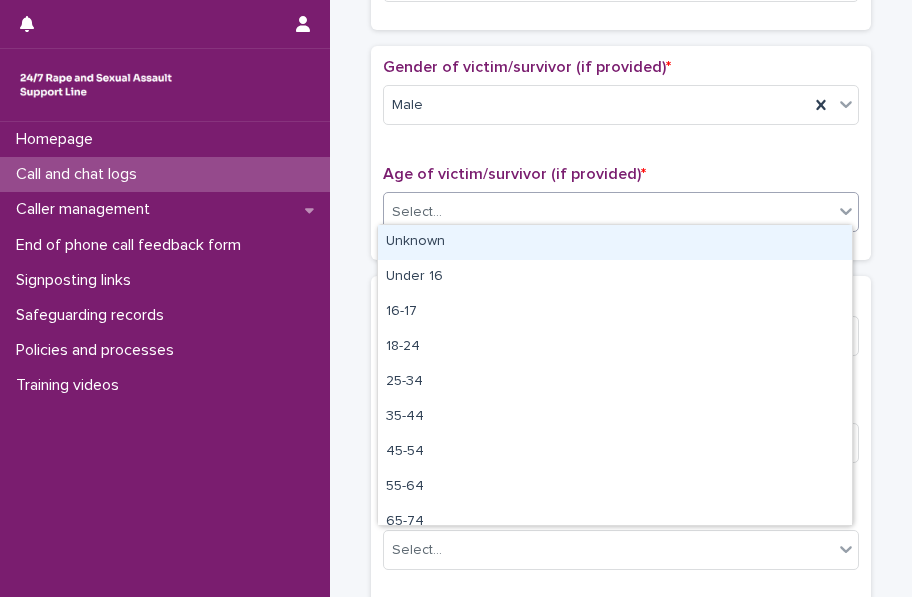click on "Select..." at bounding box center [608, 212] 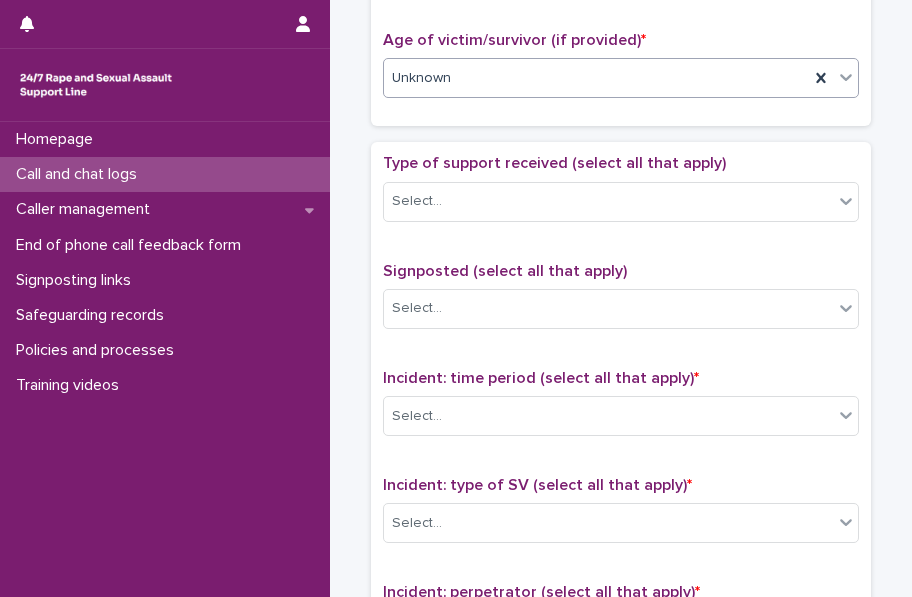 scroll, scrollTop: 1025, scrollLeft: 0, axis: vertical 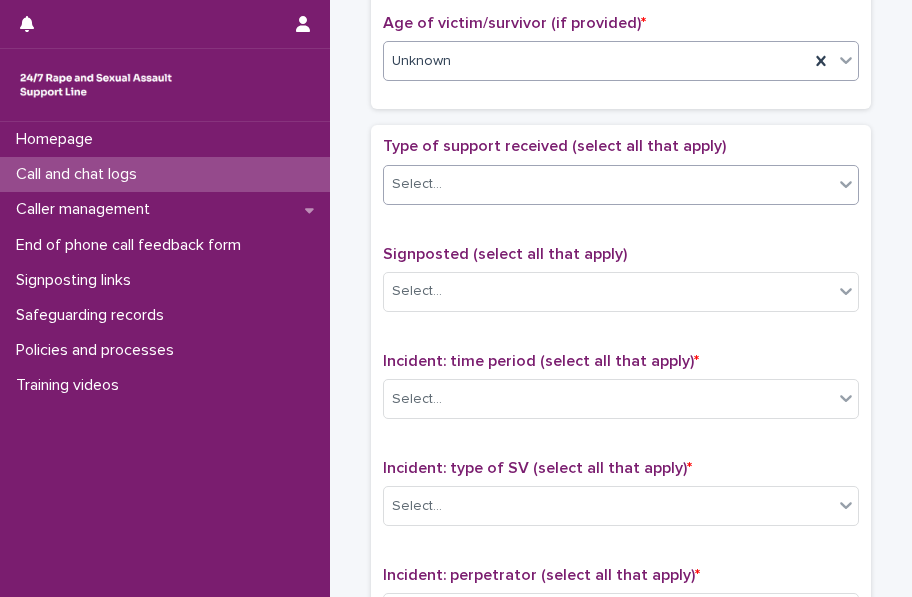 click 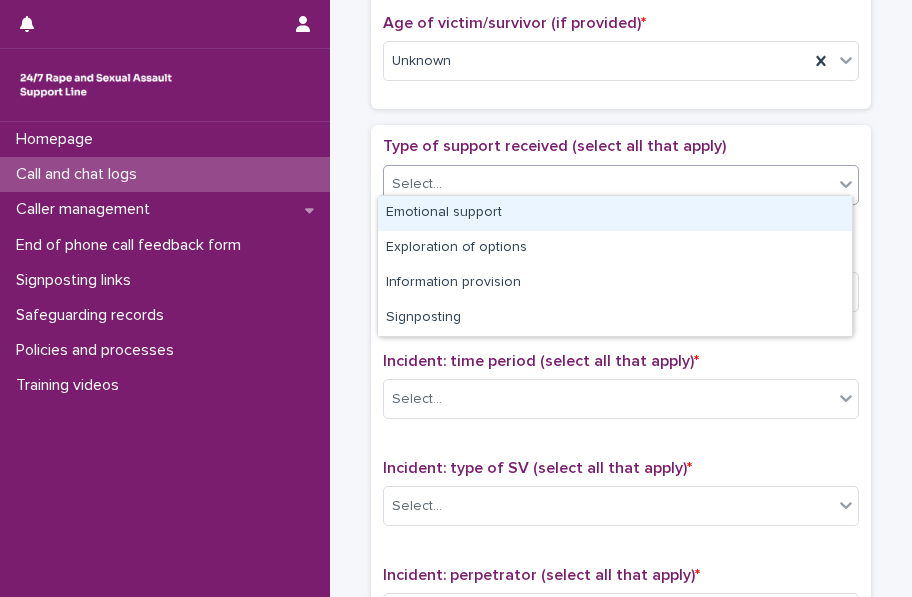 click on "Emotional support" at bounding box center (615, 213) 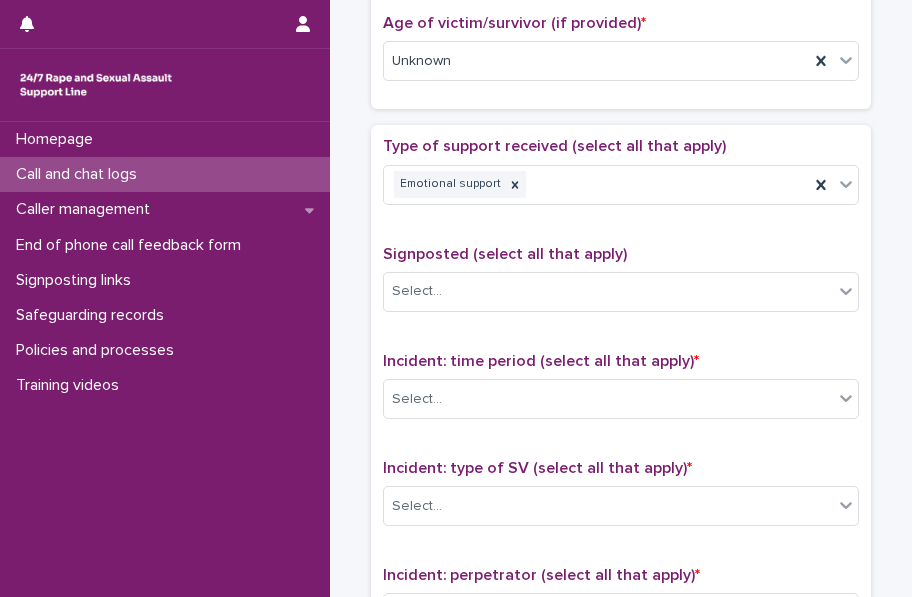 click on "**********" at bounding box center (621, 10) 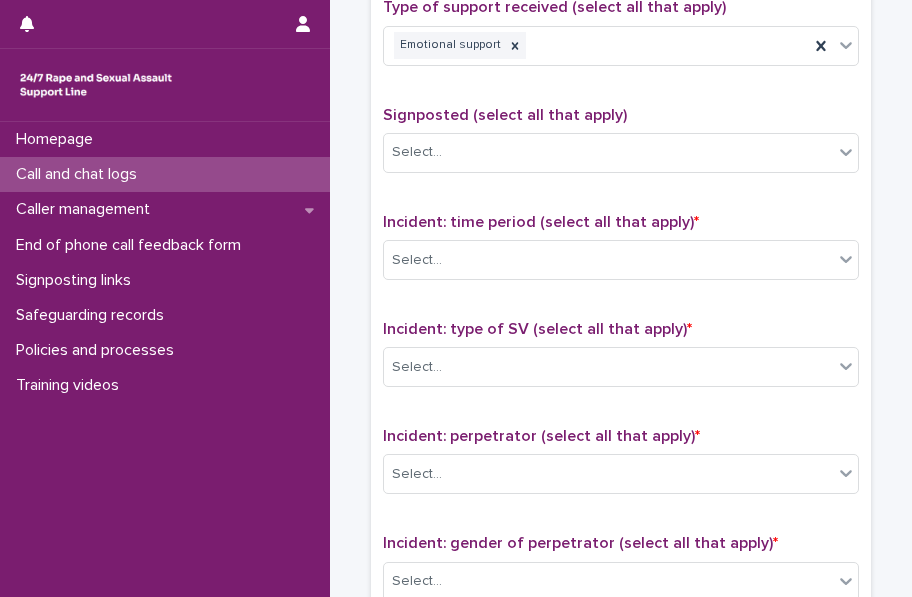 scroll, scrollTop: 1169, scrollLeft: 0, axis: vertical 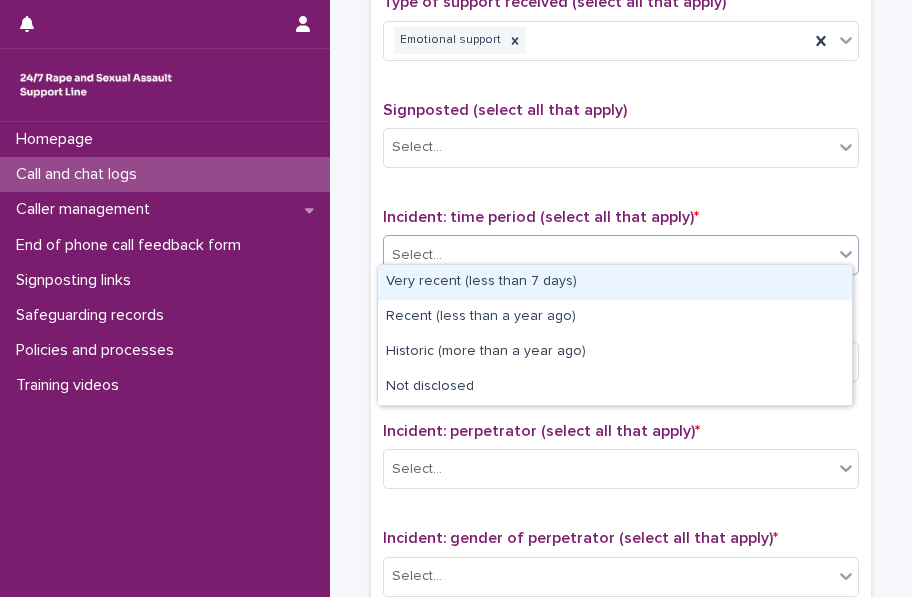 click on "Select..." at bounding box center [608, 255] 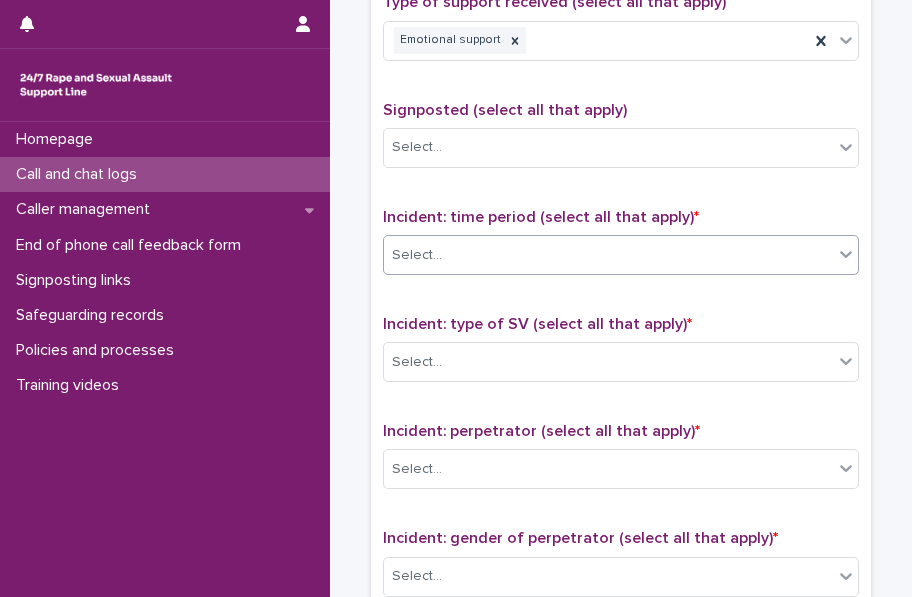 scroll, scrollTop: 1000, scrollLeft: 0, axis: vertical 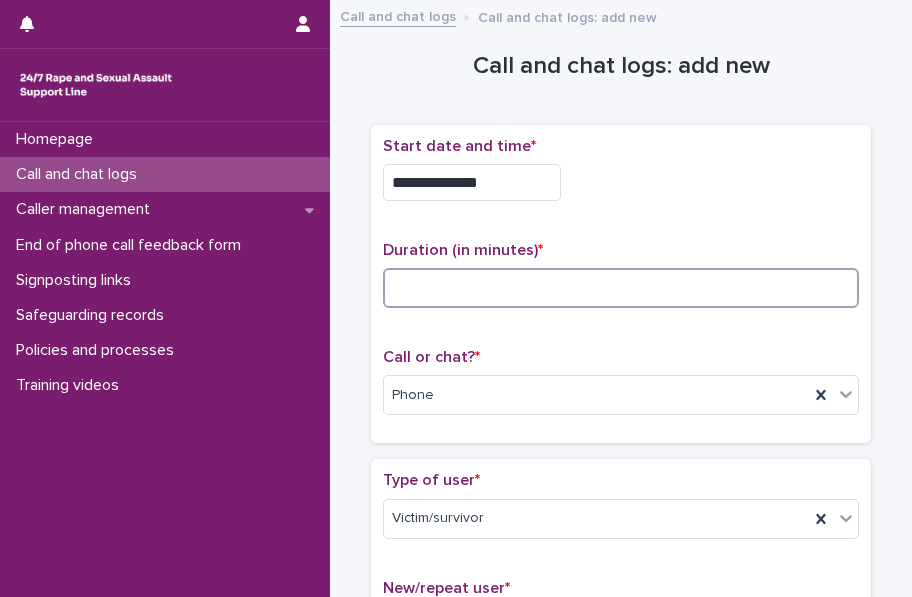 click at bounding box center (621, 288) 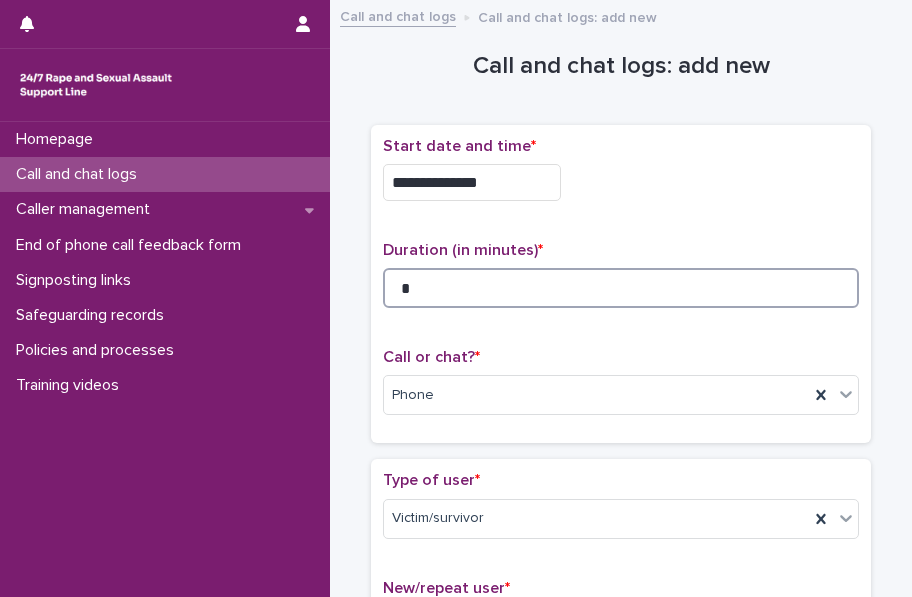 click on "*" at bounding box center (621, 288) 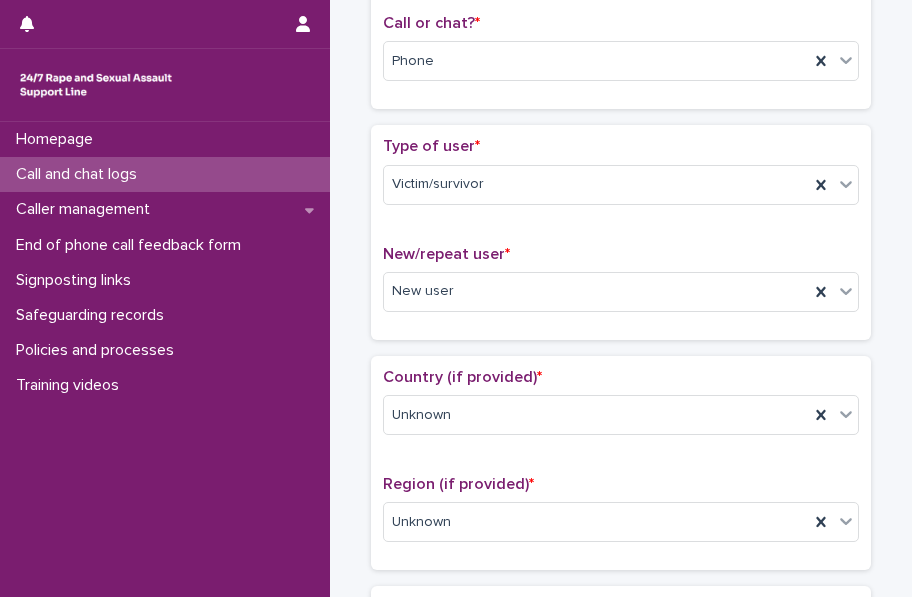 scroll, scrollTop: 352, scrollLeft: 0, axis: vertical 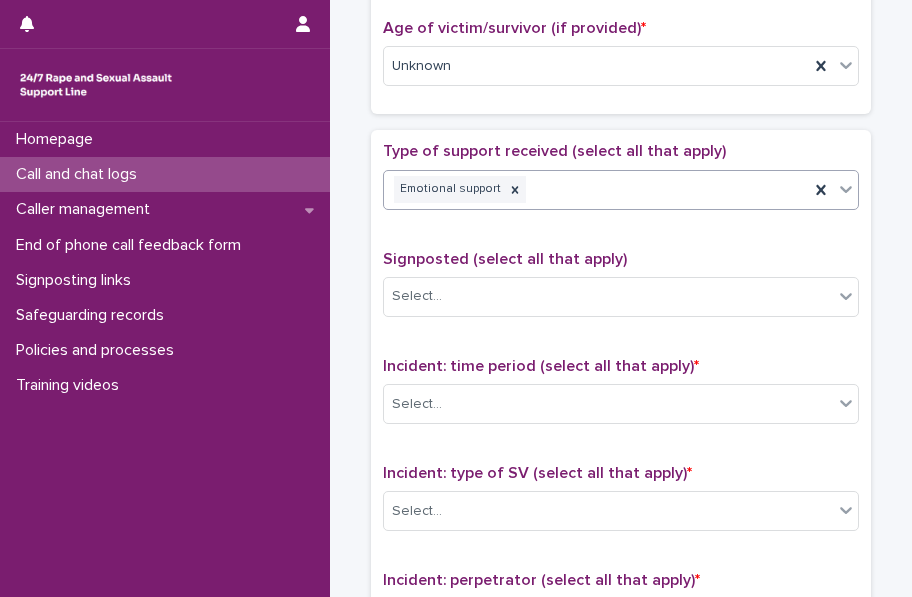 type on "*" 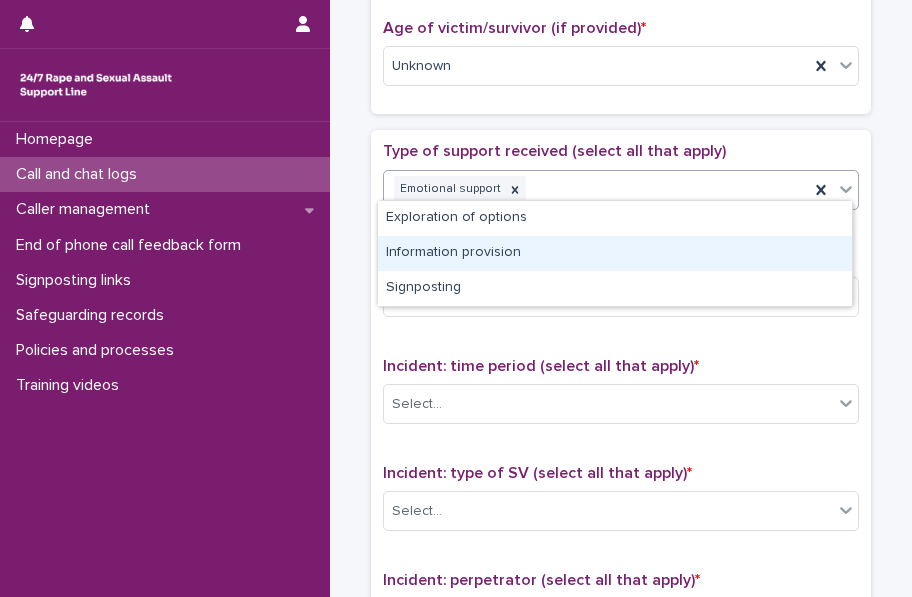 click on "Information provision" at bounding box center (615, 253) 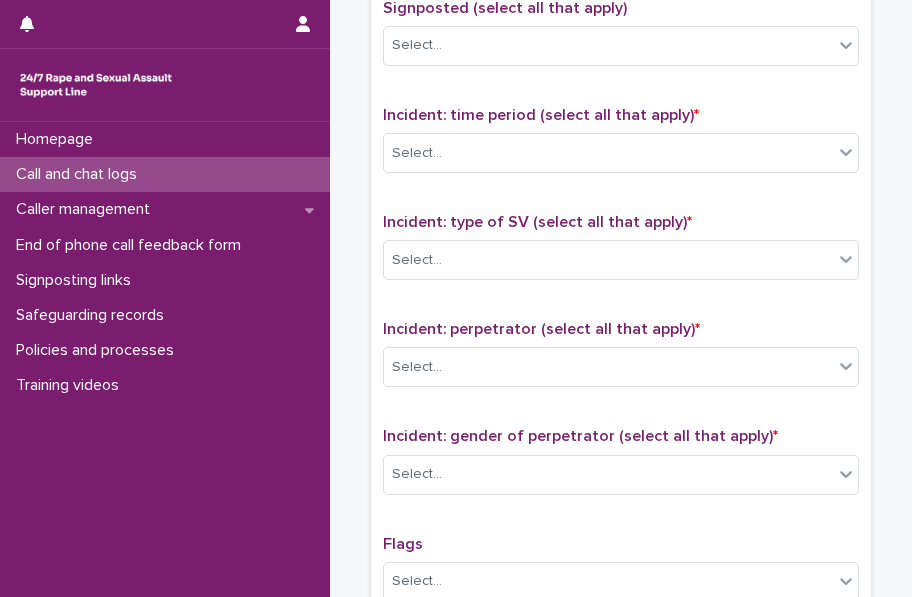 scroll, scrollTop: 1284, scrollLeft: 0, axis: vertical 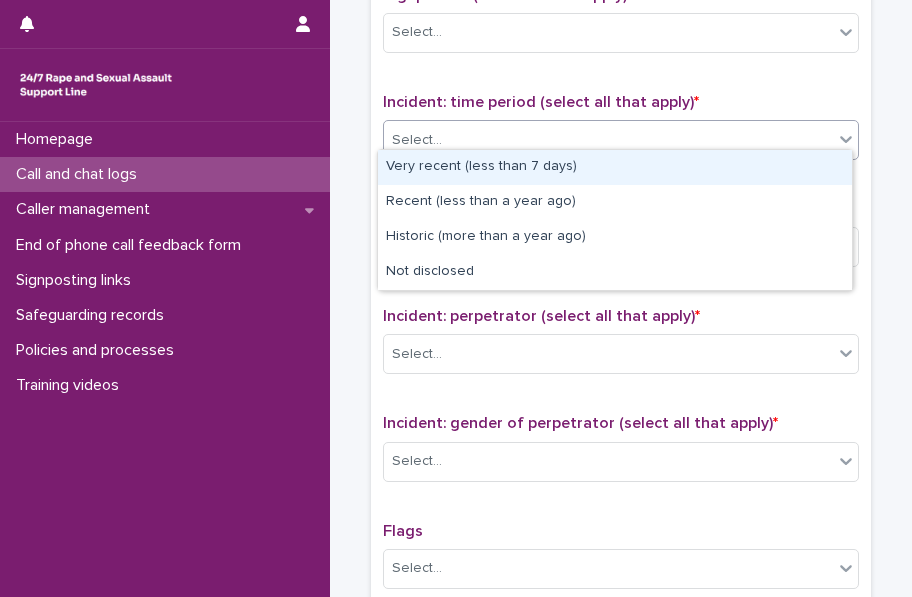click at bounding box center (846, 139) 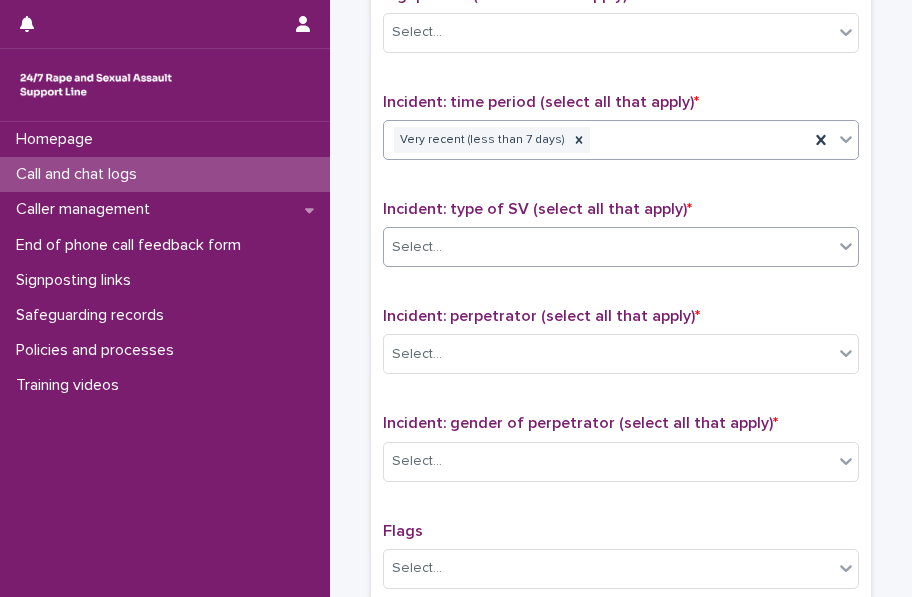 click on "Select..." at bounding box center [608, 247] 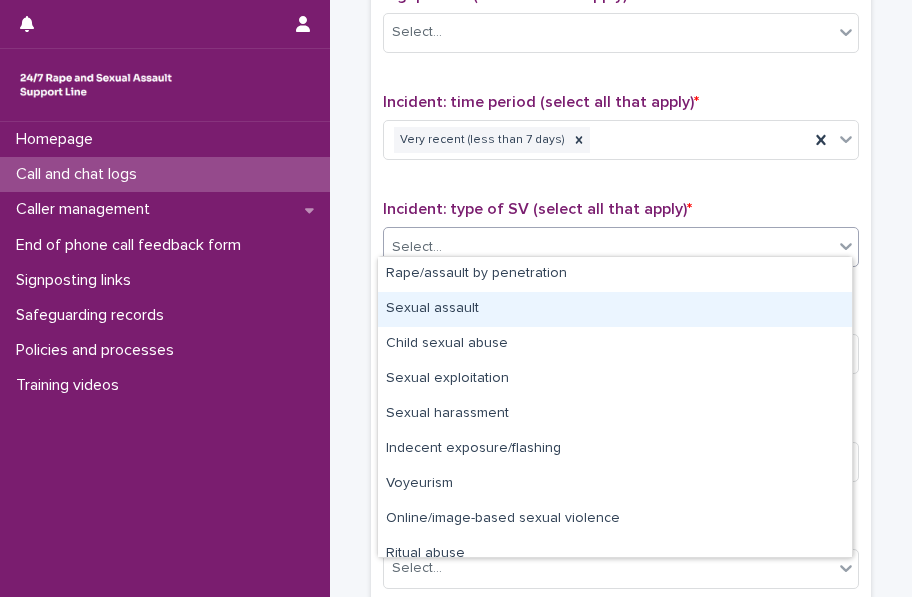 click on "Sexual assault" at bounding box center [615, 309] 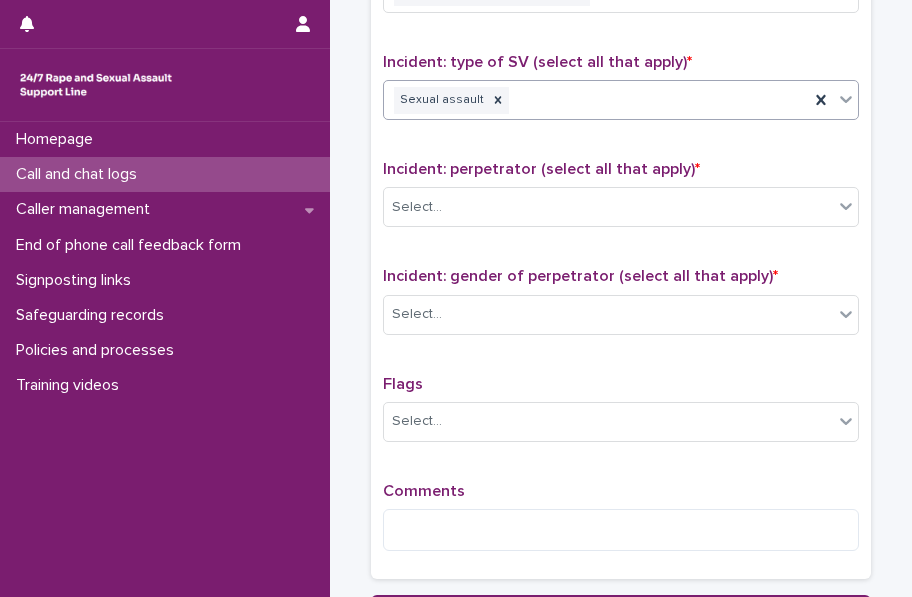 scroll, scrollTop: 1462, scrollLeft: 0, axis: vertical 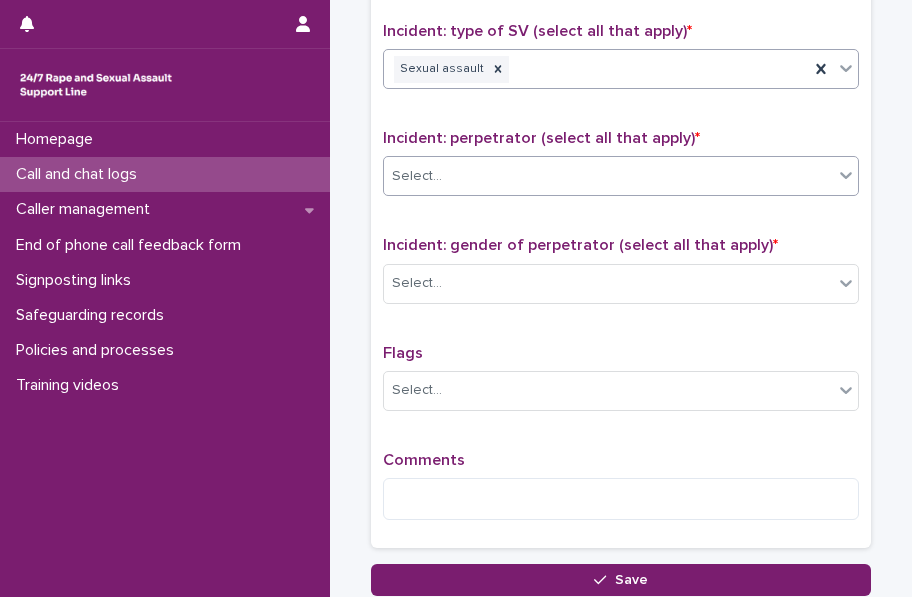 click on "Select..." at bounding box center [608, 176] 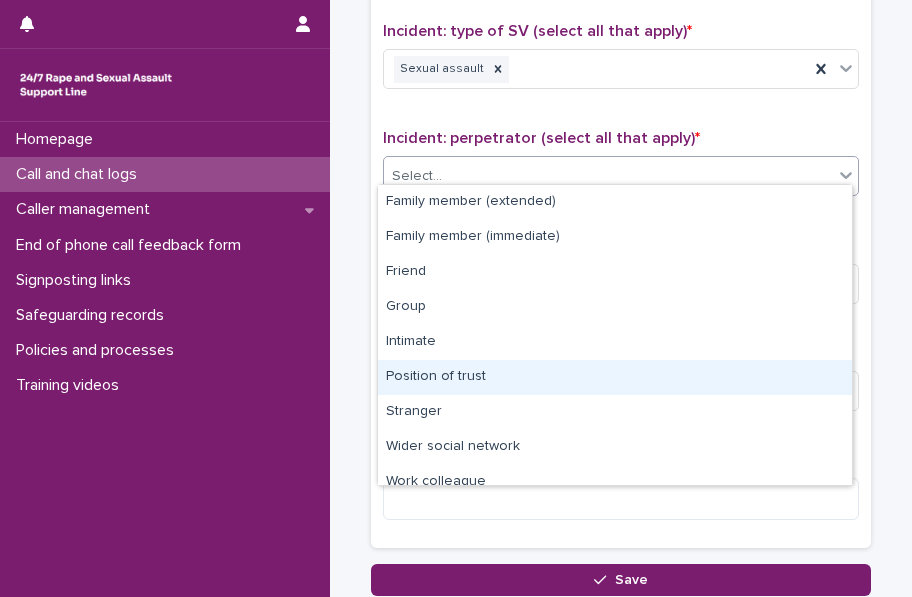 click on "Position of trust" at bounding box center (615, 377) 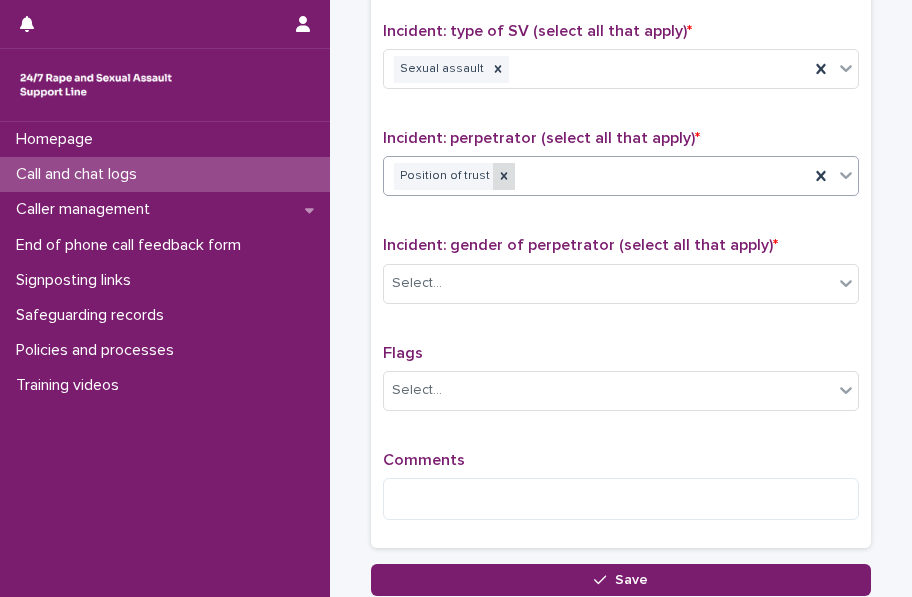 click 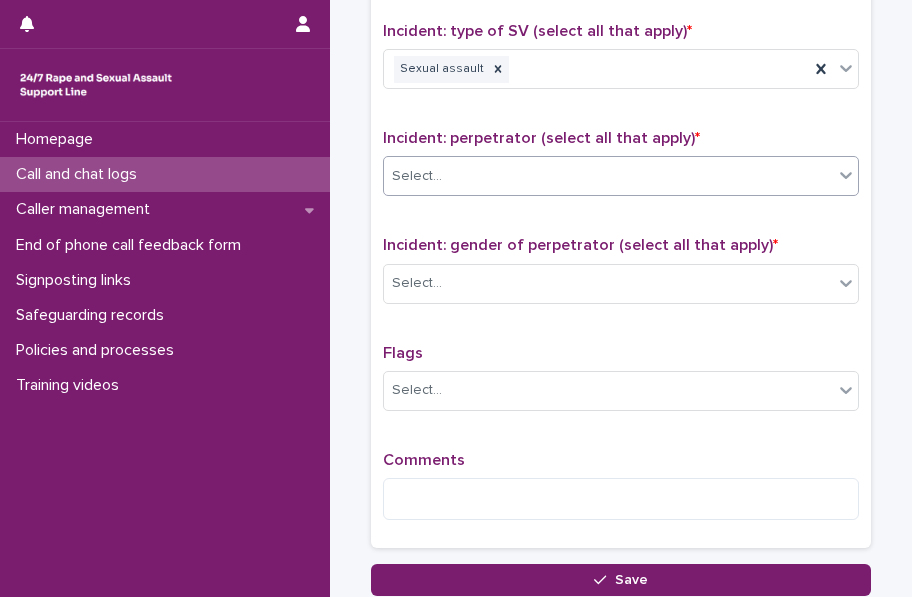 click on "Select..." at bounding box center (608, 176) 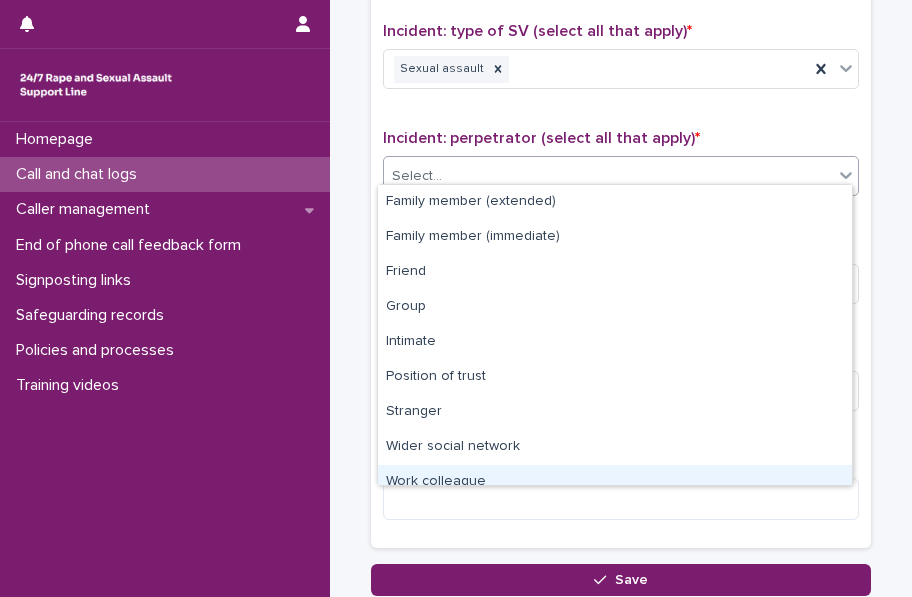 click on "Work colleague" at bounding box center [615, 482] 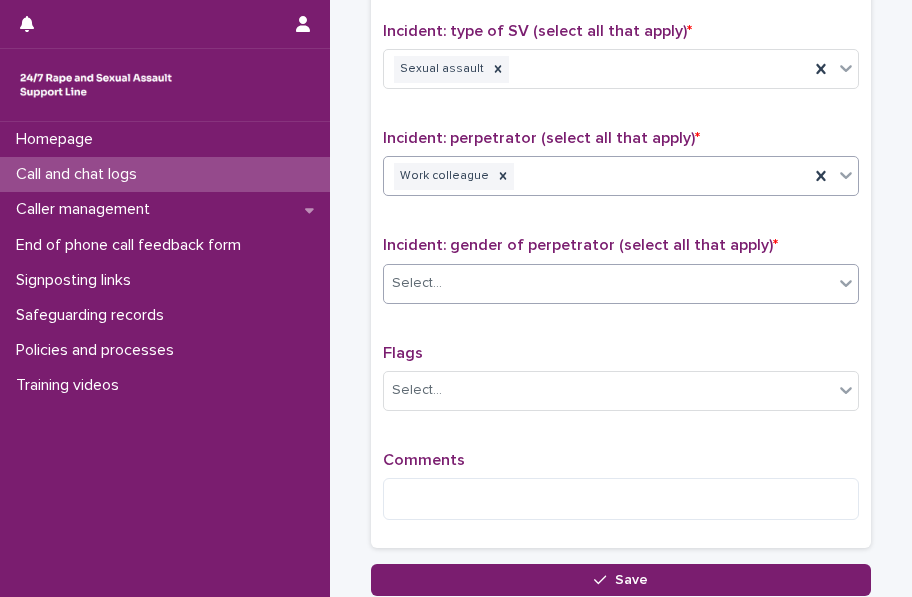 click on "Select..." at bounding box center [608, 283] 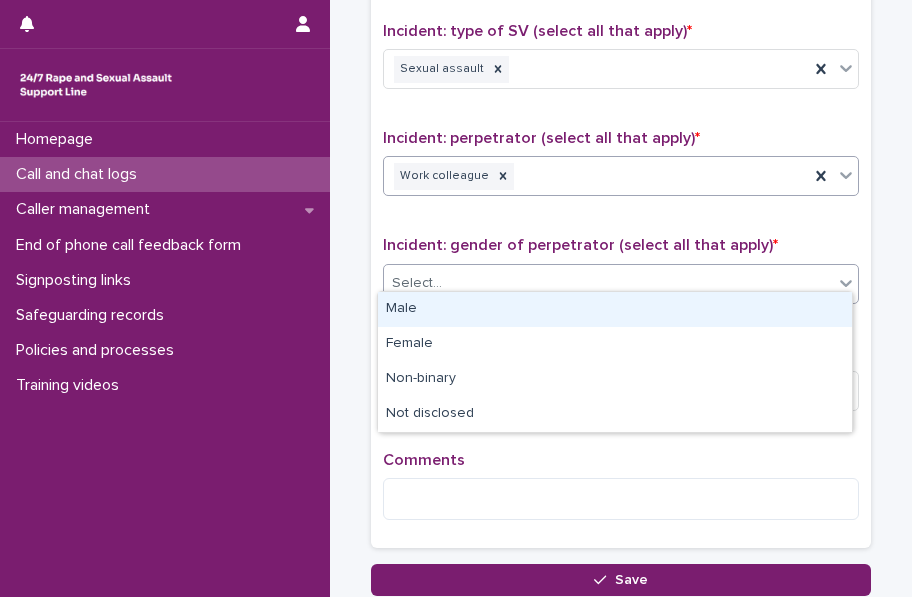 click on "Male" at bounding box center (615, 309) 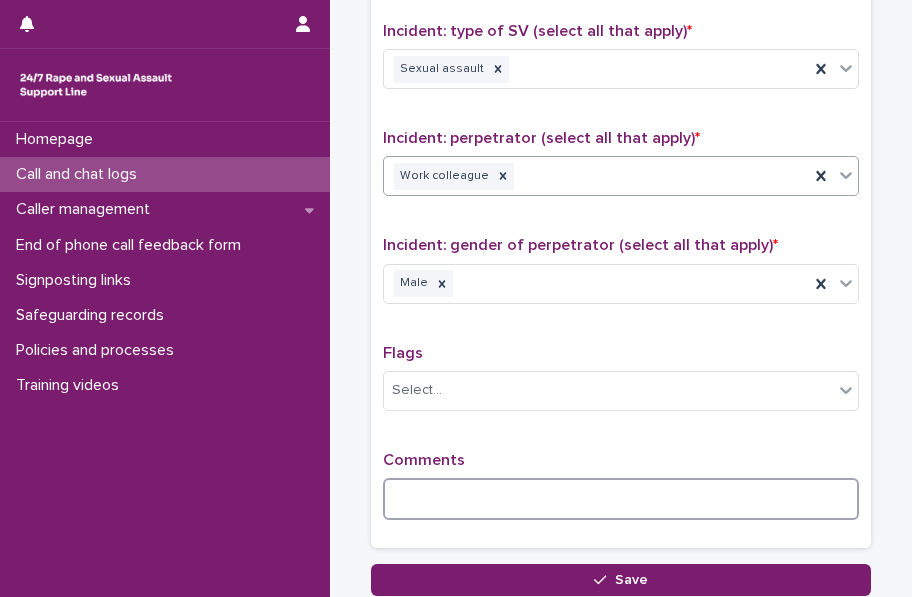 click at bounding box center (621, 499) 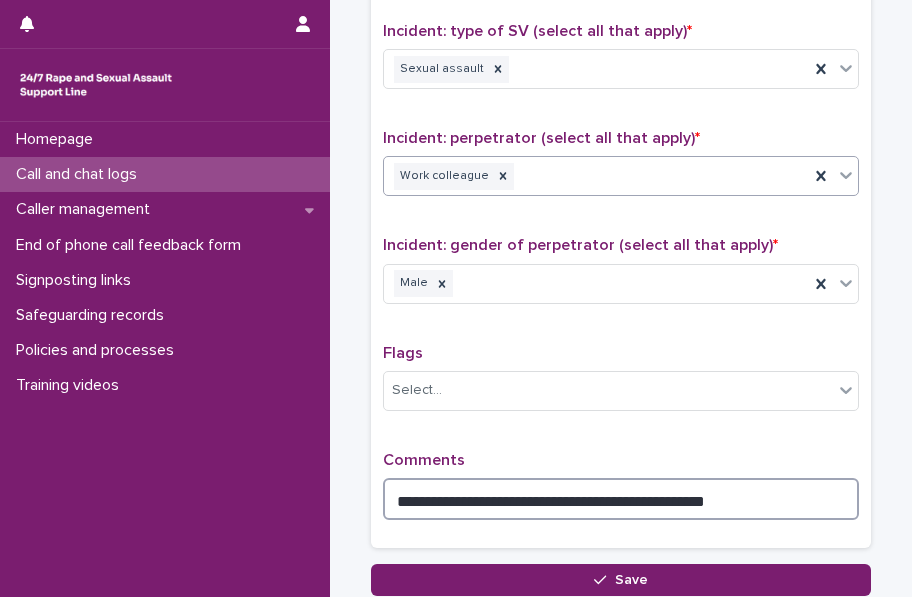 click on "**********" at bounding box center (621, 499) 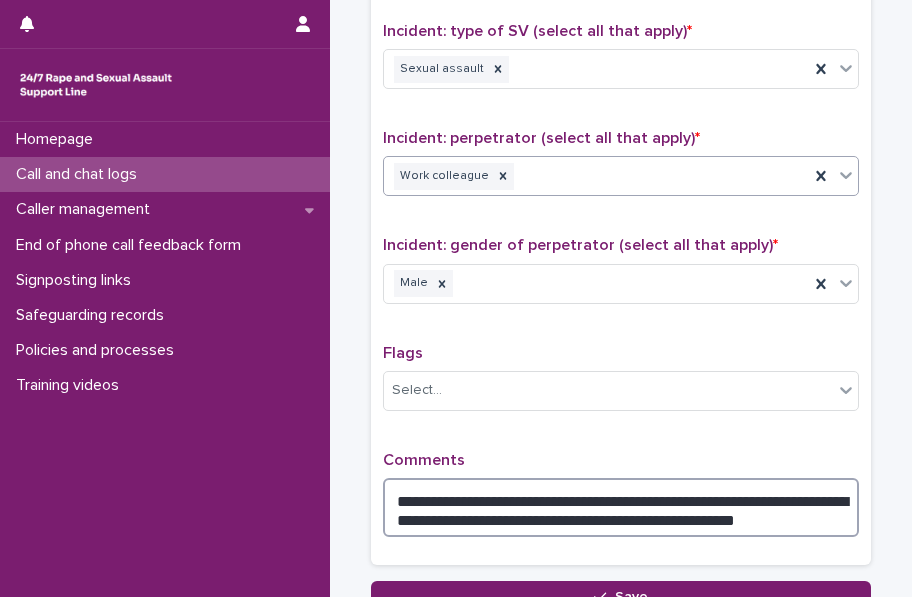 scroll, scrollTop: 1621, scrollLeft: 0, axis: vertical 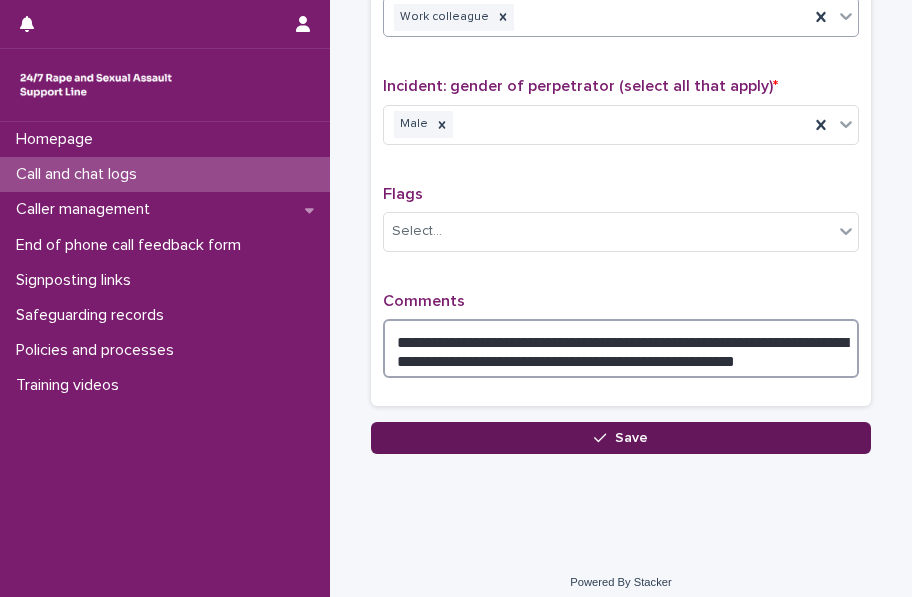 type on "**********" 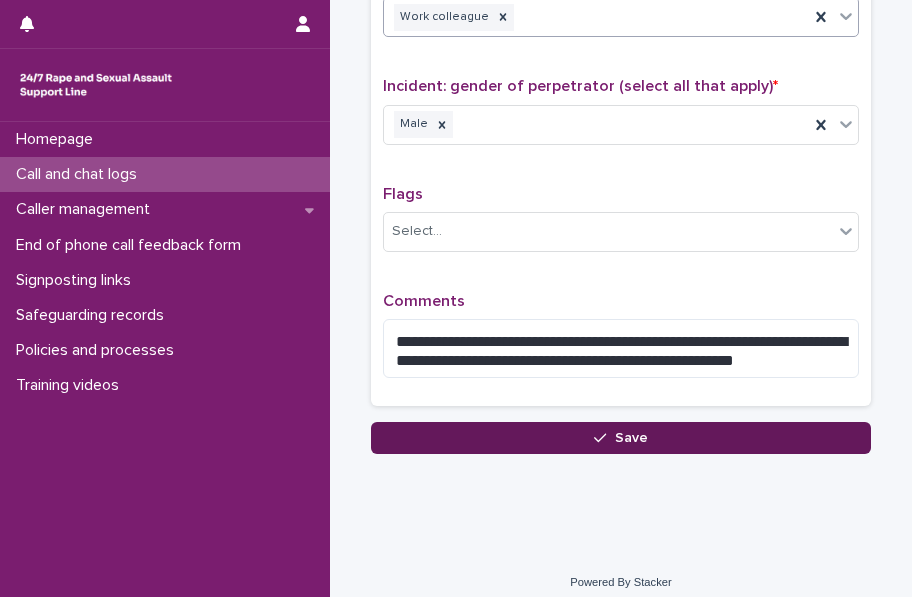 click at bounding box center (604, 438) 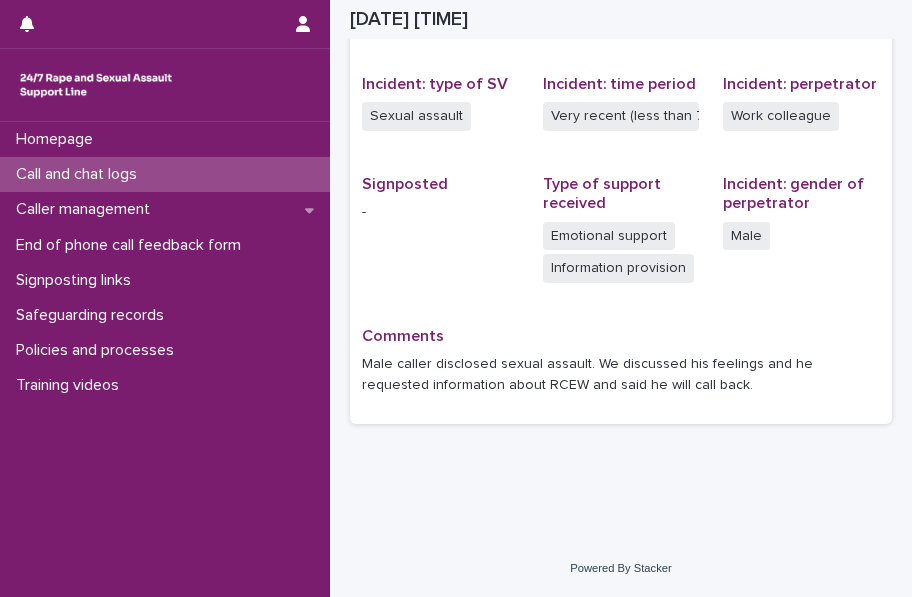 scroll, scrollTop: 497, scrollLeft: 0, axis: vertical 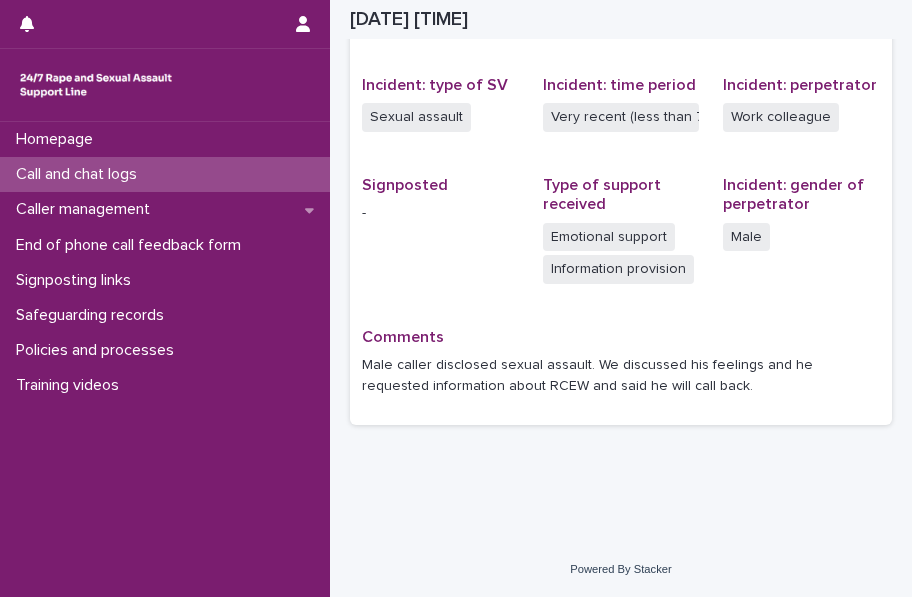 click on "Call and chat logs" at bounding box center (80, 174) 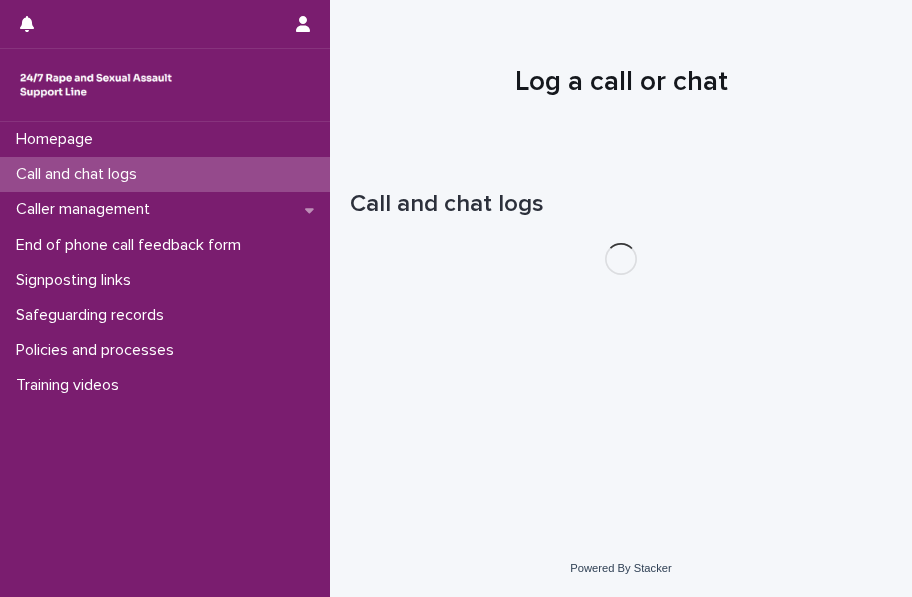 scroll, scrollTop: 0, scrollLeft: 0, axis: both 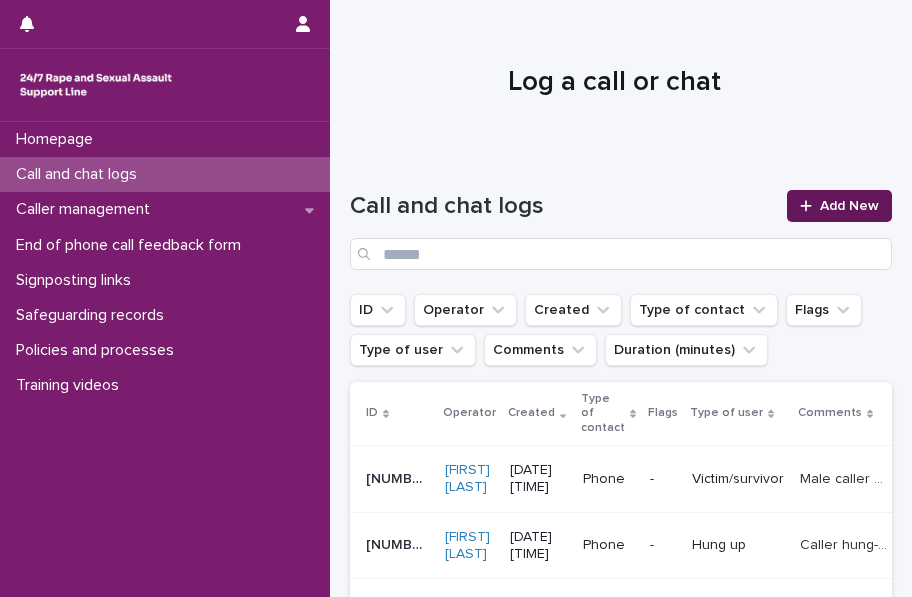 click on "Add New" at bounding box center [849, 206] 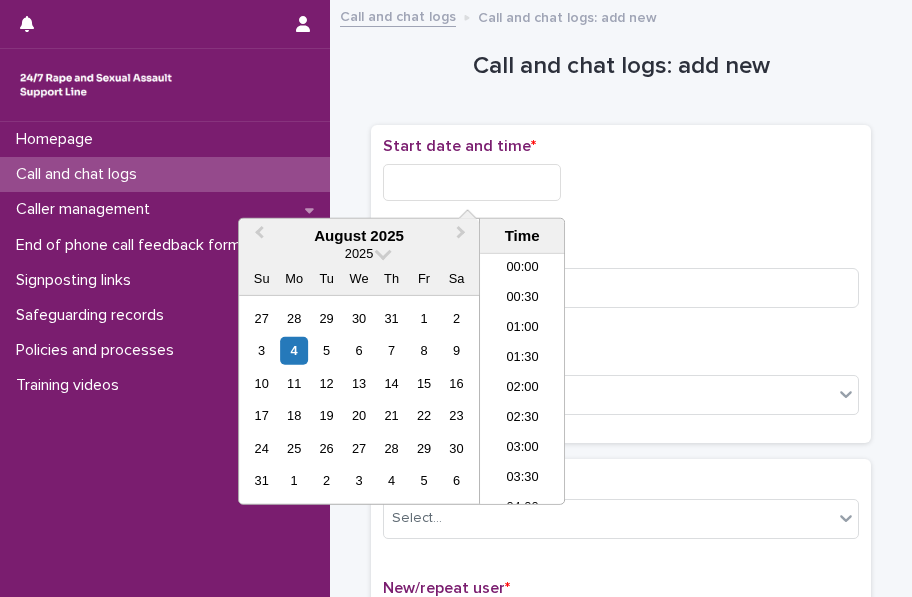 scroll, scrollTop: 910, scrollLeft: 0, axis: vertical 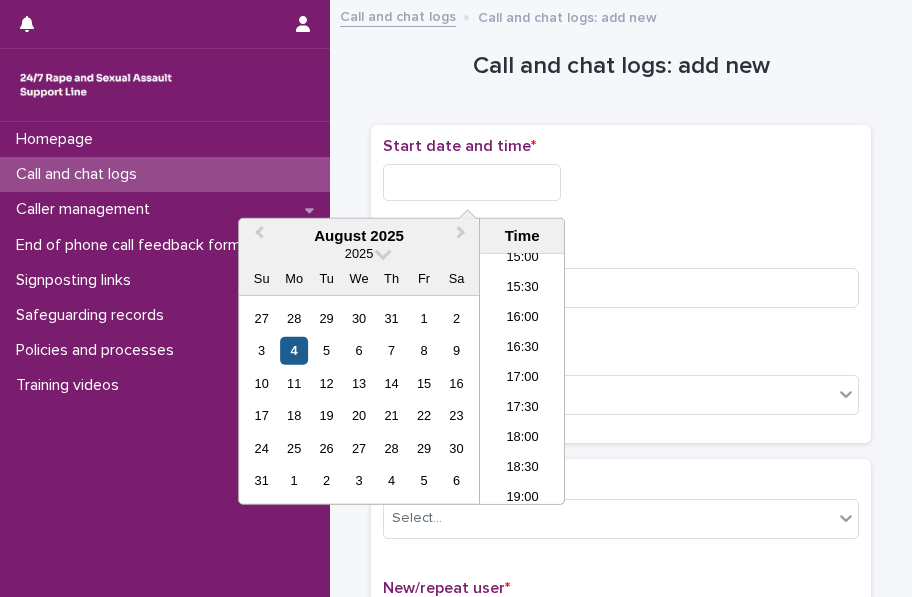 drag, startPoint x: 482, startPoint y: 179, endPoint x: 297, endPoint y: 353, distance: 253.97047 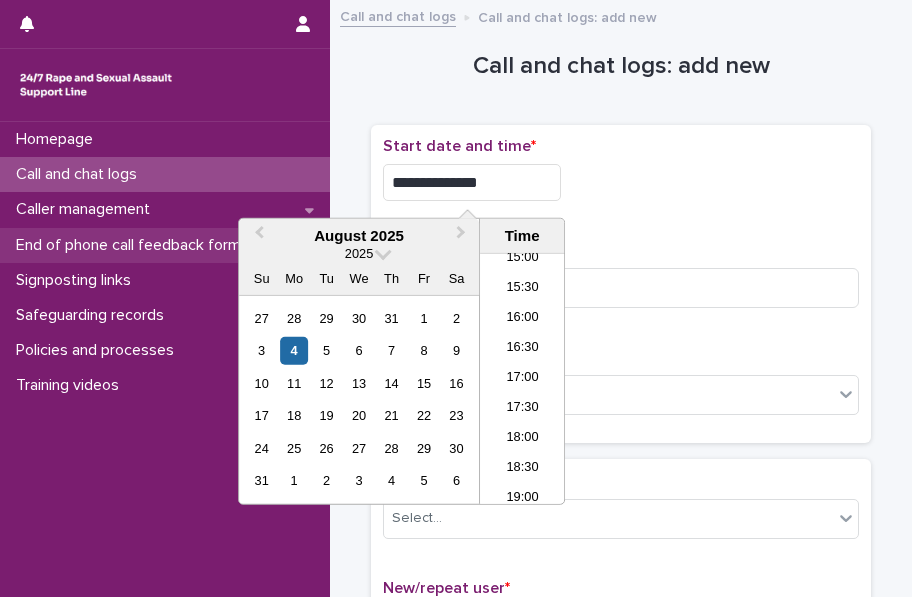 click on "End of phone call feedback form" at bounding box center (132, 245) 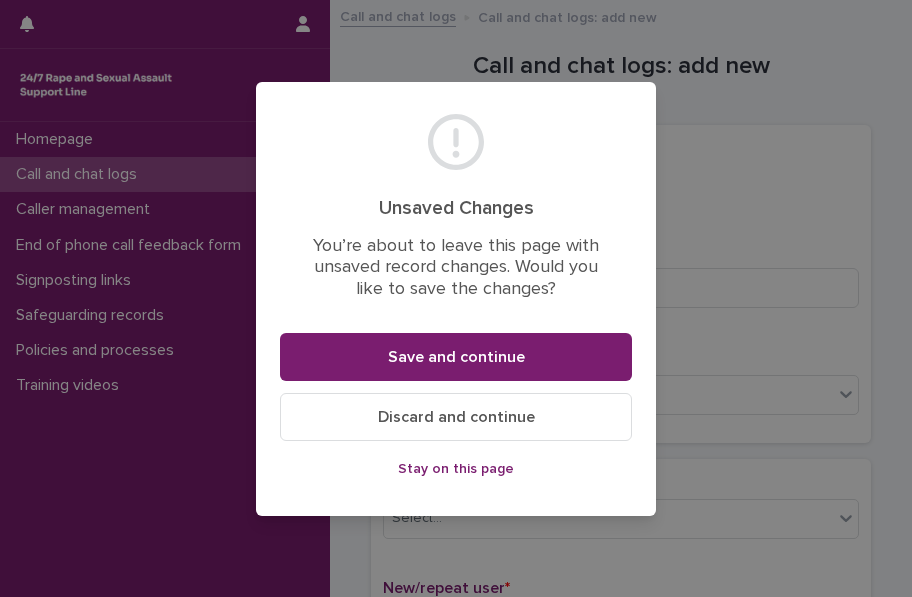 click on "Stay on this page" at bounding box center [456, 469] 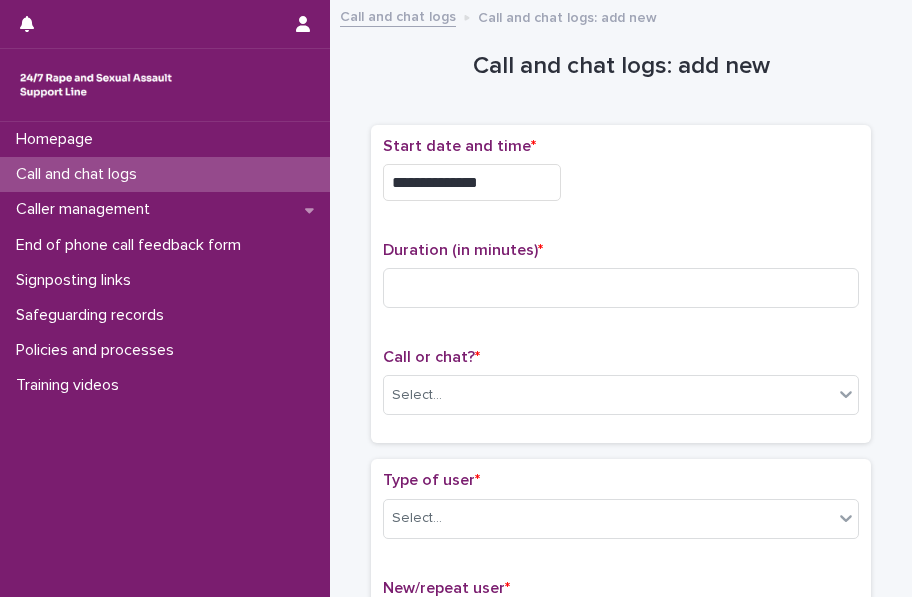 click on "**********" at bounding box center (472, 182) 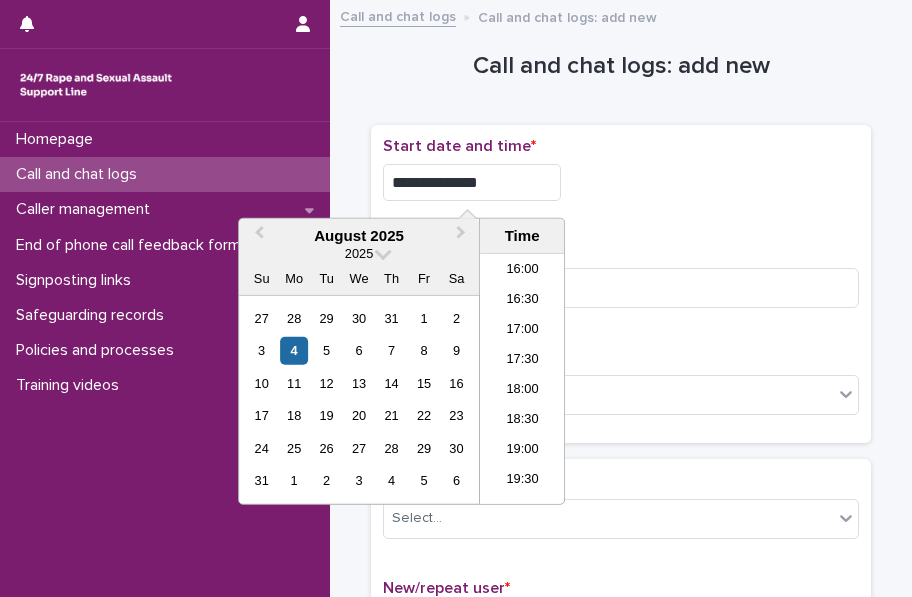 scroll, scrollTop: 1189, scrollLeft: 0, axis: vertical 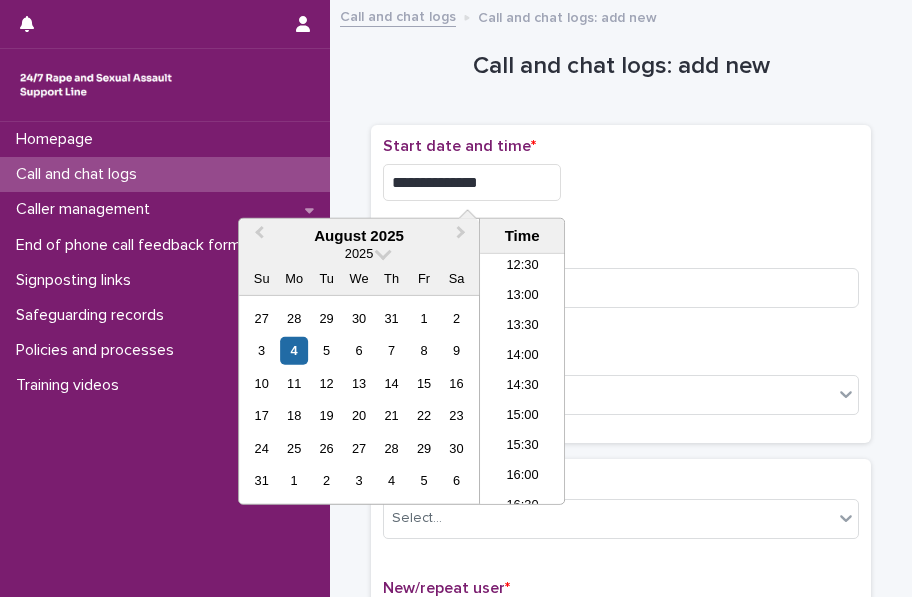 click on "10 11 12 13 14 15 16" at bounding box center [358, 383] 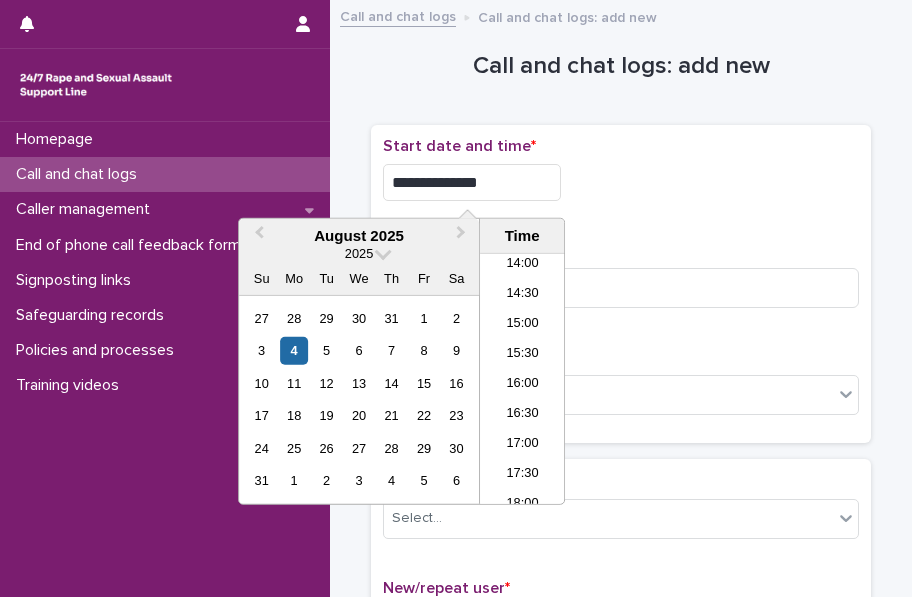scroll, scrollTop: 885, scrollLeft: 0, axis: vertical 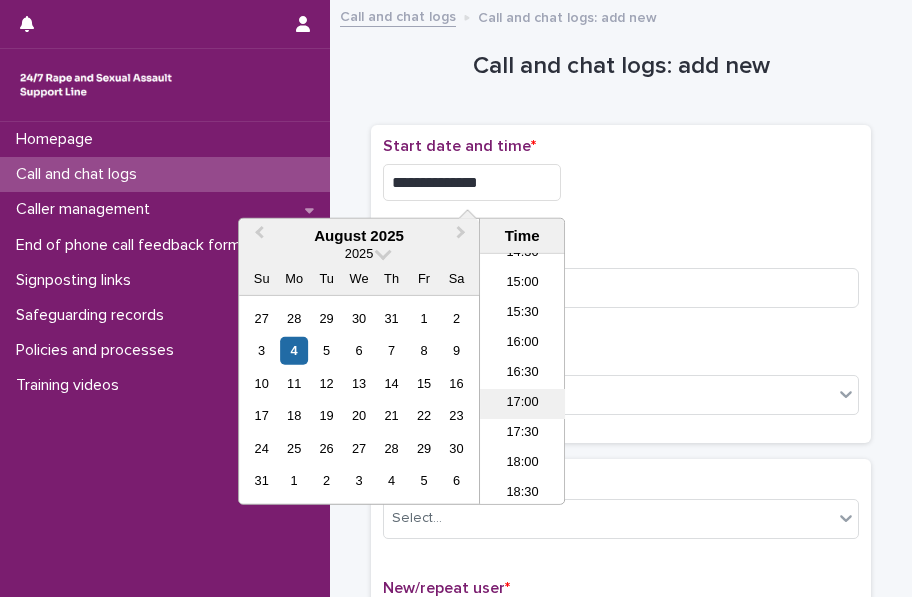 click on "17:00" at bounding box center (522, 404) 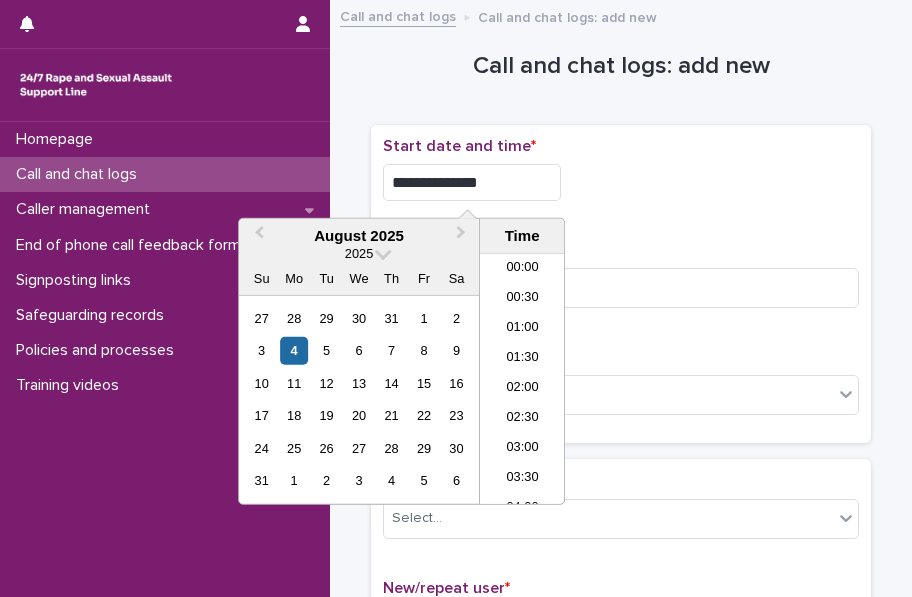 click on "**********" at bounding box center (472, 182) 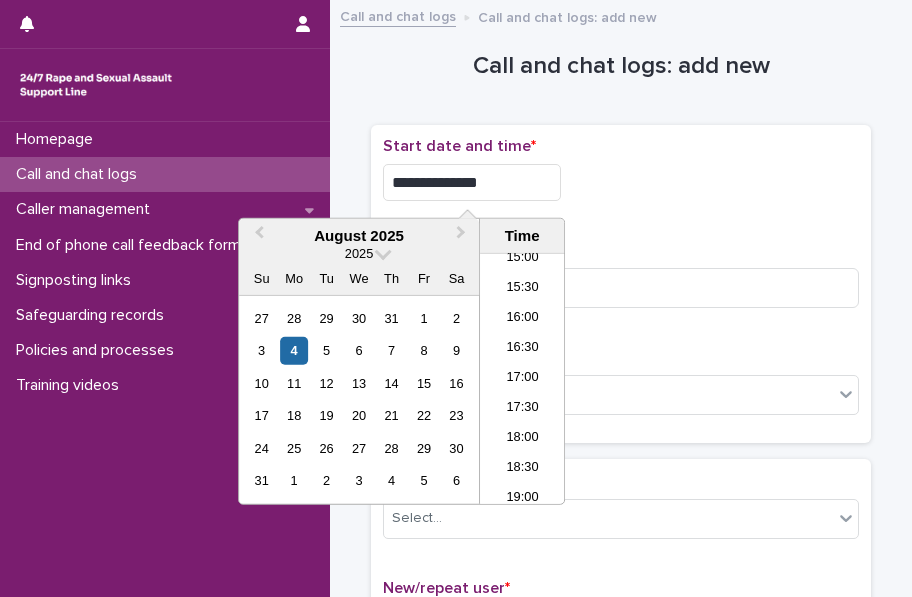 click on "**********" at bounding box center [472, 182] 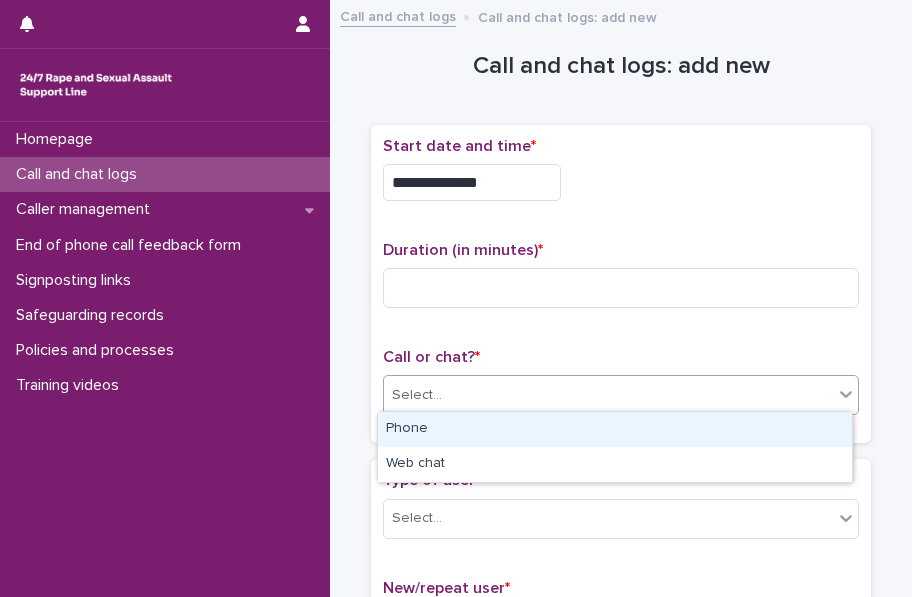 click on "Select..." at bounding box center (608, 395) 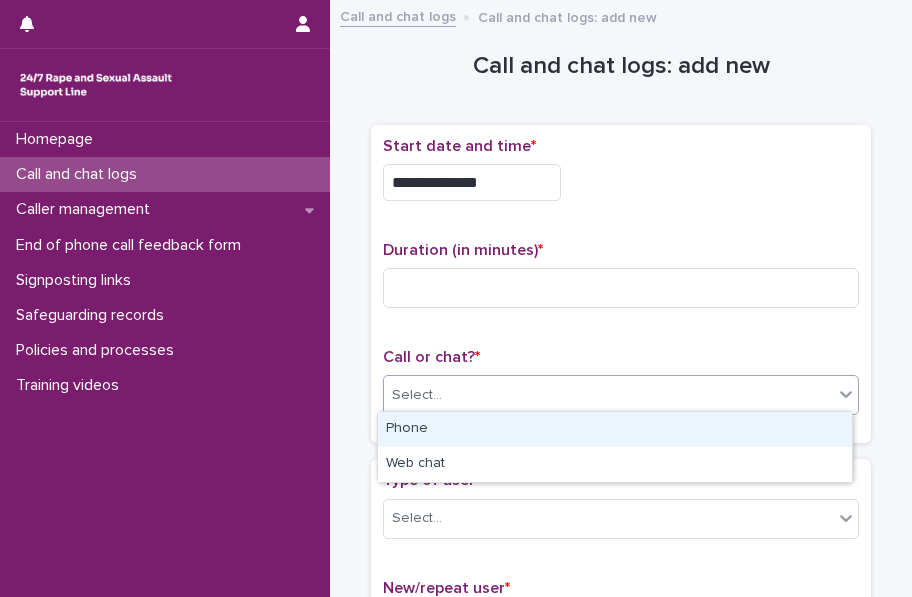 click on "Phone" at bounding box center (615, 429) 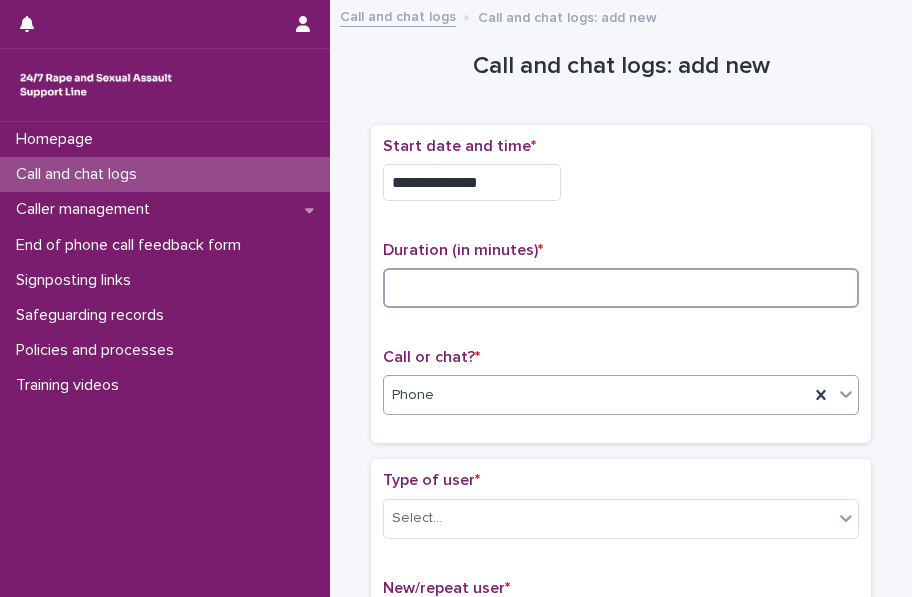 click at bounding box center [621, 288] 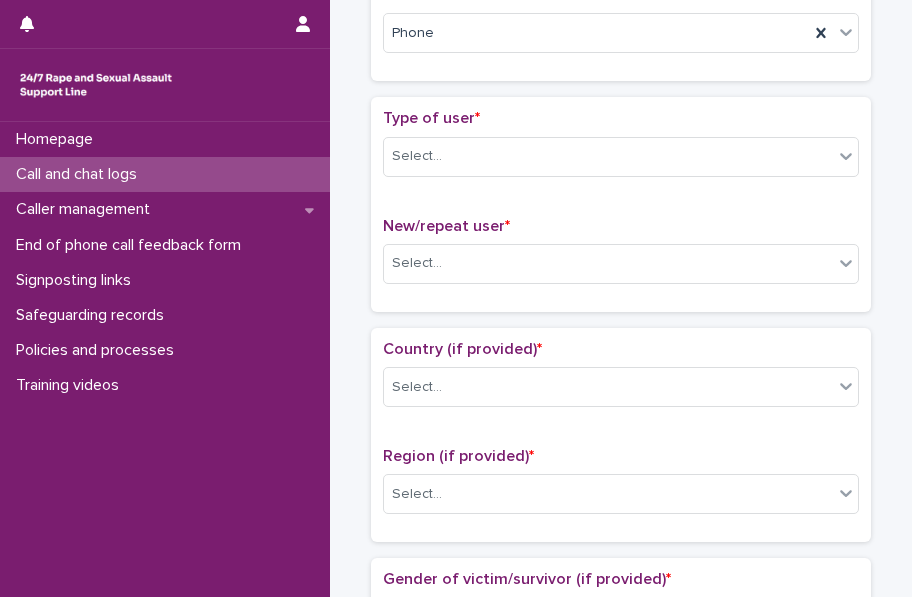 scroll, scrollTop: 390, scrollLeft: 0, axis: vertical 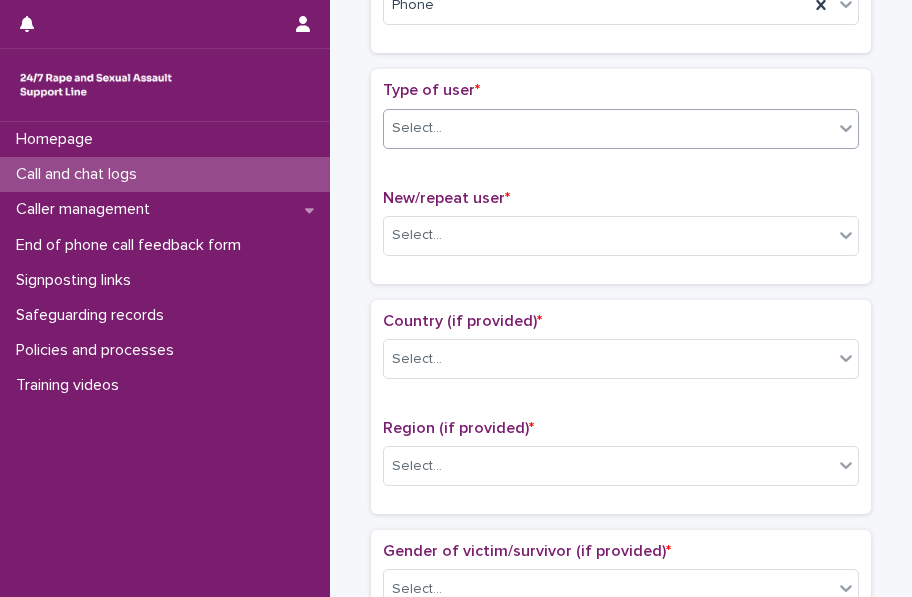 type on "*" 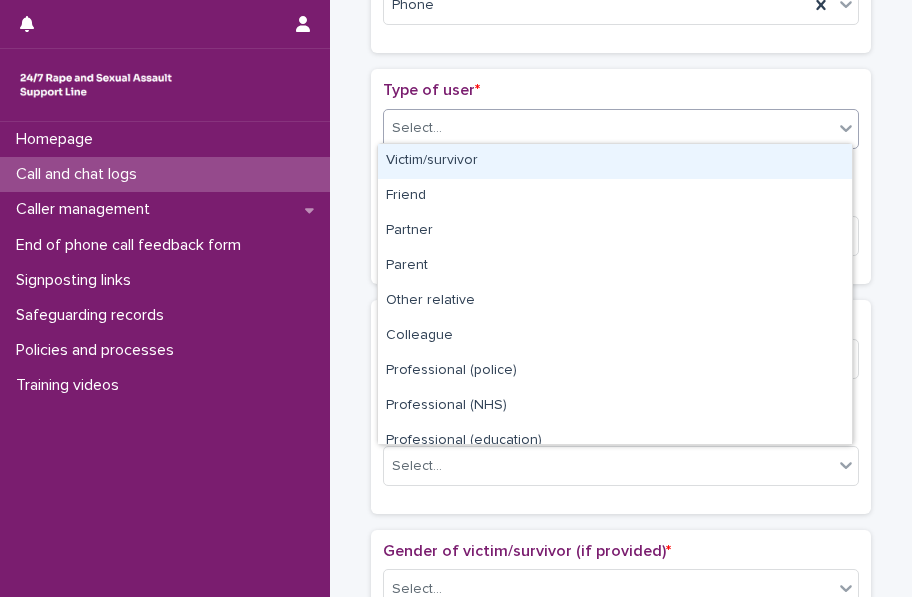 click 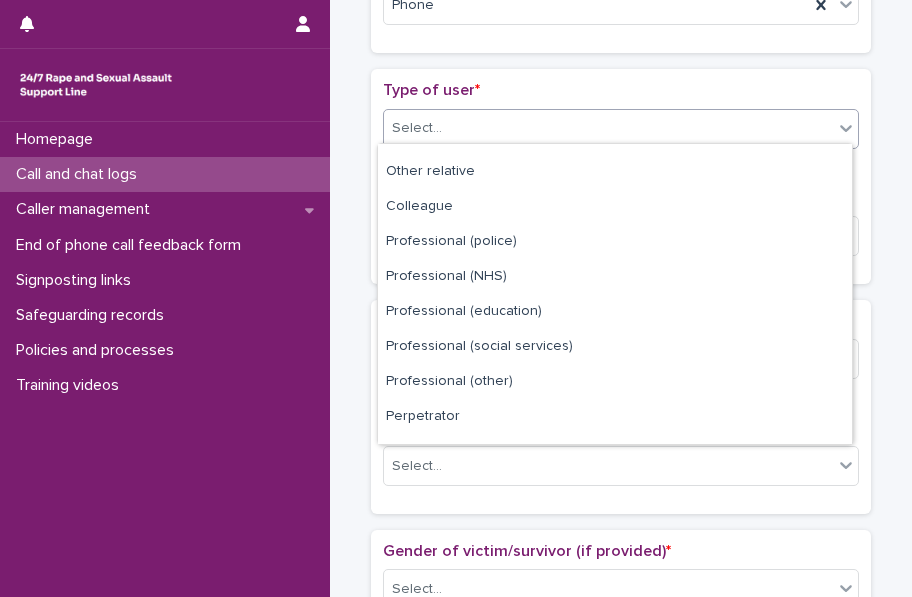 scroll, scrollTop: 224, scrollLeft: 0, axis: vertical 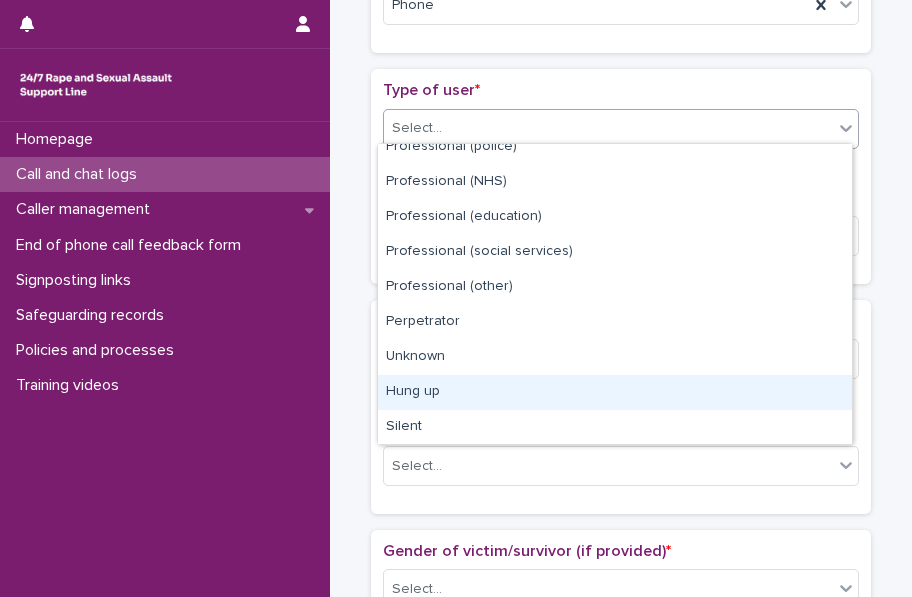 click on "Hung up" at bounding box center (615, 392) 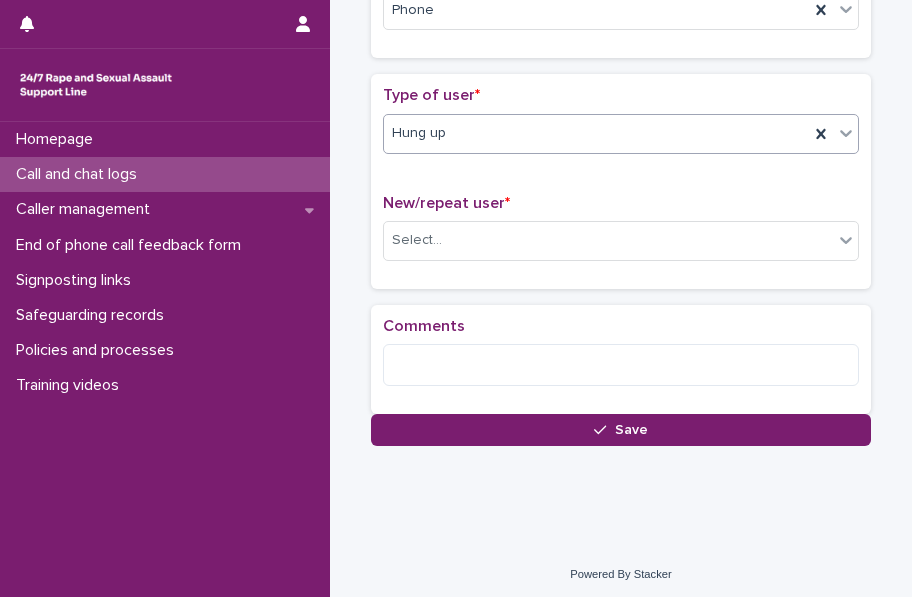 scroll, scrollTop: 390, scrollLeft: 0, axis: vertical 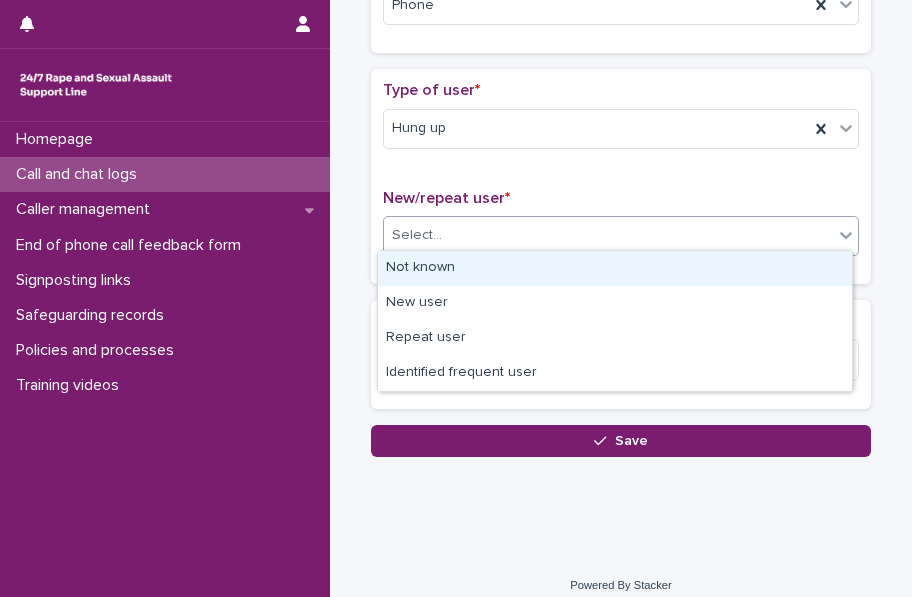 click on "Select..." at bounding box center (608, 235) 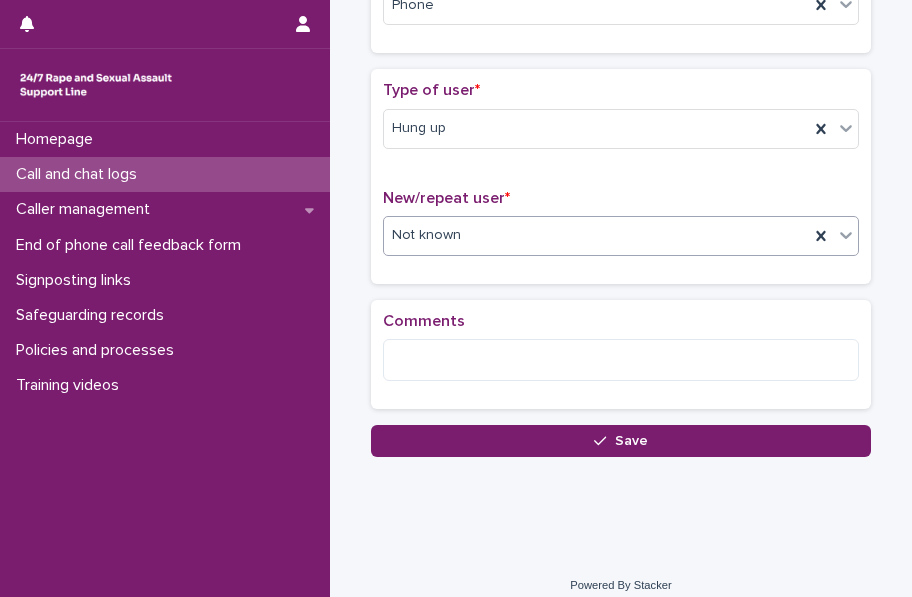 click on "Comments" at bounding box center (621, 354) 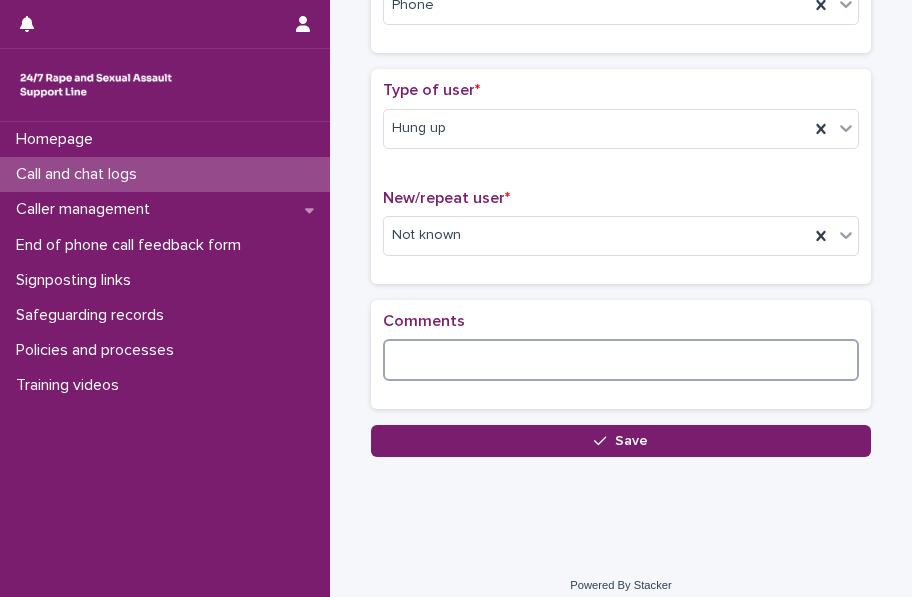 click at bounding box center [621, 360] 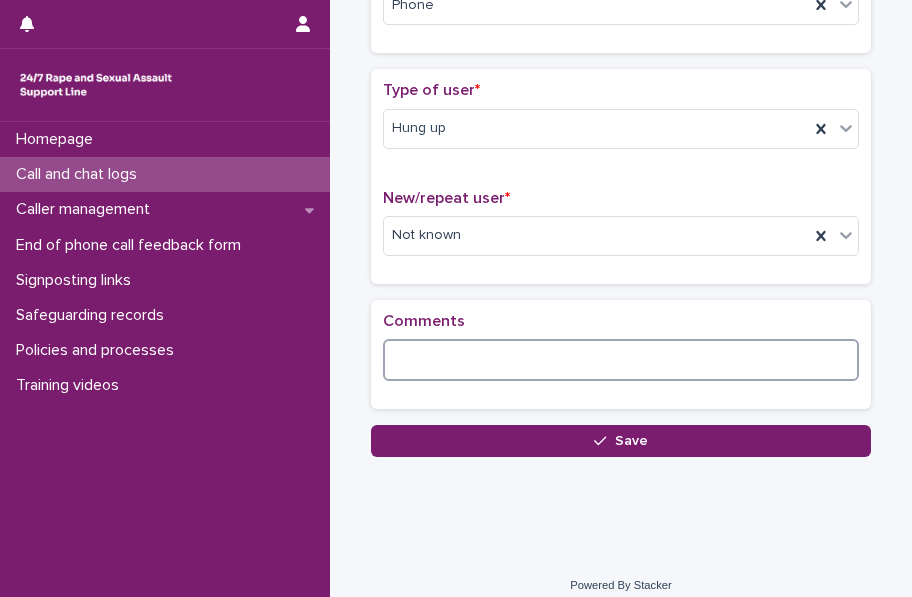 paste on "**********" 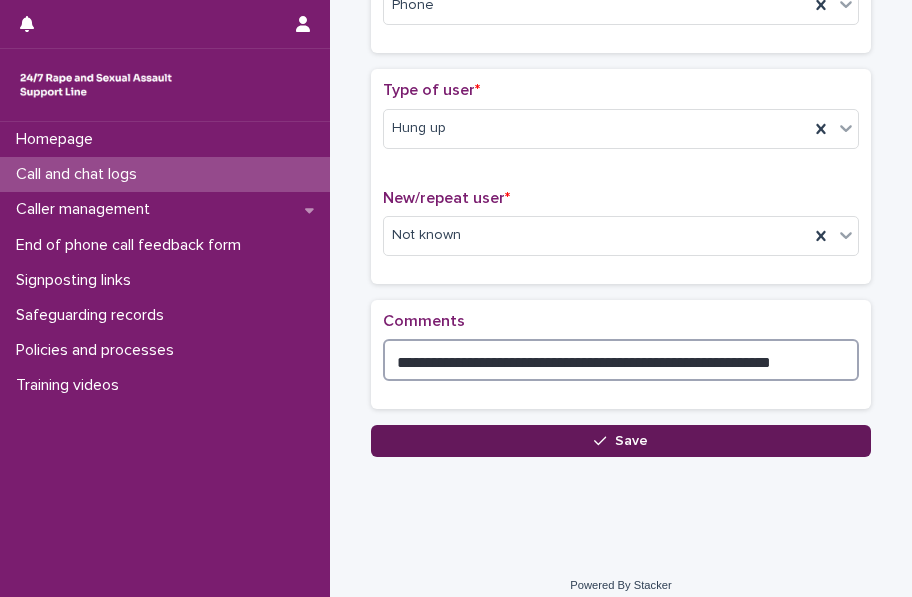 type on "**********" 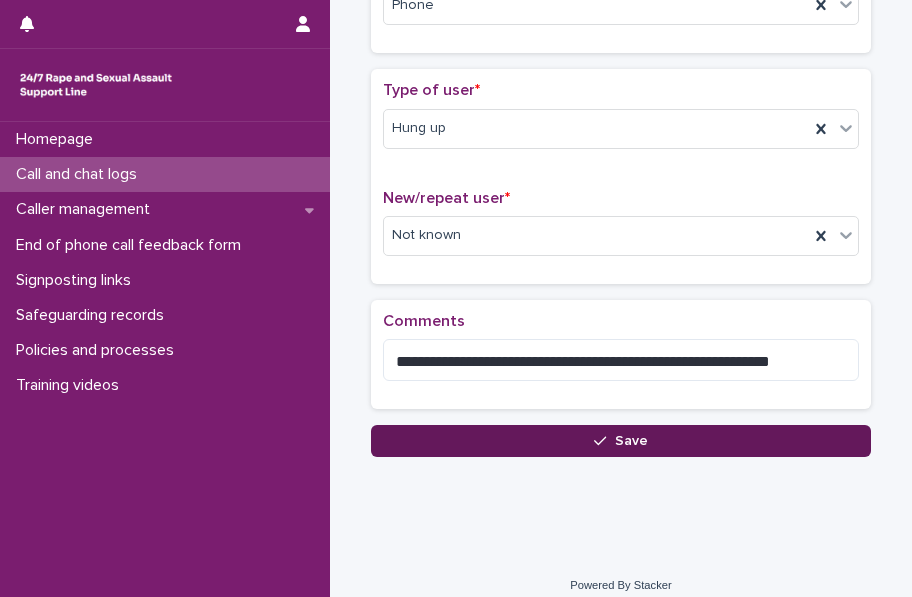 click on "Save" at bounding box center [631, 441] 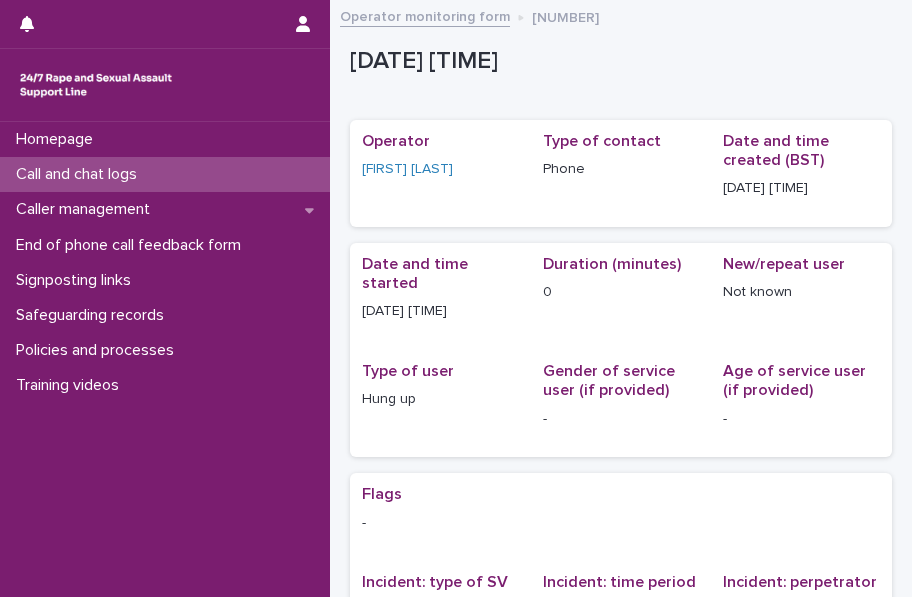 click on "Call and chat logs" at bounding box center (80, 174) 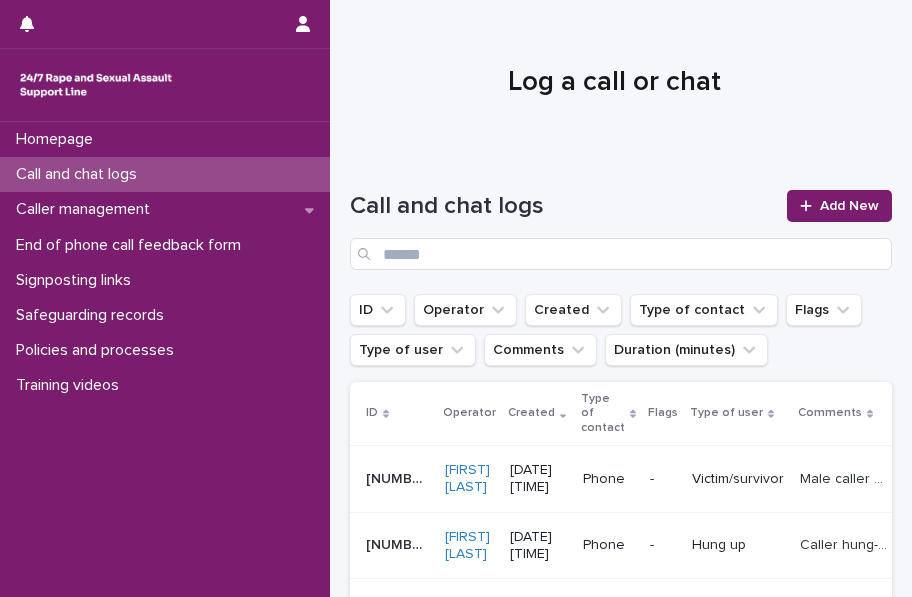 scroll, scrollTop: 0, scrollLeft: 0, axis: both 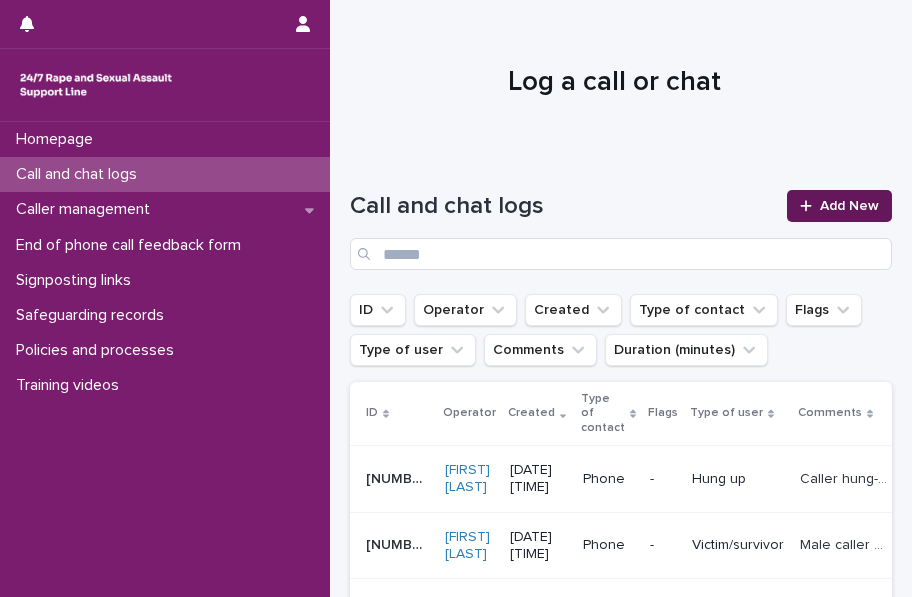 click on "Add New" at bounding box center (849, 206) 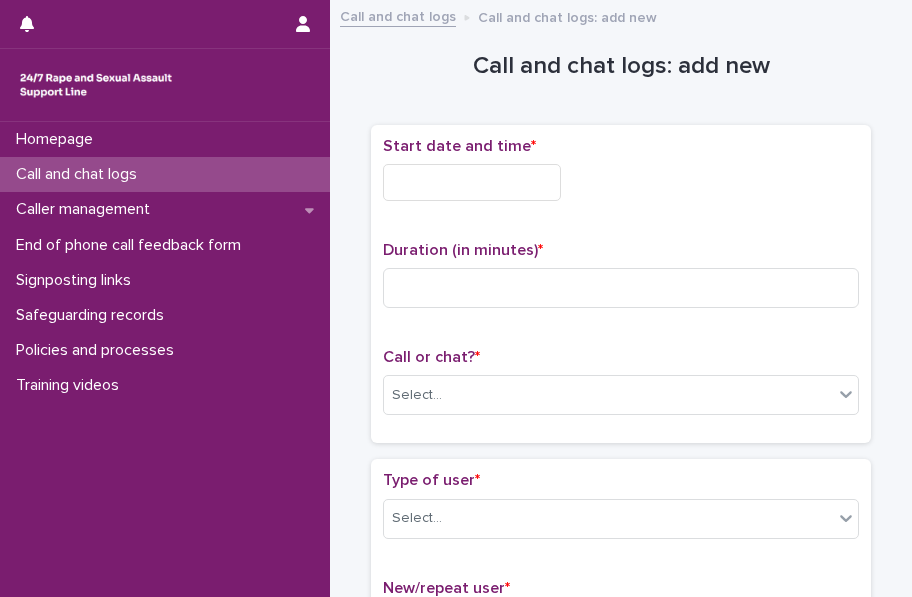 click at bounding box center (472, 182) 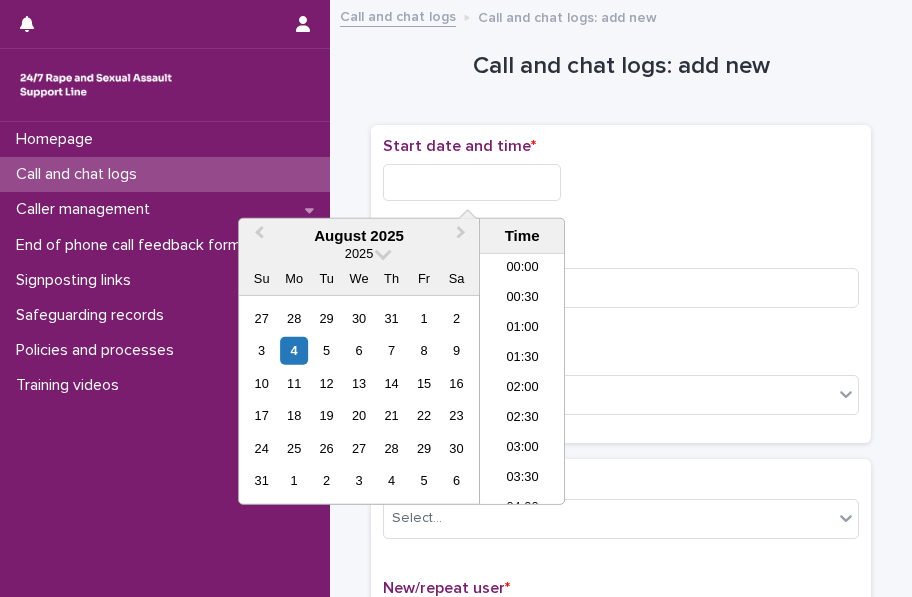 scroll, scrollTop: 910, scrollLeft: 0, axis: vertical 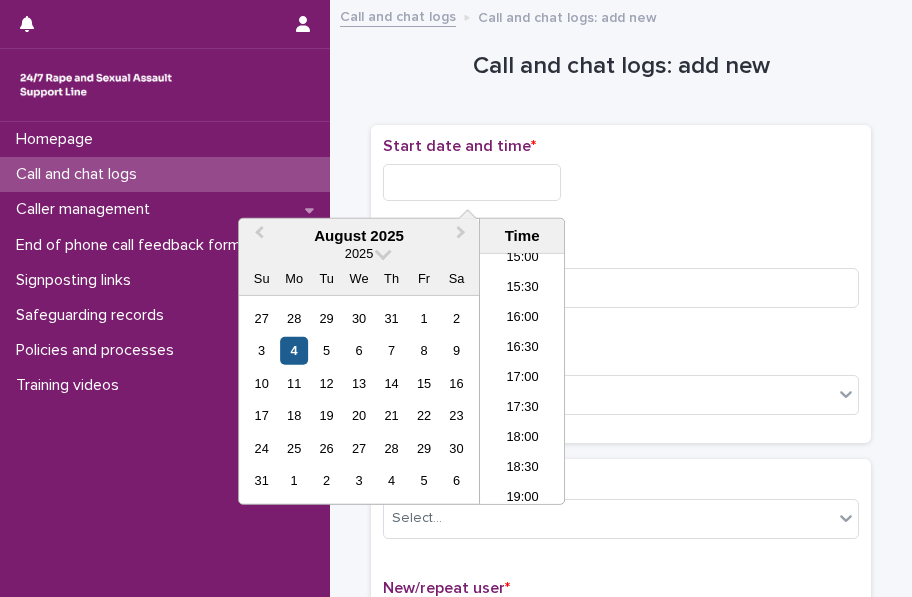 click on "4" at bounding box center [294, 350] 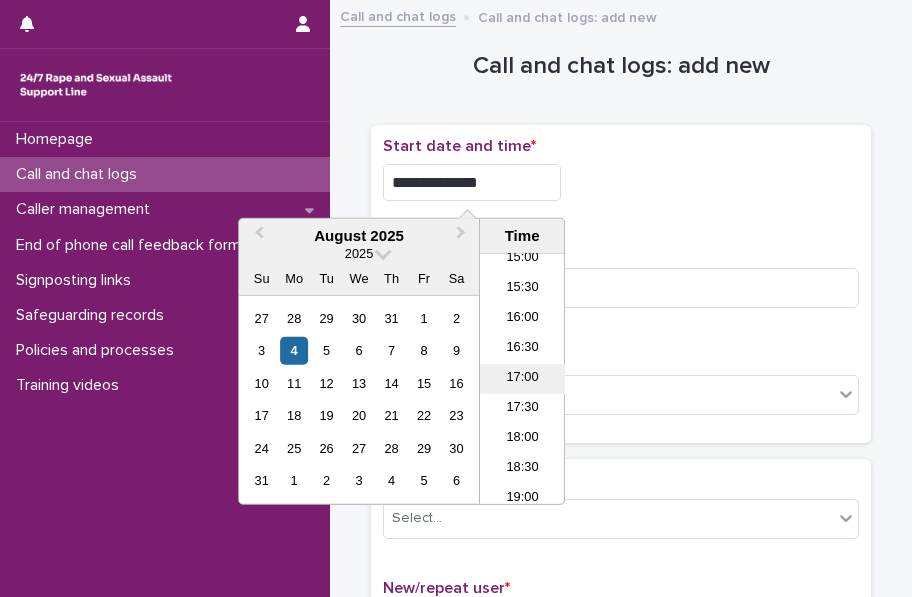 click on "17:00" at bounding box center (522, 379) 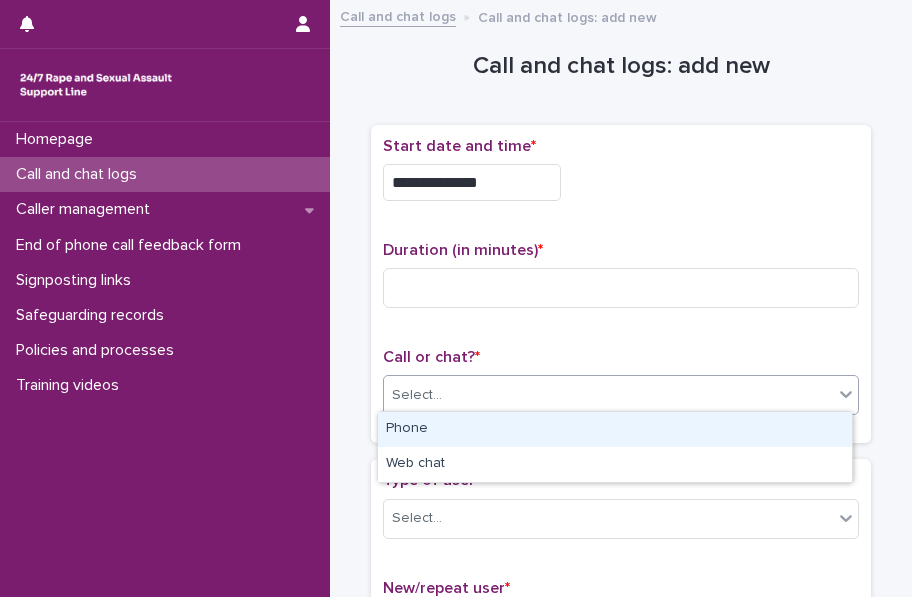 click on "Select..." at bounding box center (417, 395) 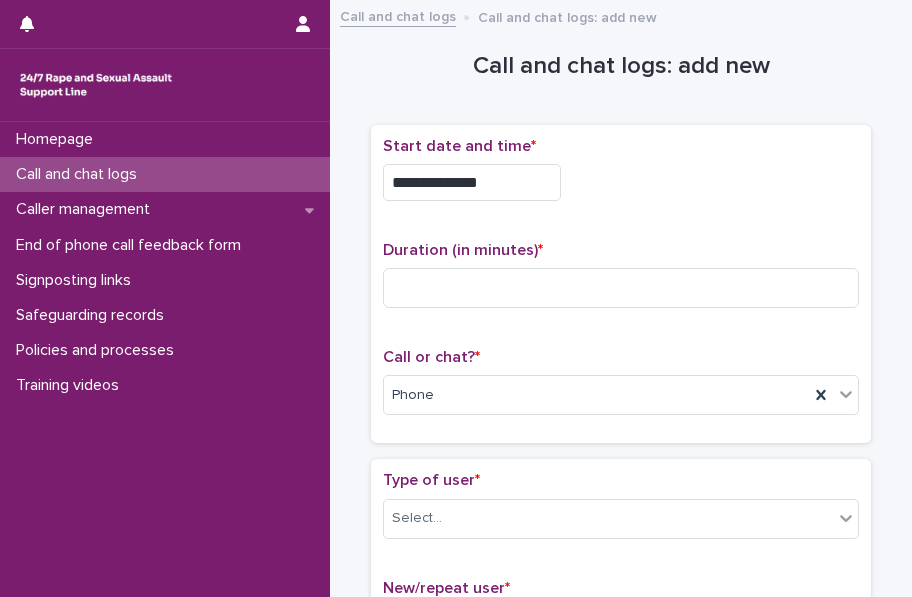 click on "**********" at bounding box center [472, 182] 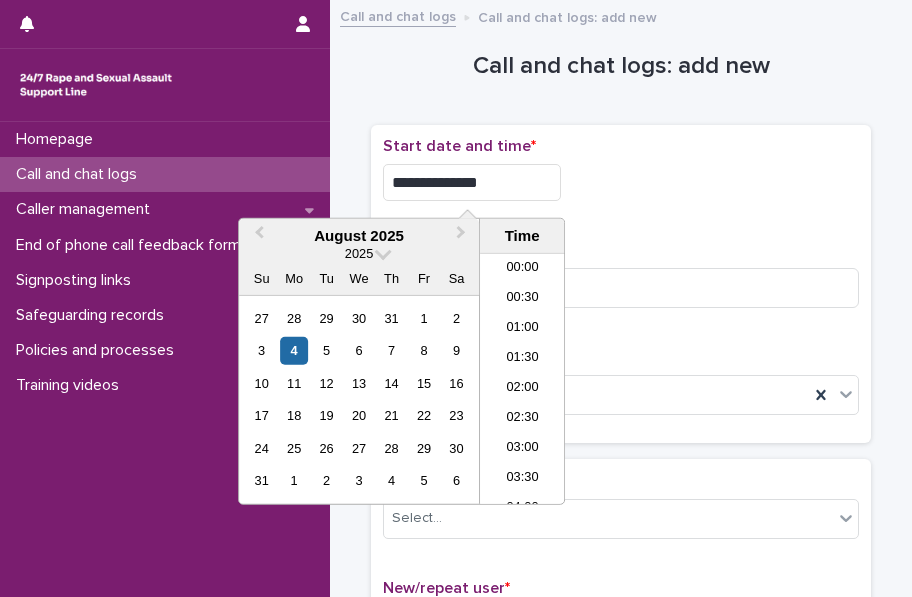 scroll, scrollTop: 910, scrollLeft: 0, axis: vertical 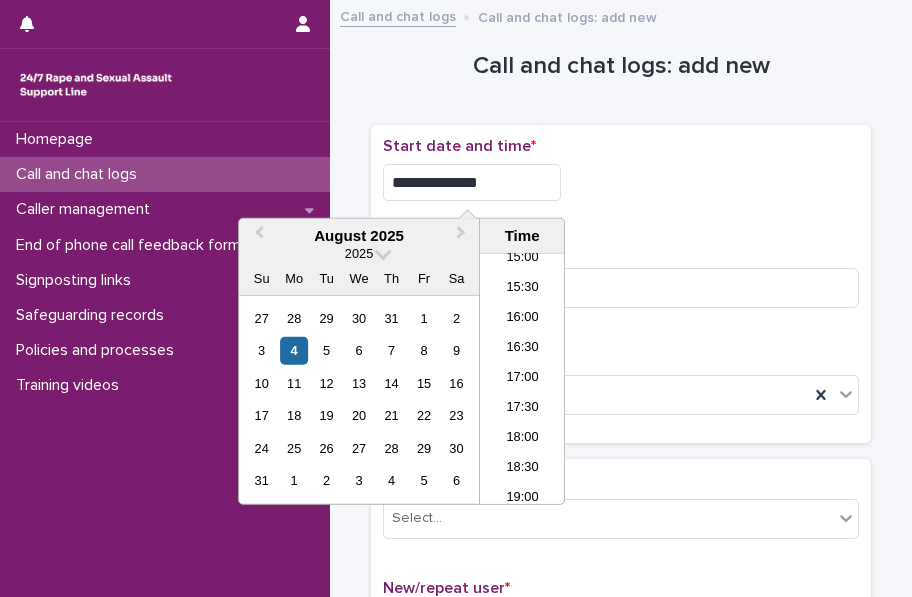 type on "**********" 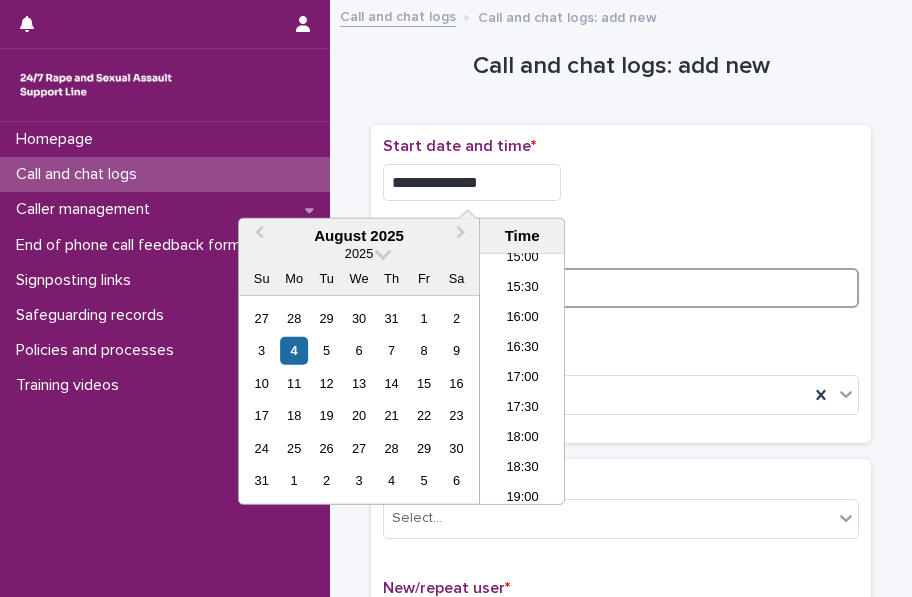 click at bounding box center (621, 288) 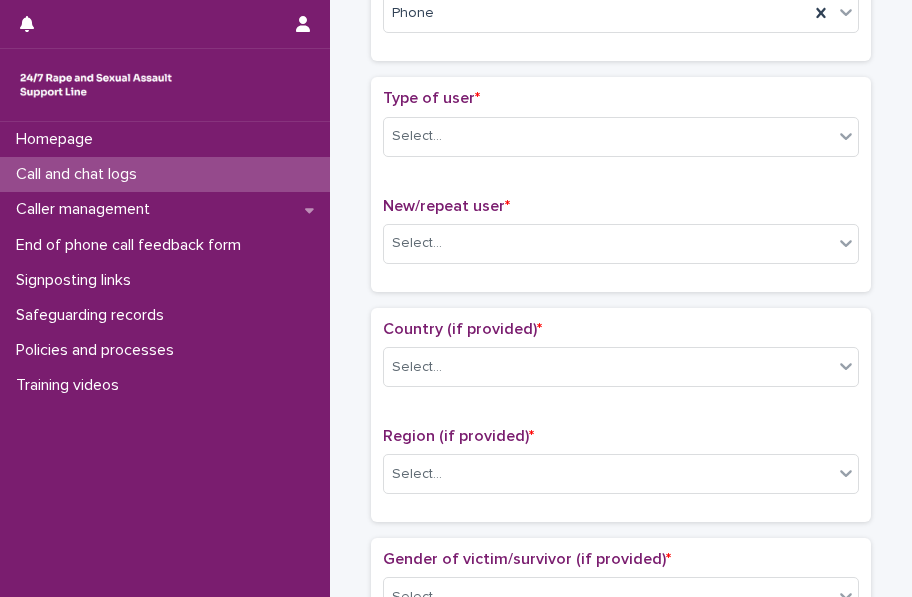 scroll, scrollTop: 429, scrollLeft: 0, axis: vertical 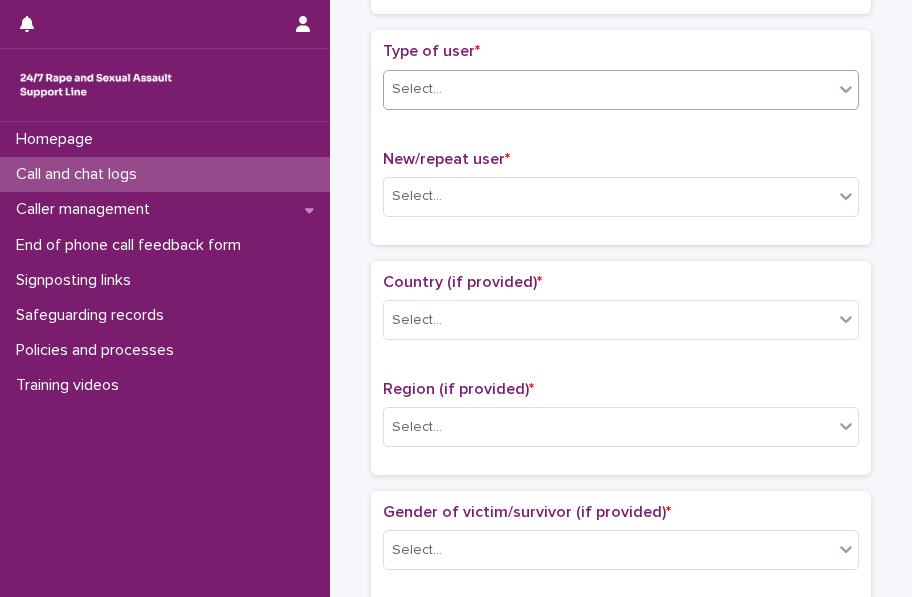 type on "*" 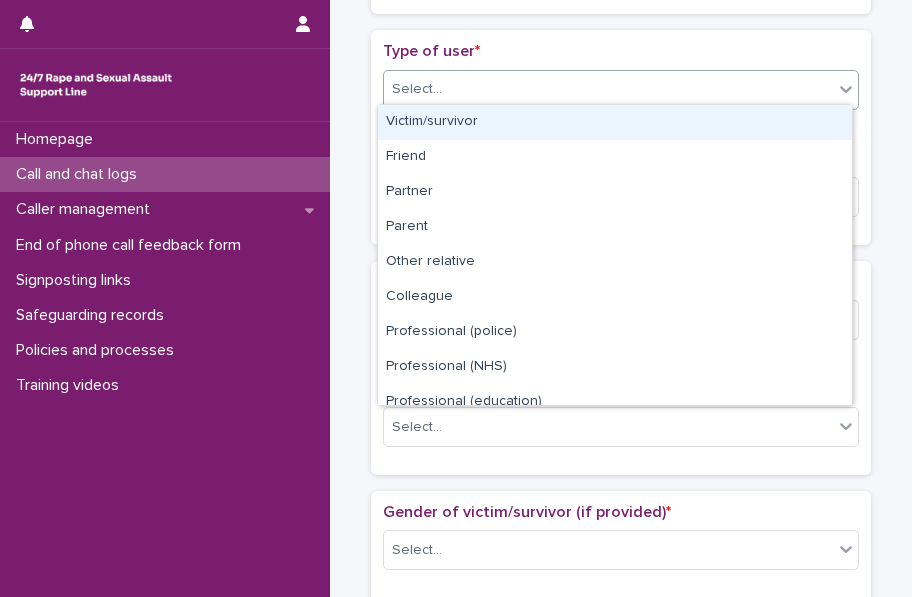 click 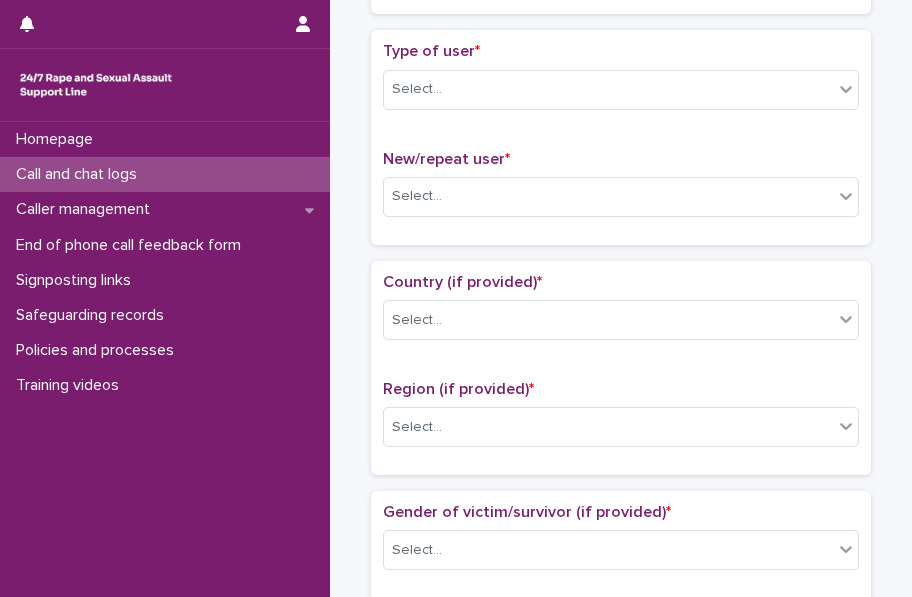 drag, startPoint x: 800, startPoint y: 348, endPoint x: 684, endPoint y: 379, distance: 120.070816 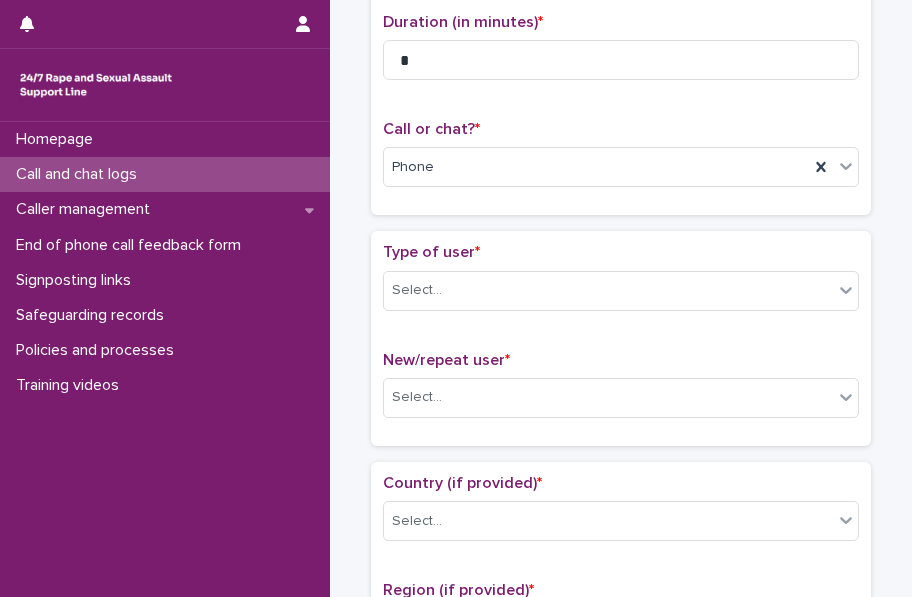 scroll, scrollTop: 218, scrollLeft: 0, axis: vertical 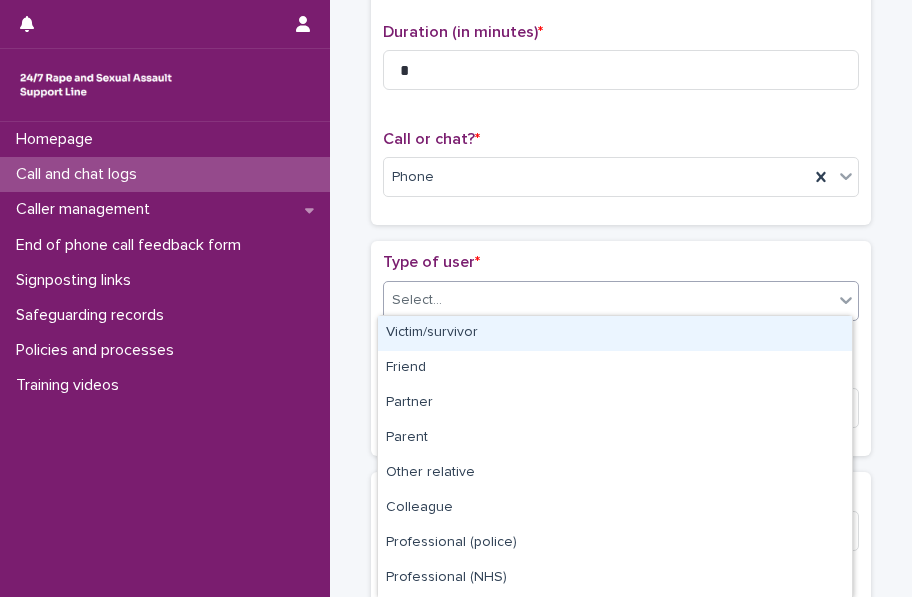 click 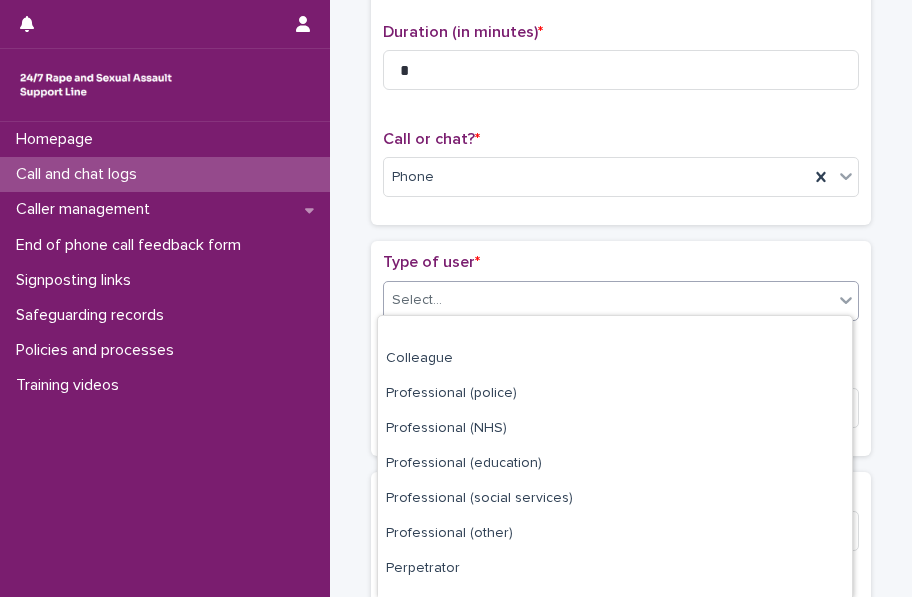 scroll, scrollTop: 243, scrollLeft: 0, axis: vertical 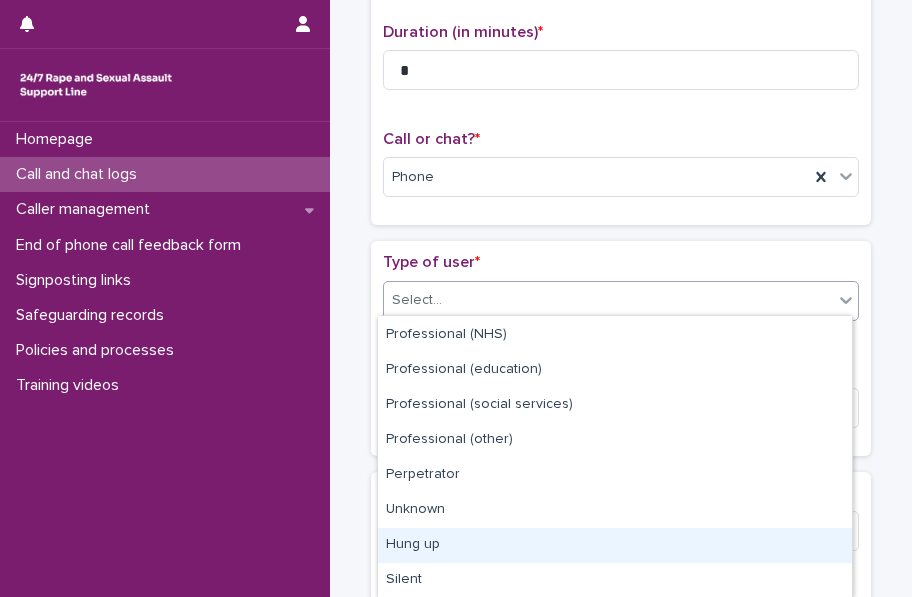 click on "Hung up" at bounding box center [615, 545] 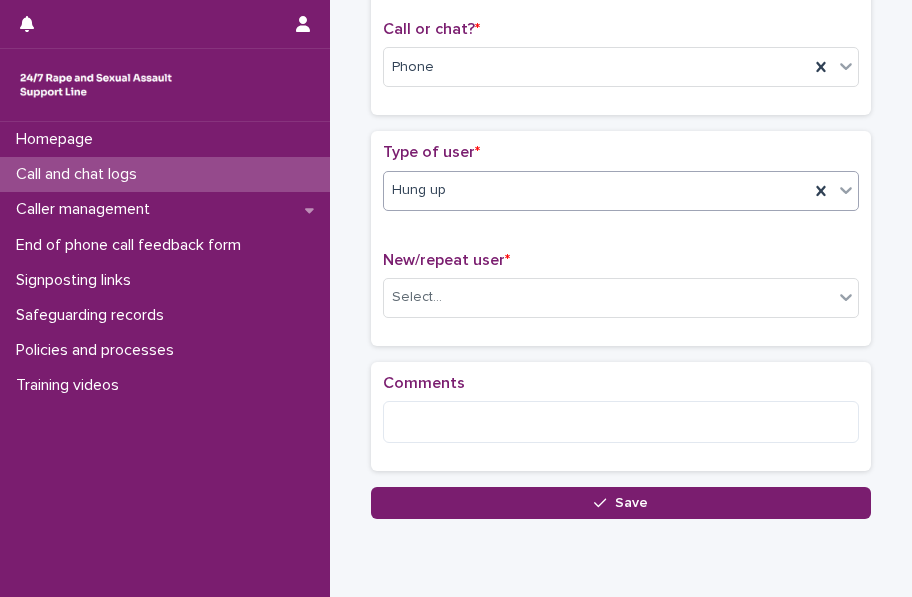 scroll, scrollTop: 340, scrollLeft: 0, axis: vertical 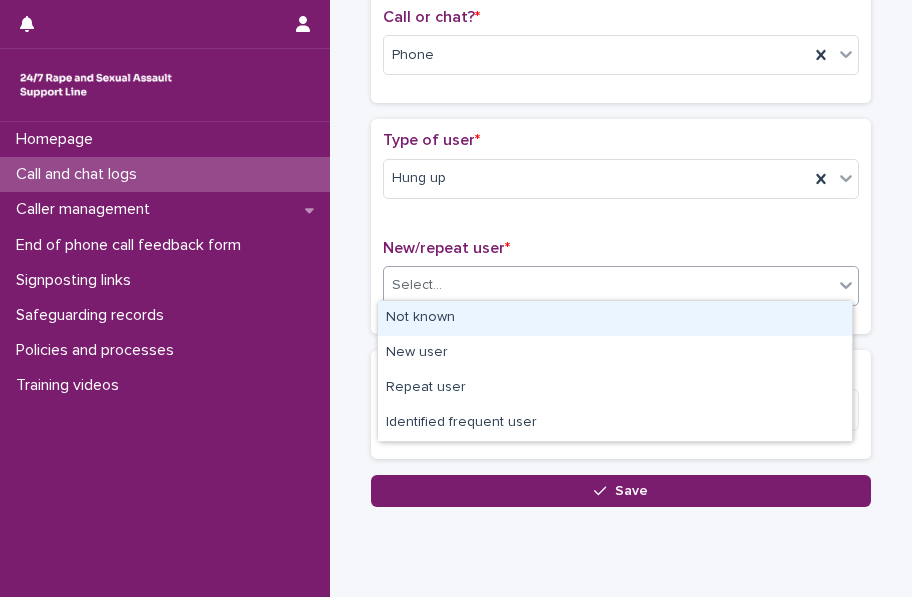 click on "Select..." at bounding box center [608, 285] 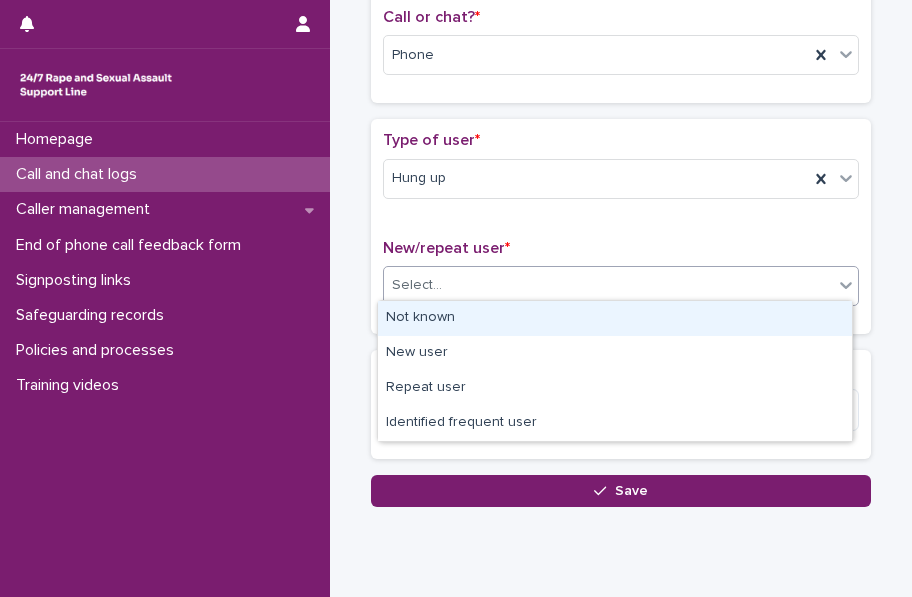 click on "Not known" at bounding box center (615, 318) 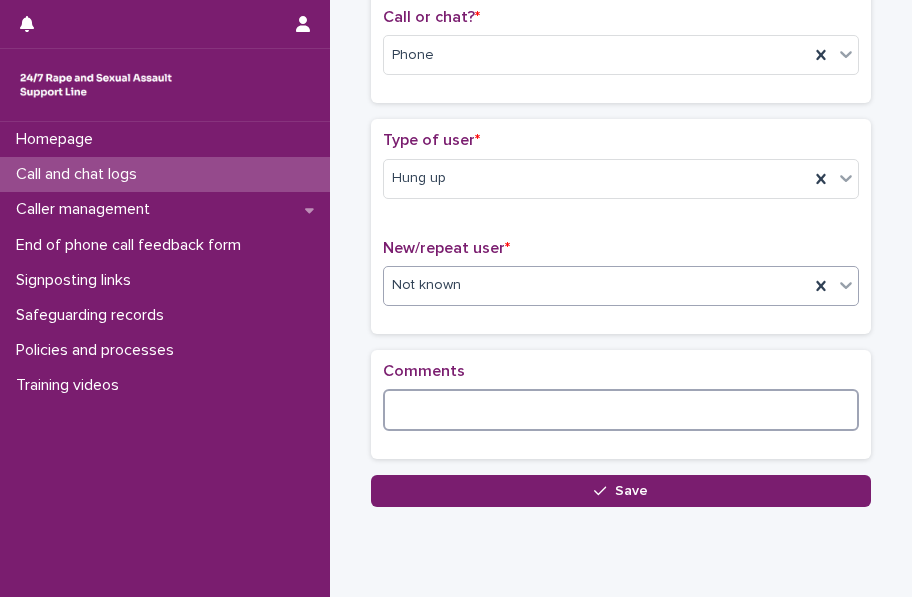 click at bounding box center [621, 410] 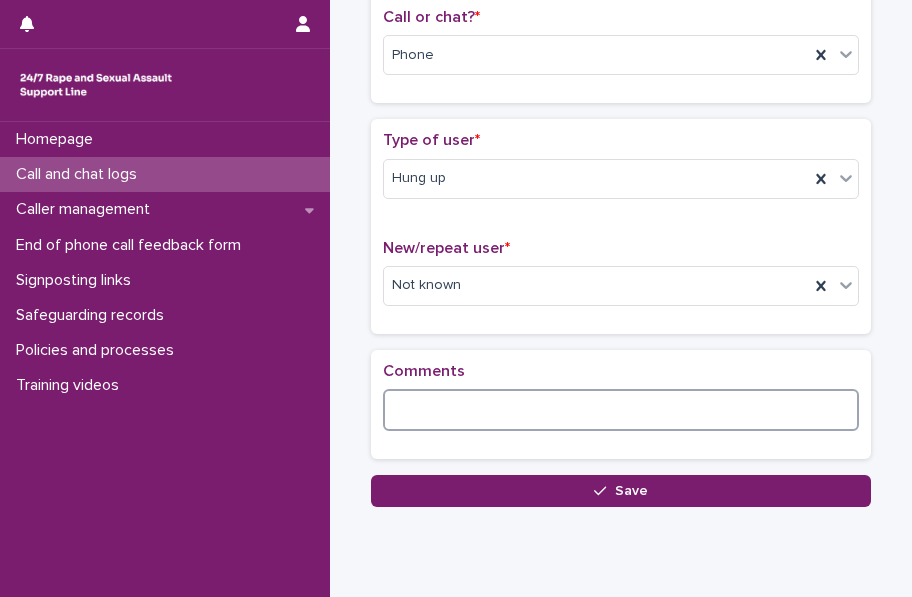 paste on "**********" 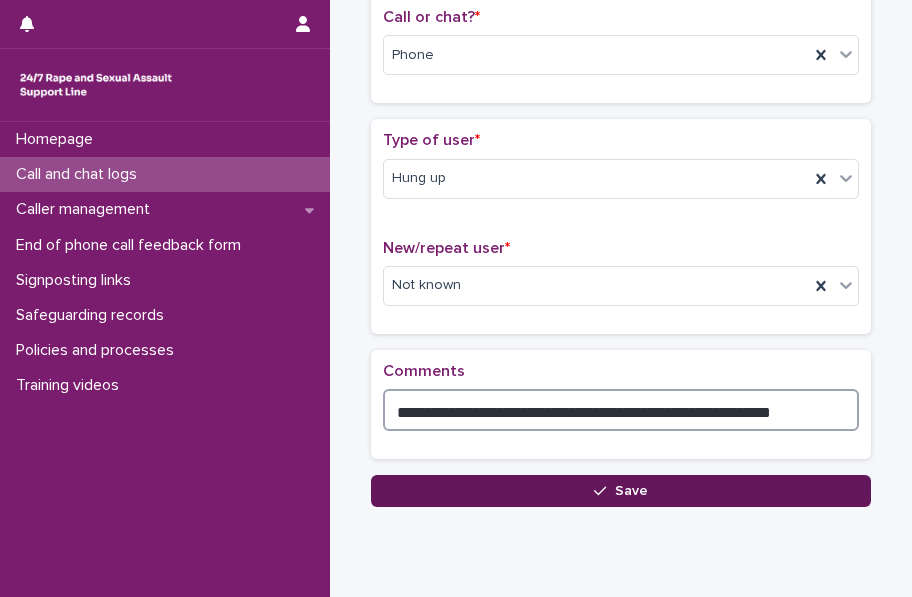type on "**********" 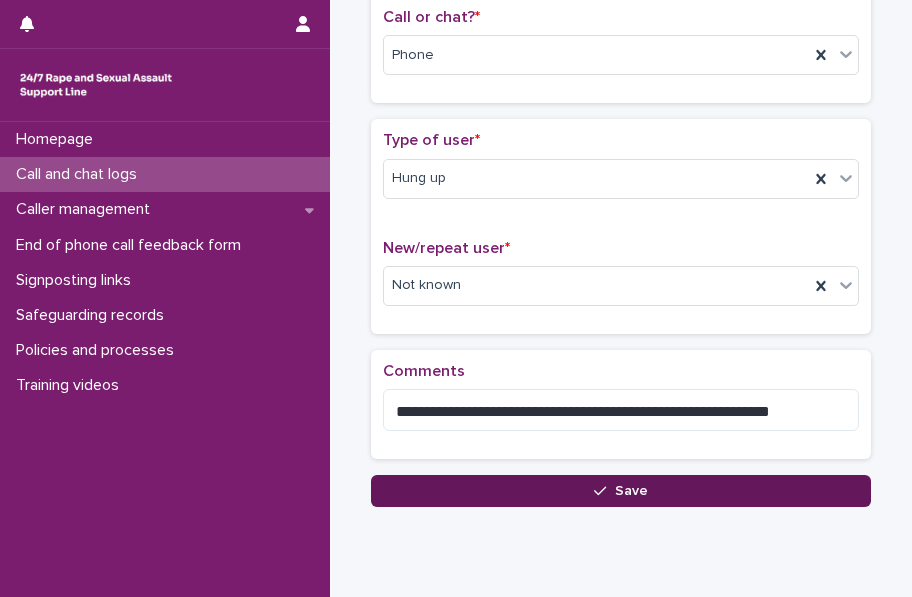 click 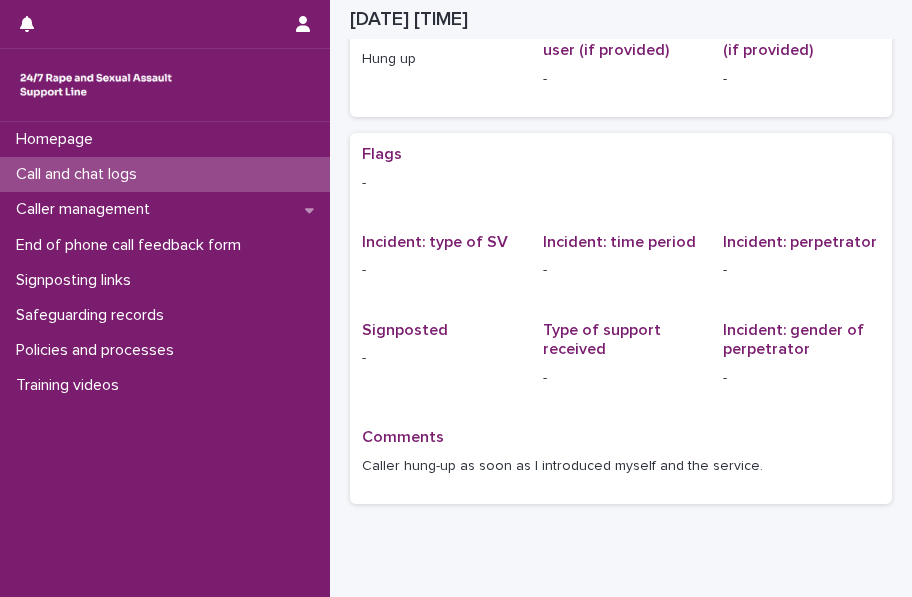 scroll, scrollTop: 0, scrollLeft: 0, axis: both 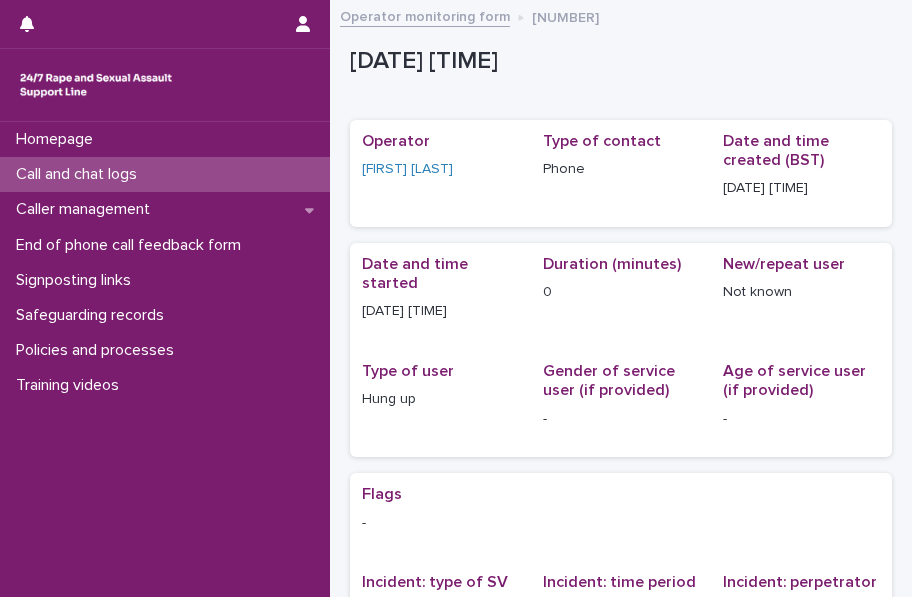 click on "Call and chat logs" at bounding box center [80, 174] 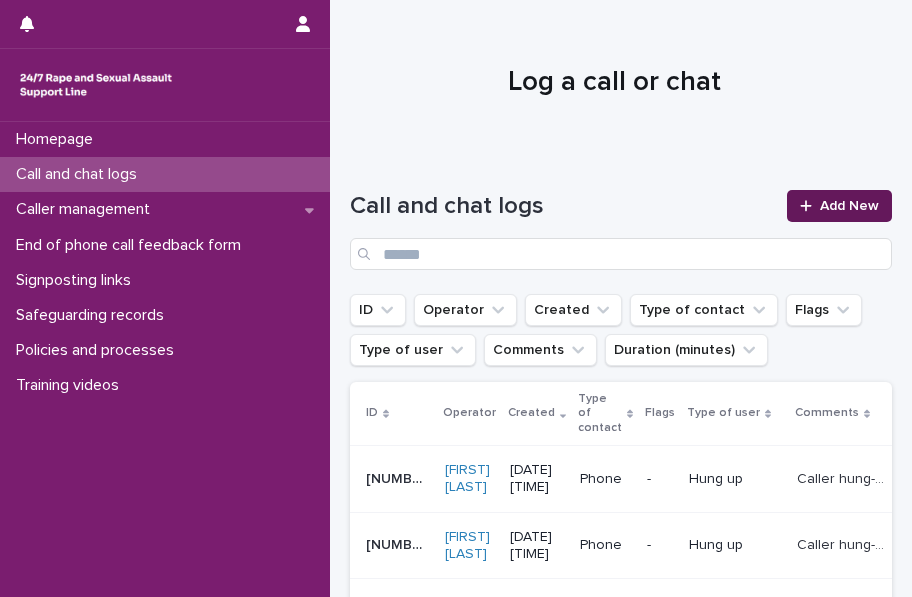 click 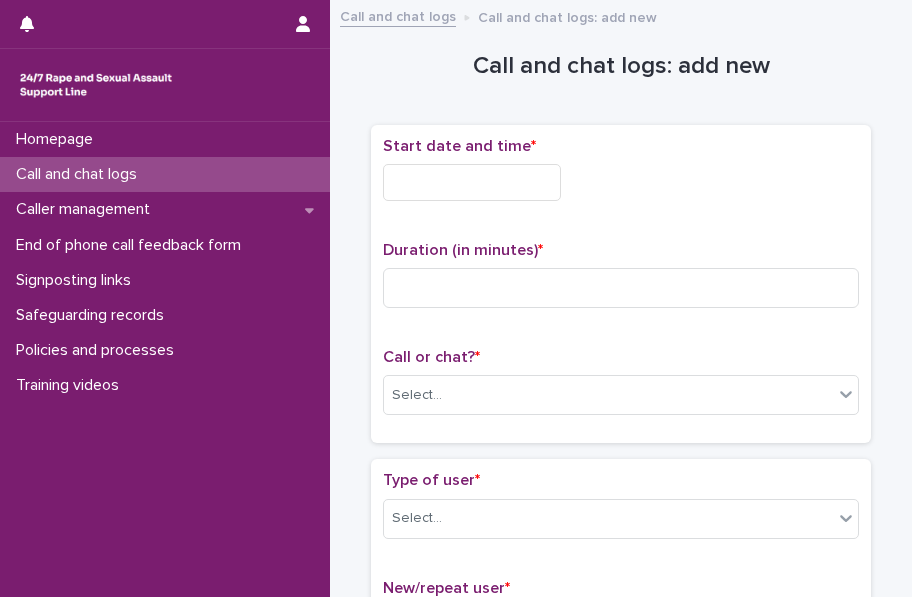 click at bounding box center [472, 182] 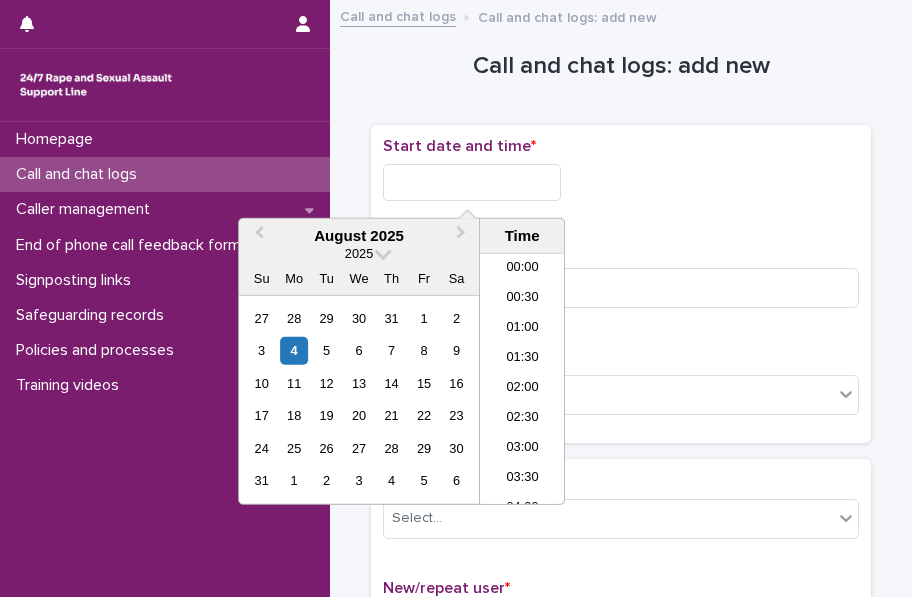 scroll, scrollTop: 940, scrollLeft: 0, axis: vertical 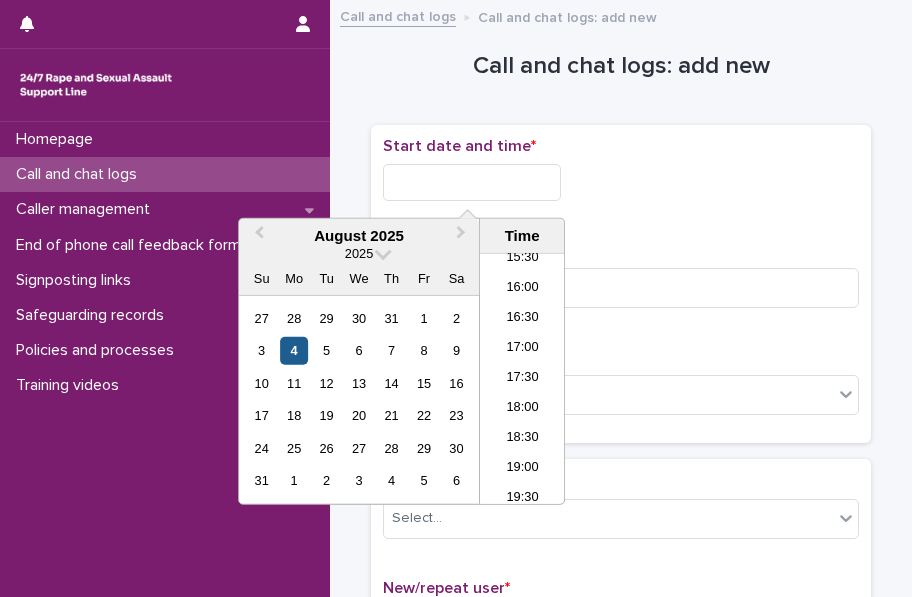 click on "4" at bounding box center [294, 350] 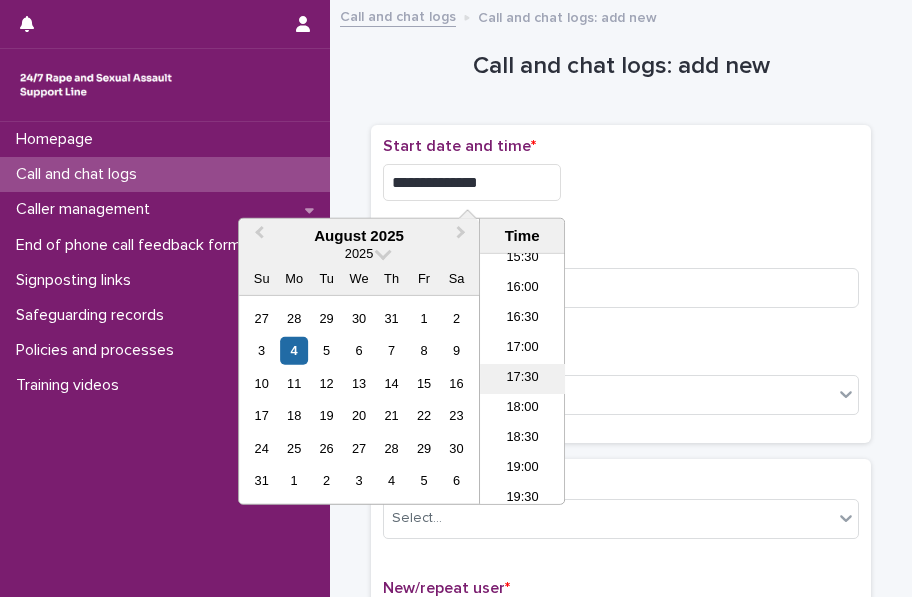 click on "17:30" at bounding box center (522, 379) 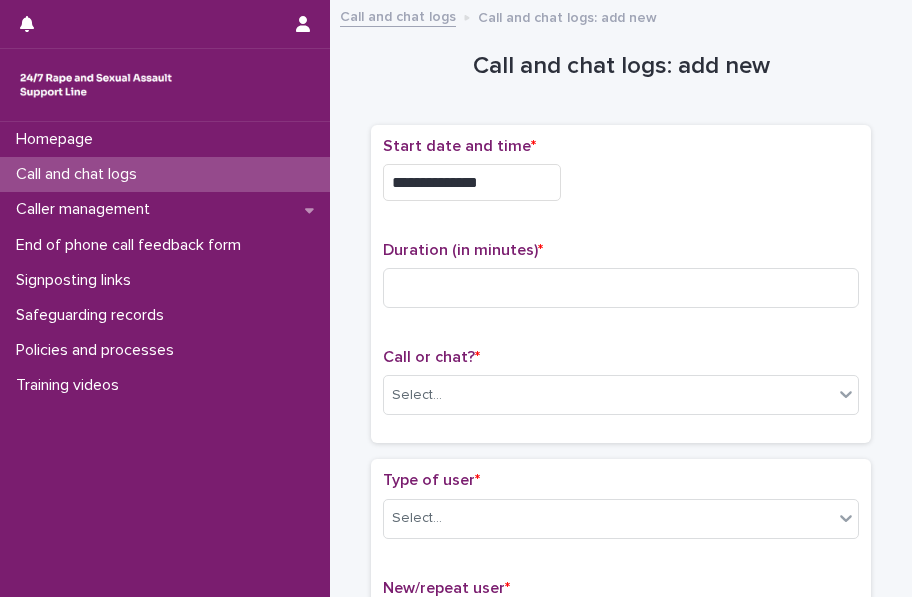 type on "**********" 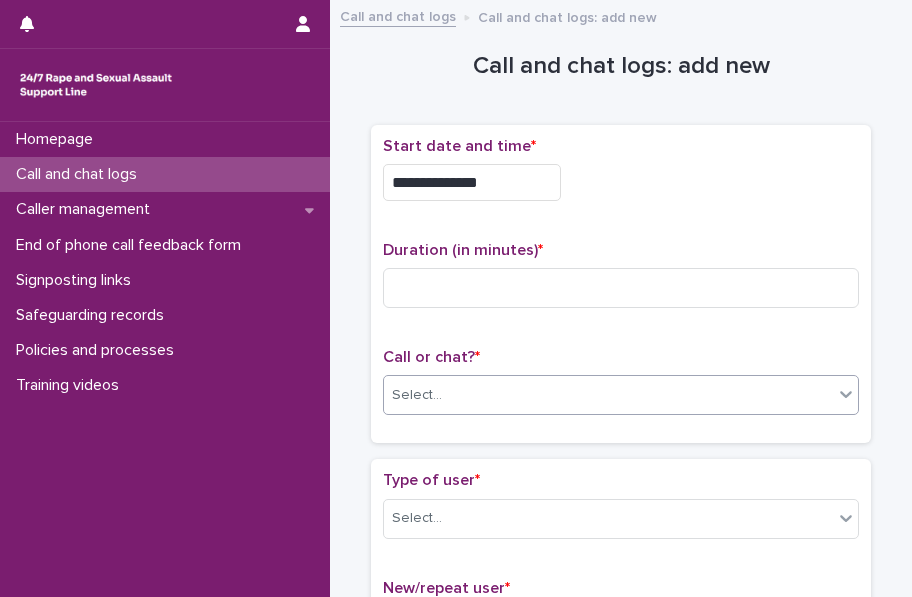 click on "Select..." at bounding box center (608, 395) 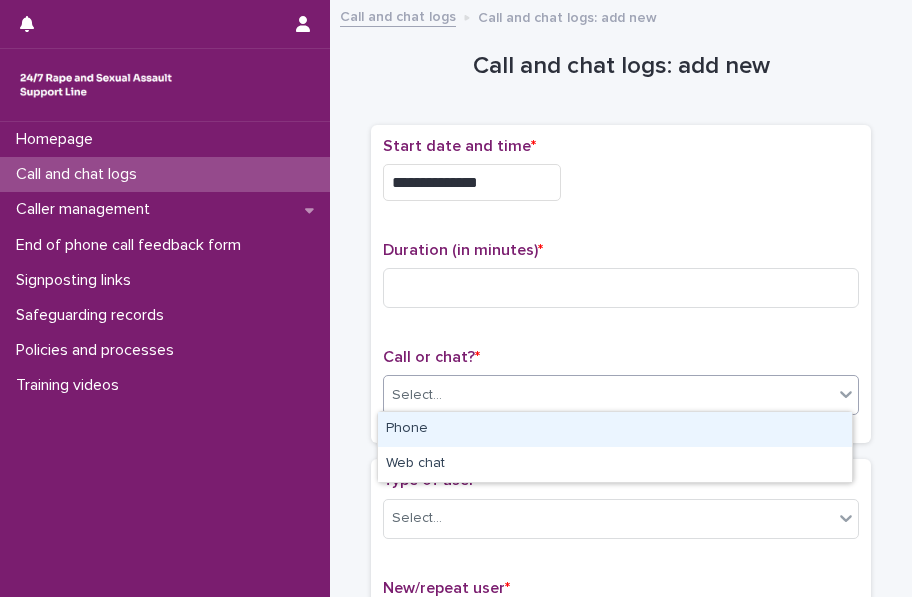 click on "Phone" at bounding box center [615, 429] 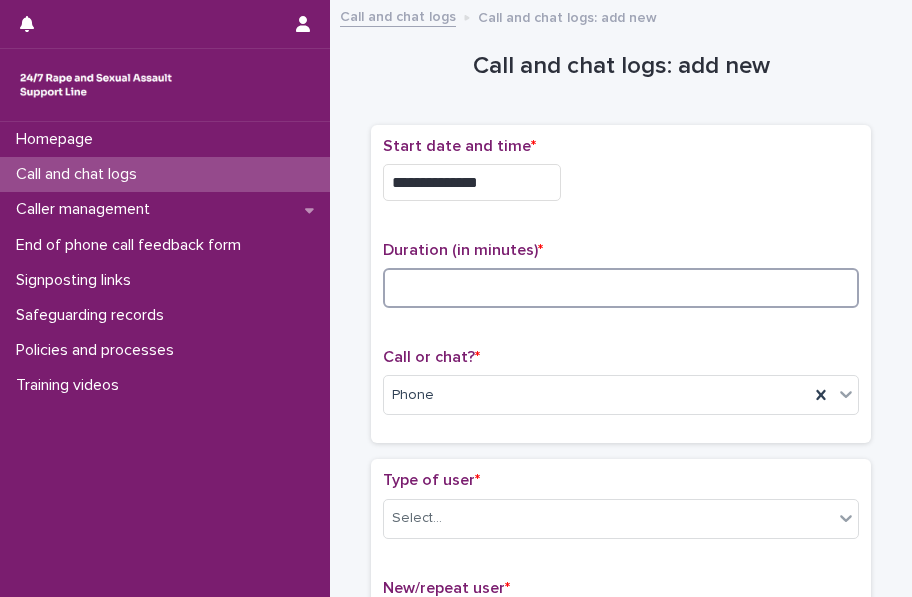 click at bounding box center [621, 288] 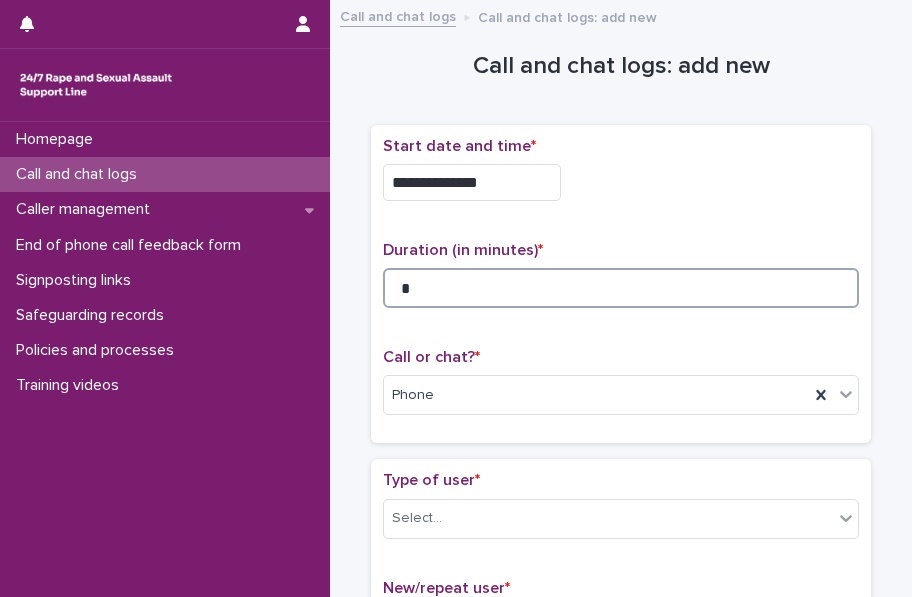click on "*" at bounding box center [621, 288] 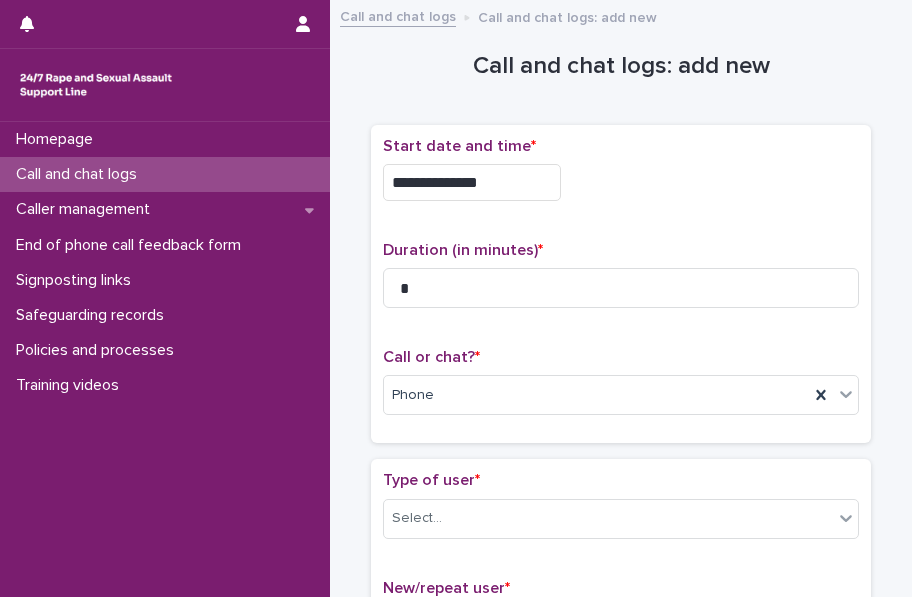 click on "Call or chat? *" at bounding box center (431, 357) 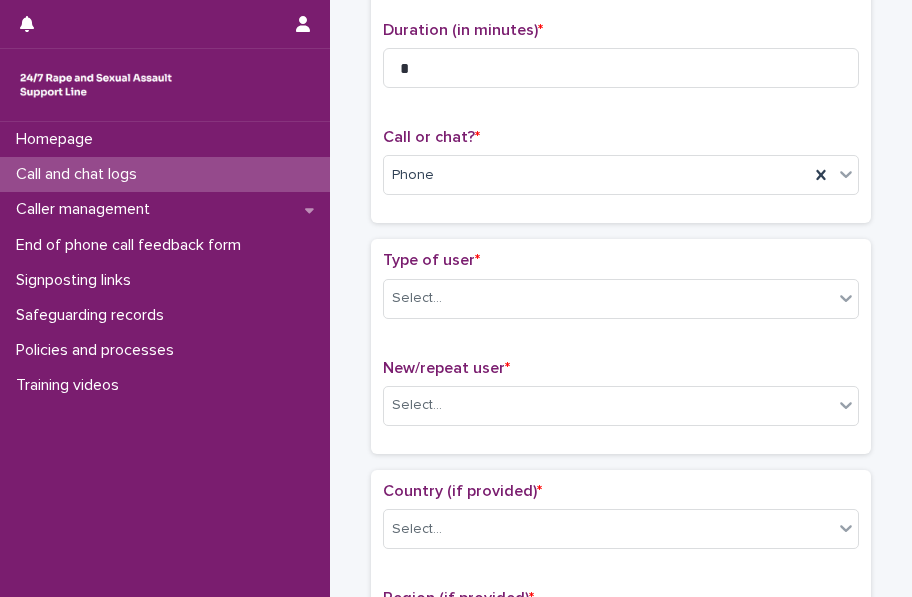 scroll, scrollTop: 223, scrollLeft: 0, axis: vertical 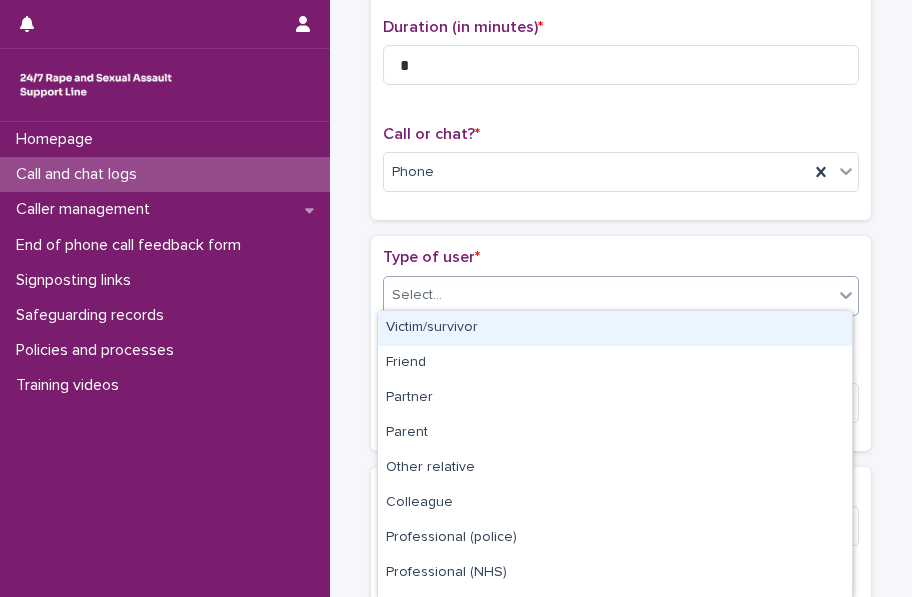 click 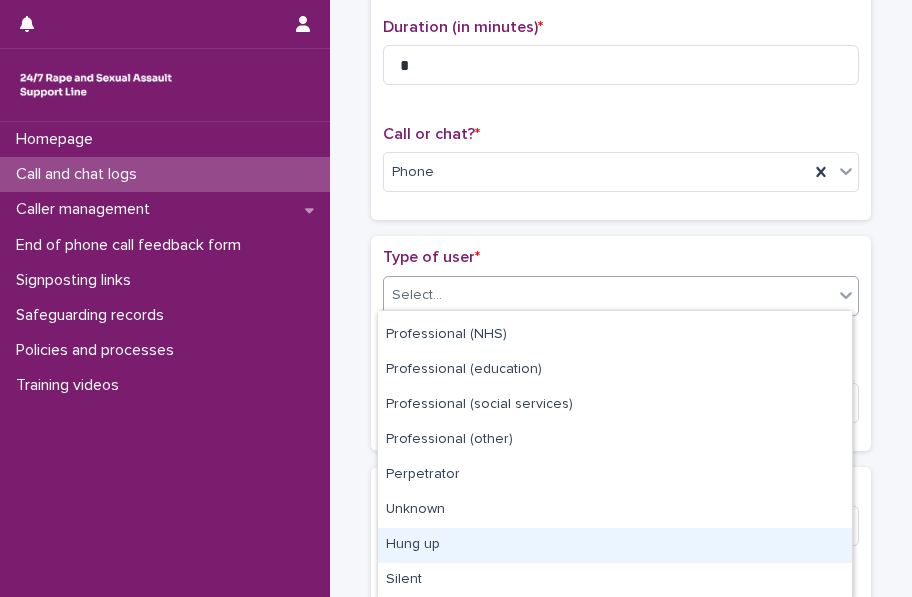 click on "Hung up" at bounding box center [615, 545] 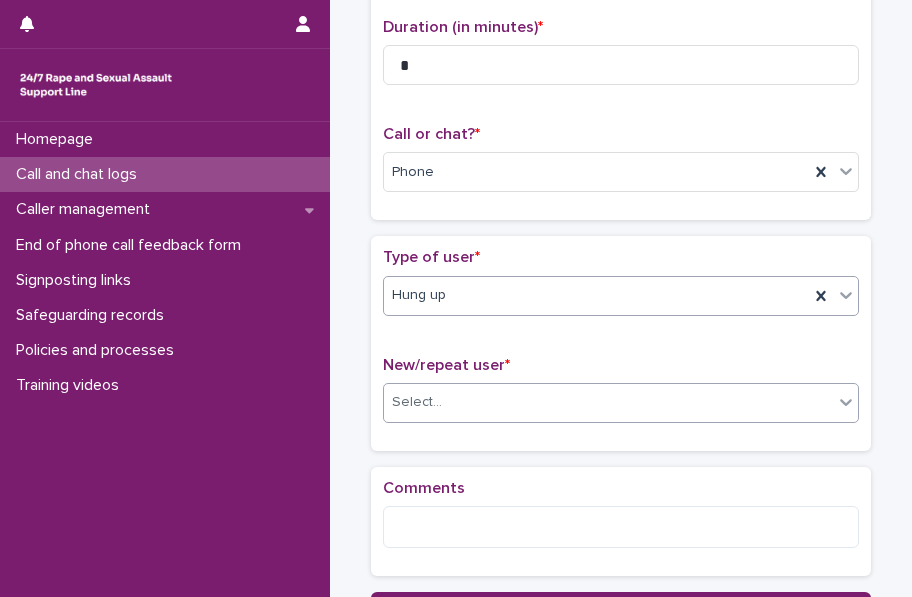 click at bounding box center (846, 402) 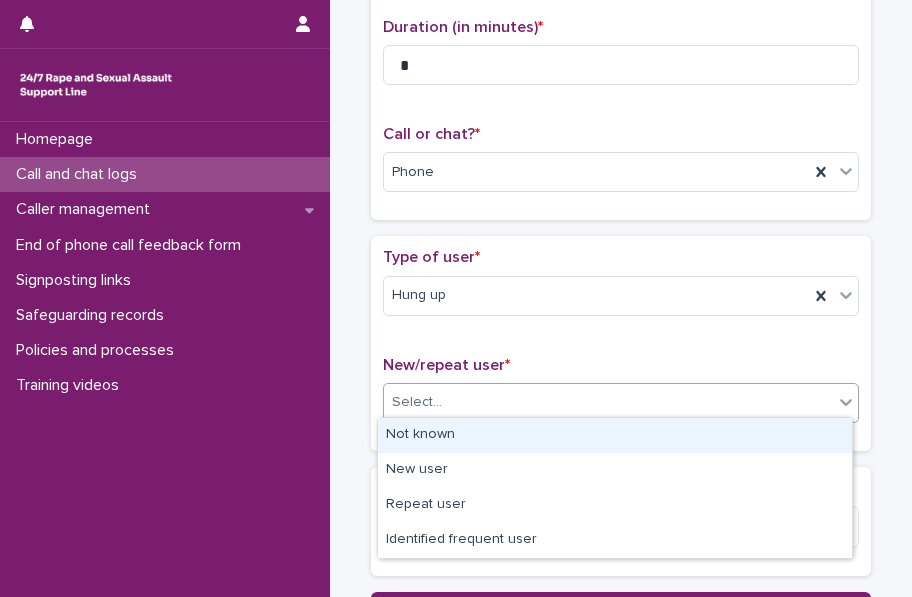 click on "Not known" at bounding box center (615, 435) 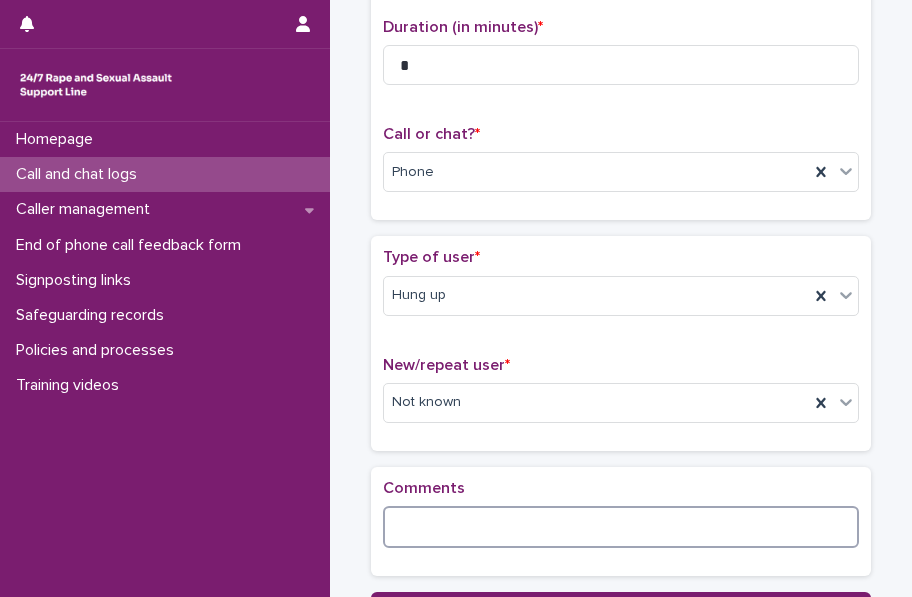 paste on "**********" 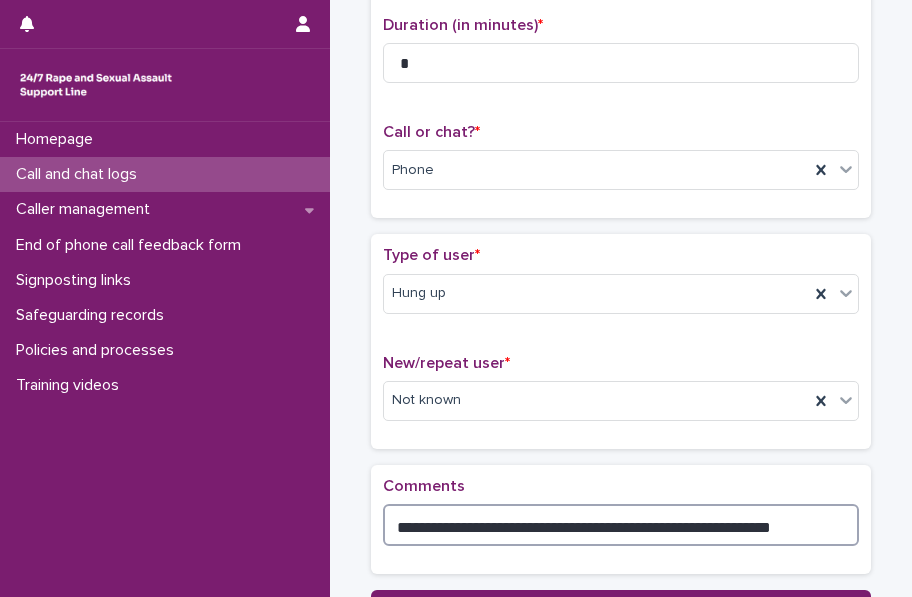 scroll, scrollTop: 401, scrollLeft: 0, axis: vertical 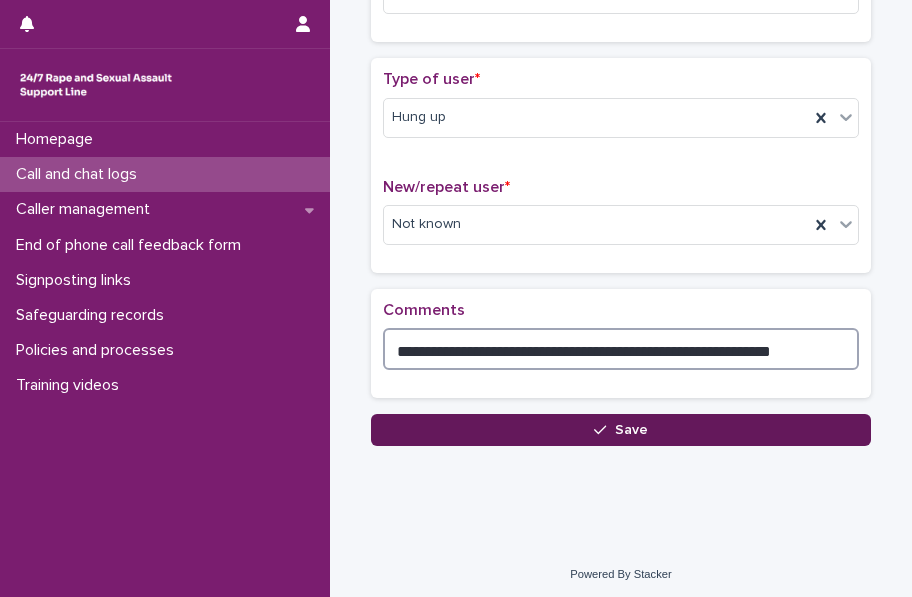 type on "**********" 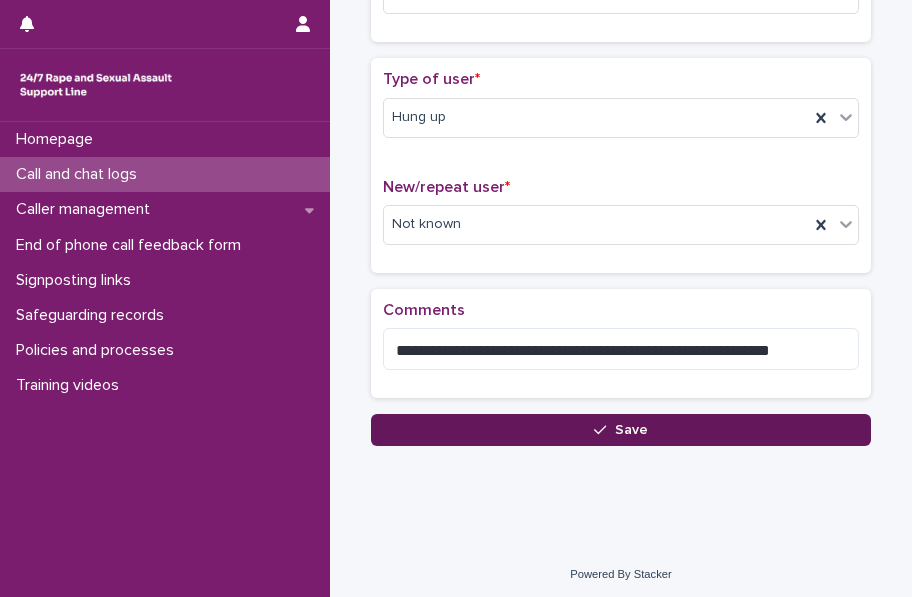 click on "Save" at bounding box center (621, 430) 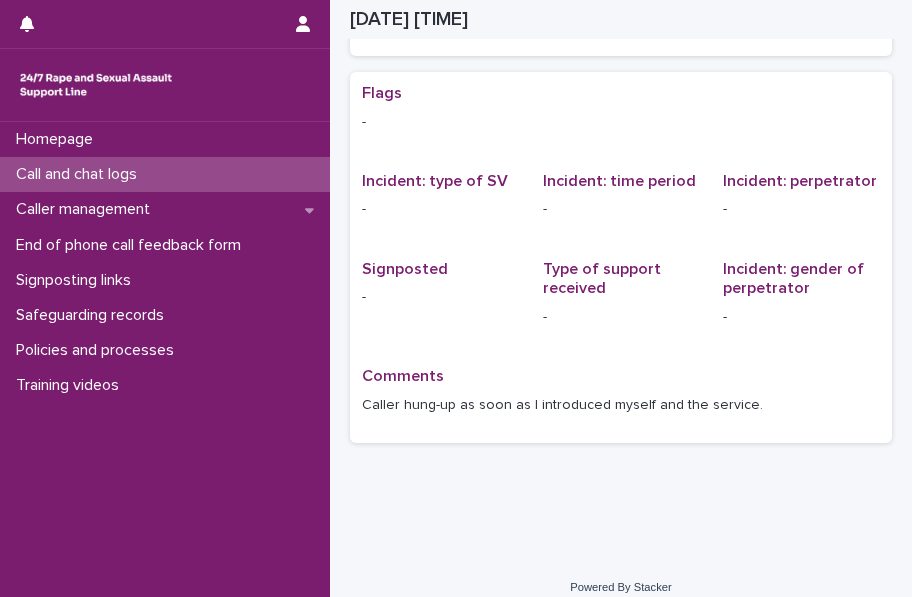 scroll, scrollTop: 11, scrollLeft: 0, axis: vertical 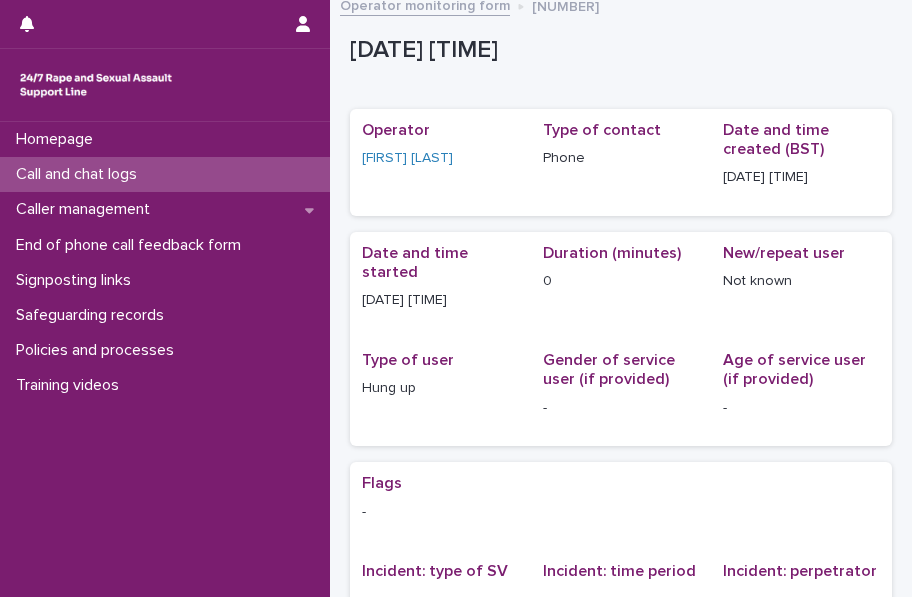 click on "Call and chat logs" at bounding box center (80, 174) 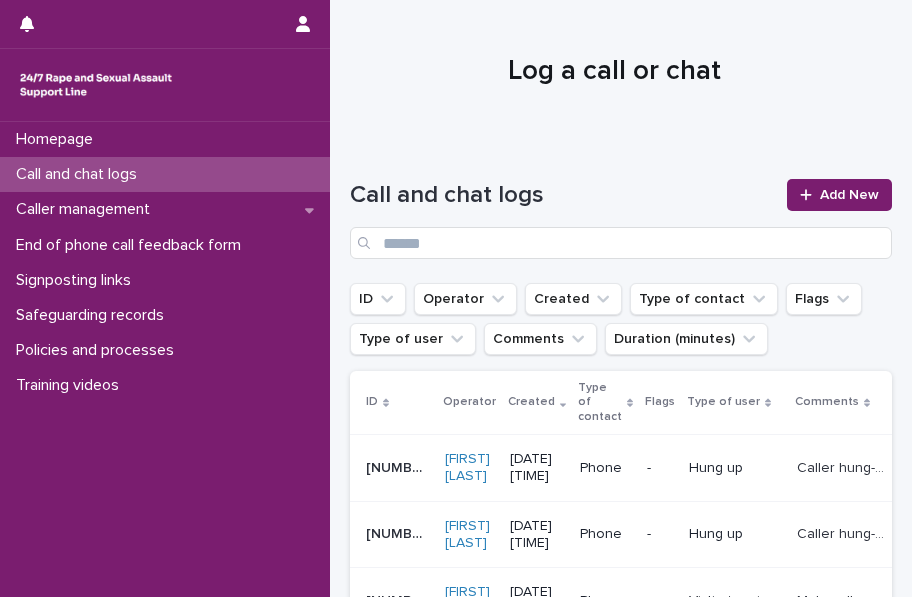 scroll, scrollTop: 0, scrollLeft: 0, axis: both 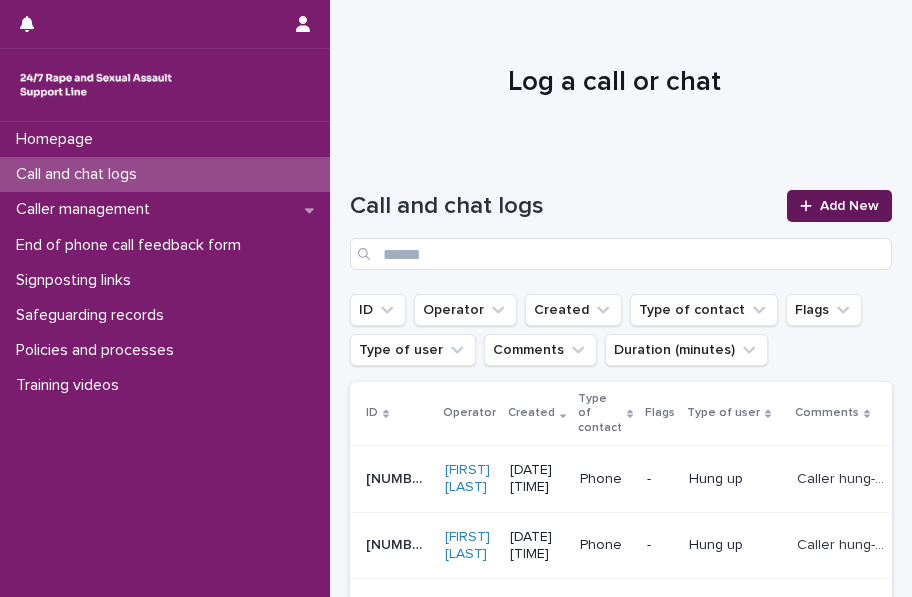 click 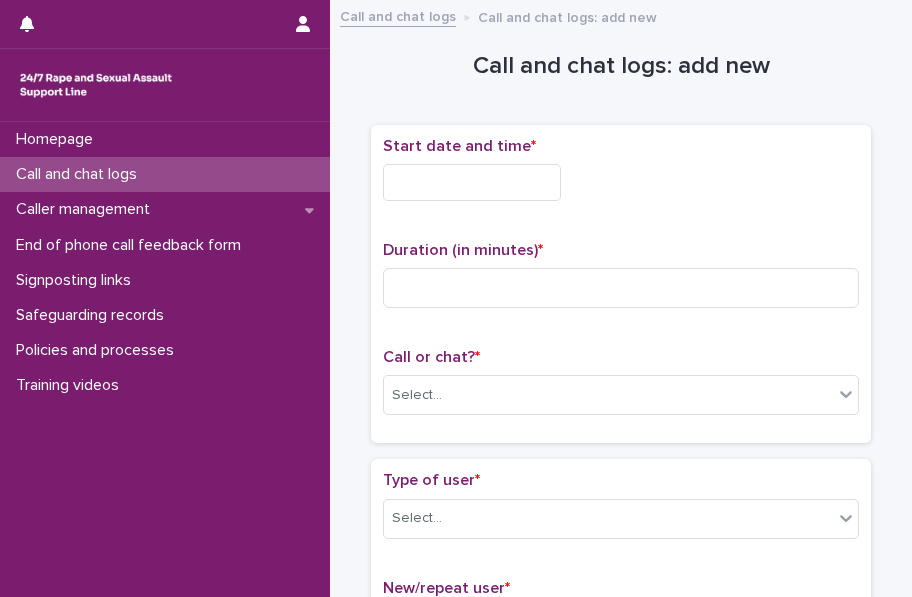click on "Call and chat logs Call and chat logs: add new" at bounding box center [621, 18] 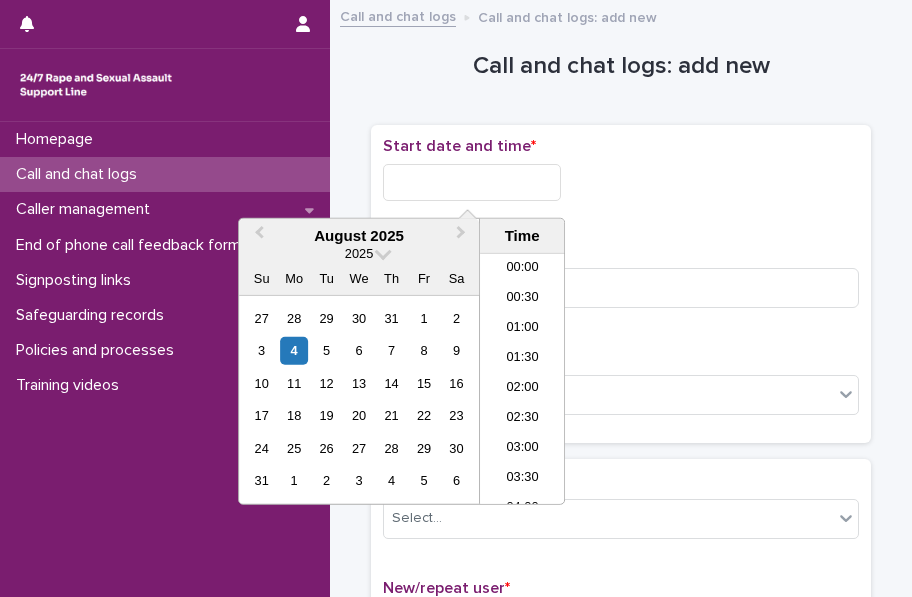 scroll, scrollTop: 940, scrollLeft: 0, axis: vertical 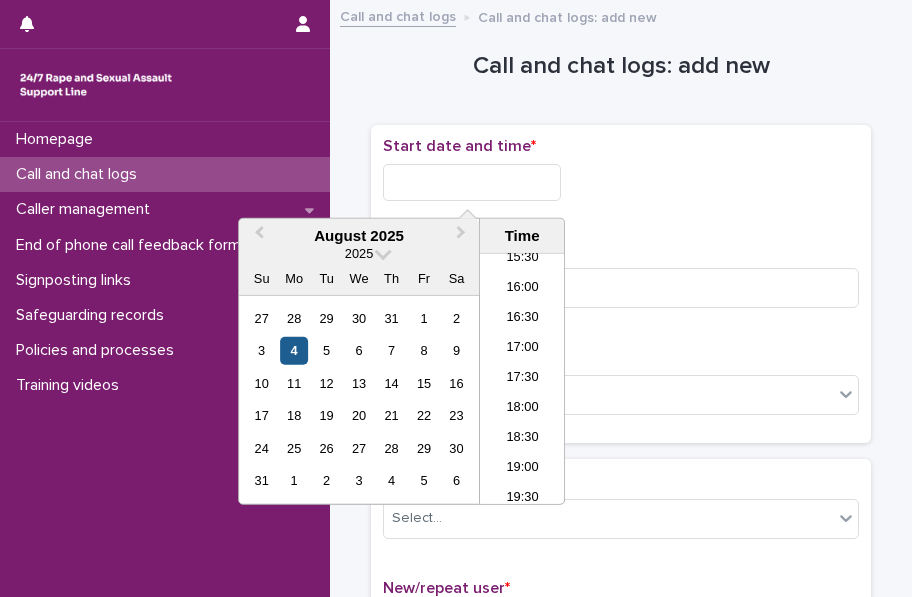 click on "4" at bounding box center [294, 350] 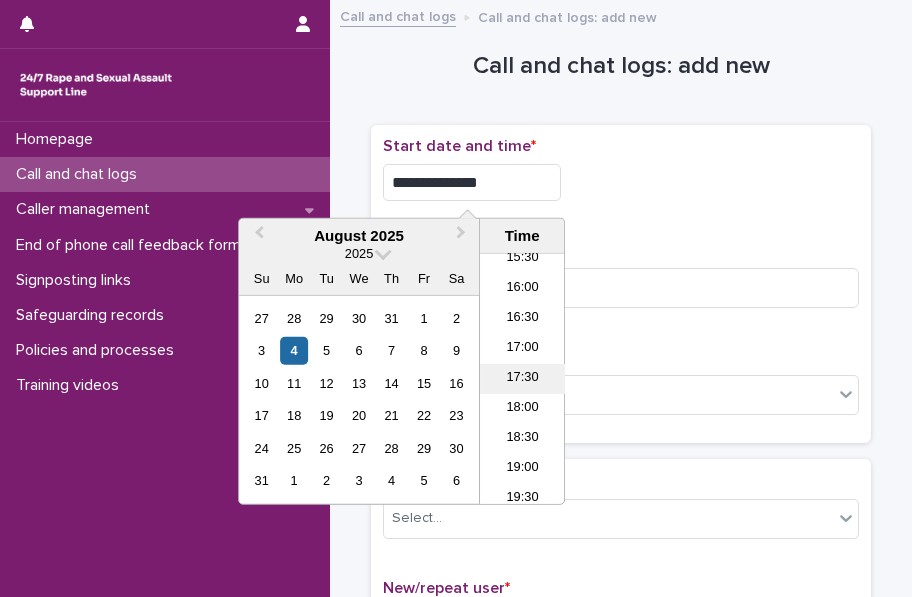 click on "17:30" at bounding box center (522, 379) 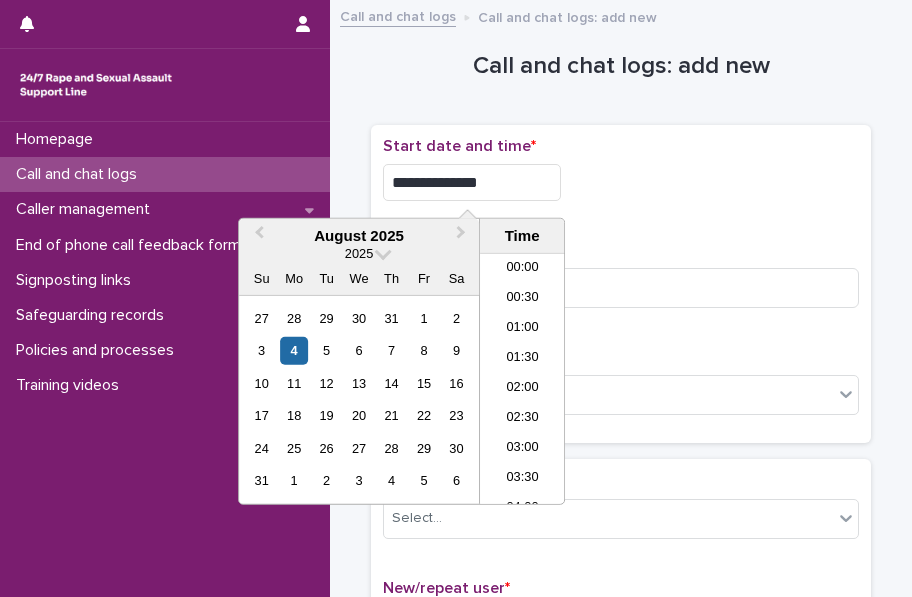 click on "**********" at bounding box center (472, 182) 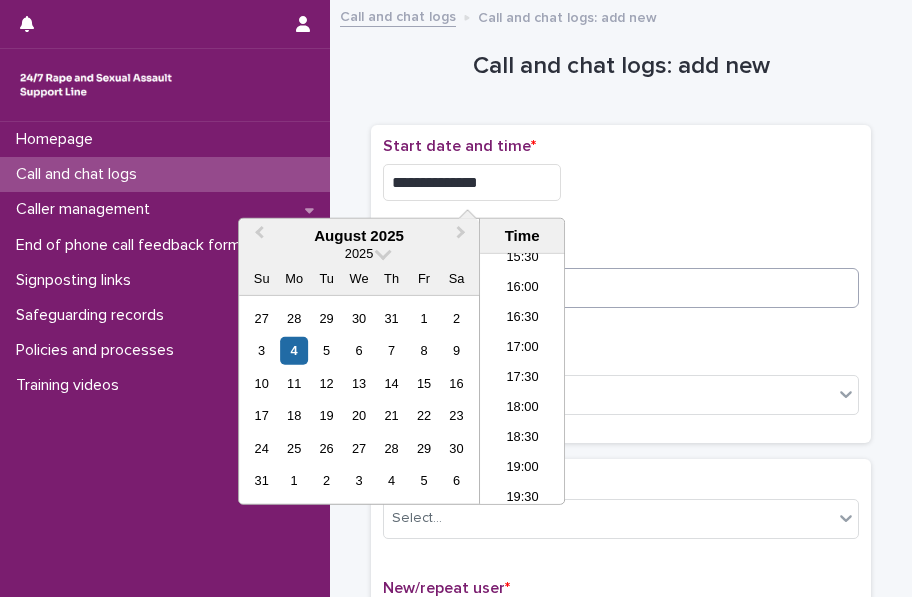 type on "**********" 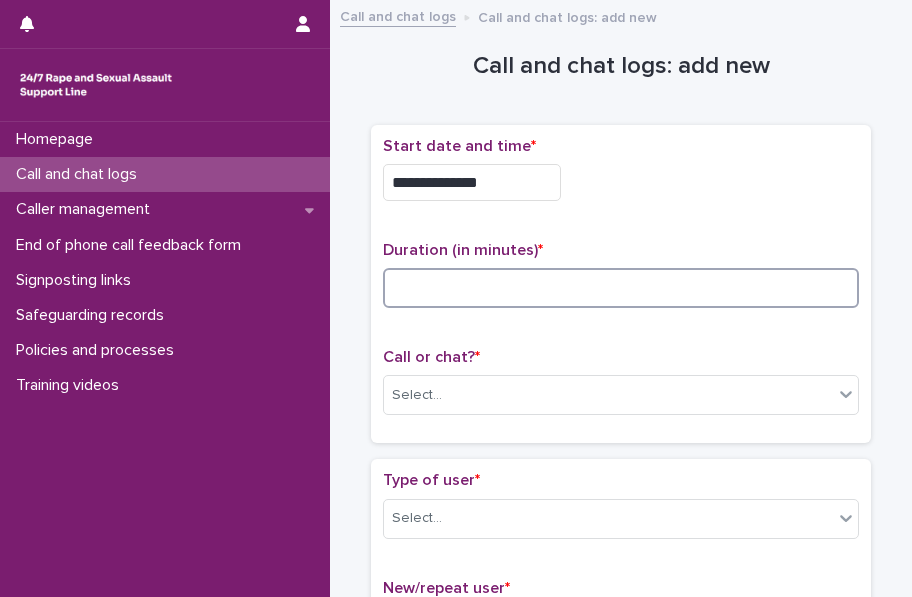 click at bounding box center [621, 288] 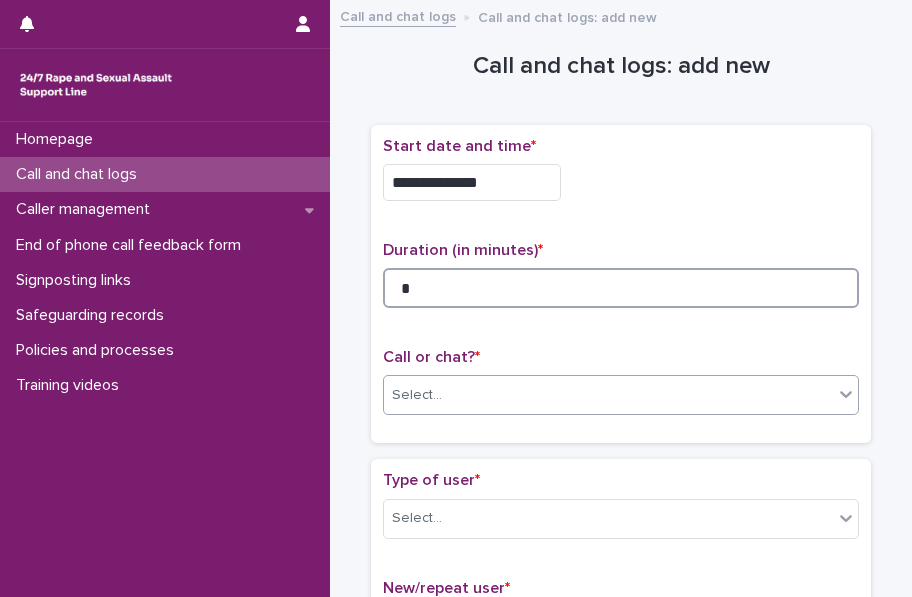 type on "*" 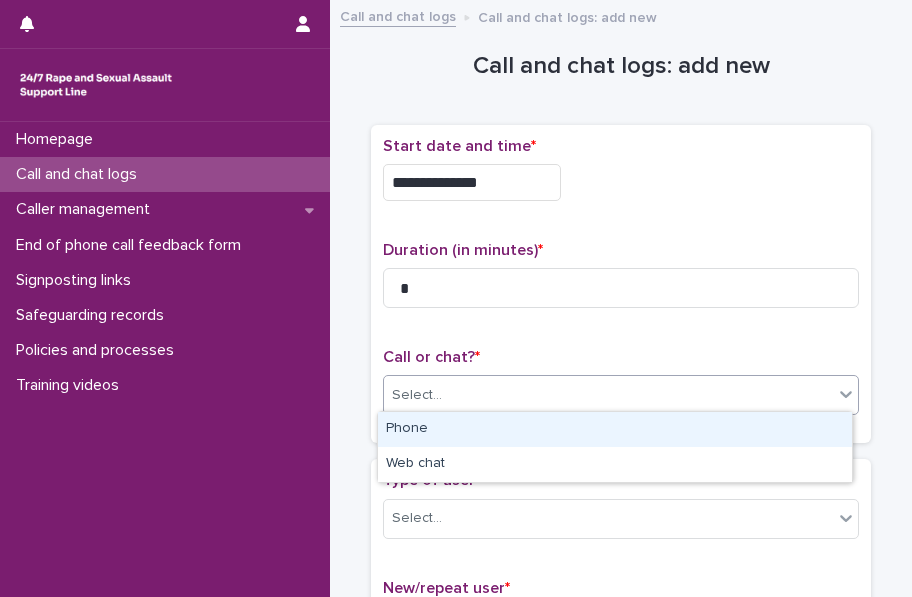 click on "Select..." at bounding box center (608, 395) 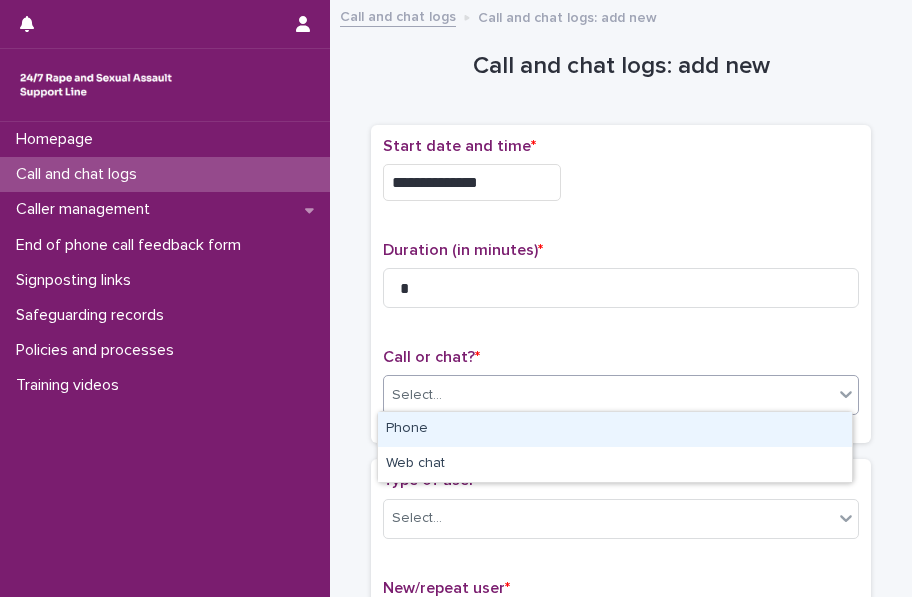 click on "Phone" at bounding box center (615, 429) 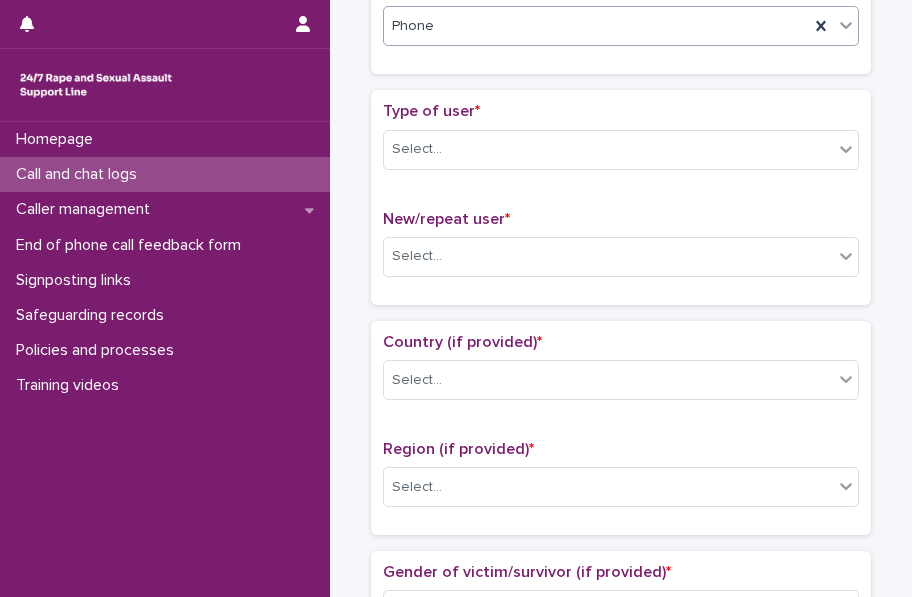 scroll, scrollTop: 372, scrollLeft: 0, axis: vertical 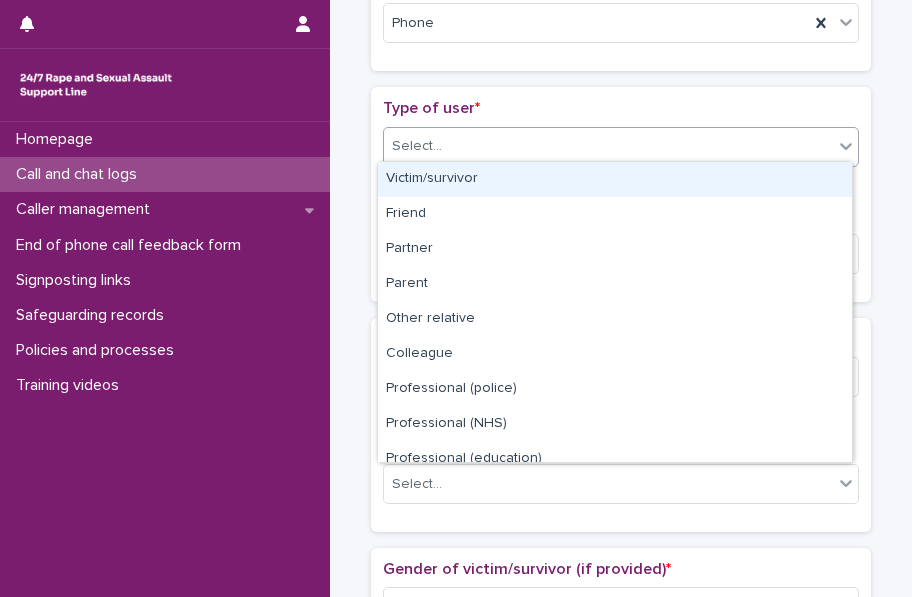 click on "Select..." at bounding box center [608, 146] 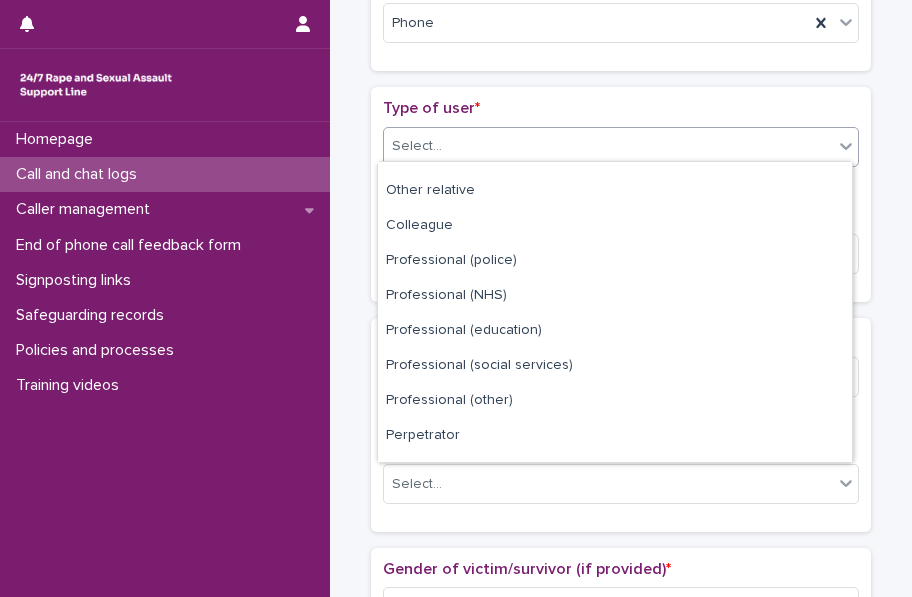 scroll, scrollTop: 224, scrollLeft: 0, axis: vertical 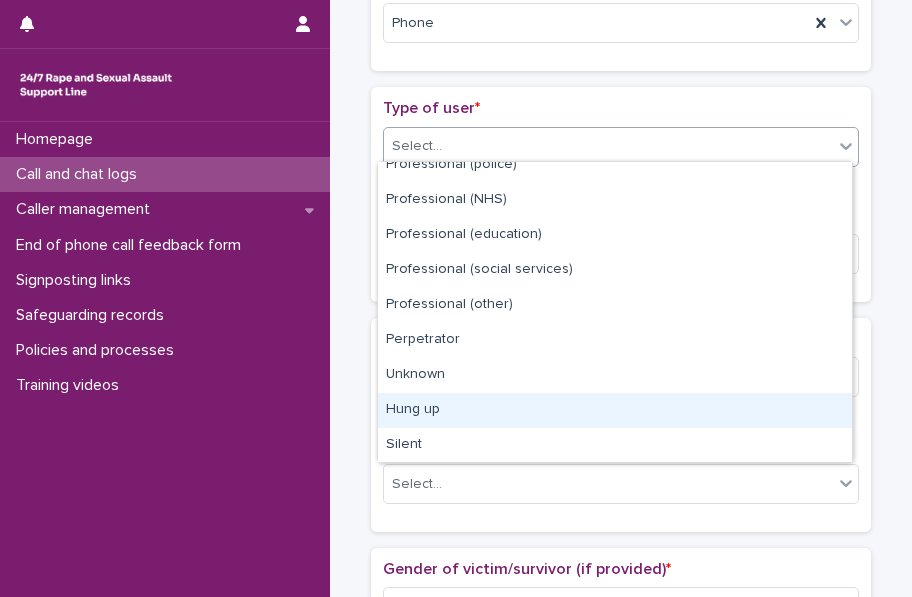 click on "Hung up" at bounding box center (615, 410) 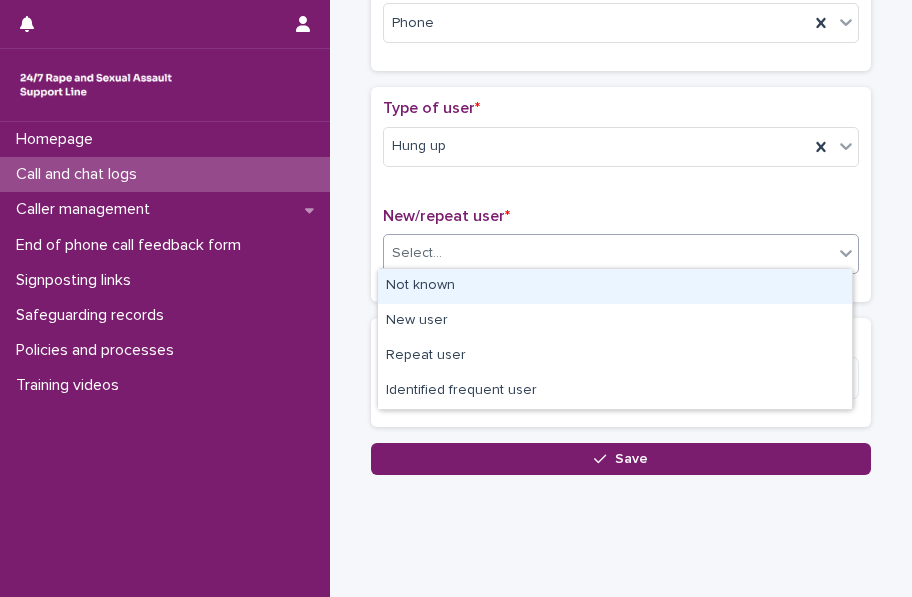 click on "Select..." at bounding box center [608, 253] 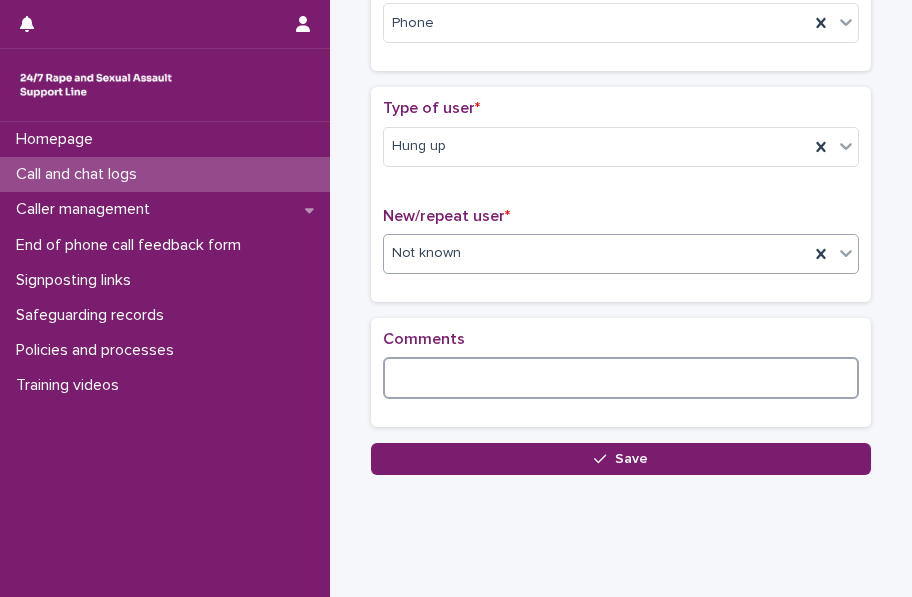 click at bounding box center (621, 378) 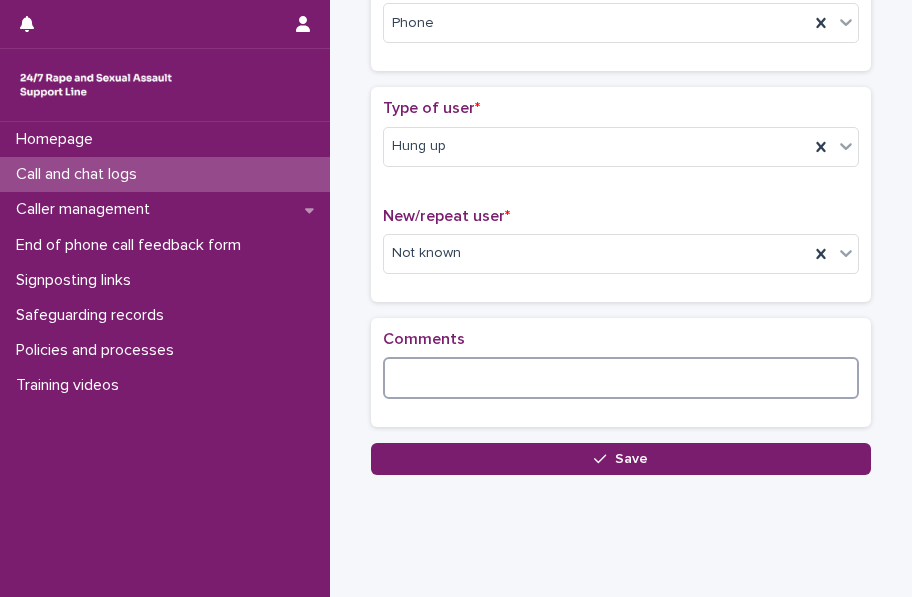 paste on "**********" 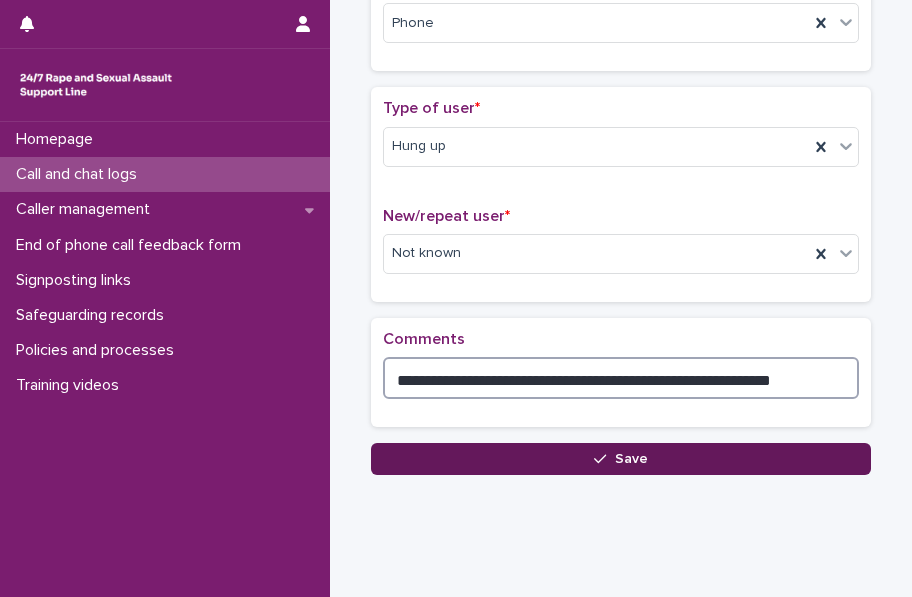 type on "**********" 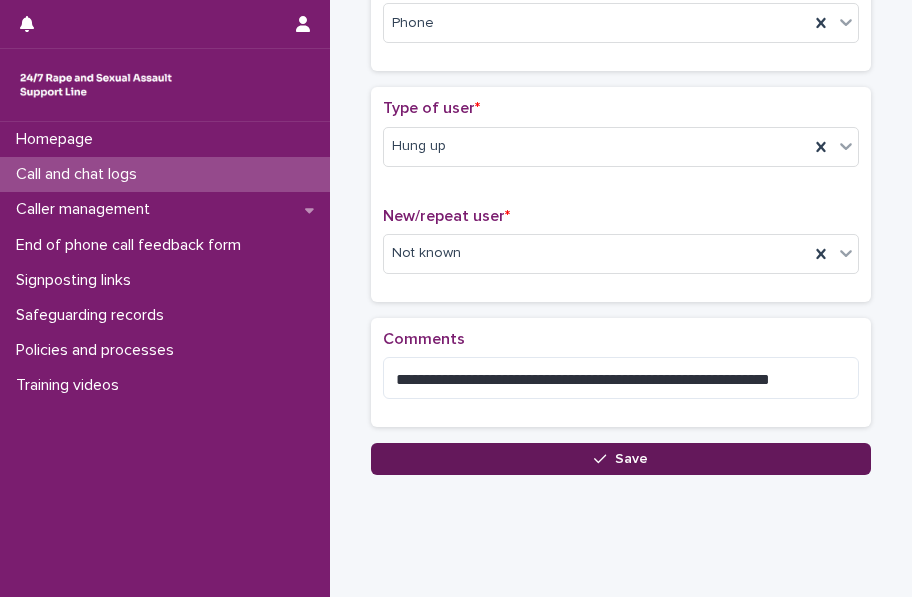 click on "Save" at bounding box center [621, 459] 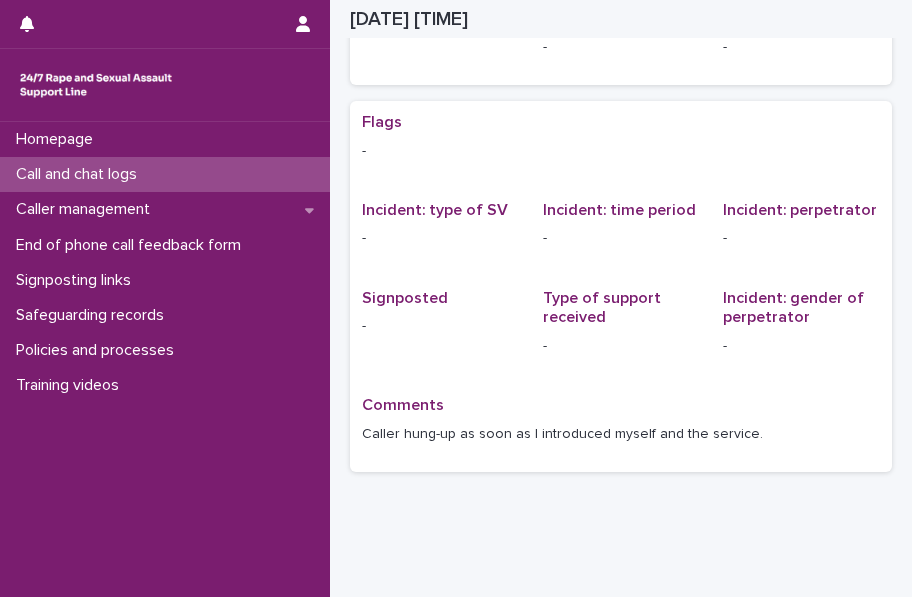 scroll, scrollTop: 0, scrollLeft: 0, axis: both 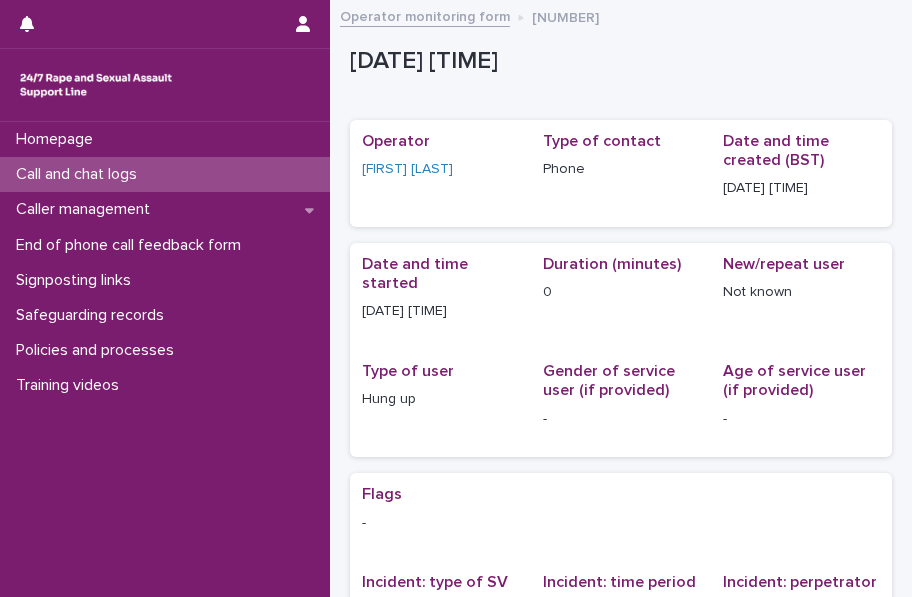 click on "Call and chat logs" at bounding box center [80, 174] 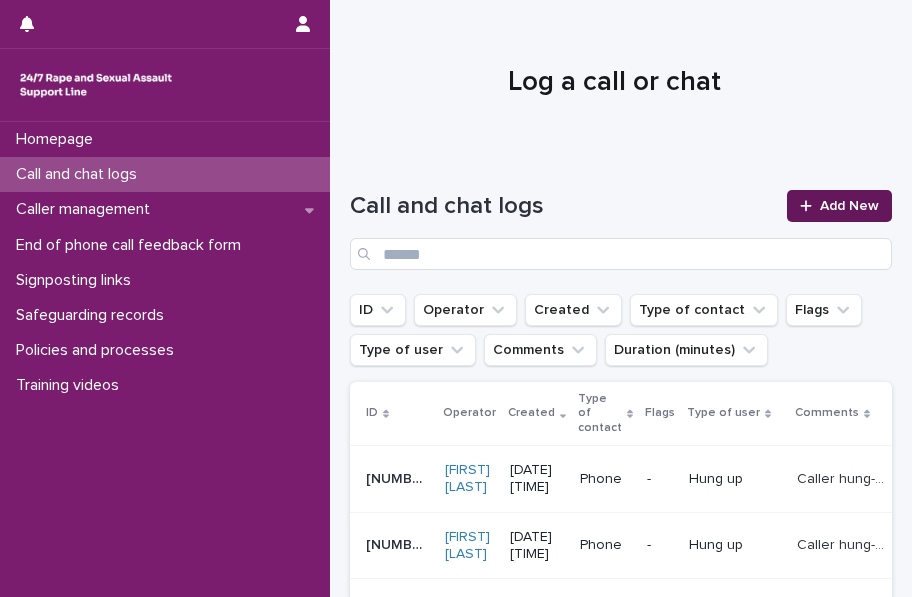 click on "Add New" at bounding box center (849, 206) 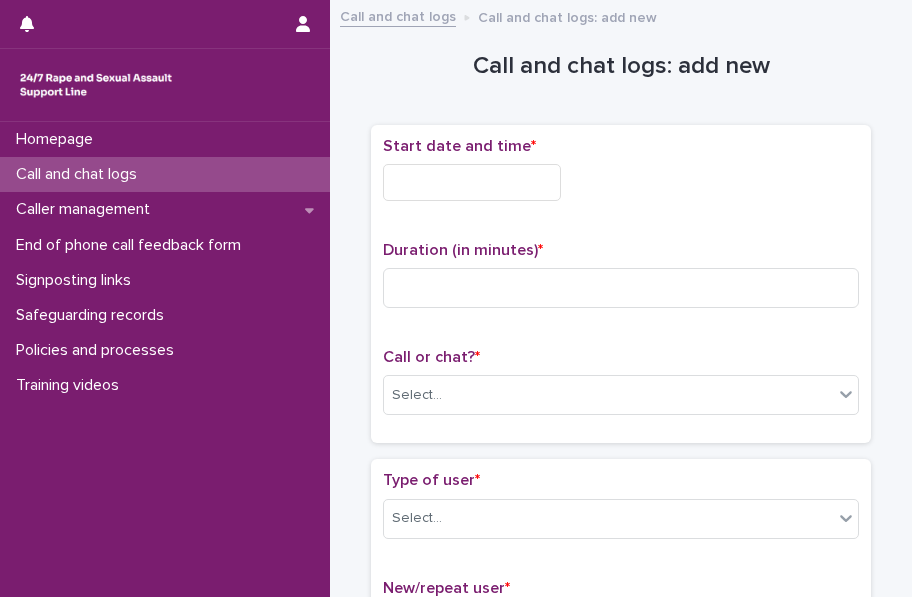 click at bounding box center [472, 182] 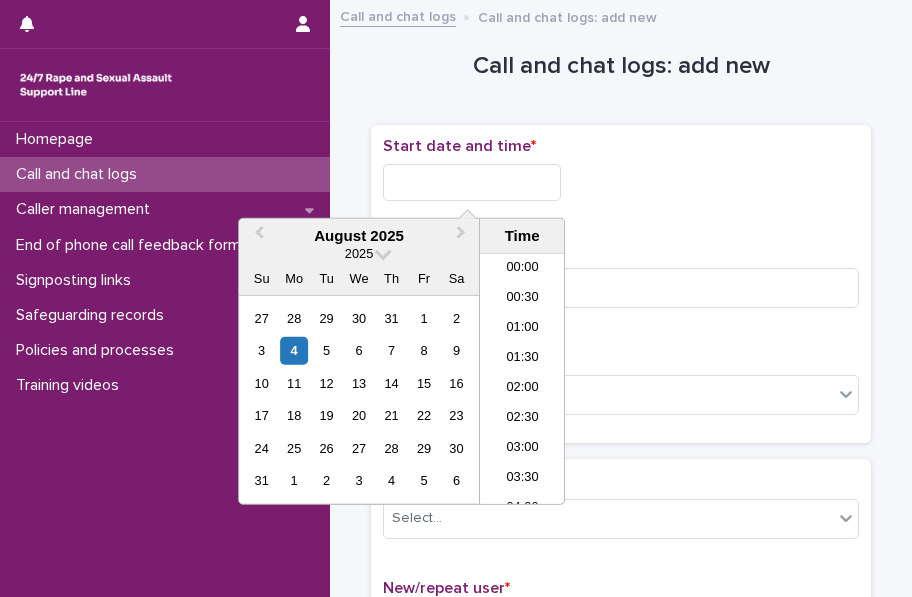scroll, scrollTop: 940, scrollLeft: 0, axis: vertical 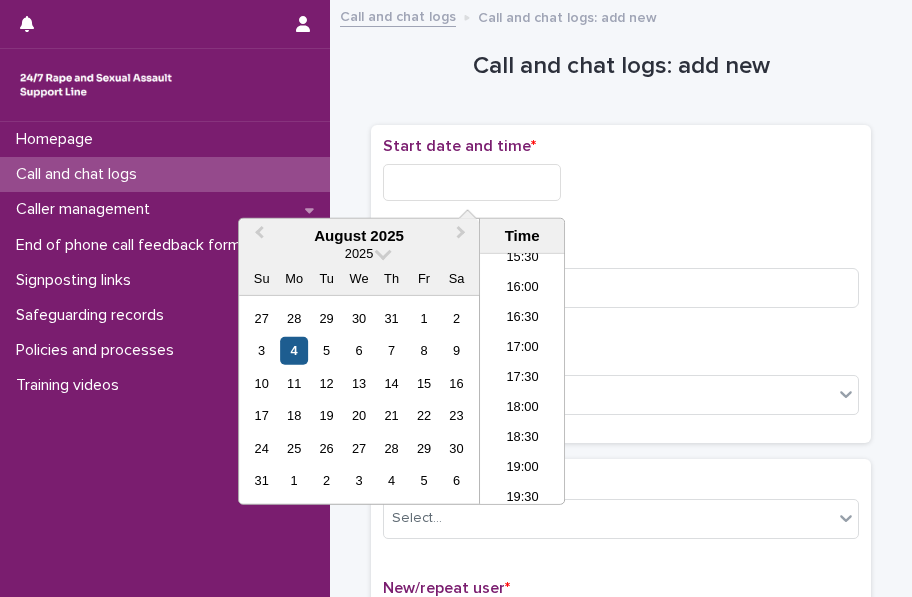 click on "4" at bounding box center (294, 350) 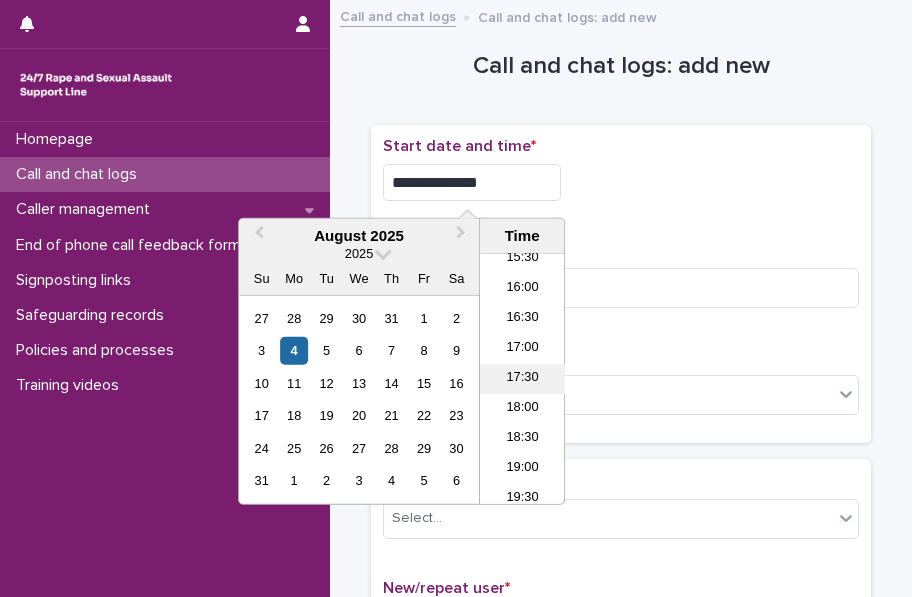 click on "17:30" at bounding box center [522, 379] 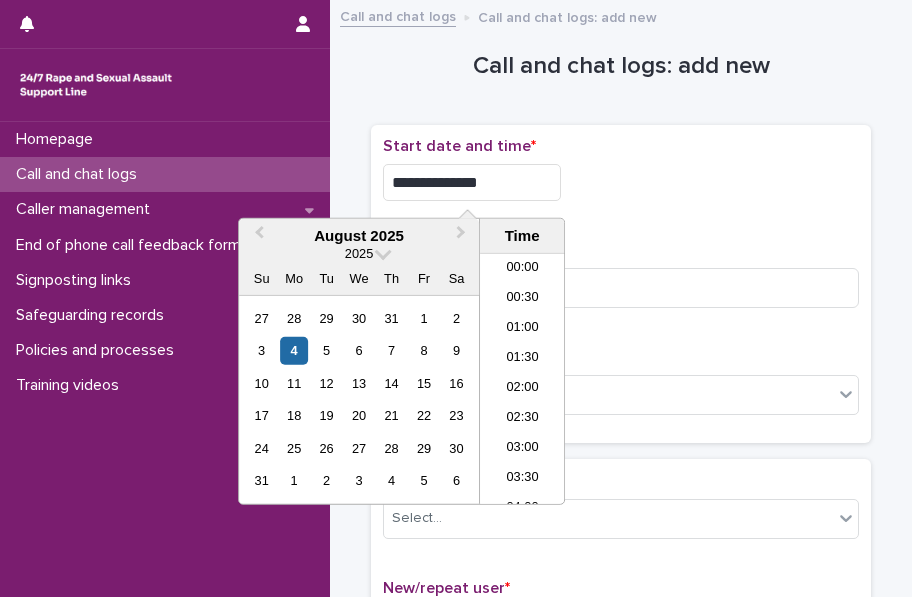 click on "**********" at bounding box center (472, 182) 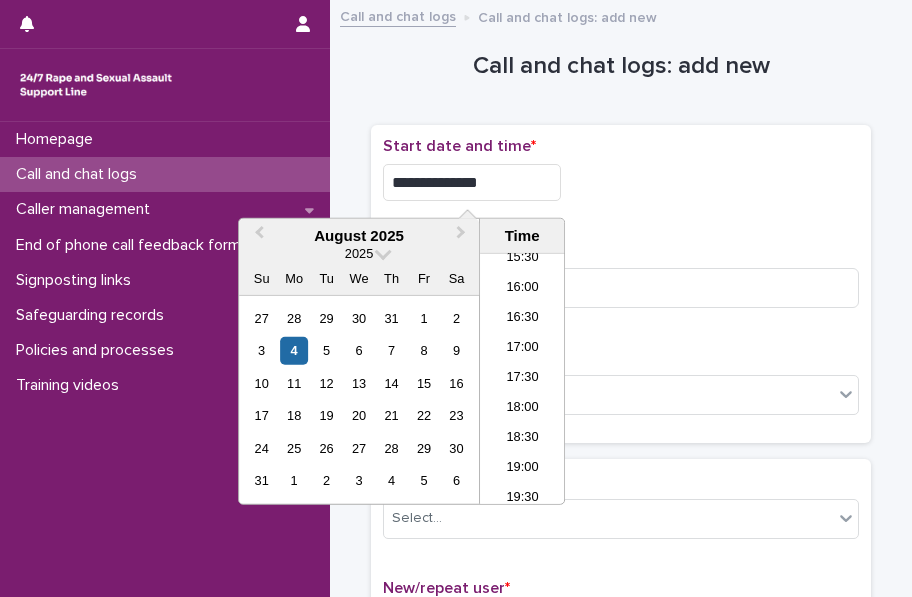click on "**********" at bounding box center [472, 182] 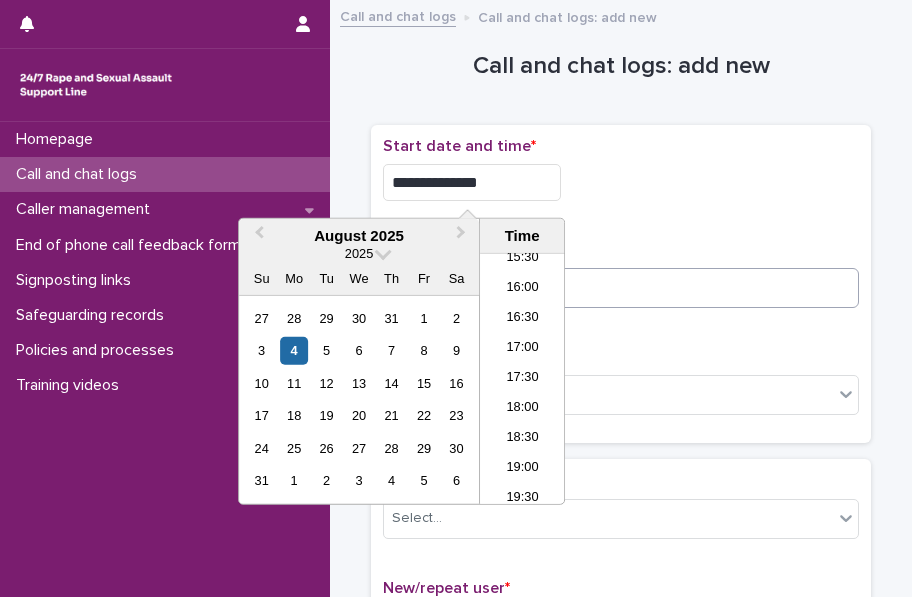 type on "**********" 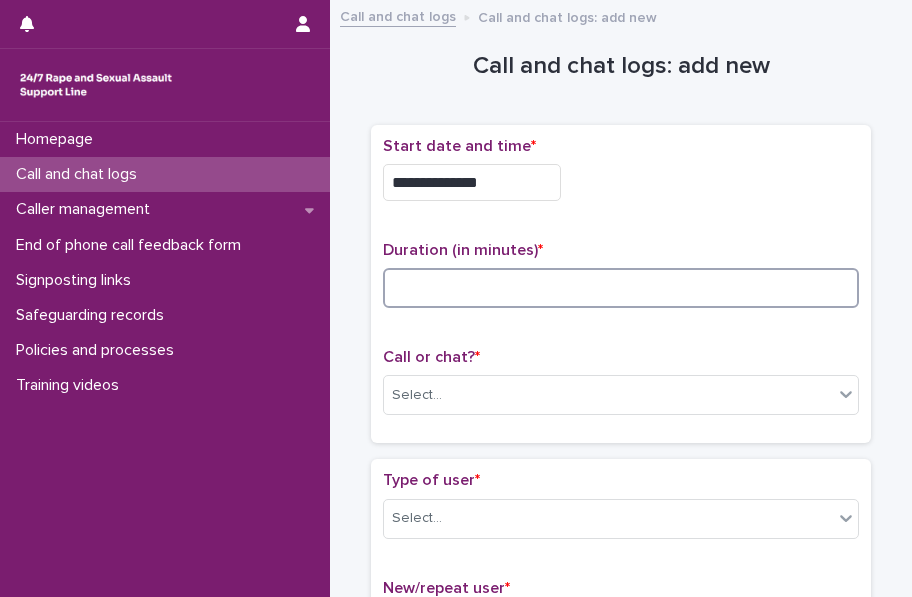 click at bounding box center (621, 288) 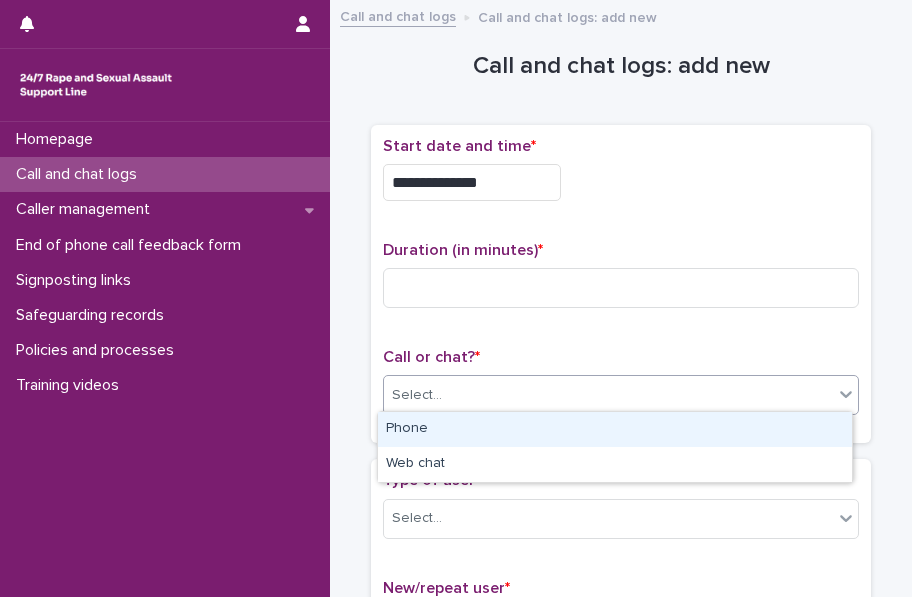 click on "Select..." at bounding box center [608, 395] 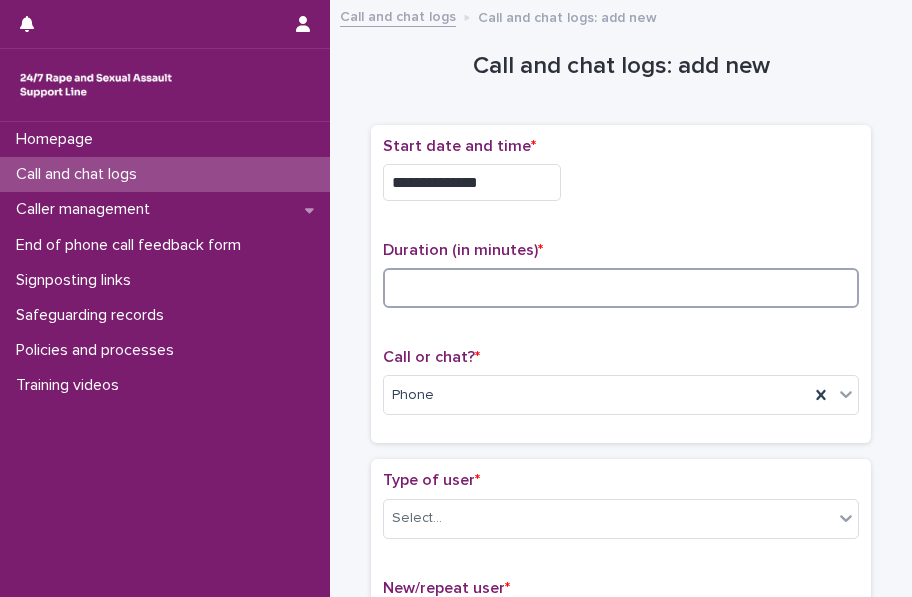 click at bounding box center [621, 288] 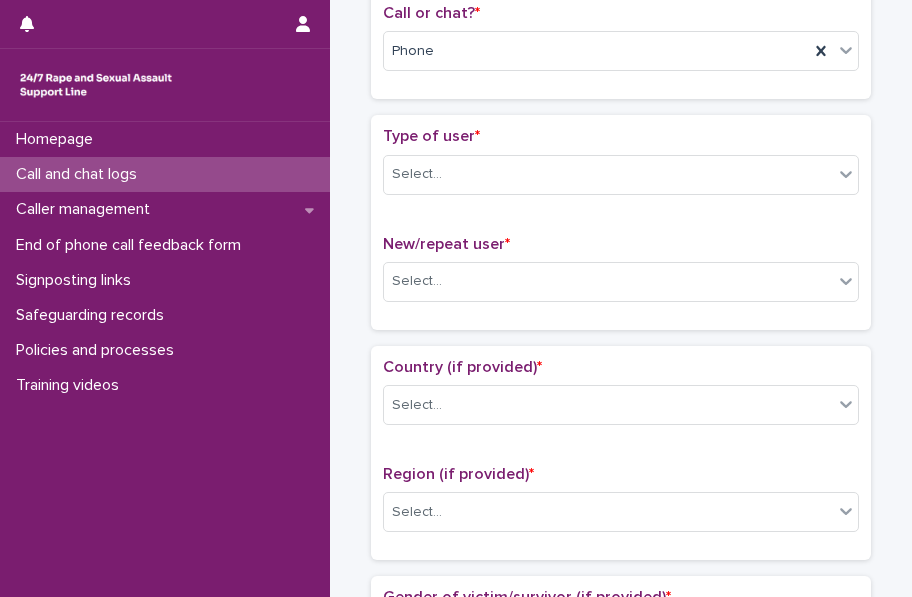 scroll, scrollTop: 372, scrollLeft: 0, axis: vertical 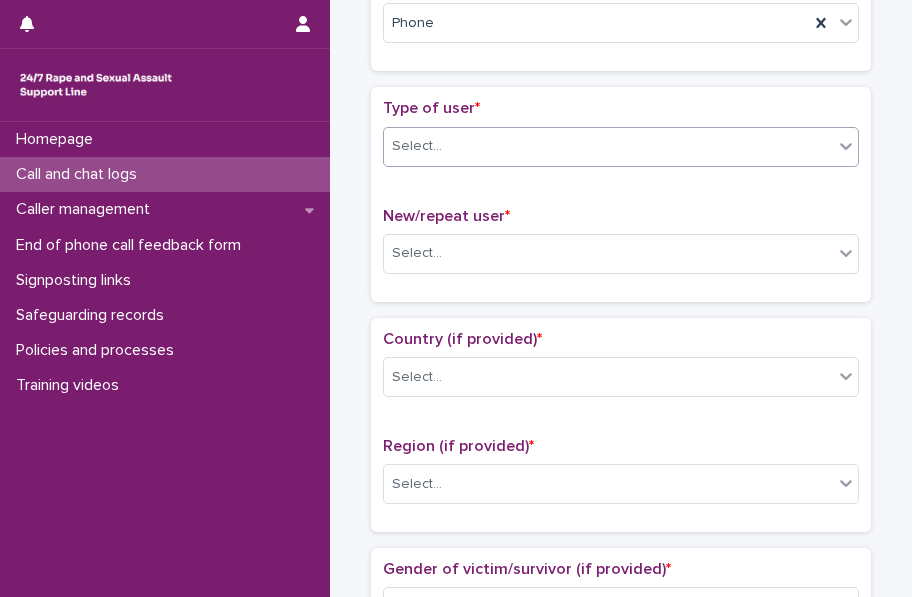 type on "*" 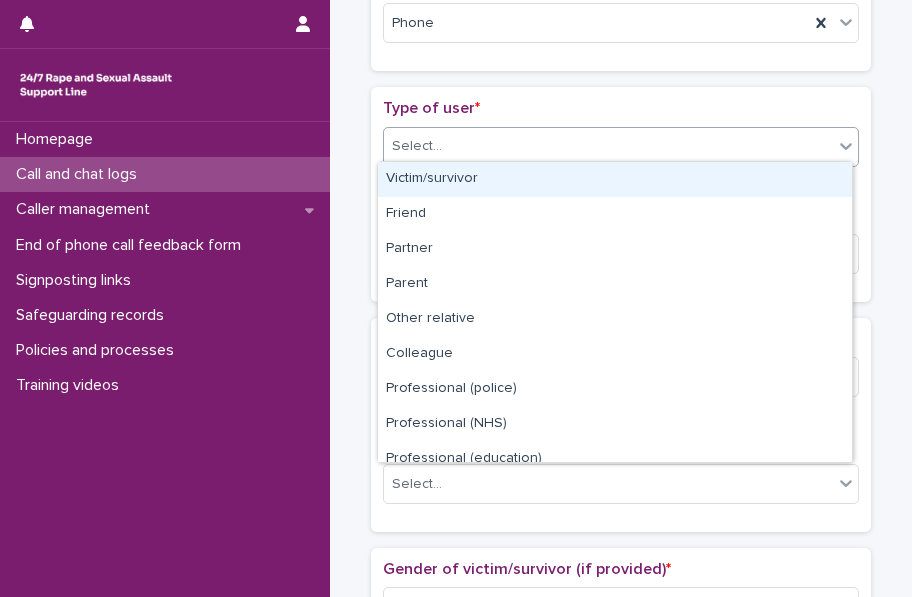 click 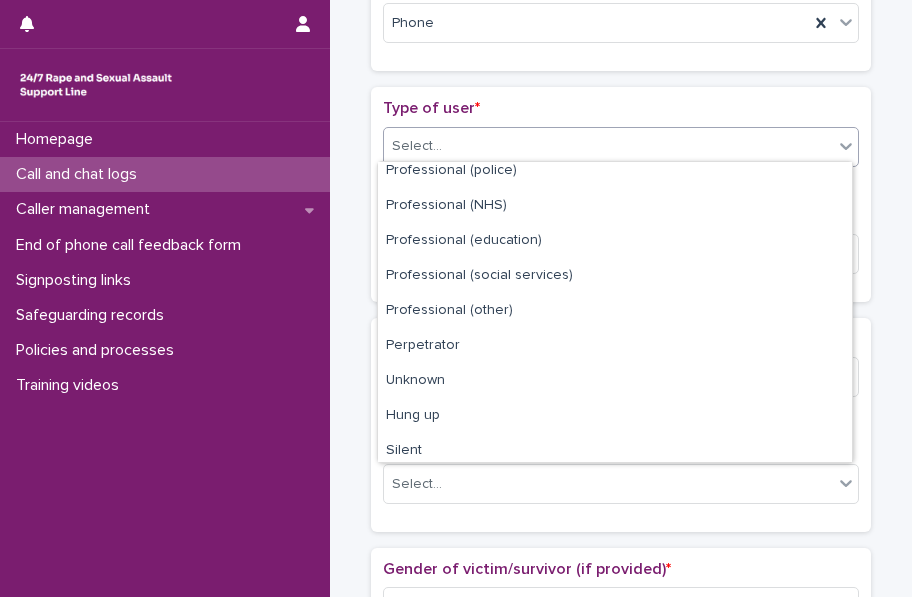 scroll, scrollTop: 224, scrollLeft: 0, axis: vertical 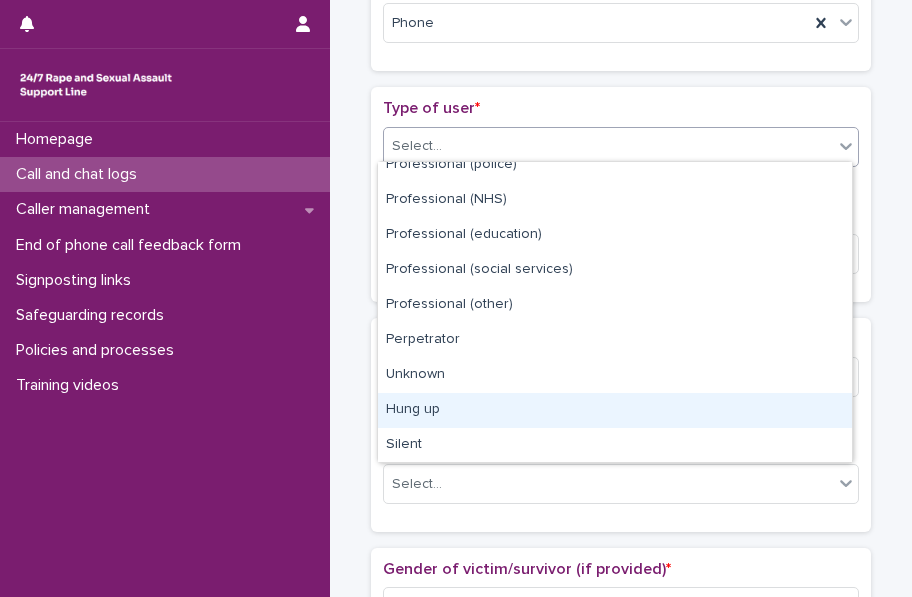 click on "Hung up" at bounding box center [615, 410] 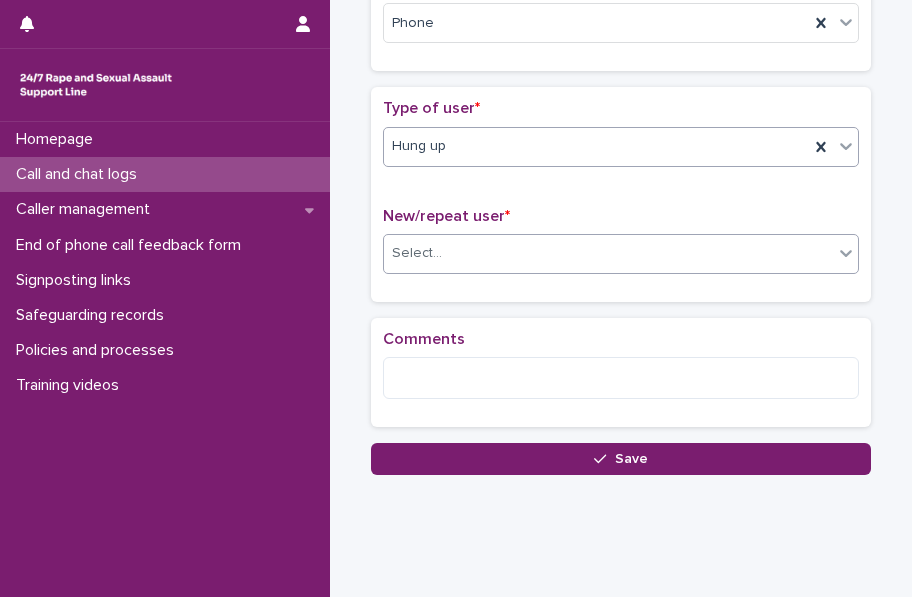 click on "Select..." at bounding box center [608, 253] 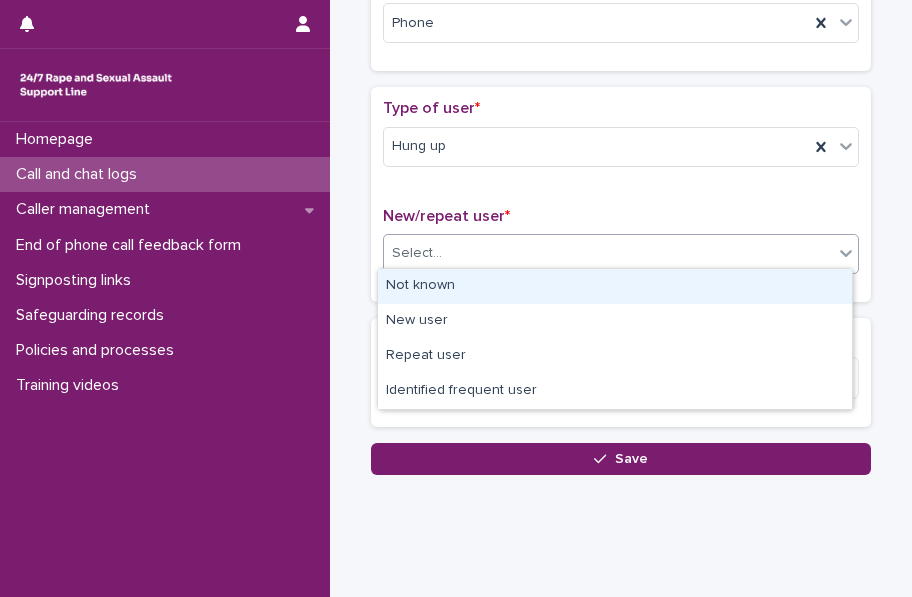 click on "Not known" at bounding box center [615, 286] 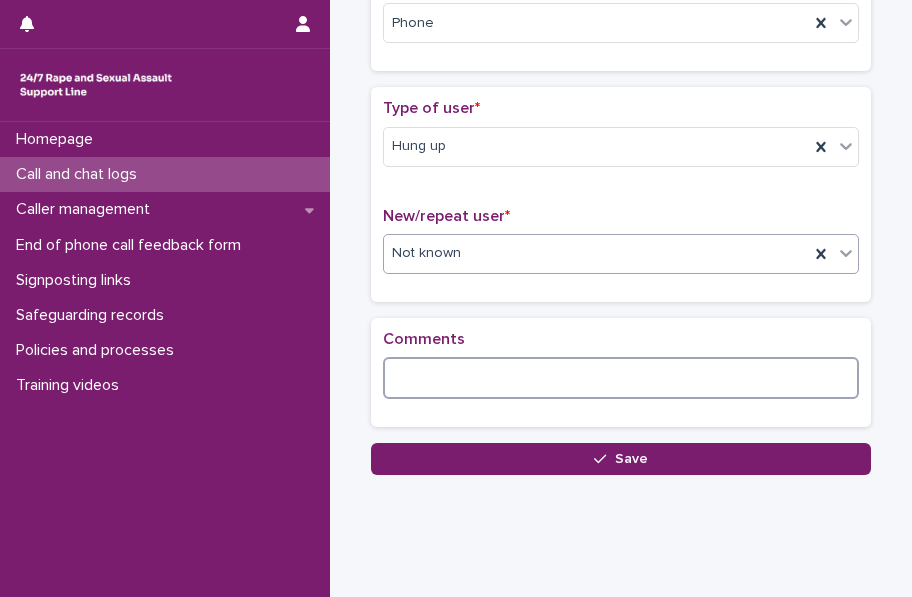 click at bounding box center [621, 378] 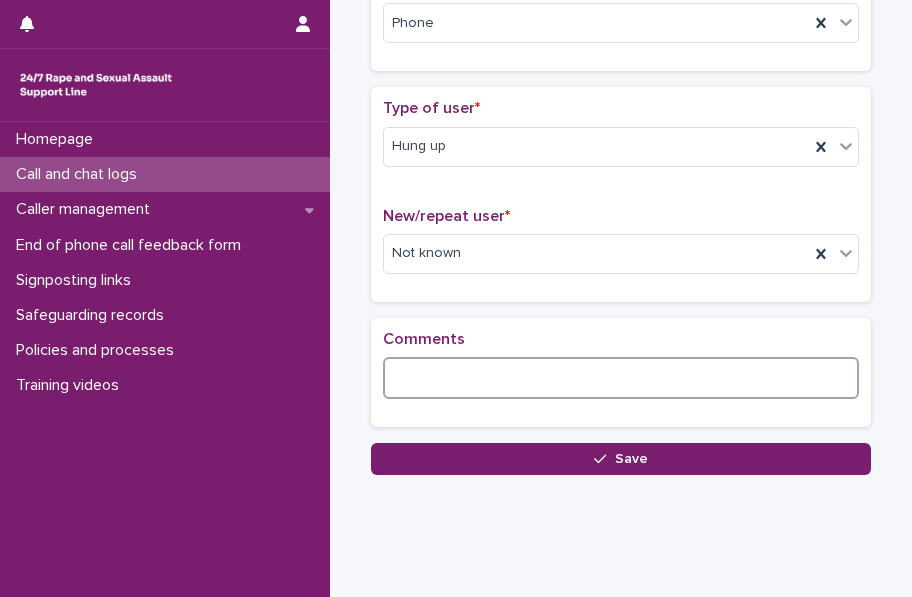 paste on "**********" 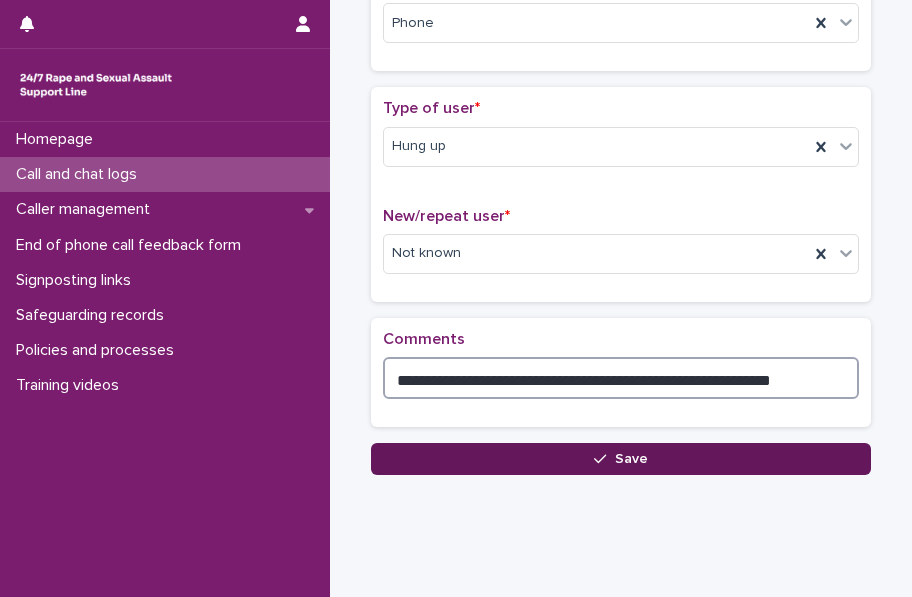 type on "**********" 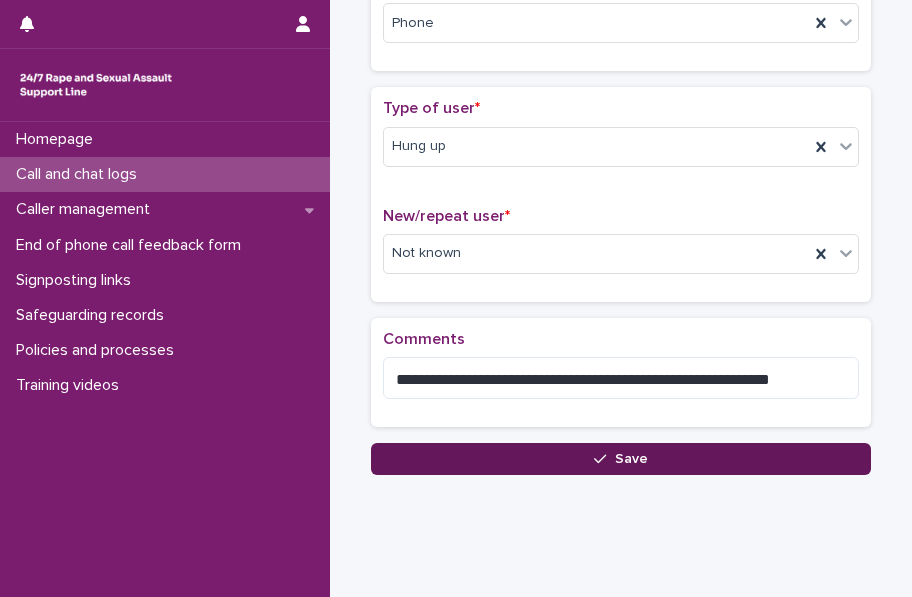 click on "Save" at bounding box center [621, 459] 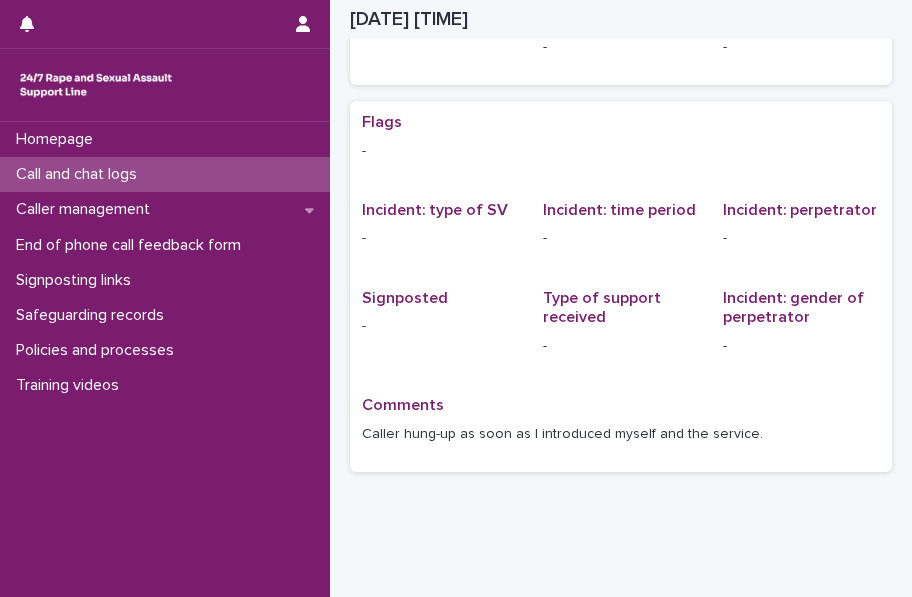 scroll, scrollTop: 0, scrollLeft: 0, axis: both 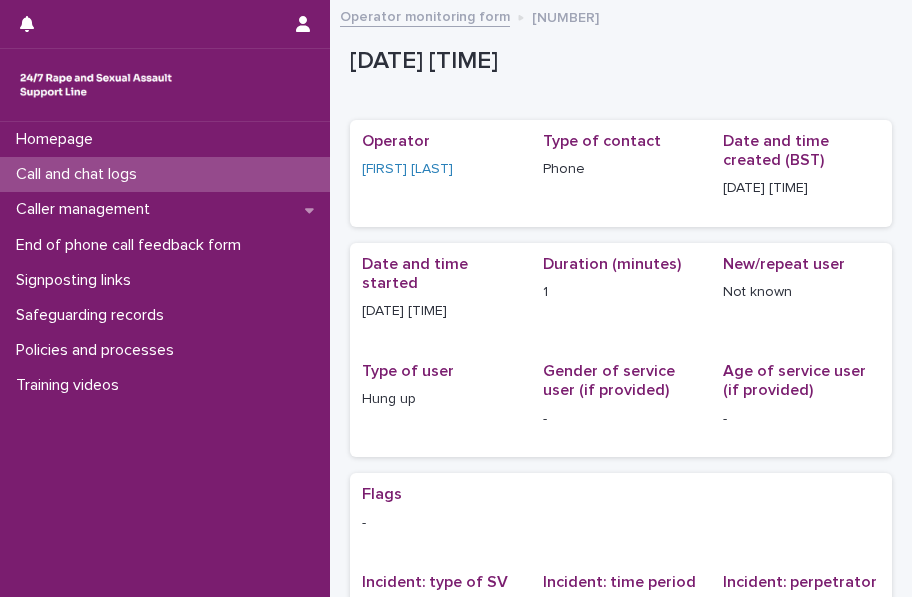 click on "Call and chat logs" at bounding box center [80, 174] 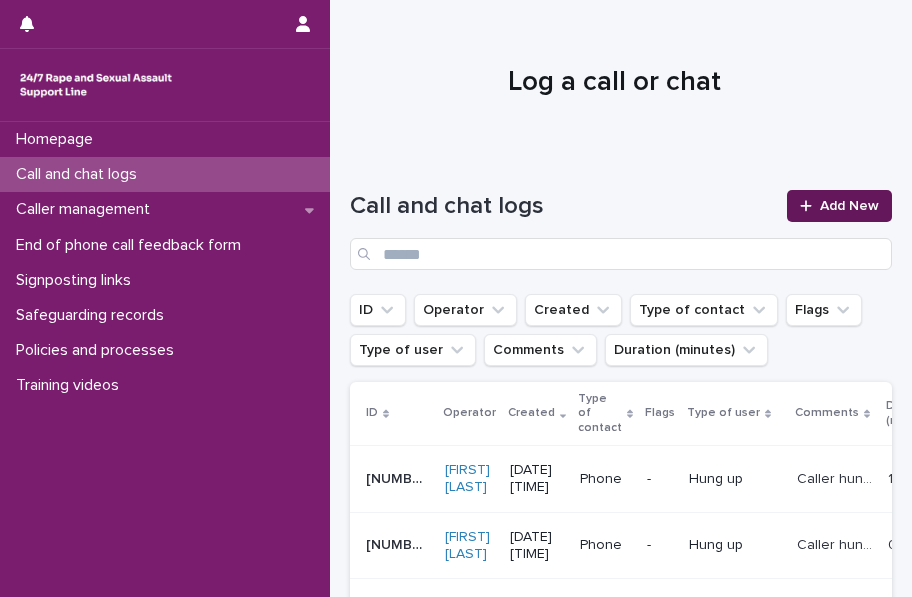 click on "Add New" at bounding box center (849, 206) 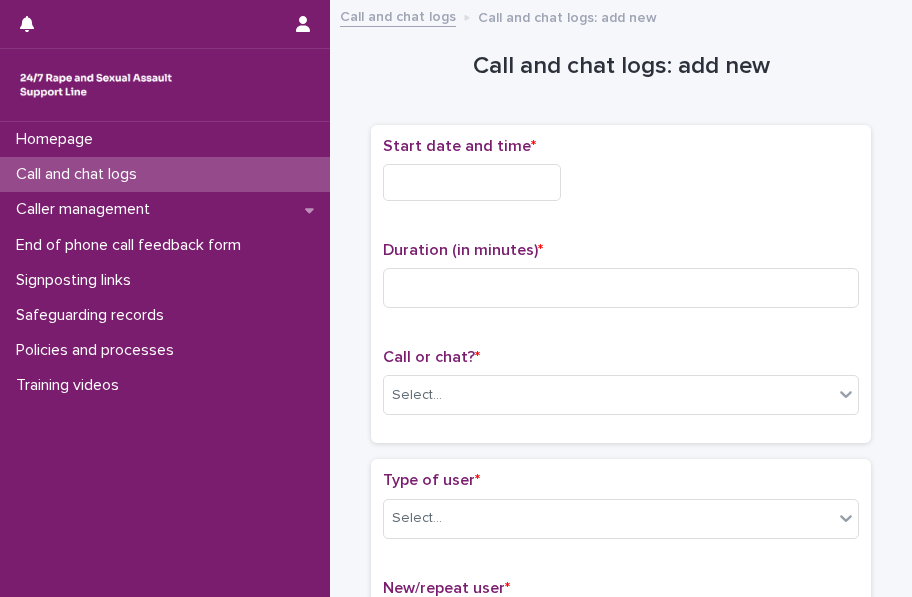 click at bounding box center (472, 182) 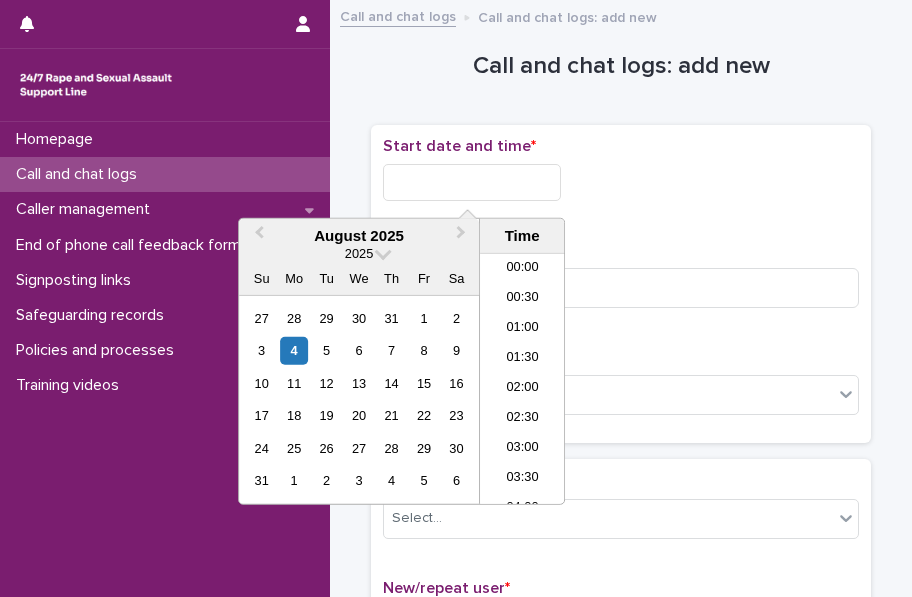 scroll, scrollTop: 940, scrollLeft: 0, axis: vertical 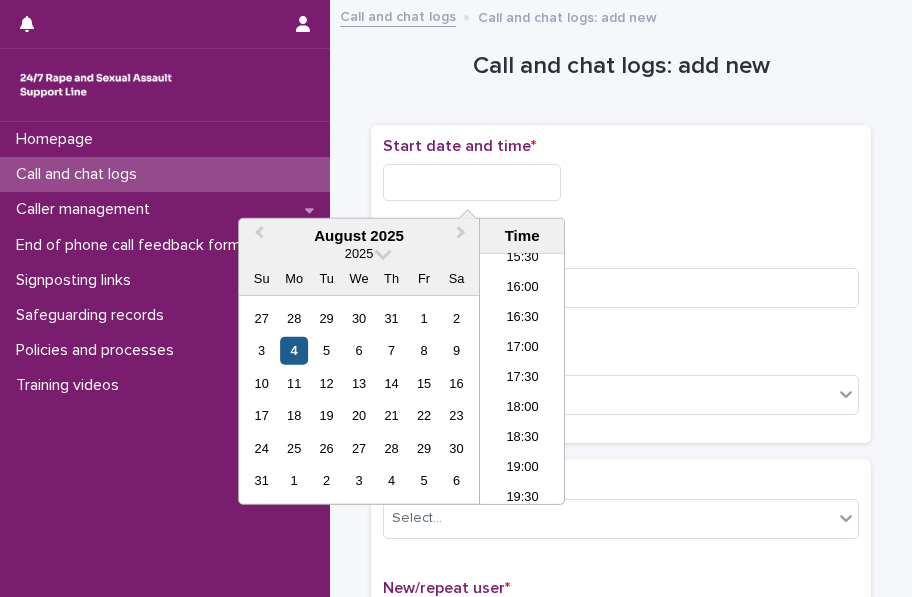 click on "4" at bounding box center (294, 350) 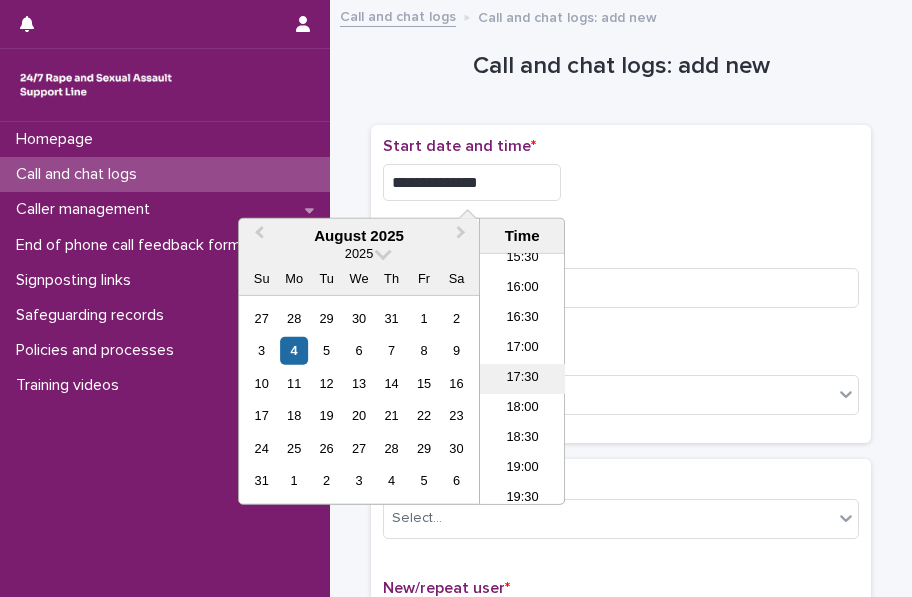 click on "17:30" at bounding box center (522, 379) 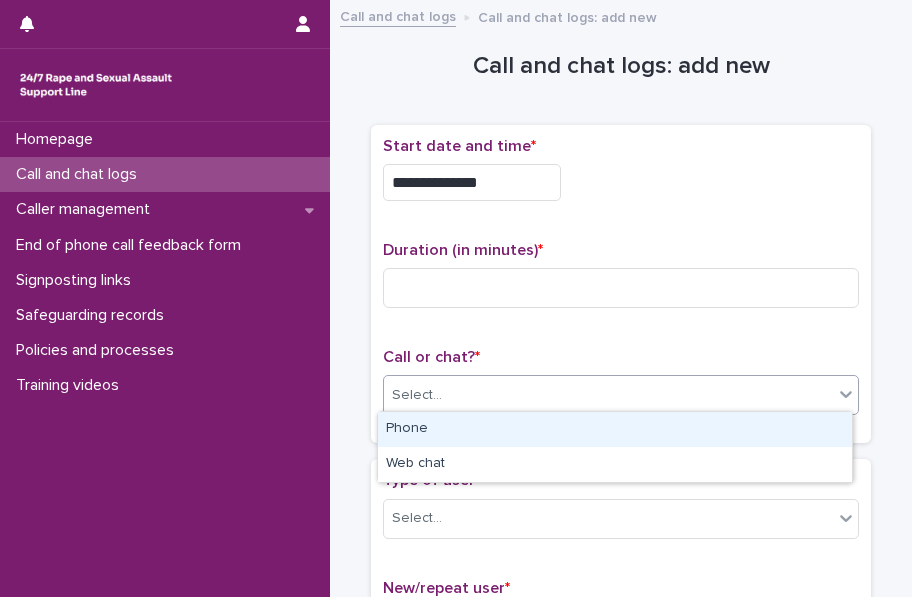 click on "Select..." at bounding box center [608, 395] 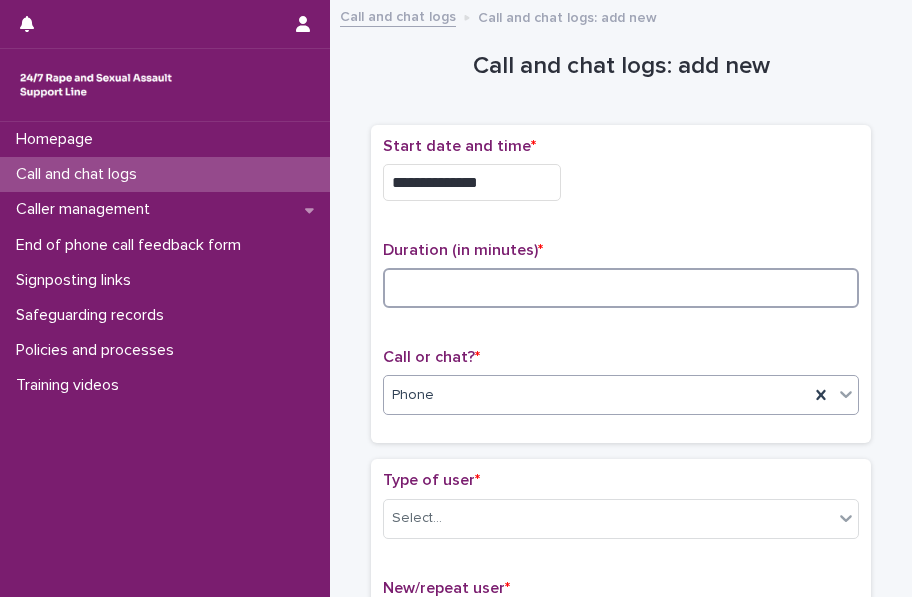 click at bounding box center (621, 288) 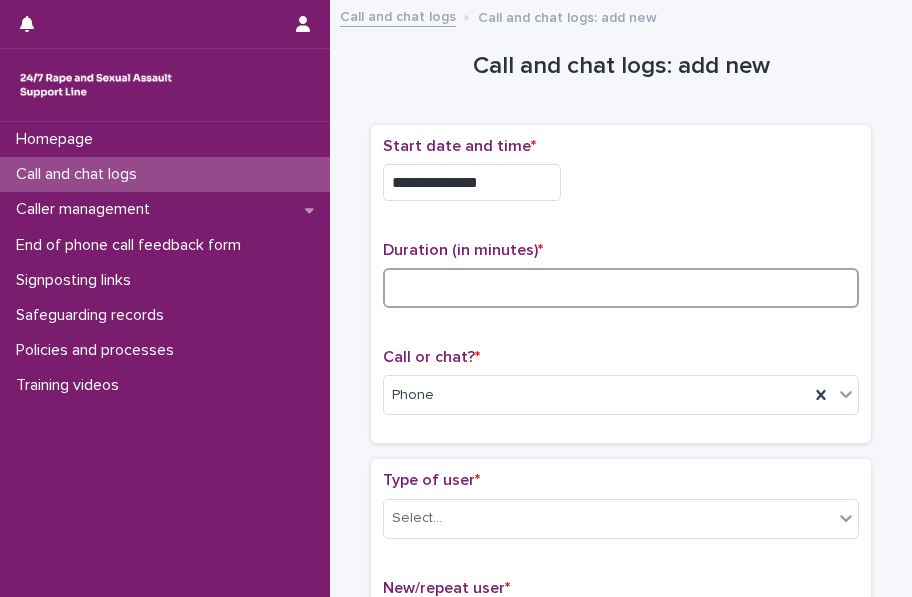 click at bounding box center [621, 288] 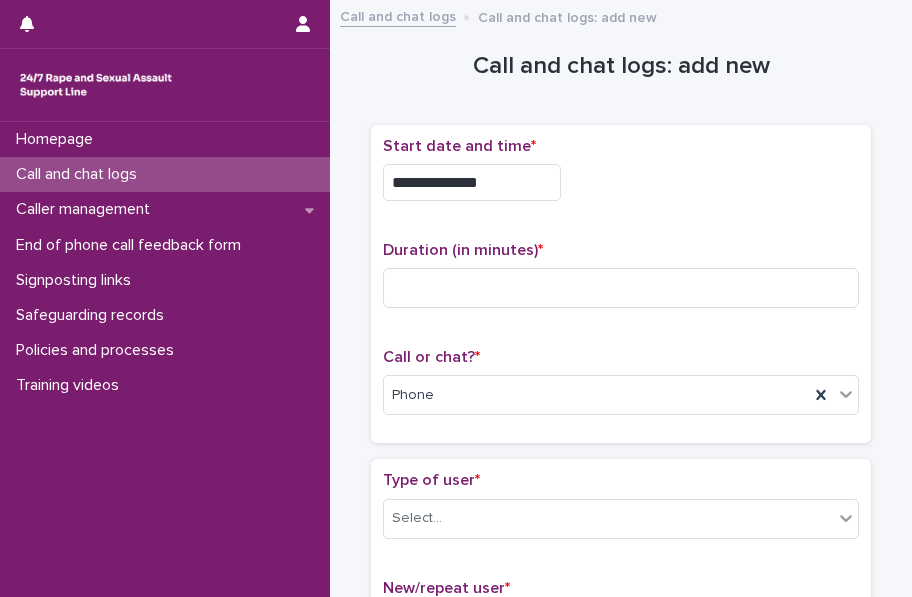 click on "**********" at bounding box center (472, 182) 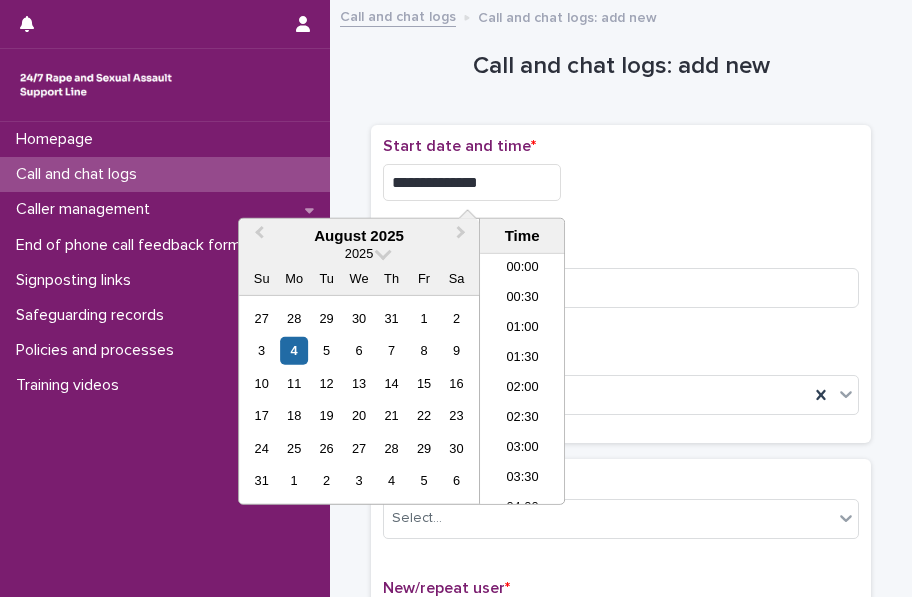 scroll, scrollTop: 940, scrollLeft: 0, axis: vertical 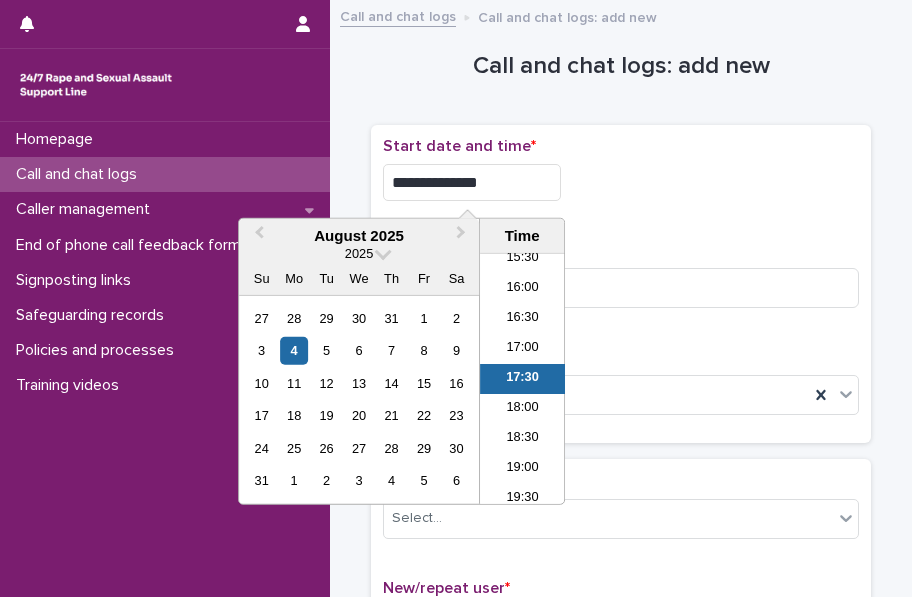 click on "**********" at bounding box center [621, 177] 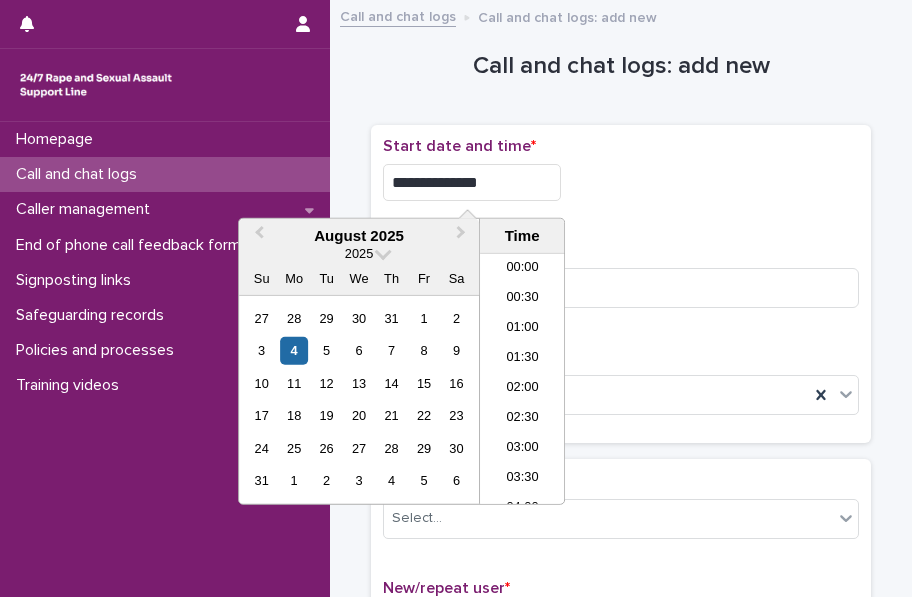click on "**********" at bounding box center [472, 182] 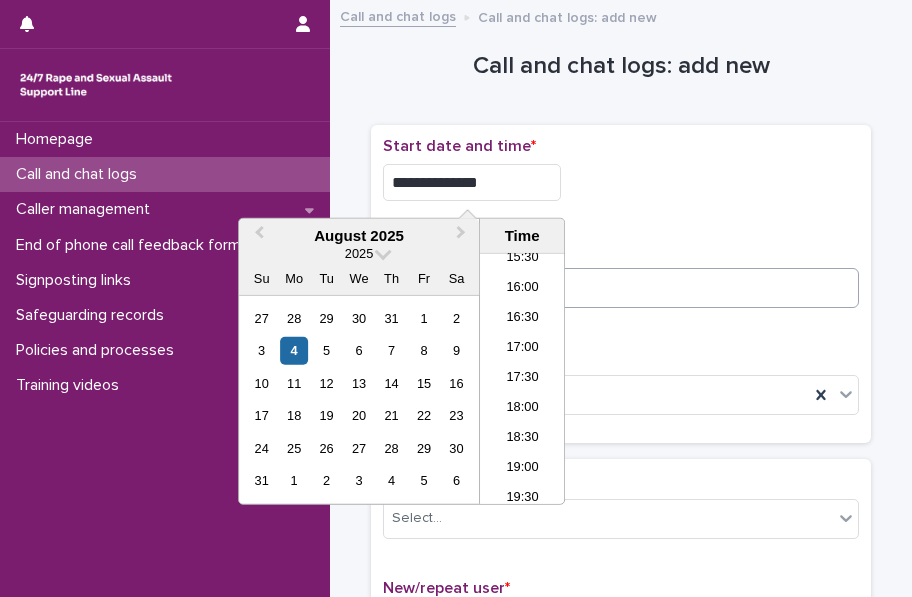 type on "**********" 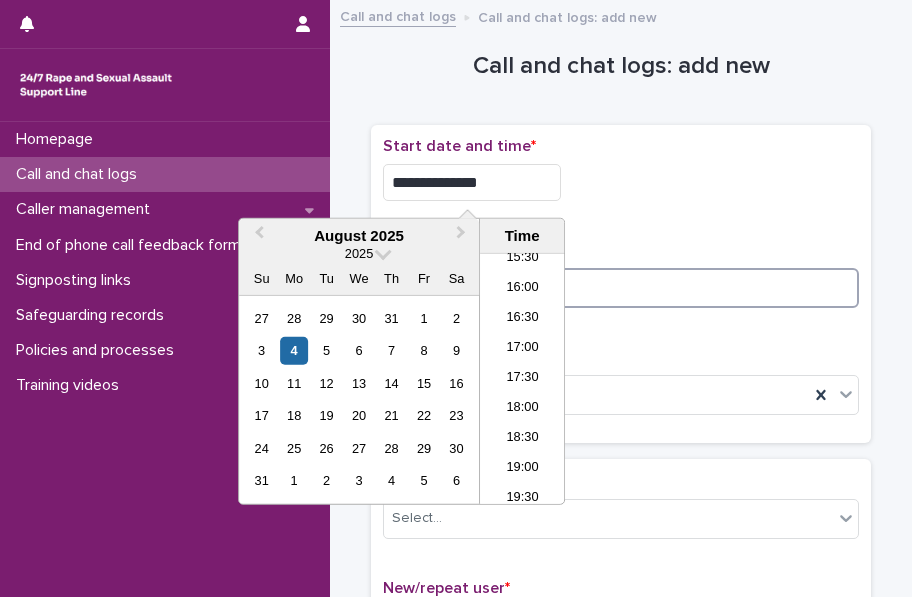 click at bounding box center (621, 288) 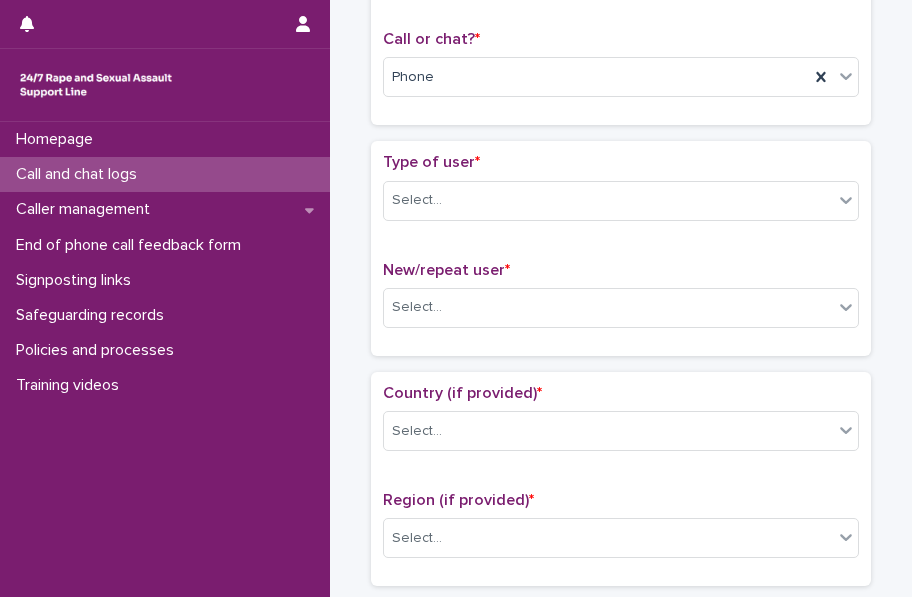scroll, scrollTop: 325, scrollLeft: 0, axis: vertical 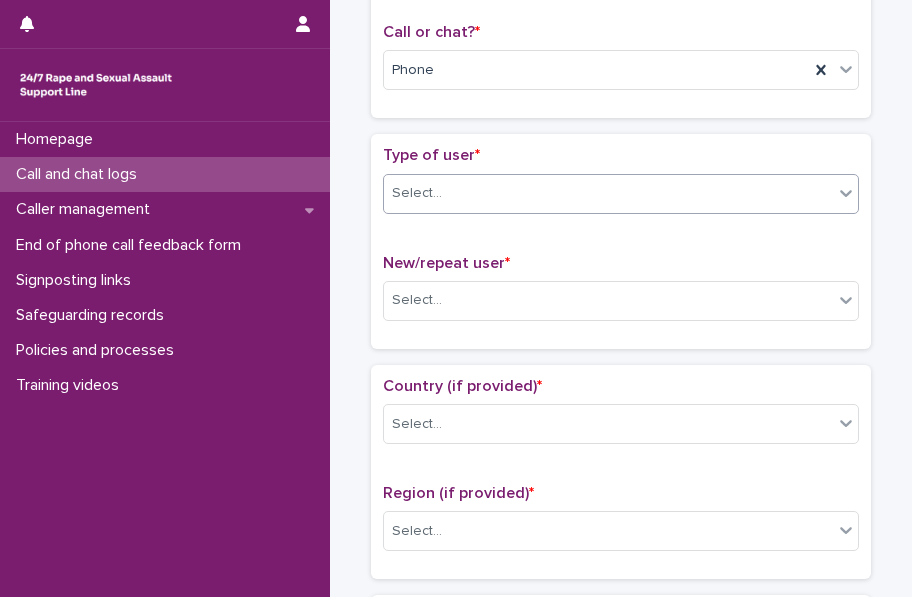 click 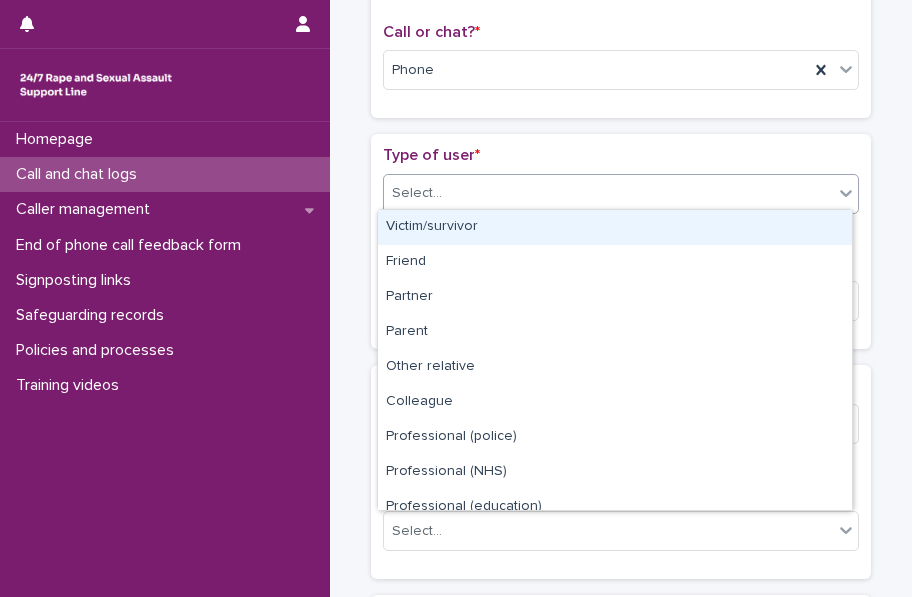 click on "Victim/survivor" at bounding box center (615, 227) 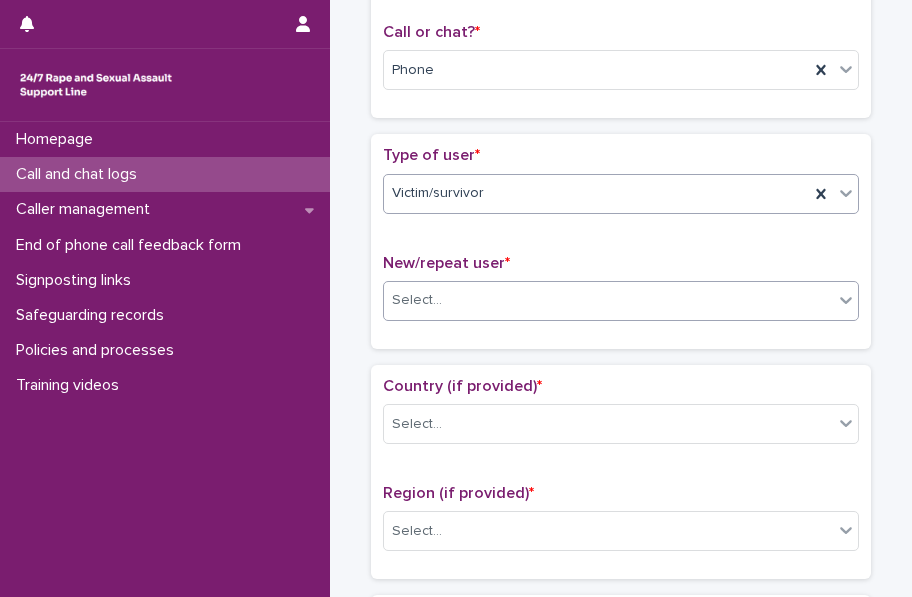 click 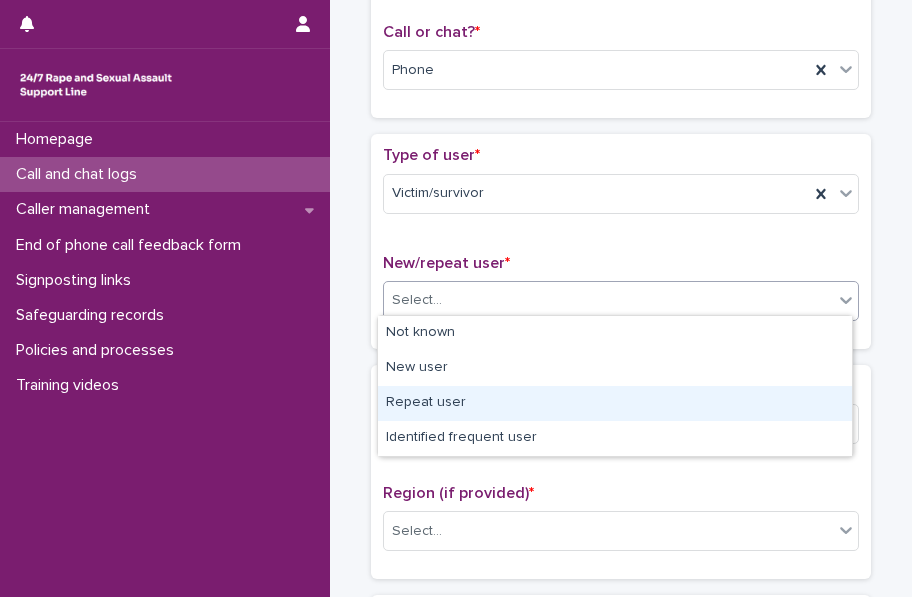 click on "Repeat user" at bounding box center [615, 403] 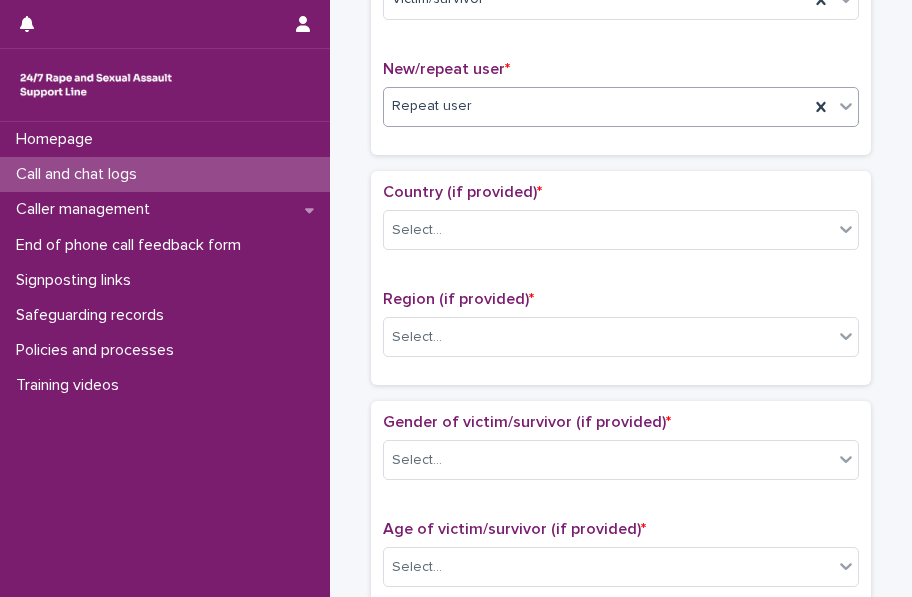 scroll, scrollTop: 545, scrollLeft: 0, axis: vertical 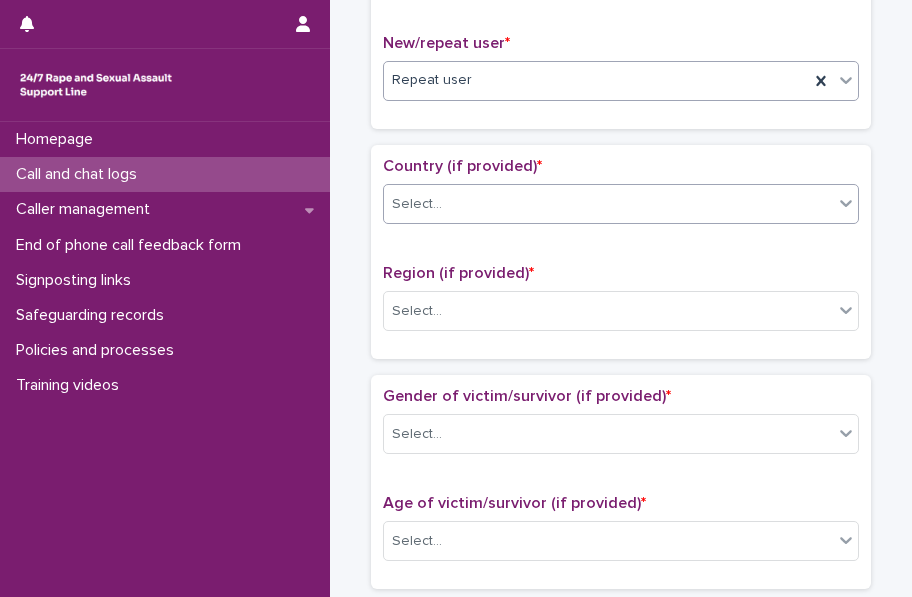 click 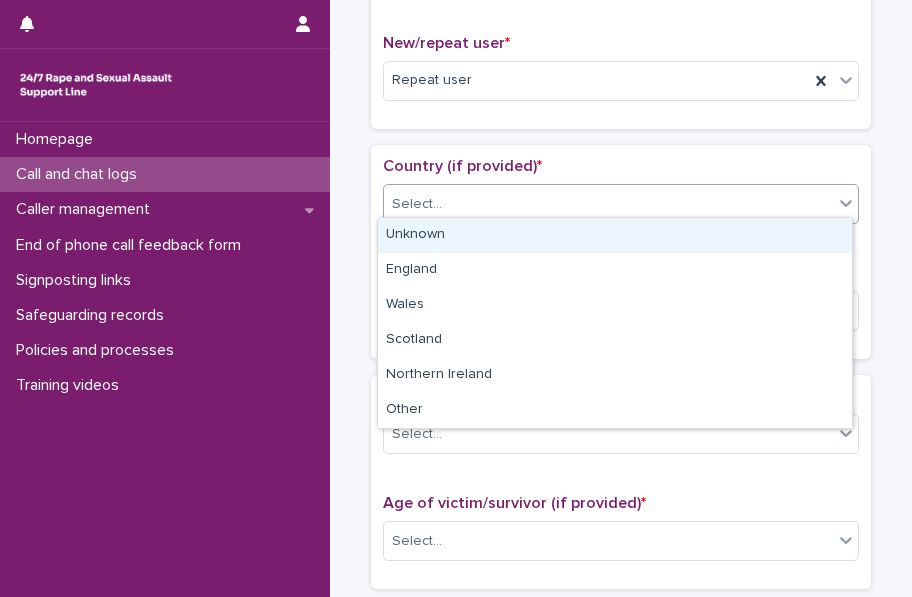 click on "Unknown" at bounding box center (615, 235) 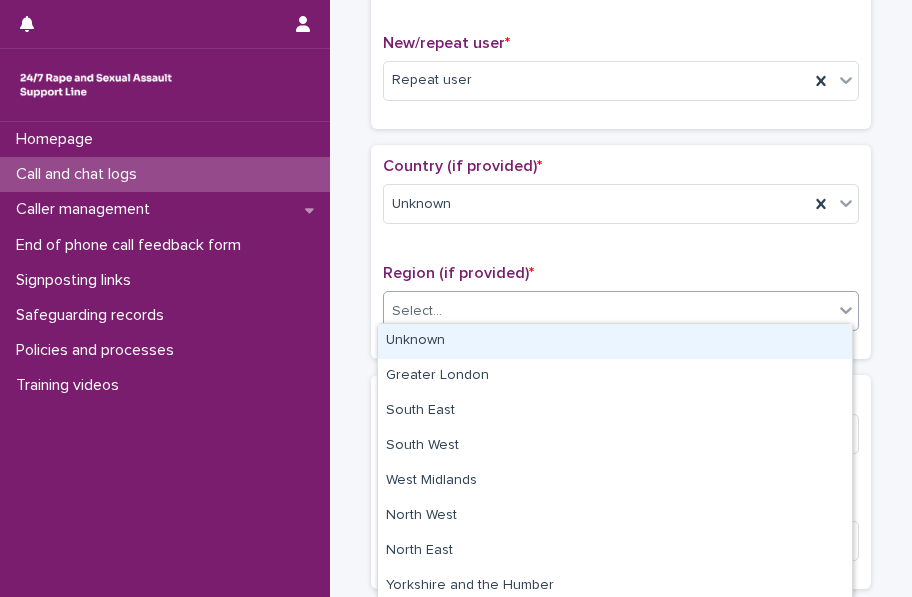 click 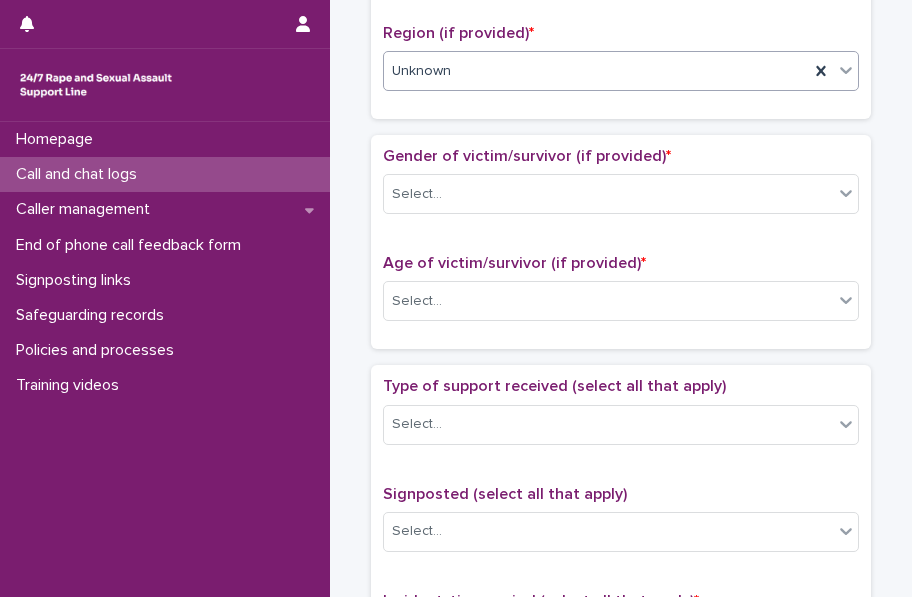 scroll, scrollTop: 799, scrollLeft: 0, axis: vertical 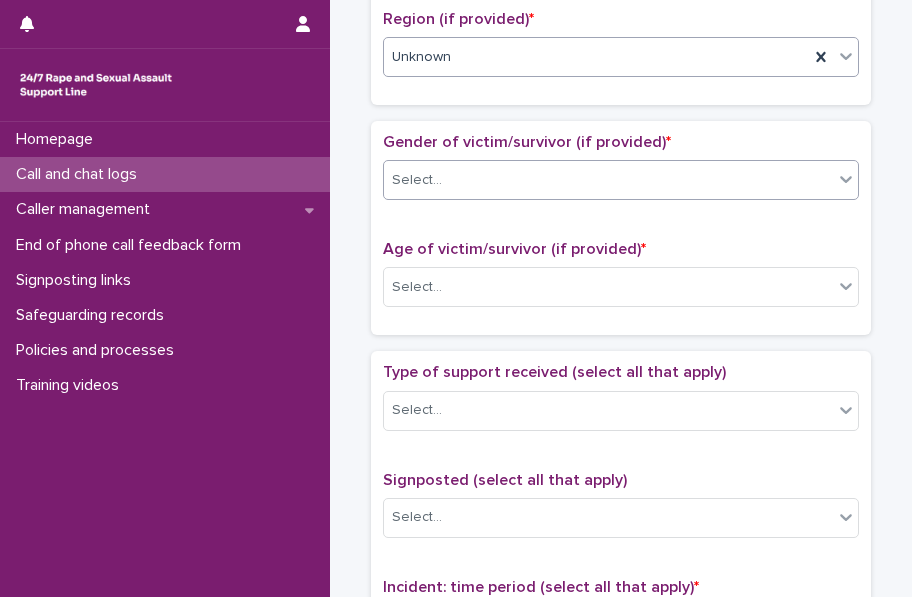 click on "Select..." at bounding box center [608, 180] 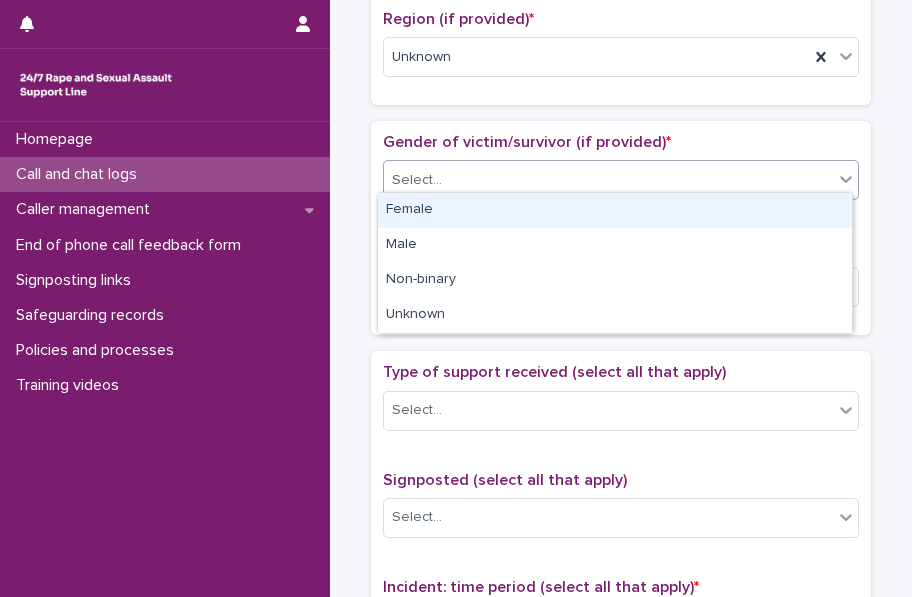 click on "Female" at bounding box center (615, 210) 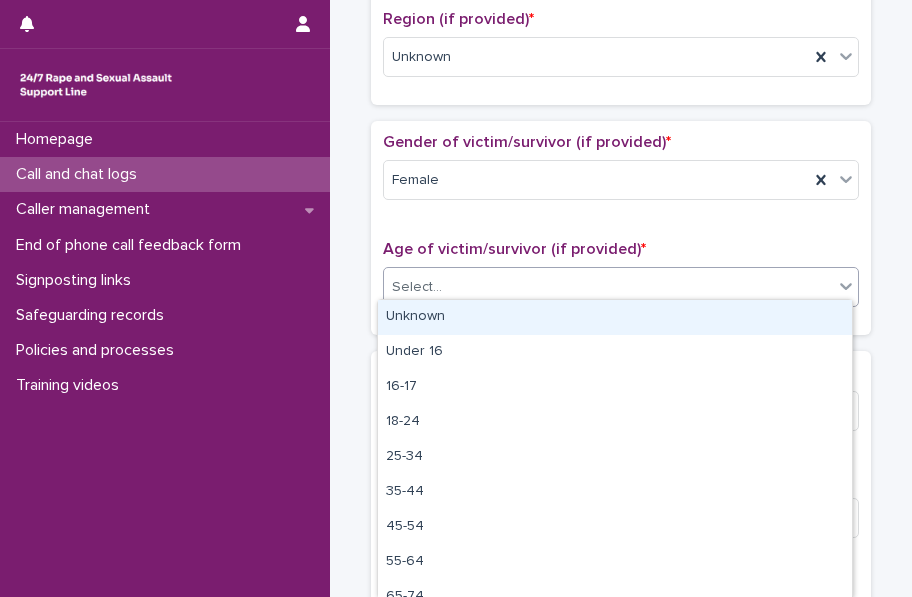 click on "Select..." at bounding box center [608, 287] 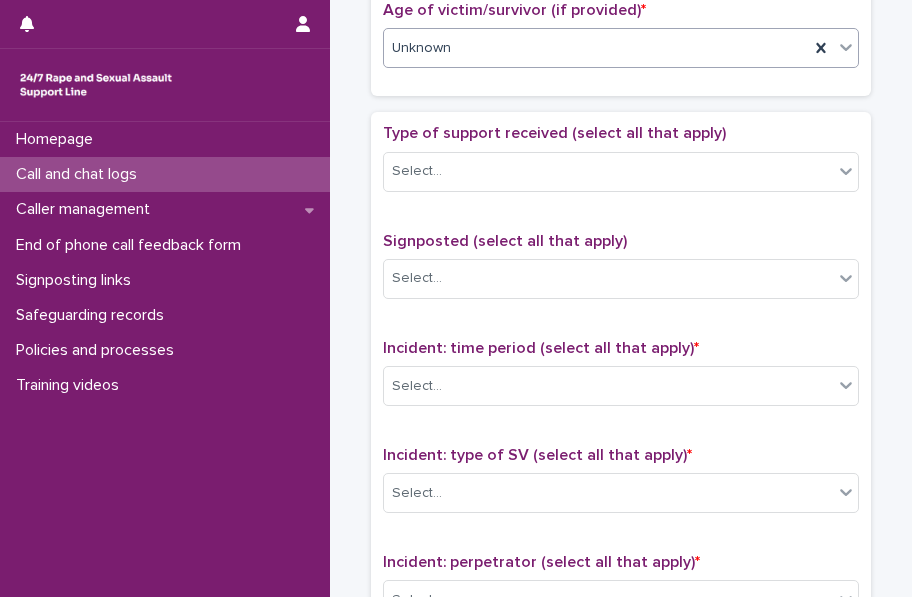 scroll, scrollTop: 1045, scrollLeft: 0, axis: vertical 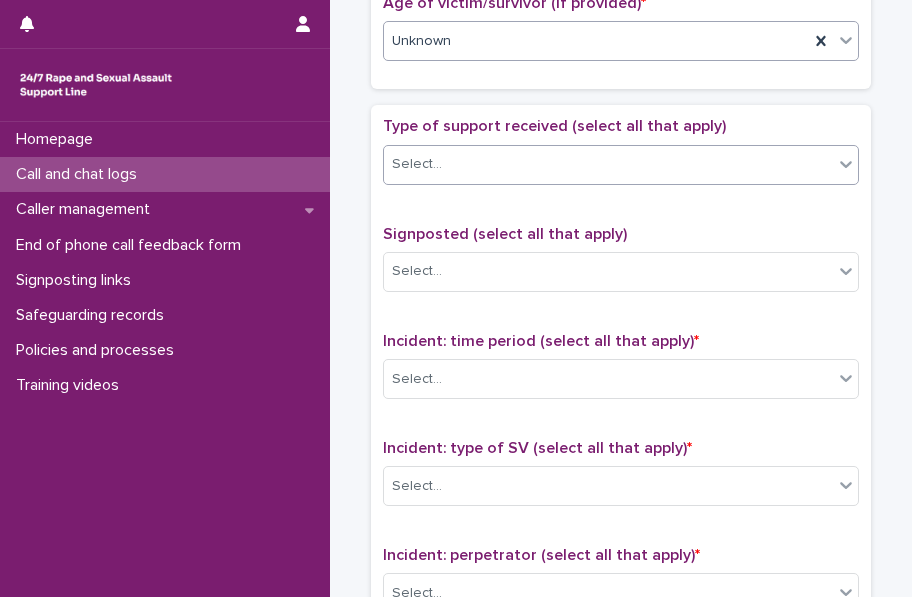 click on "Select..." at bounding box center [608, 164] 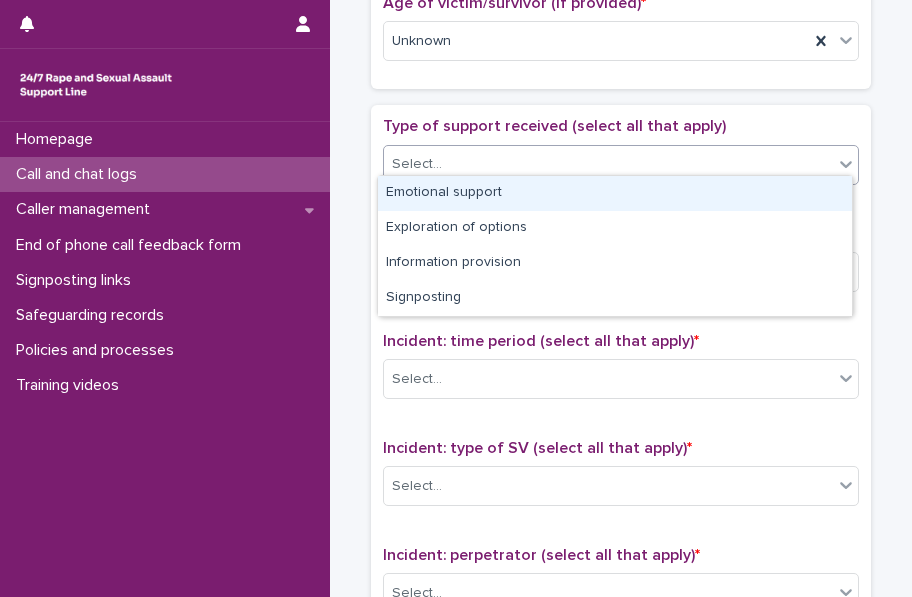 click on "Emotional support" at bounding box center (615, 193) 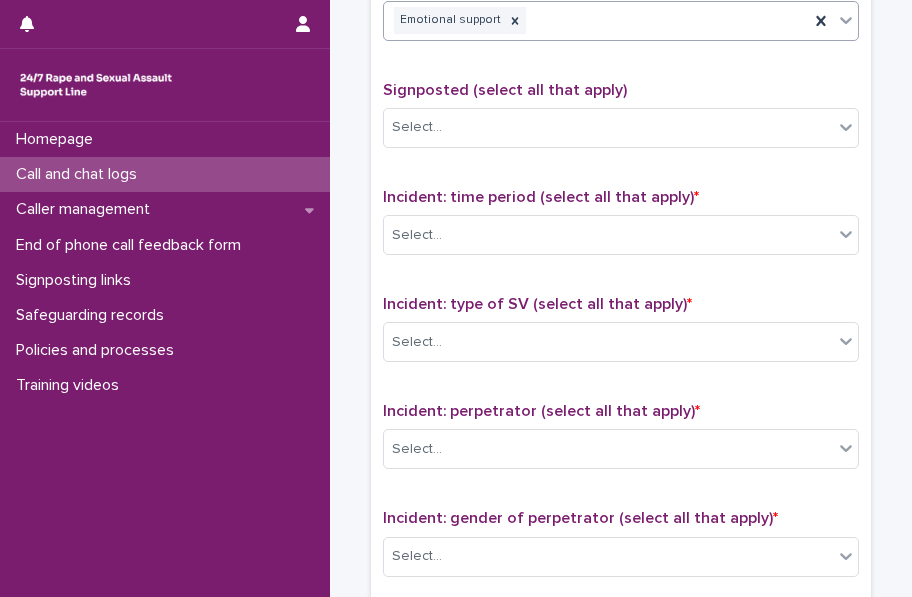 scroll, scrollTop: 1207, scrollLeft: 0, axis: vertical 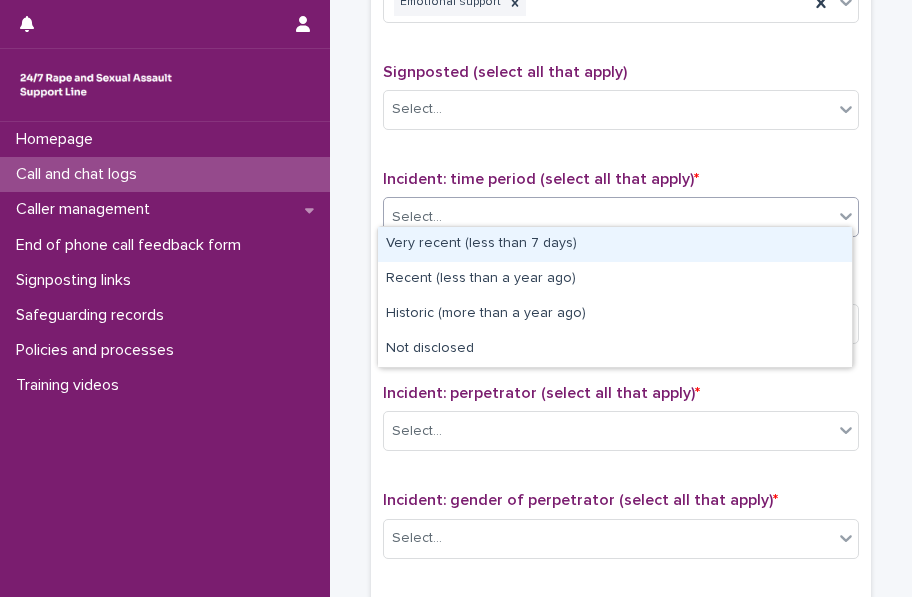 click on "Select..." at bounding box center (608, 217) 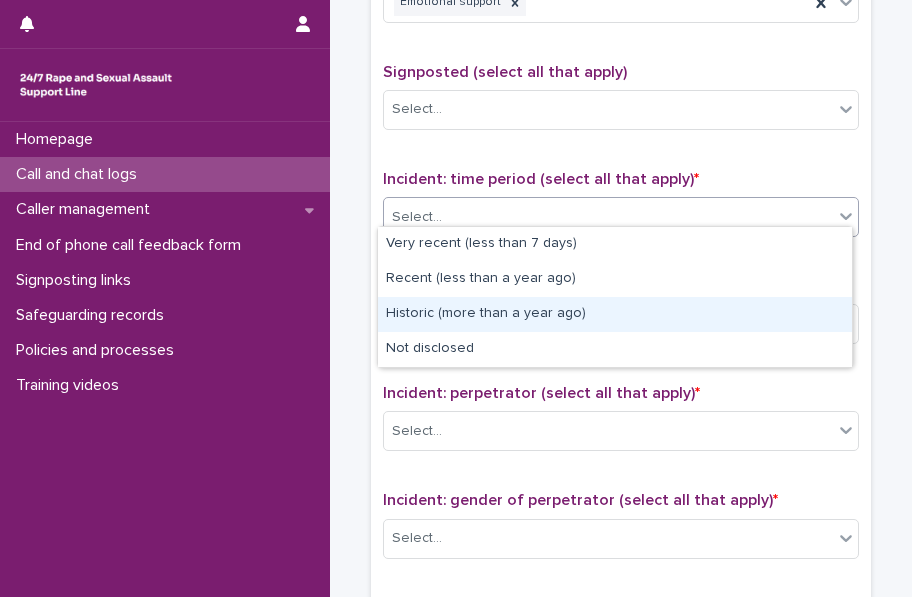click on "Historic (more than a year ago)" at bounding box center [615, 314] 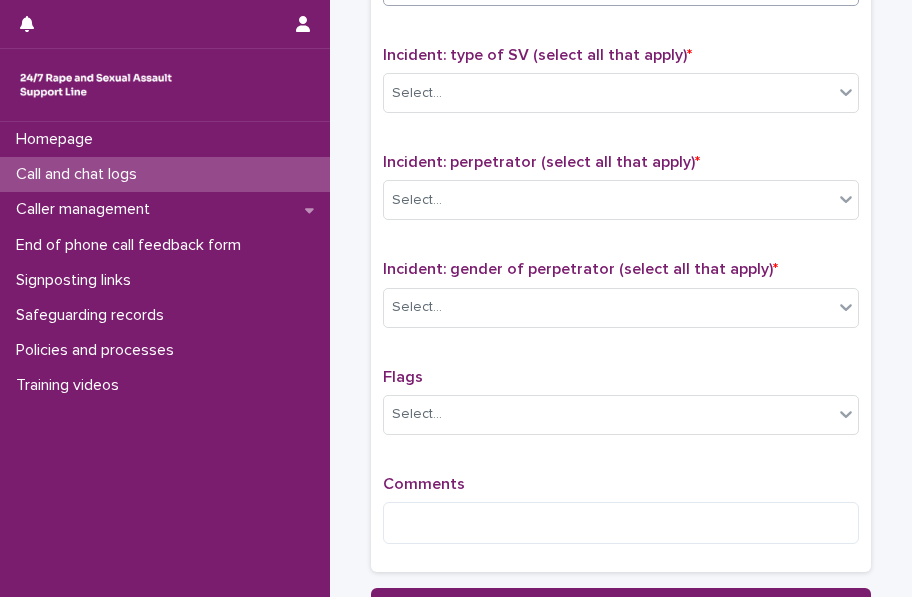 scroll, scrollTop: 1480, scrollLeft: 0, axis: vertical 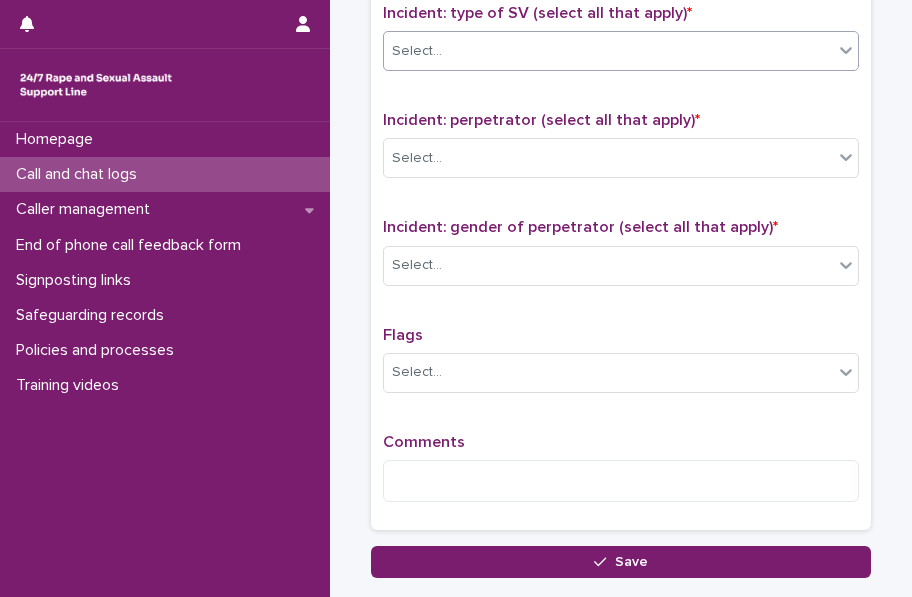click on "Select..." at bounding box center [608, 51] 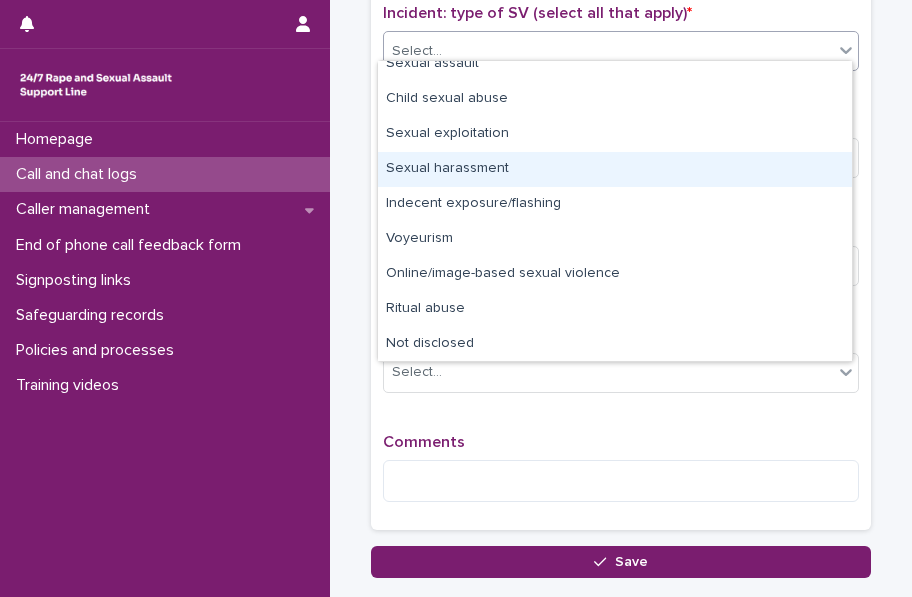 scroll, scrollTop: 0, scrollLeft: 0, axis: both 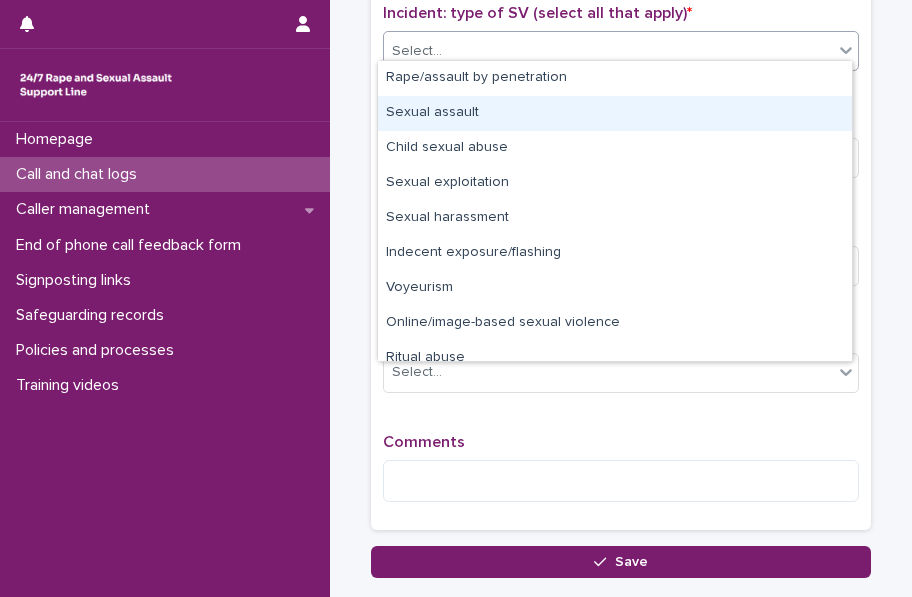 click on "Sexual assault" at bounding box center (615, 113) 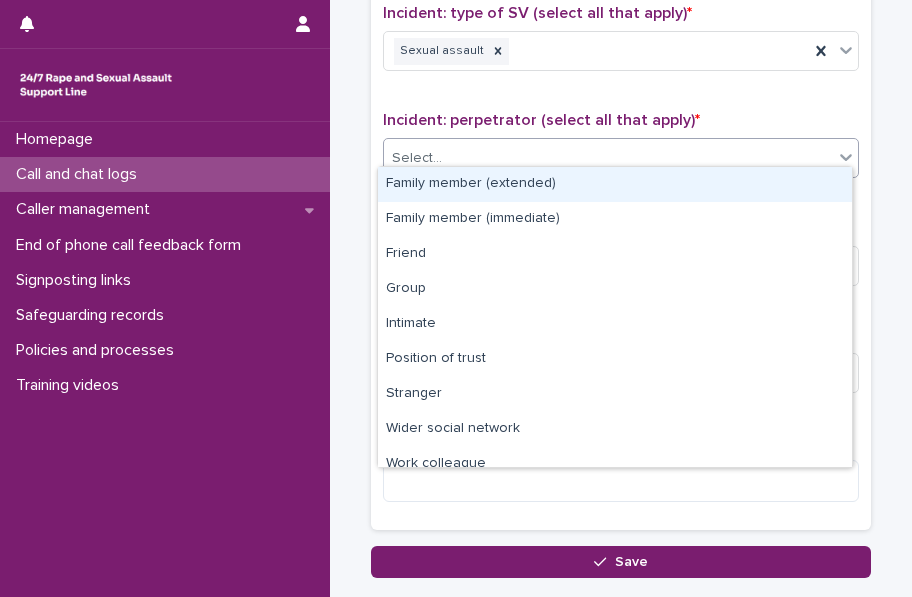 click on "Select..." at bounding box center (608, 158) 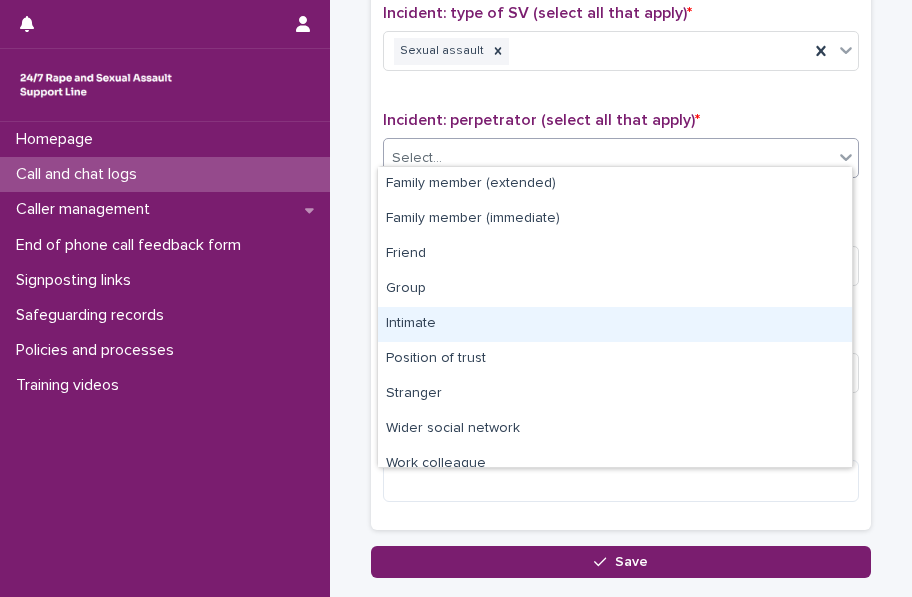 click on "Intimate" at bounding box center (615, 324) 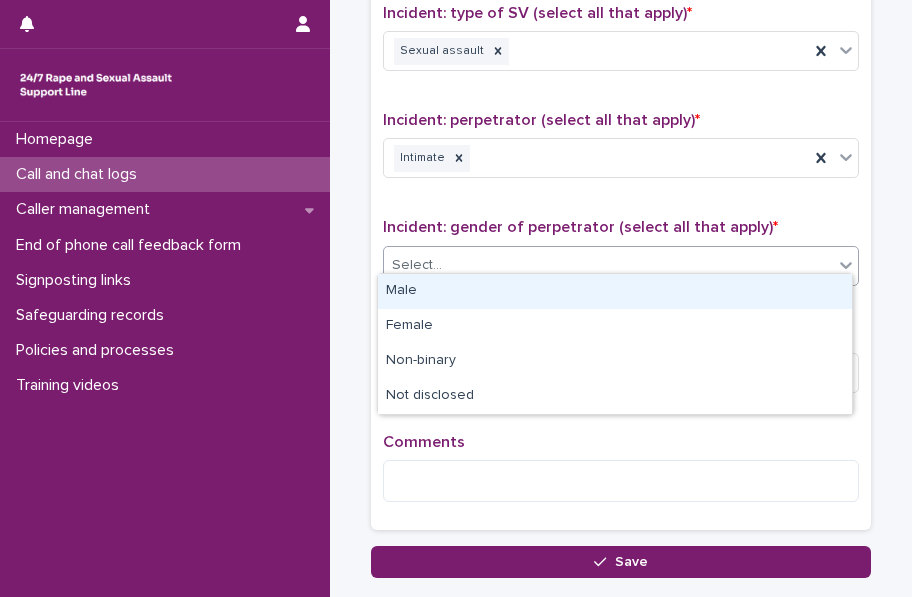 click on "Select..." at bounding box center (608, 265) 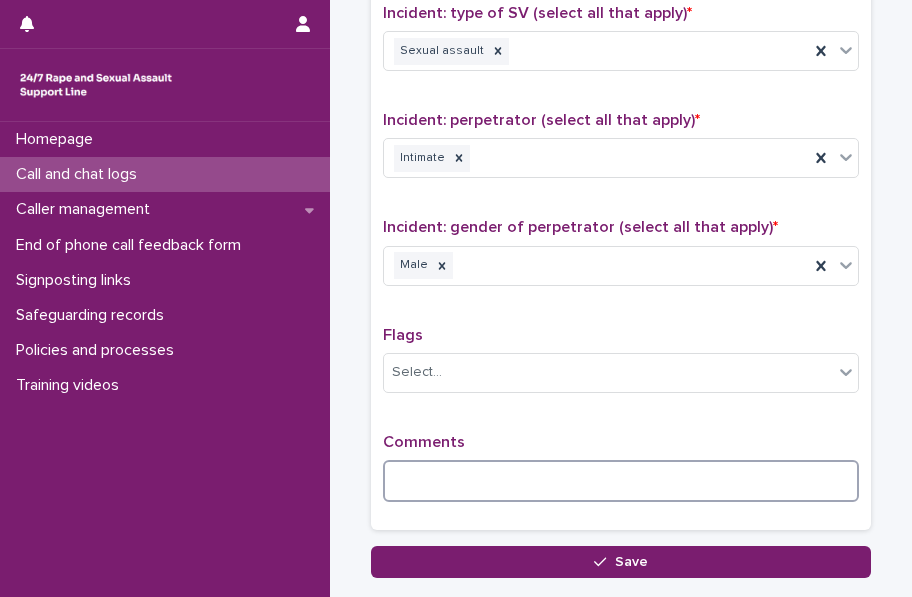click at bounding box center [621, 481] 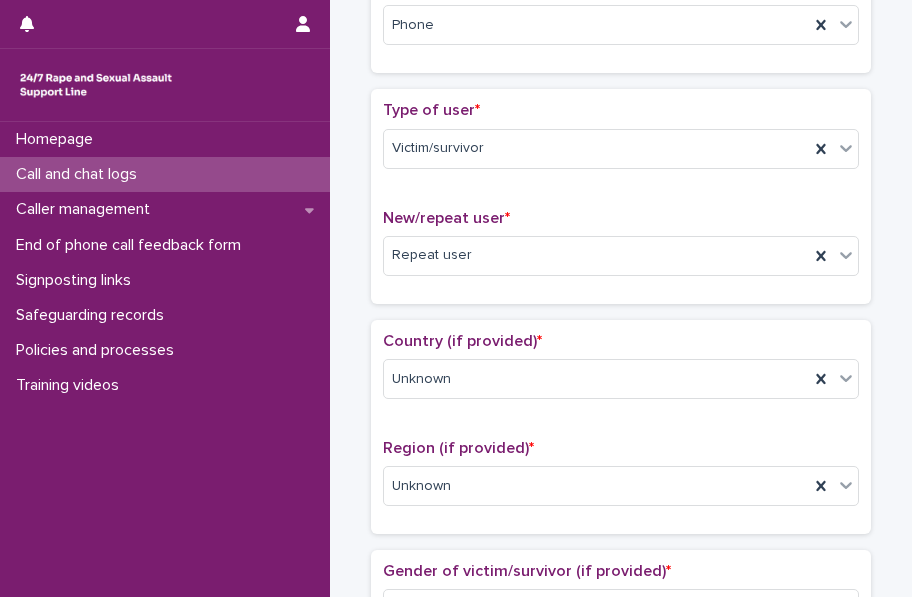 scroll, scrollTop: 0, scrollLeft: 0, axis: both 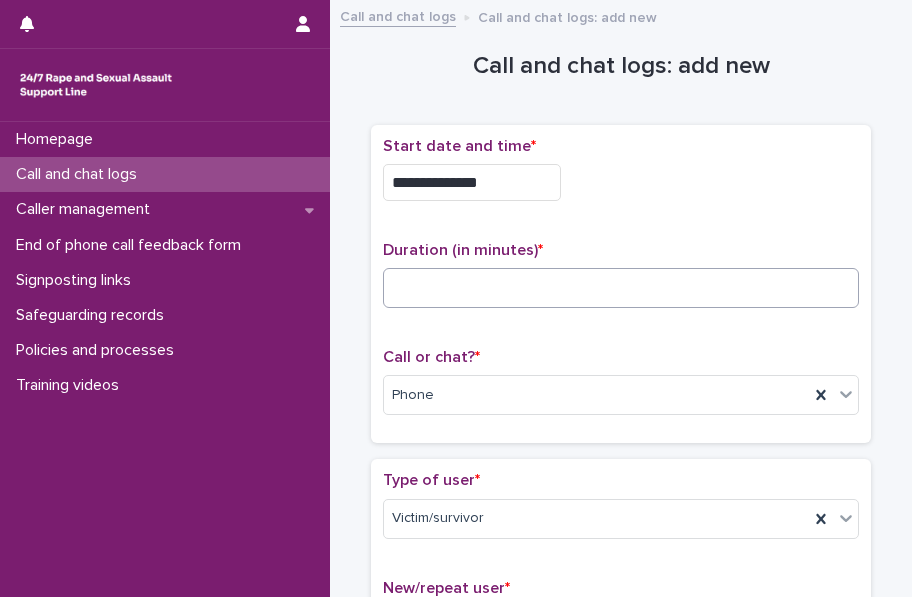 type on "**********" 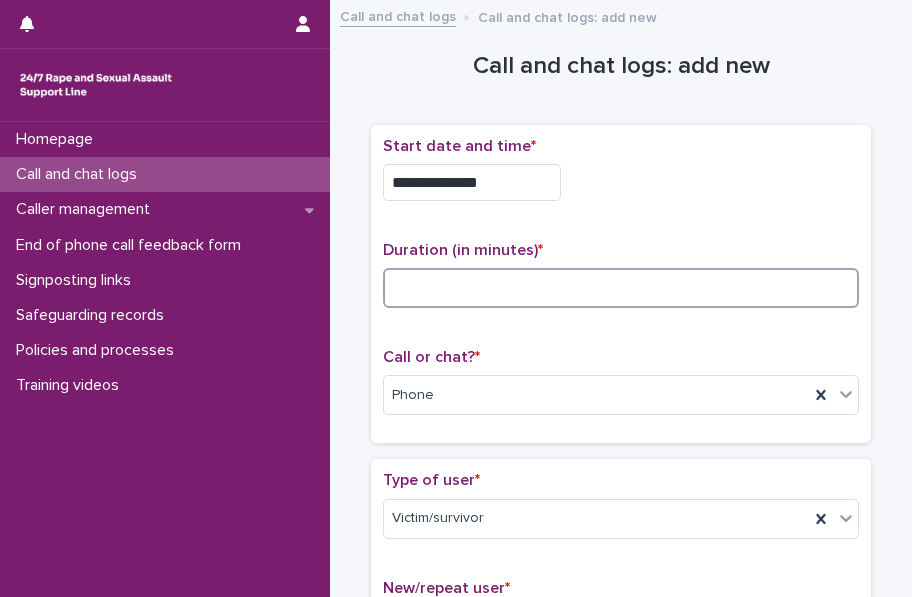click at bounding box center [621, 288] 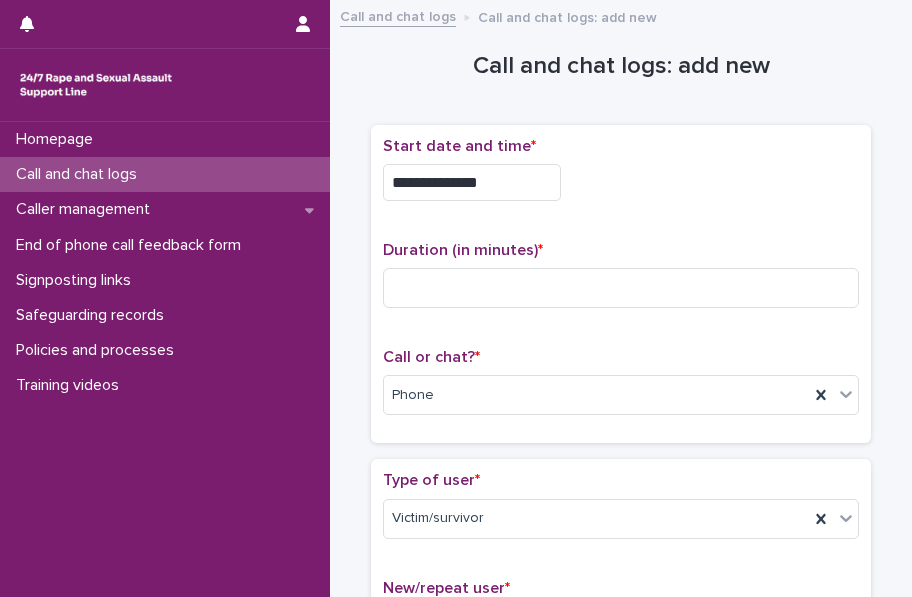 click on "**********" at bounding box center [621, 182] 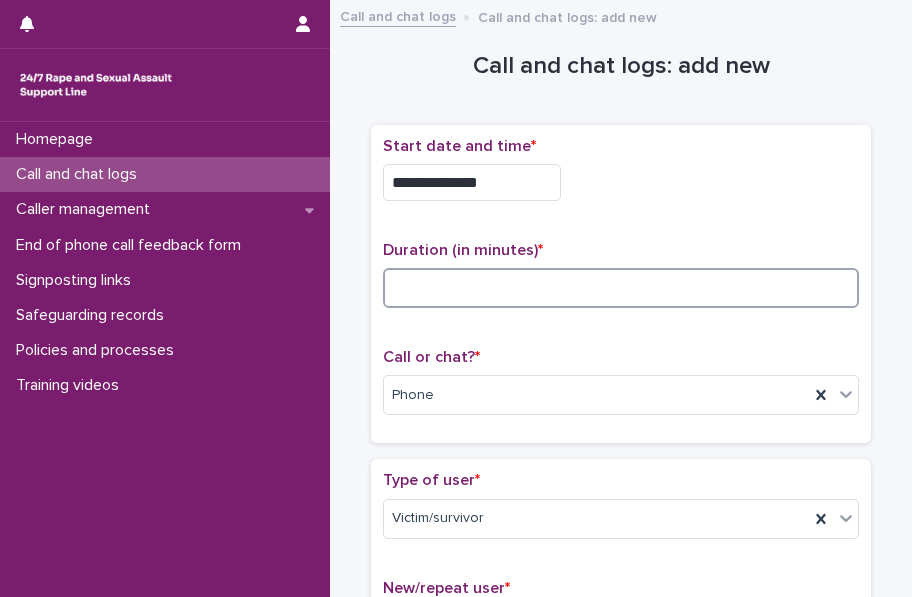 click at bounding box center (621, 288) 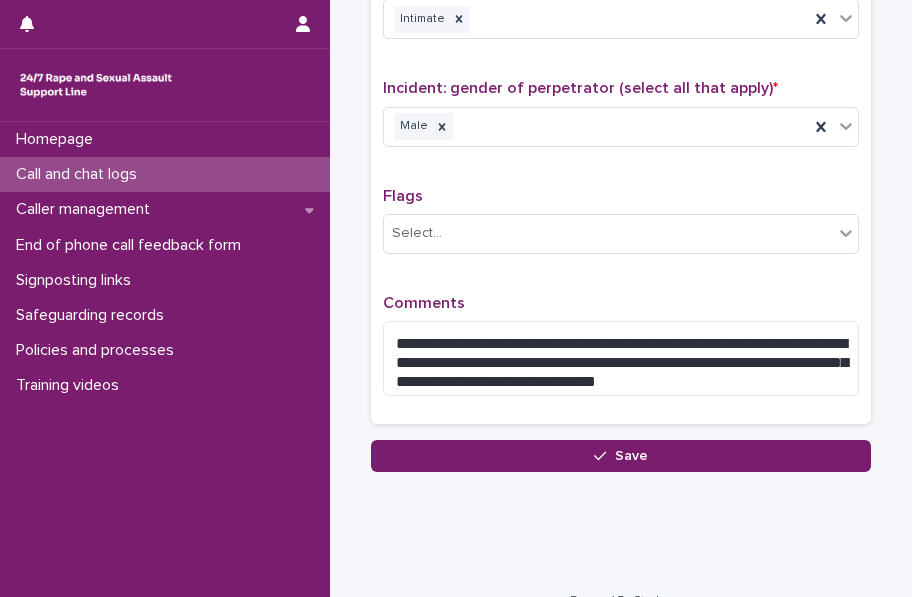 scroll, scrollTop: 1637, scrollLeft: 0, axis: vertical 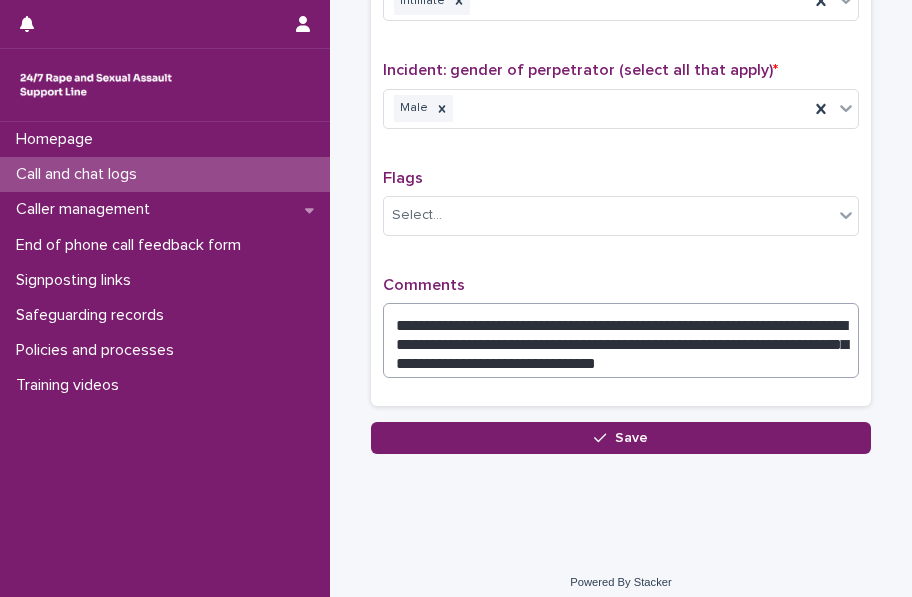 type on "**" 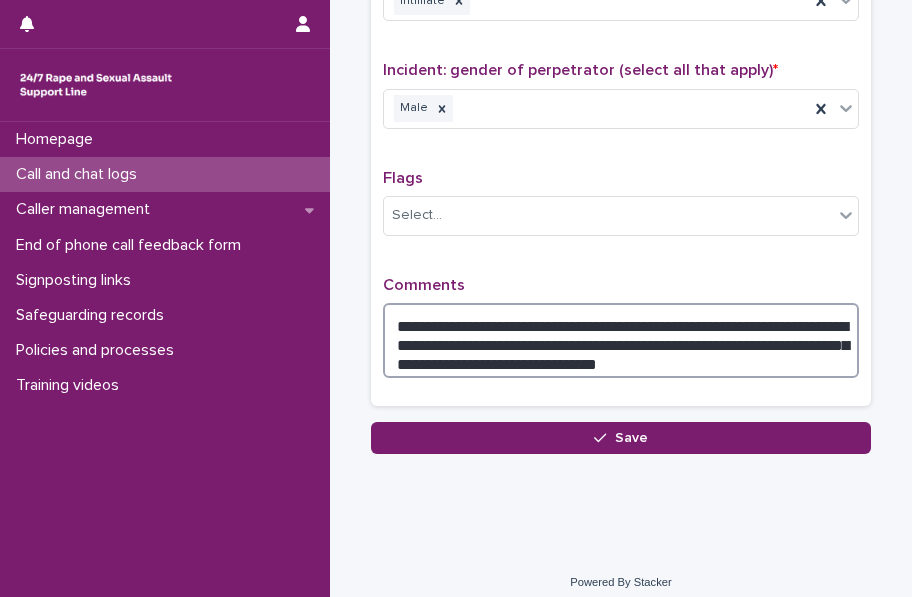 click on "**********" at bounding box center [621, 340] 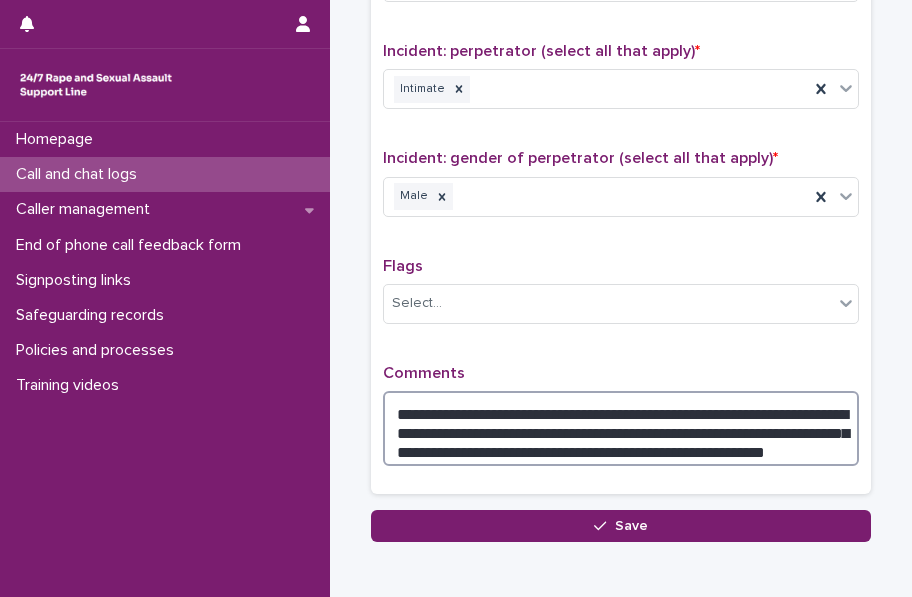 scroll, scrollTop: 1589, scrollLeft: 0, axis: vertical 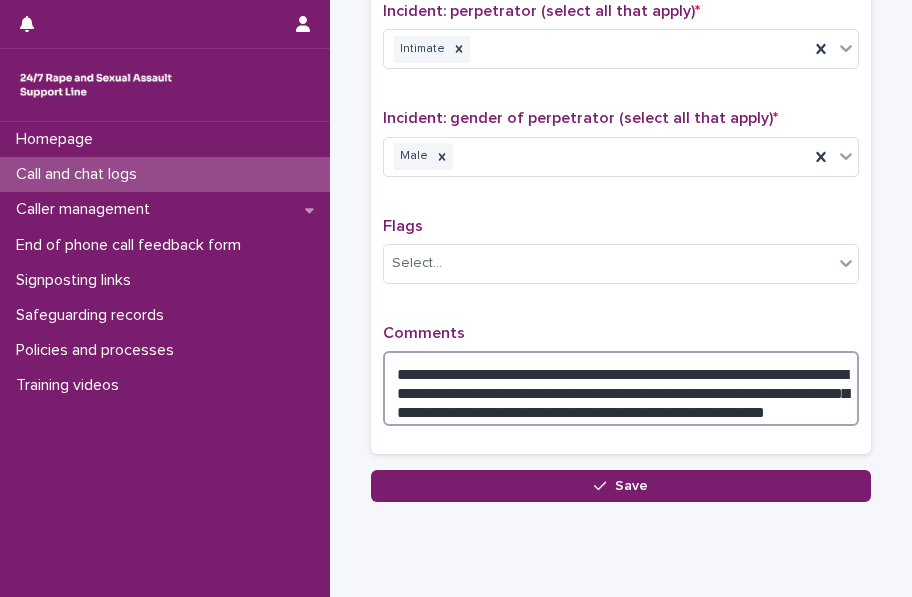 click on "**********" at bounding box center (621, 388) 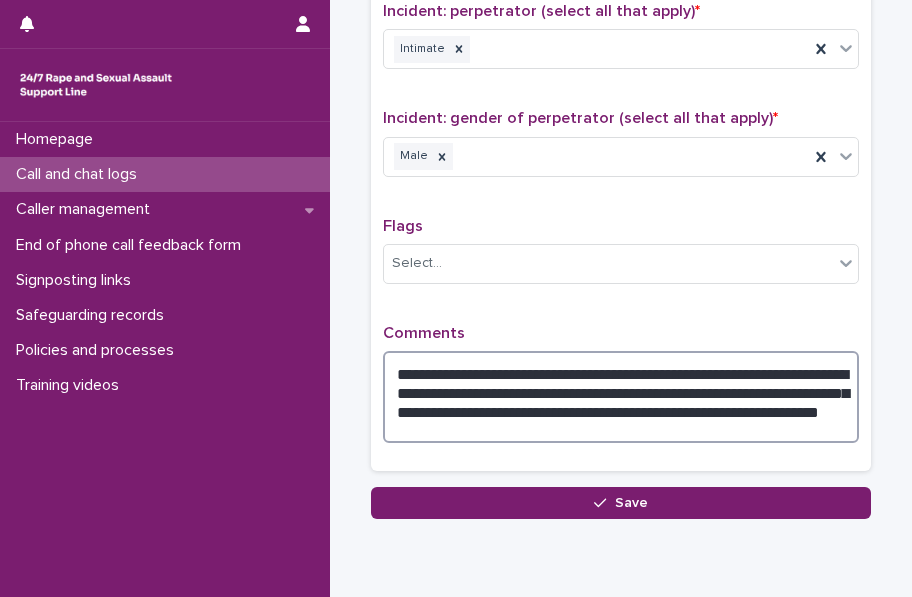 click on "**********" at bounding box center (621, 397) 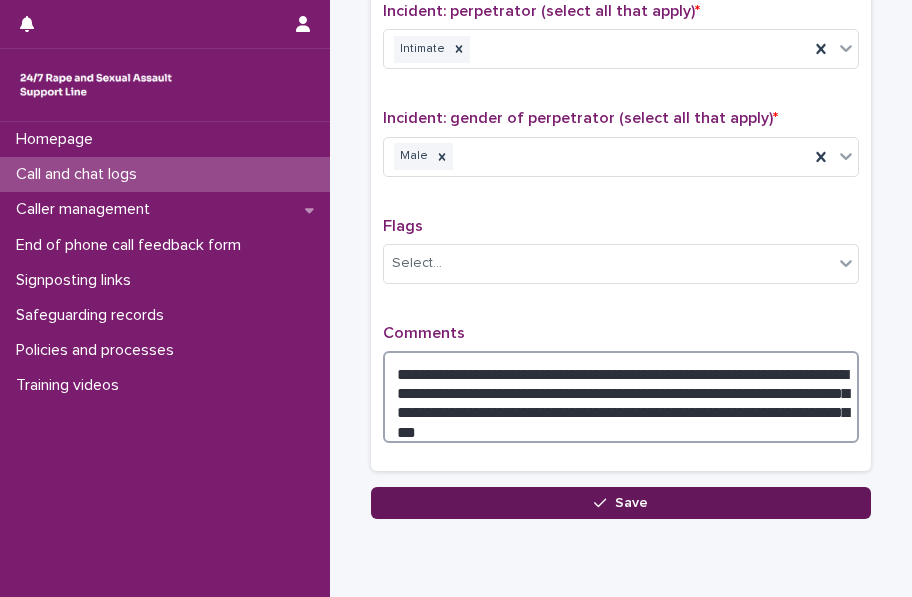 type on "**********" 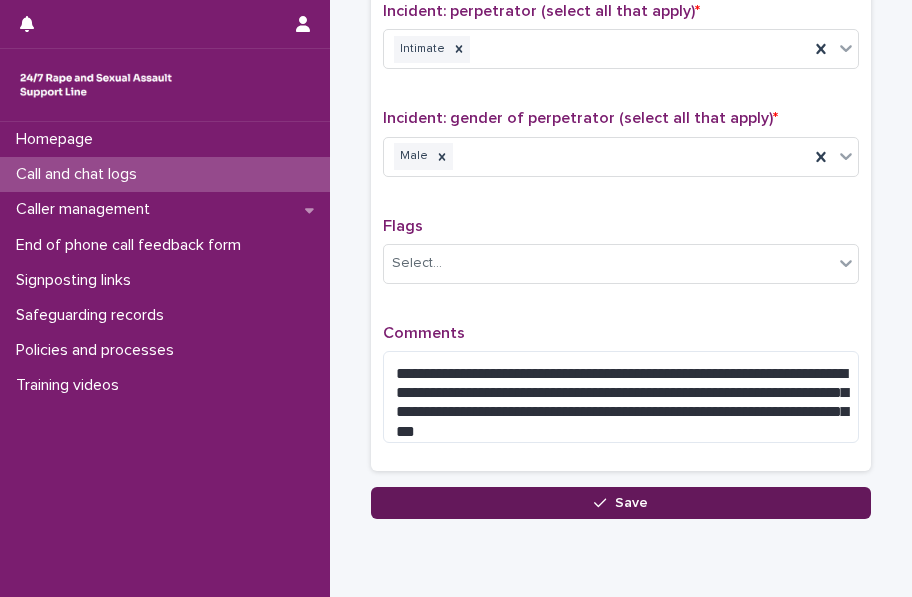 click on "Save" at bounding box center (621, 503) 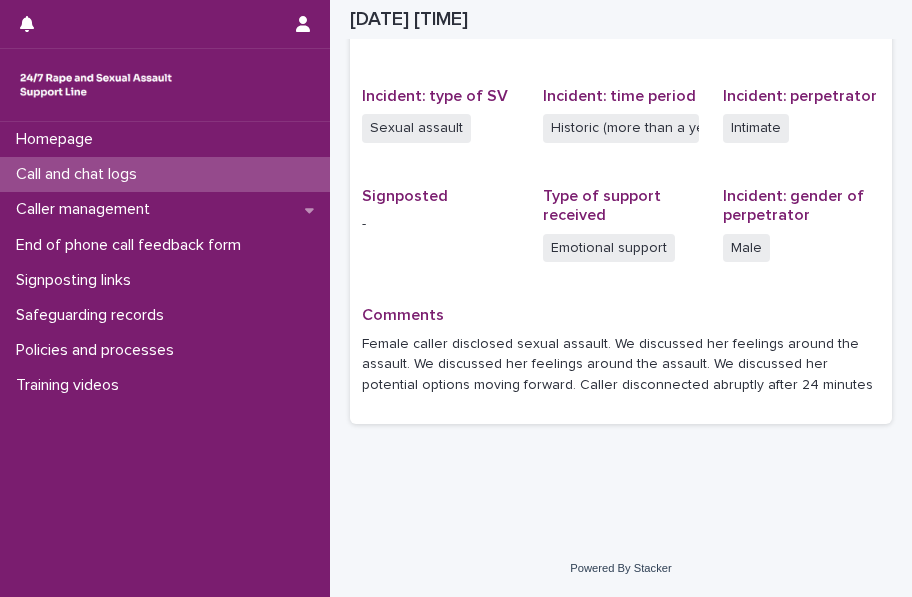 scroll, scrollTop: 485, scrollLeft: 0, axis: vertical 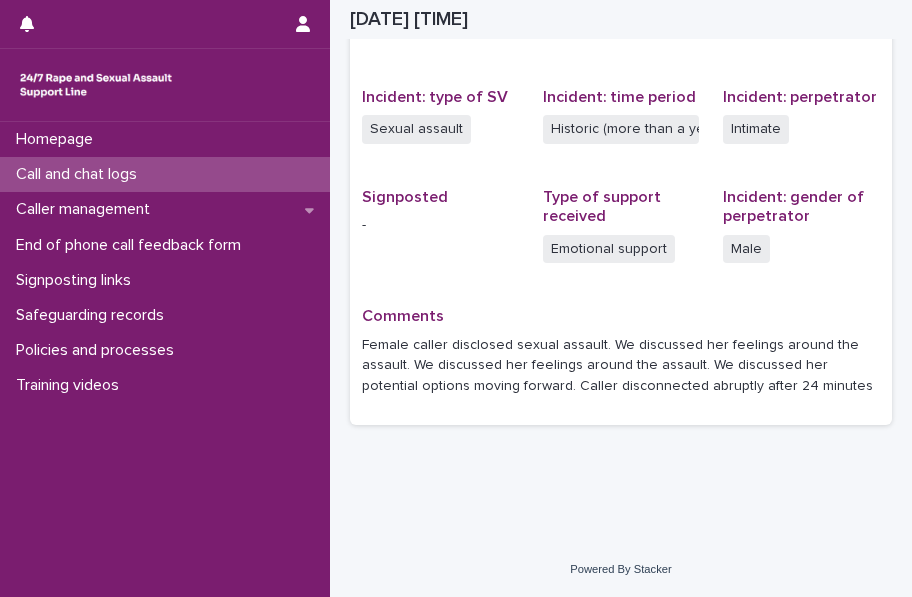 click on "Call and chat logs" at bounding box center (80, 174) 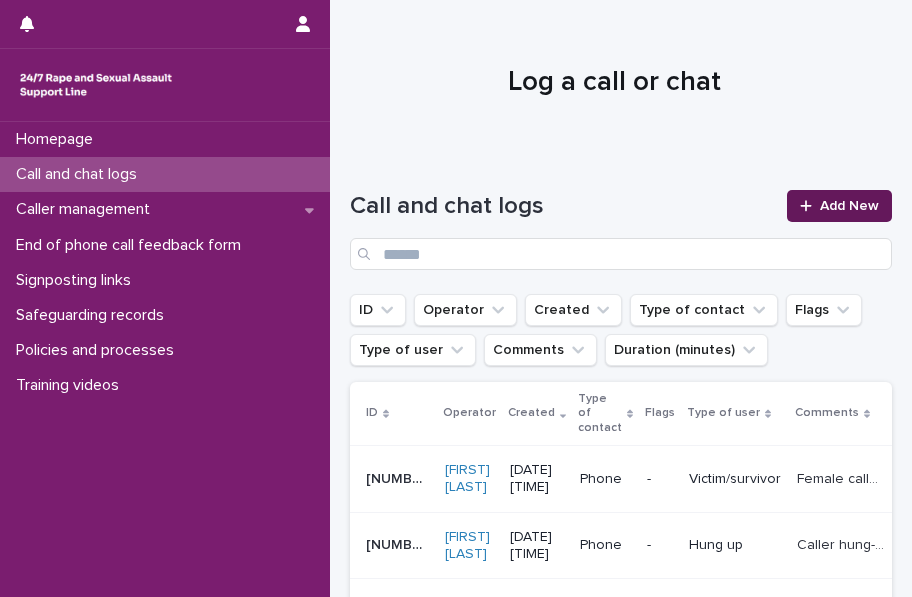 click on "Add New" at bounding box center [849, 206] 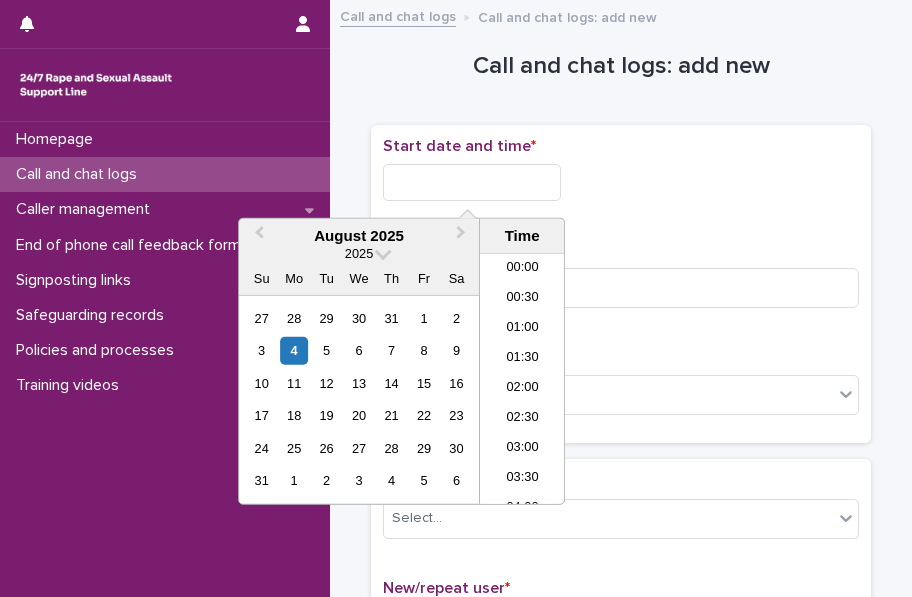 click at bounding box center [472, 182] 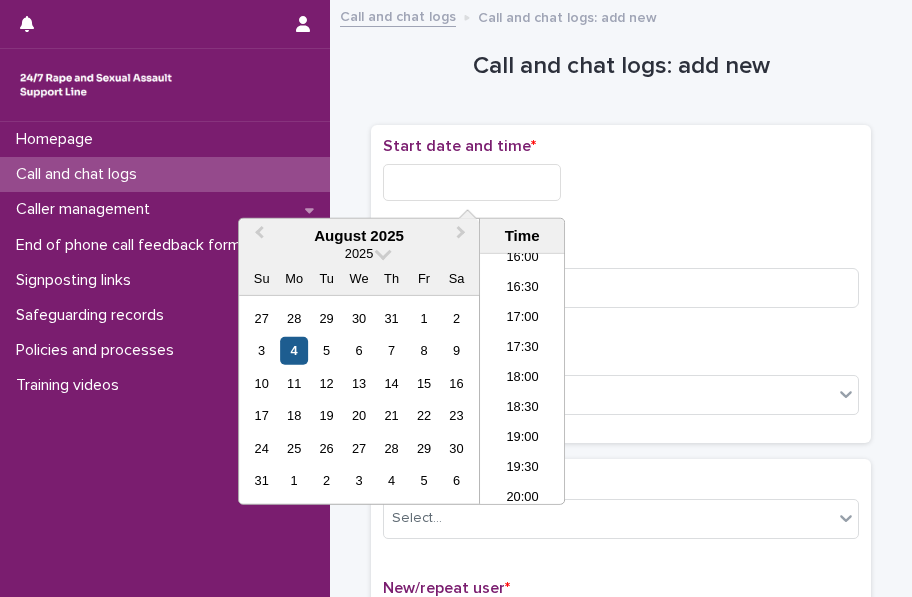 click on "4" at bounding box center [294, 350] 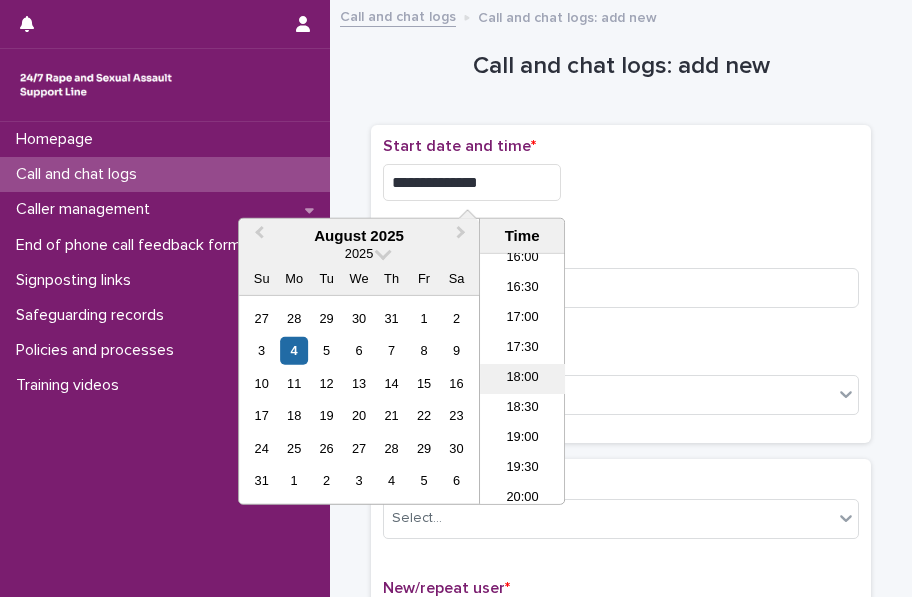 click on "18:00" at bounding box center [522, 379] 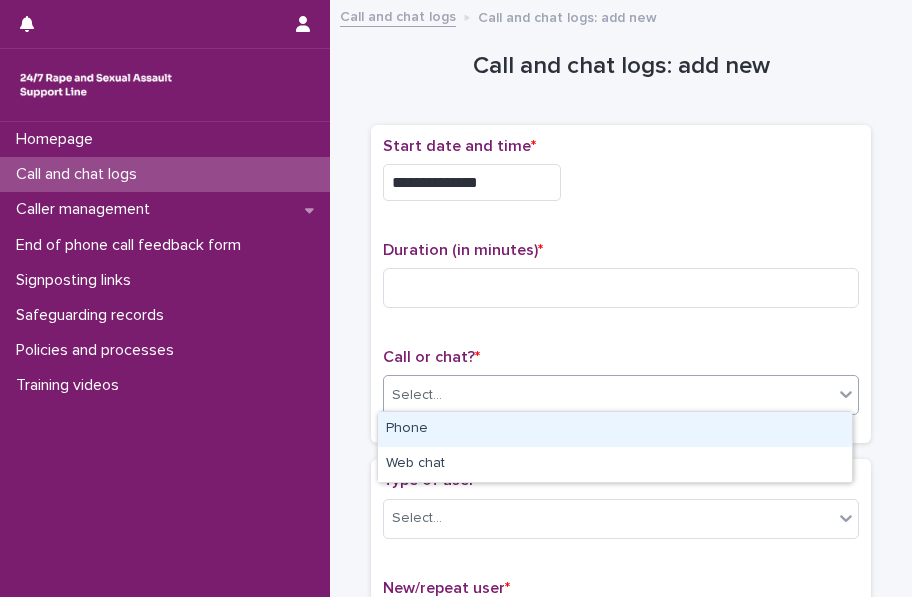 click on "Select..." at bounding box center [608, 395] 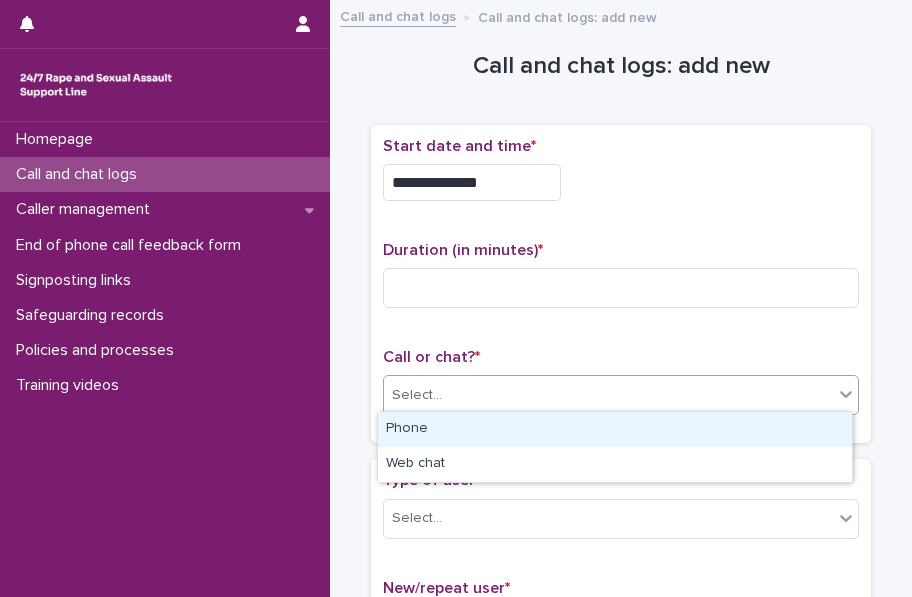 click on "Phone" at bounding box center [615, 429] 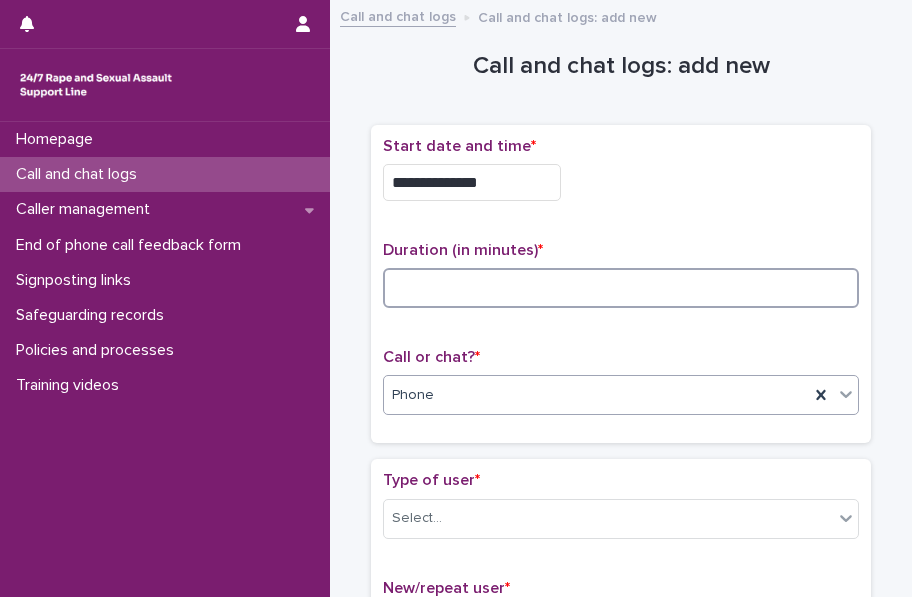 click at bounding box center (621, 288) 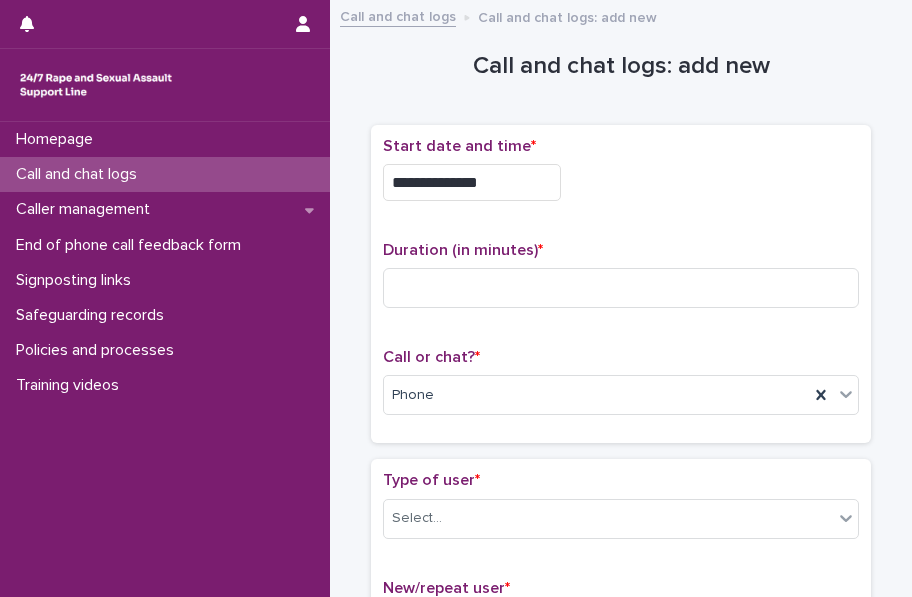click on "**********" at bounding box center (472, 182) 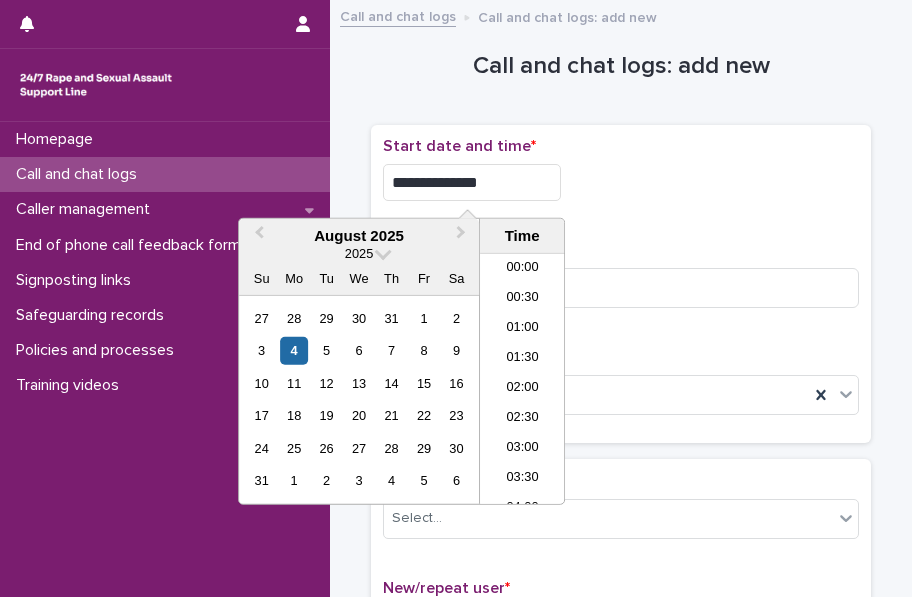 scroll, scrollTop: 970, scrollLeft: 0, axis: vertical 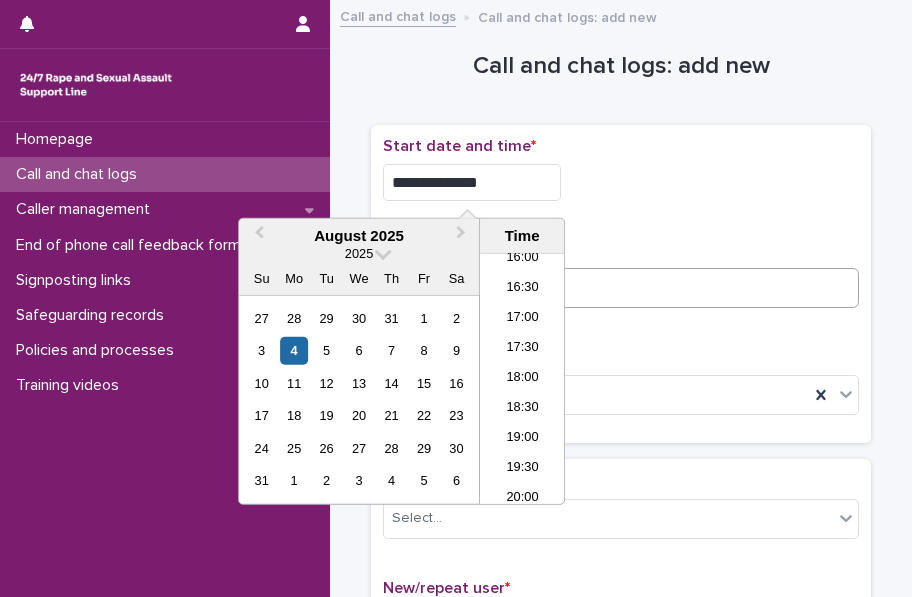 type on "**********" 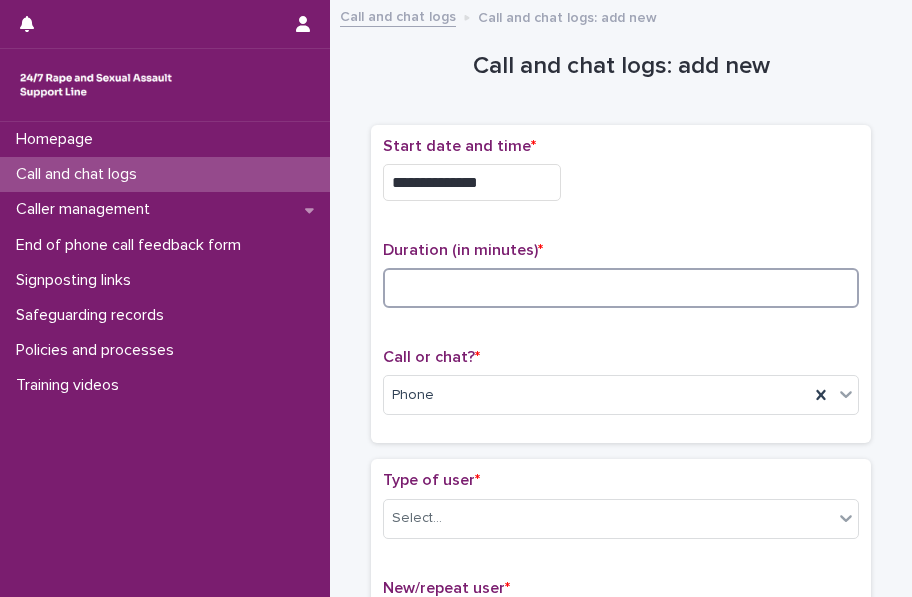 click at bounding box center [621, 288] 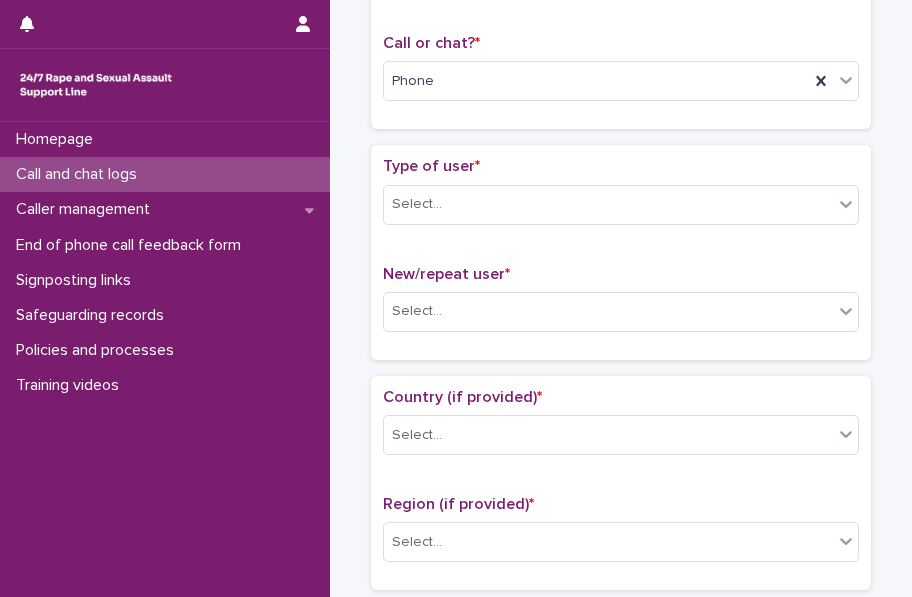 scroll, scrollTop: 369, scrollLeft: 0, axis: vertical 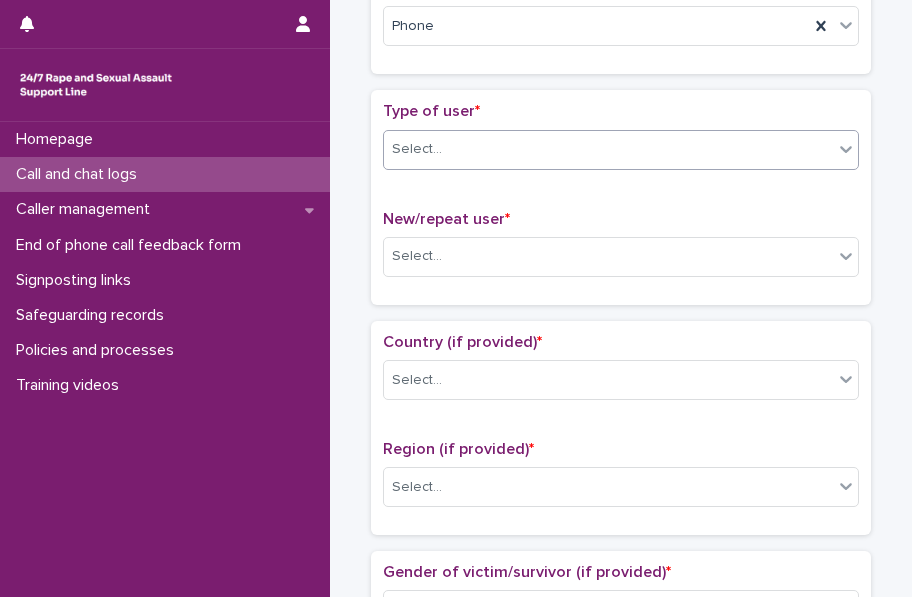 type on "*" 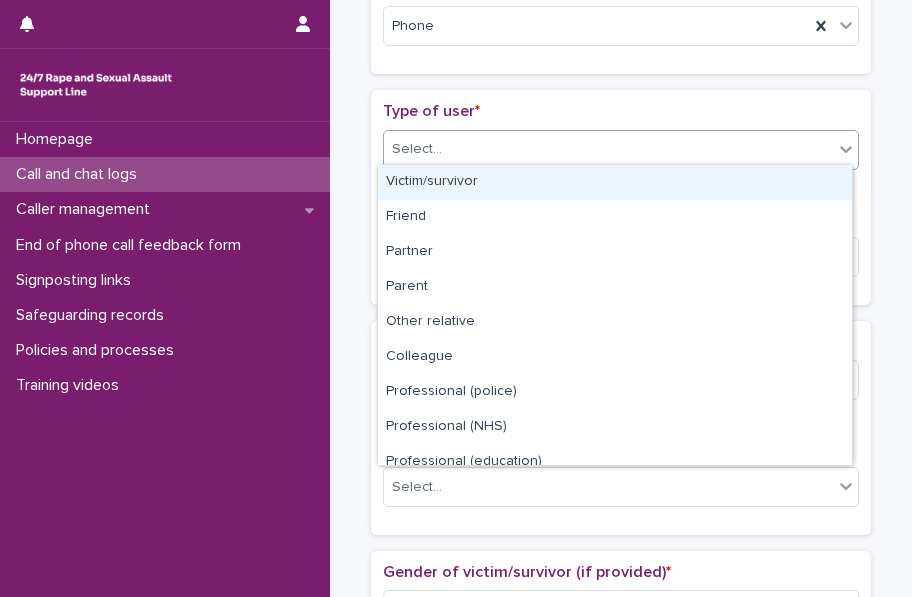 click 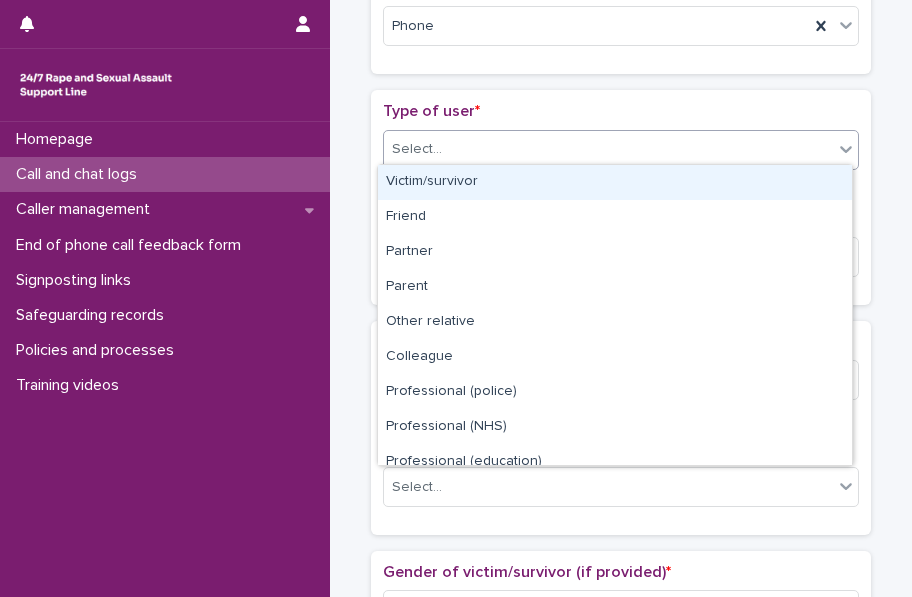 scroll, scrollTop: 224, scrollLeft: 0, axis: vertical 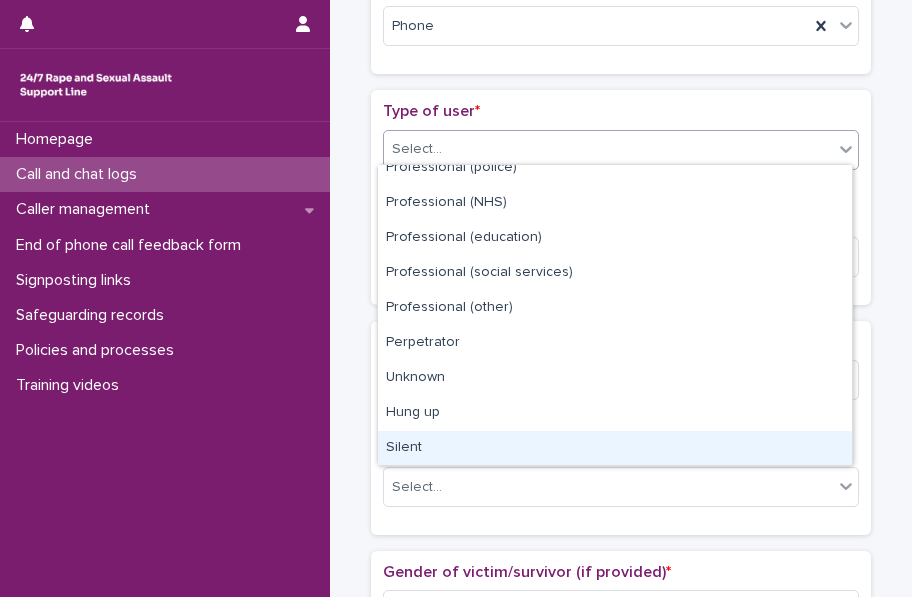 click on "Silent" at bounding box center [615, 448] 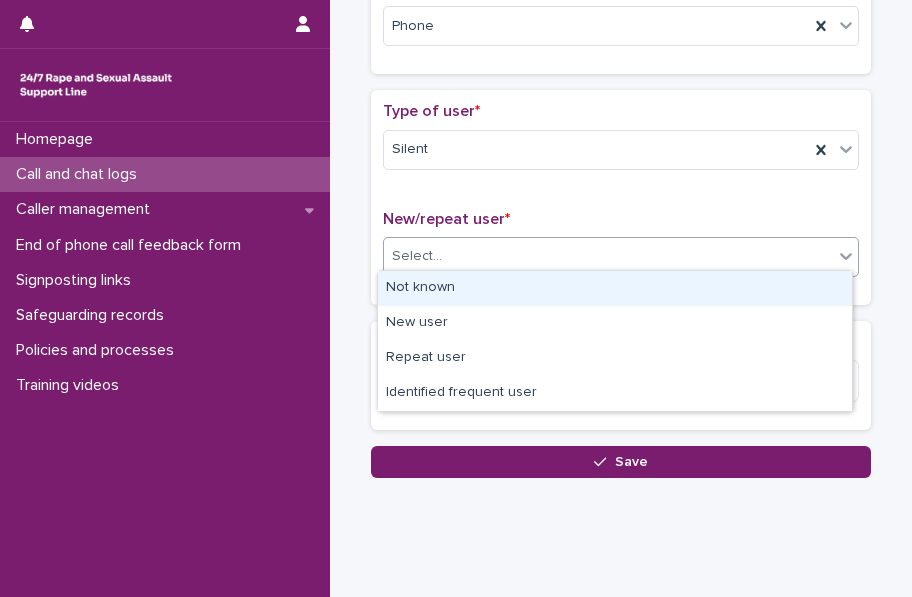 click on "Select..." at bounding box center [608, 256] 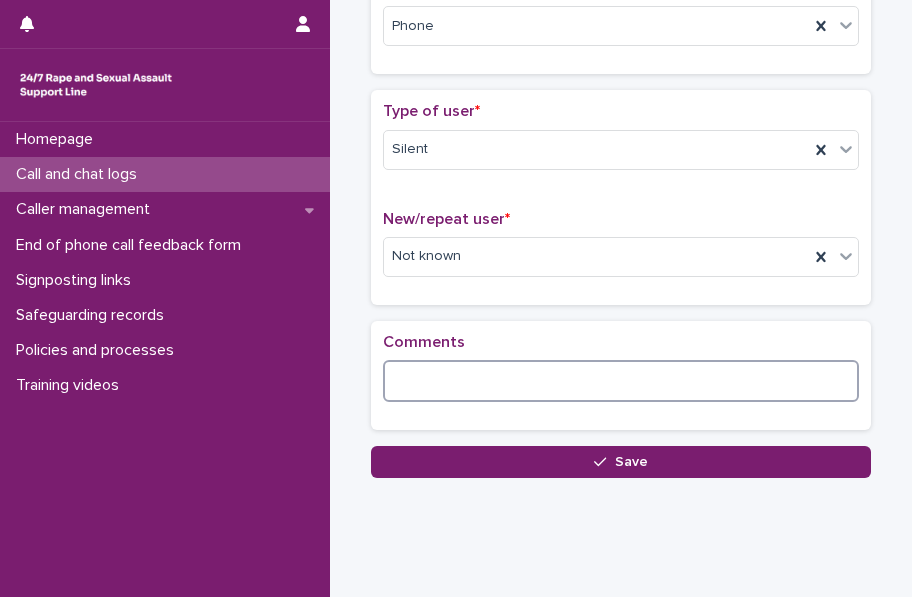 click at bounding box center (621, 381) 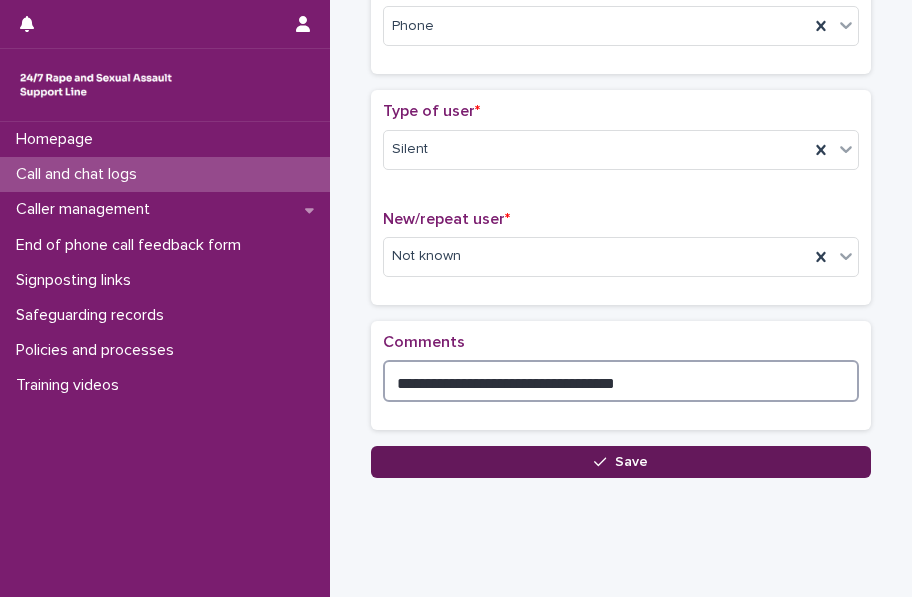 type on "**********" 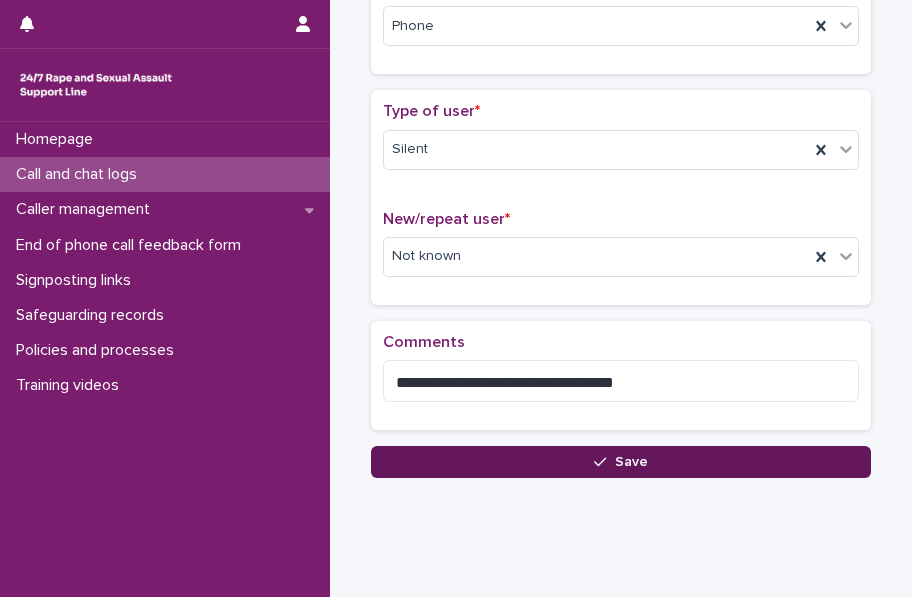click on "Save" at bounding box center [621, 462] 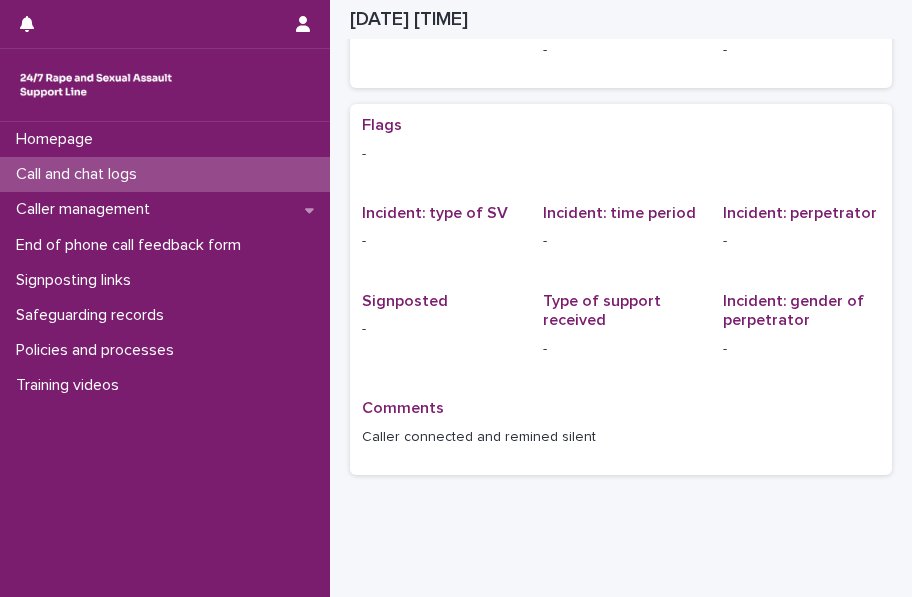 scroll, scrollTop: 0, scrollLeft: 0, axis: both 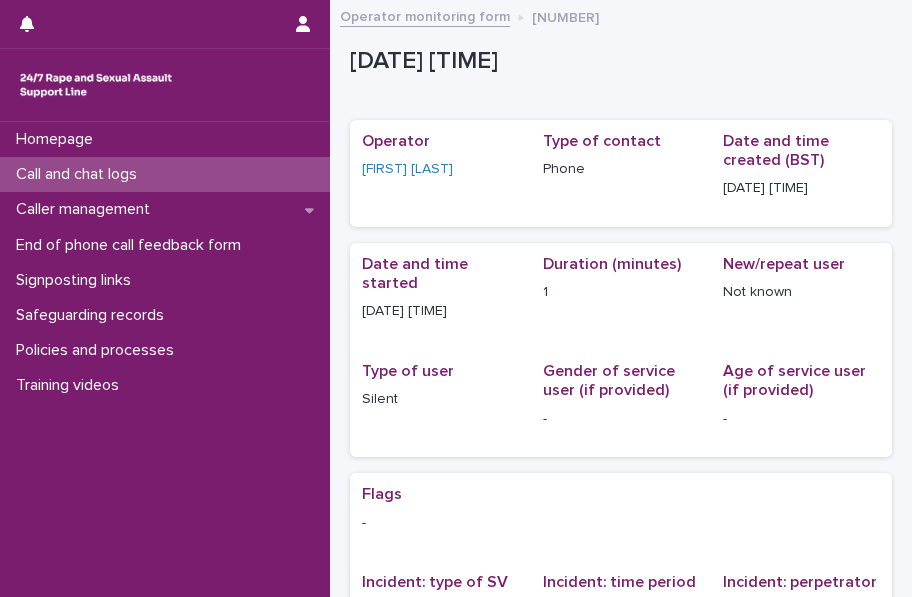 click on "Call and chat logs" at bounding box center [80, 174] 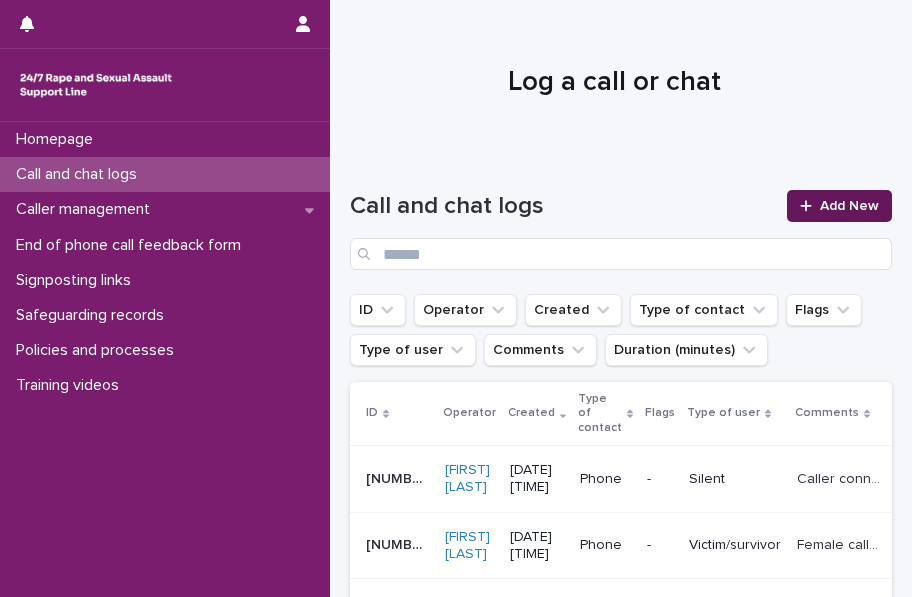 click at bounding box center [810, 206] 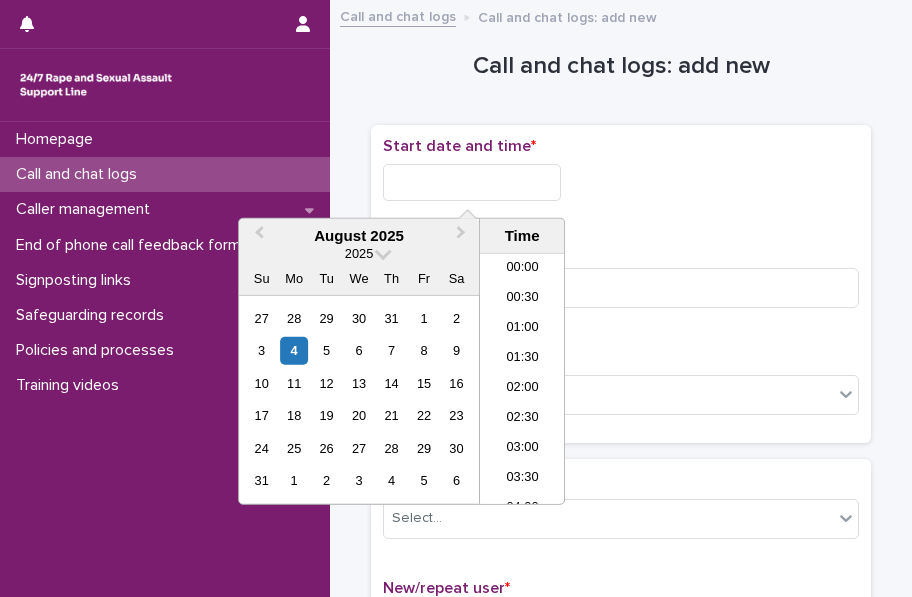click at bounding box center [472, 182] 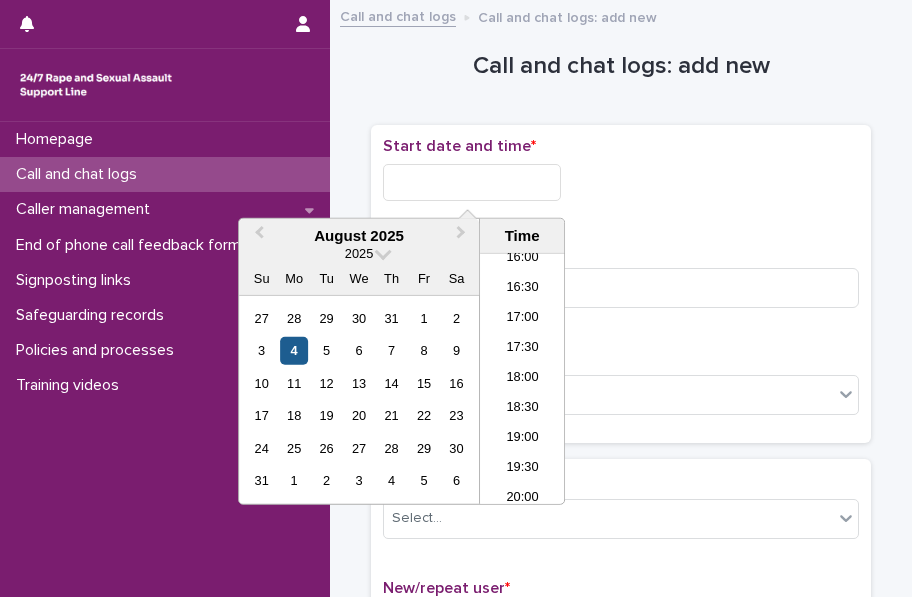 click on "4" at bounding box center (294, 350) 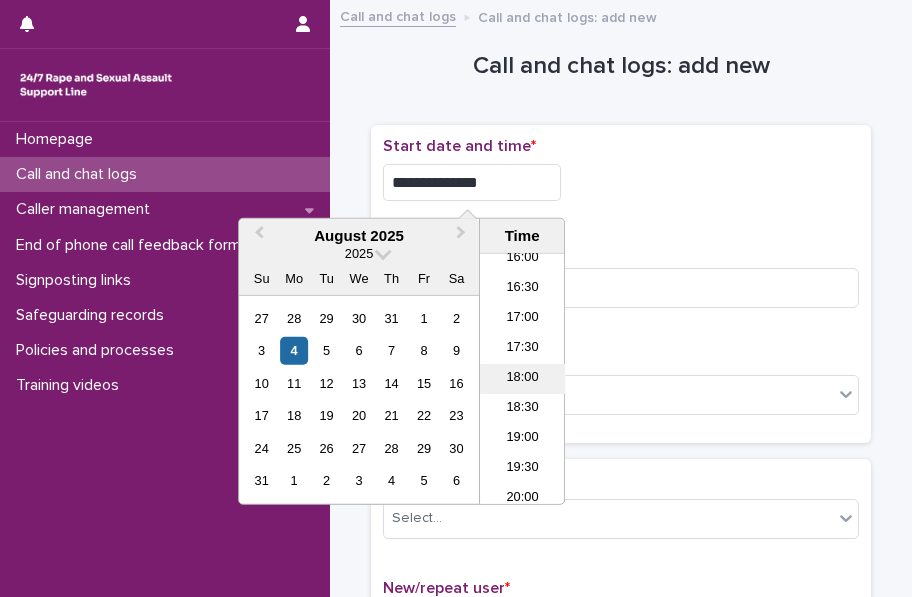 click on "18:00" at bounding box center [522, 379] 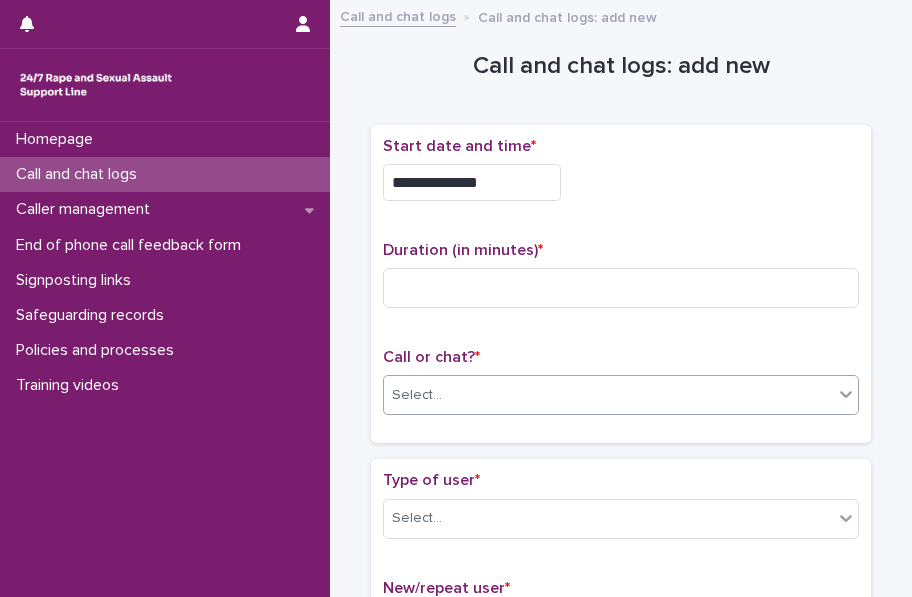 click on "Select..." at bounding box center [608, 395] 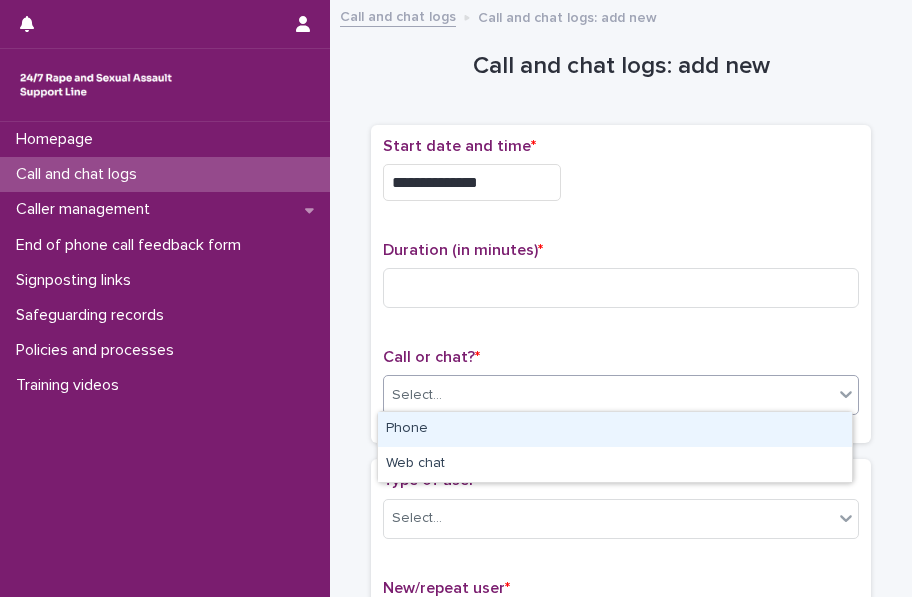 click on "Phone" at bounding box center (615, 429) 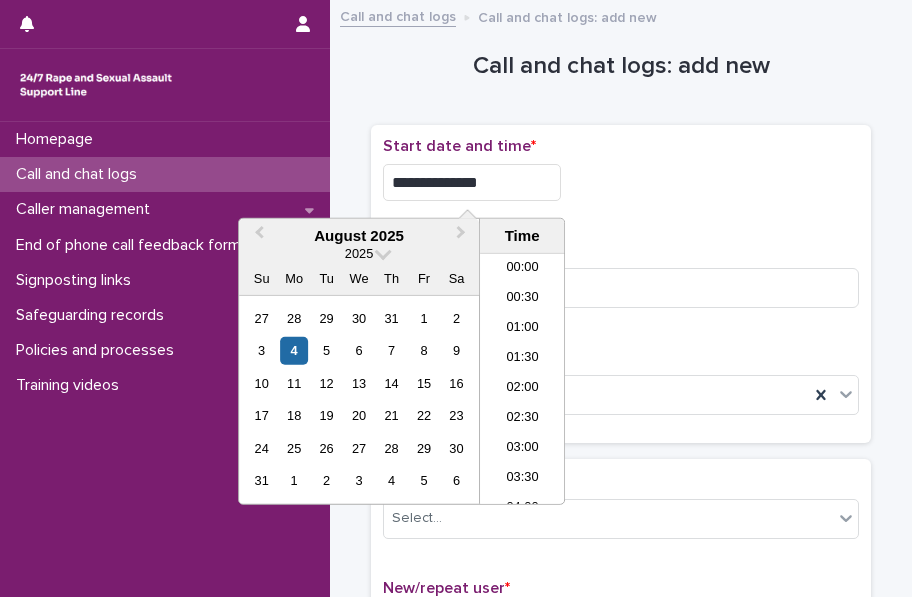 click on "**********" at bounding box center [472, 182] 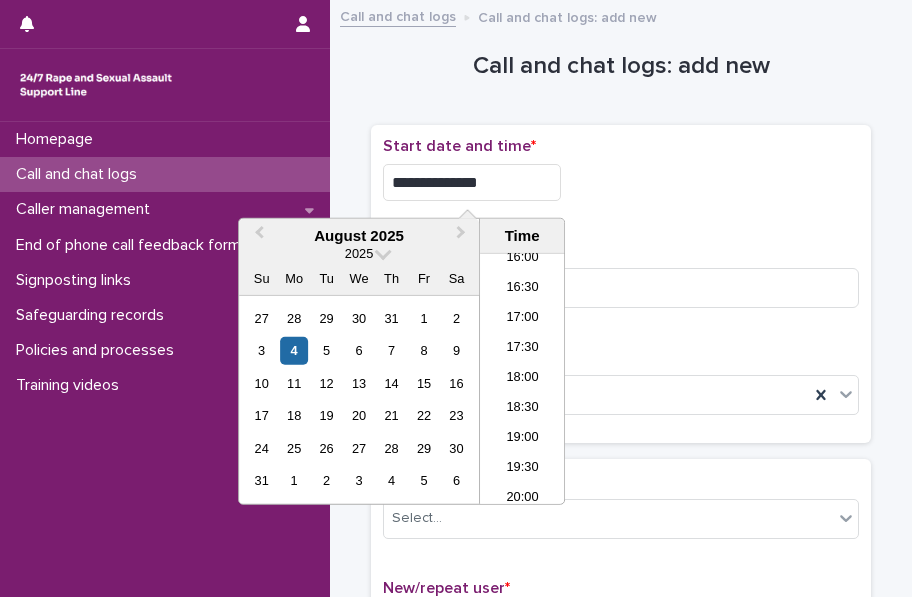 type on "**********" 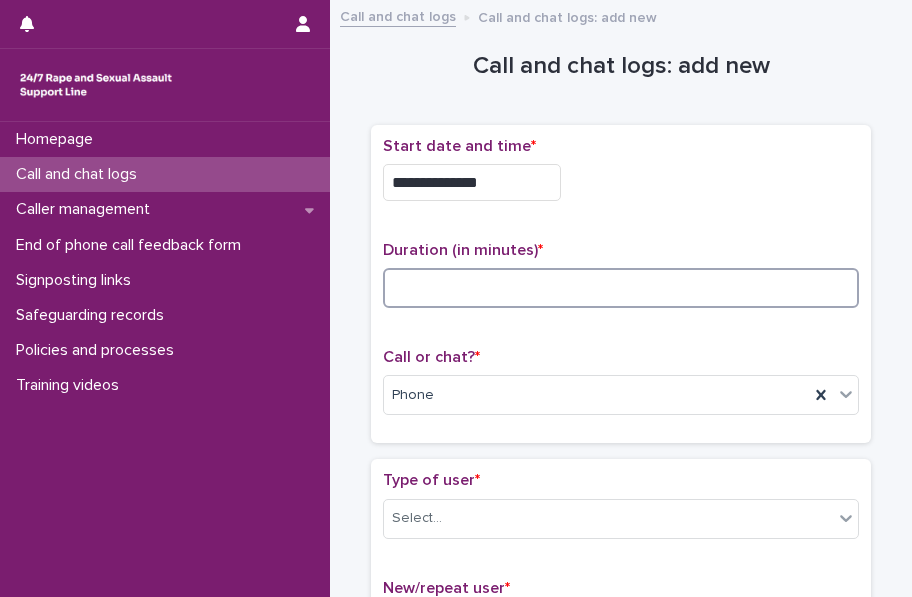 click at bounding box center (621, 288) 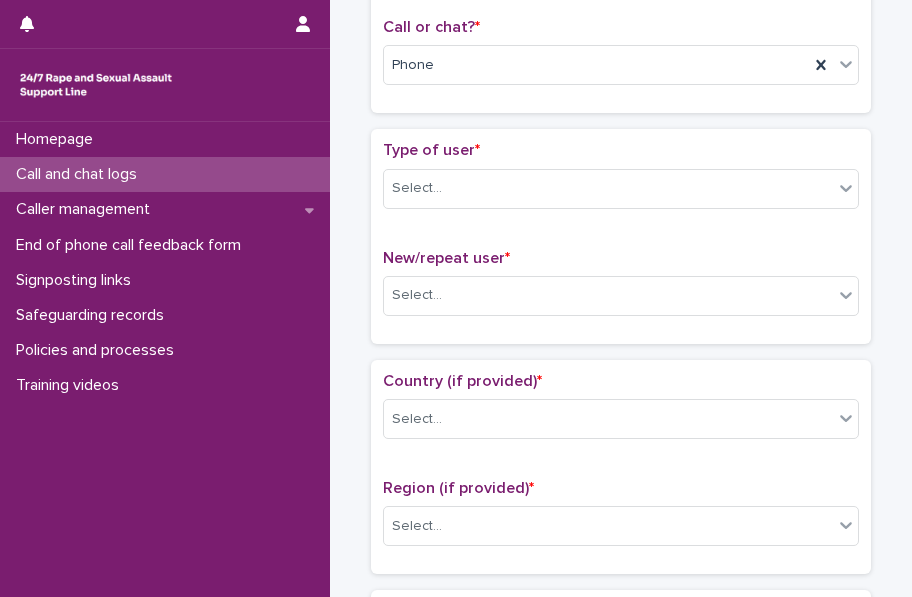 scroll, scrollTop: 377, scrollLeft: 0, axis: vertical 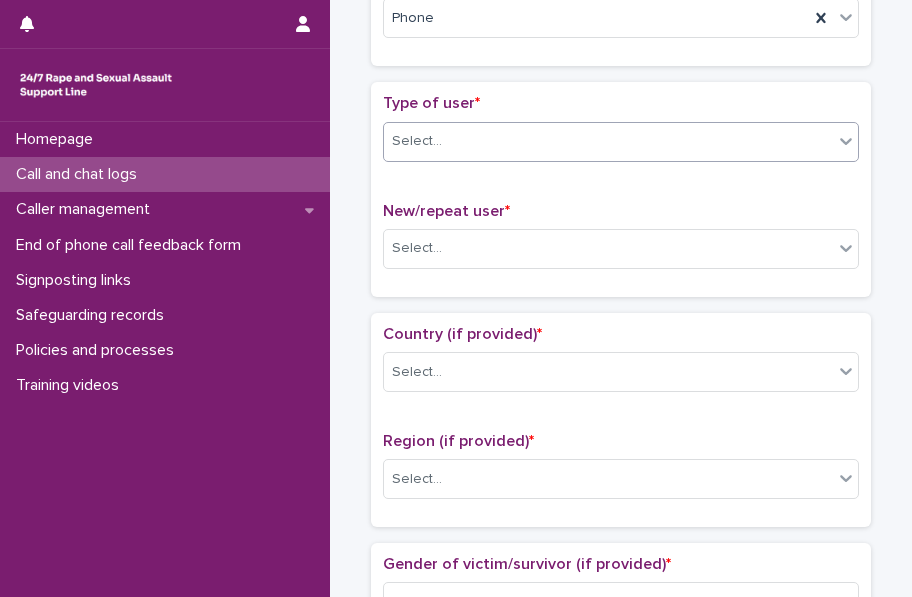 type on "*" 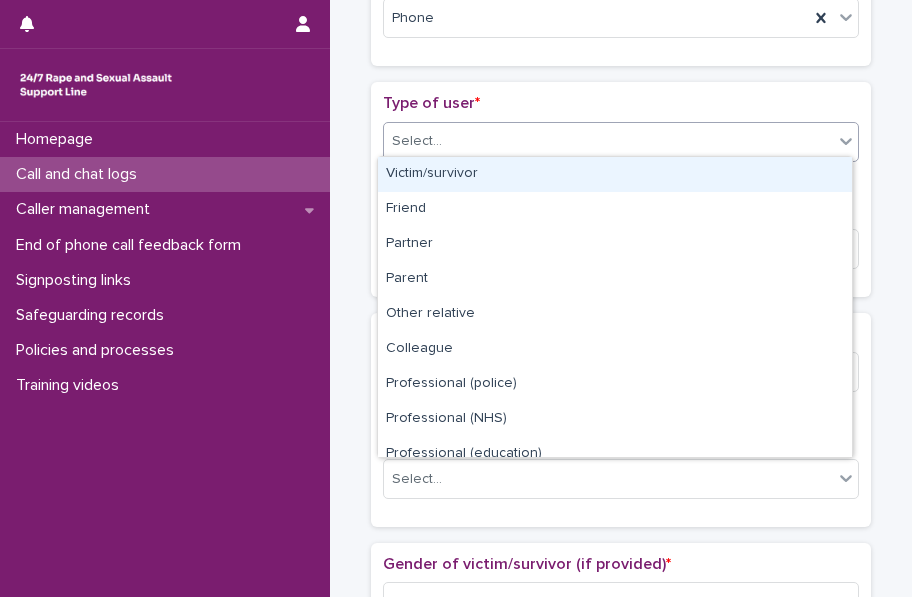 click 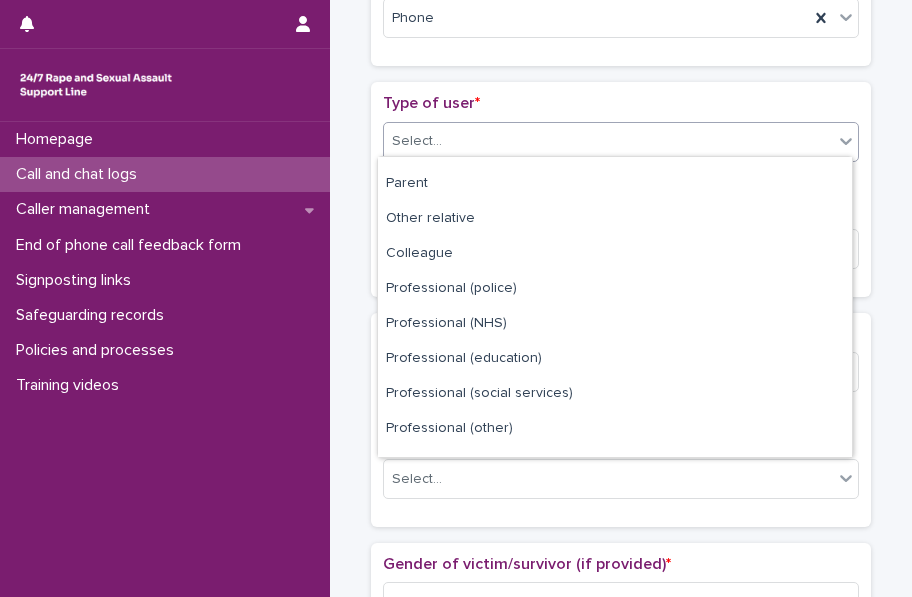 scroll, scrollTop: 224, scrollLeft: 0, axis: vertical 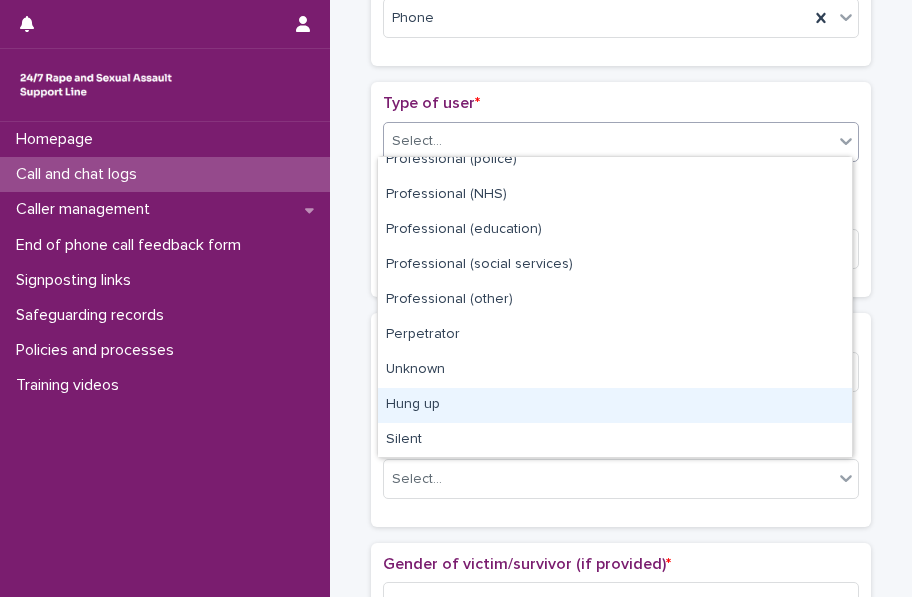 click on "Hung up" at bounding box center [615, 405] 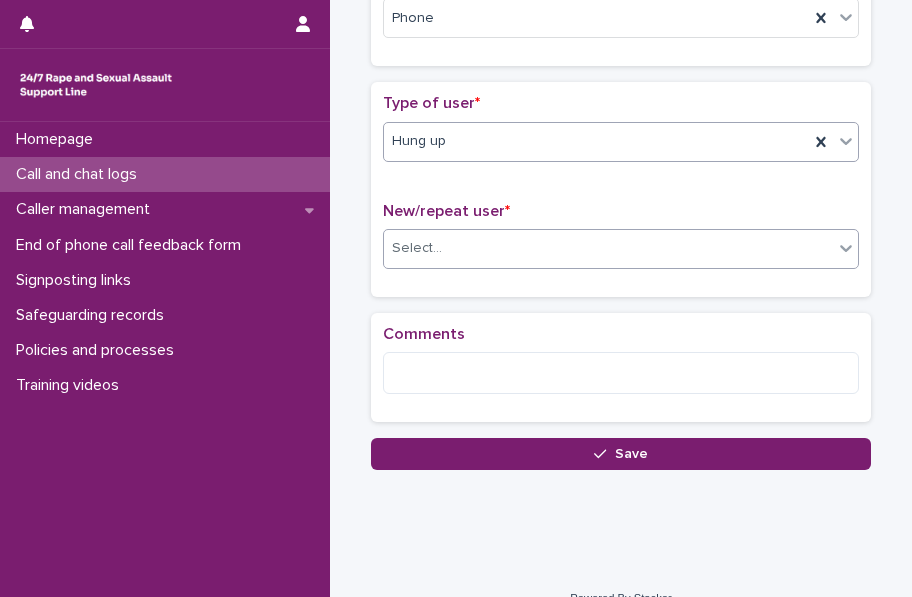 click on "Select..." at bounding box center (608, 248) 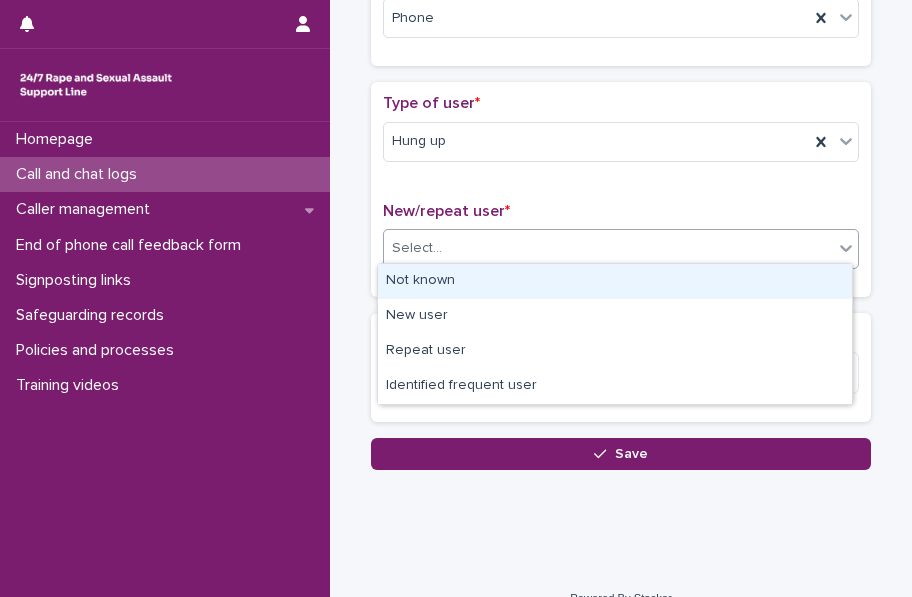 click on "Not known" at bounding box center (615, 281) 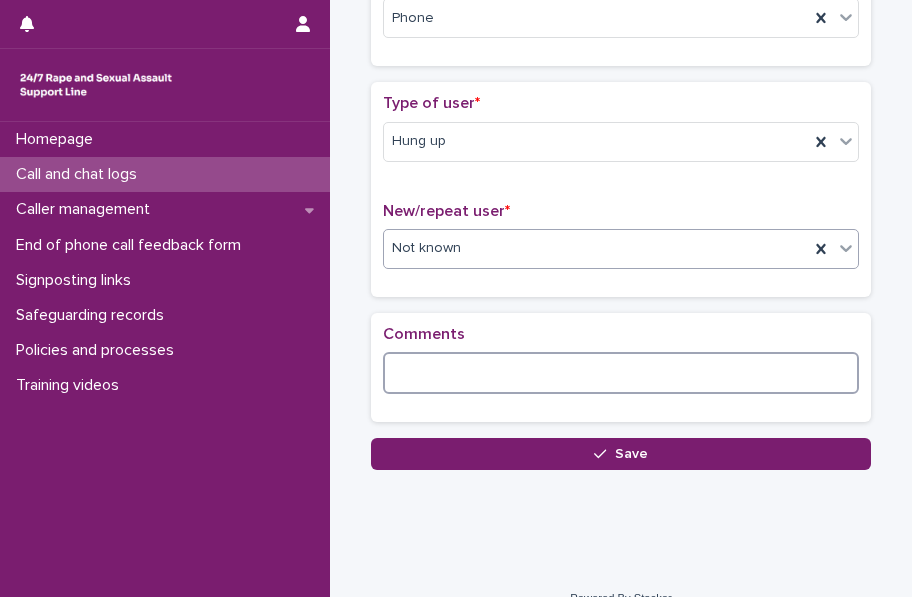 click at bounding box center (621, 373) 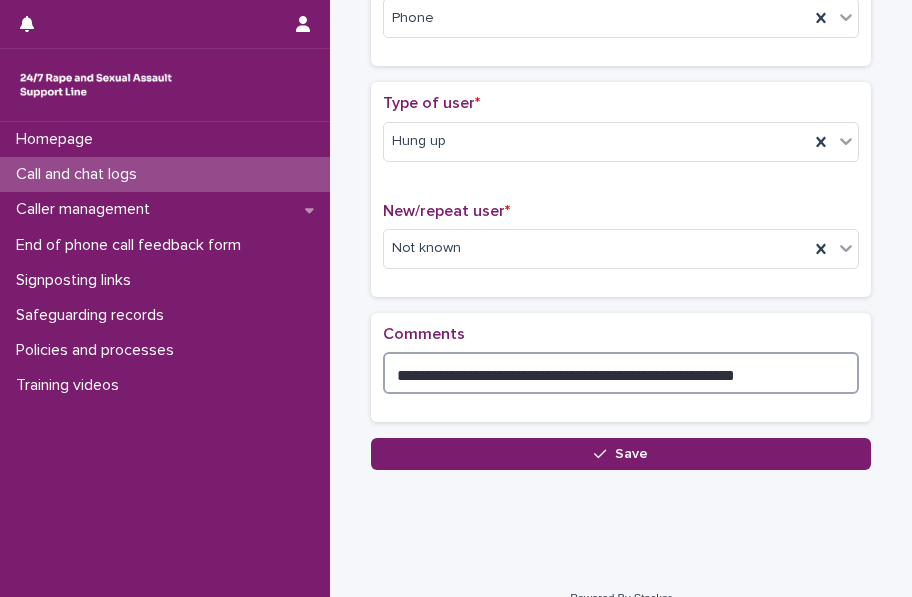 drag, startPoint x: 387, startPoint y: 368, endPoint x: 755, endPoint y: 381, distance: 368.22955 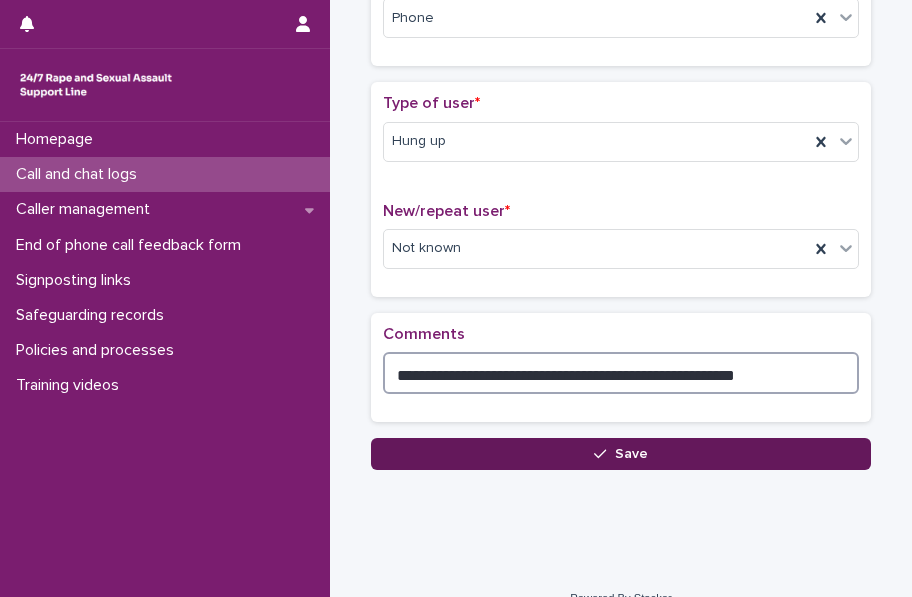 type on "**********" 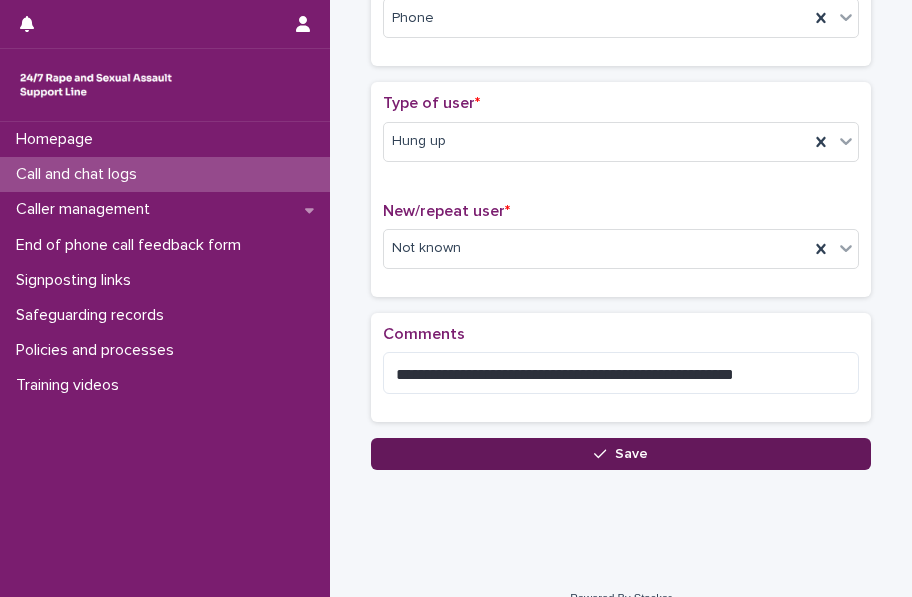 click on "Save" at bounding box center (621, 454) 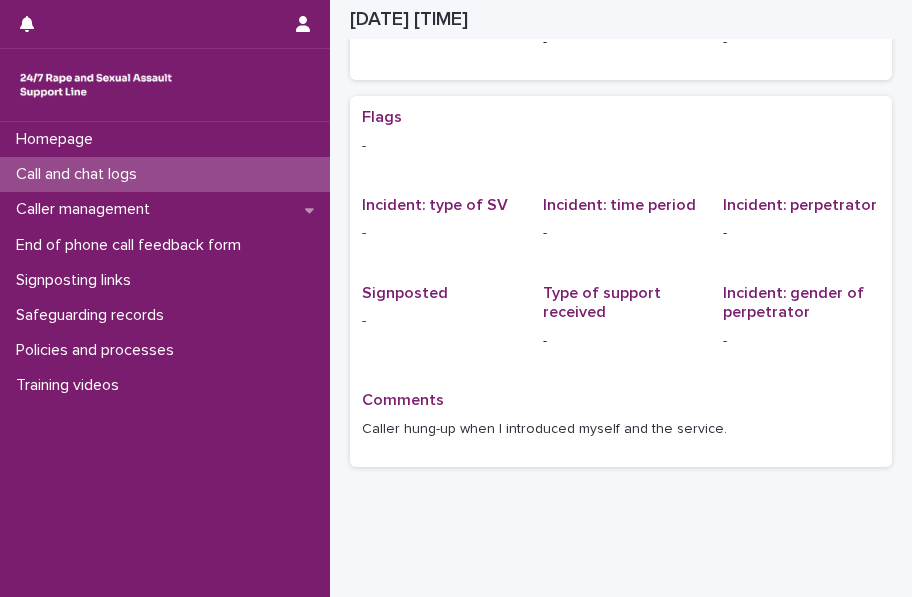 scroll, scrollTop: 0, scrollLeft: 0, axis: both 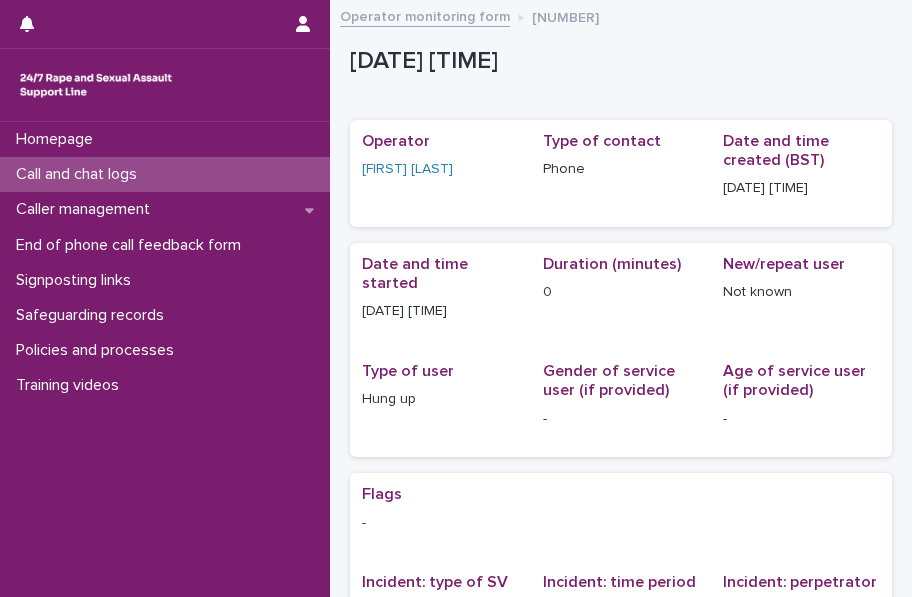 click on "Call and chat logs" at bounding box center [165, 174] 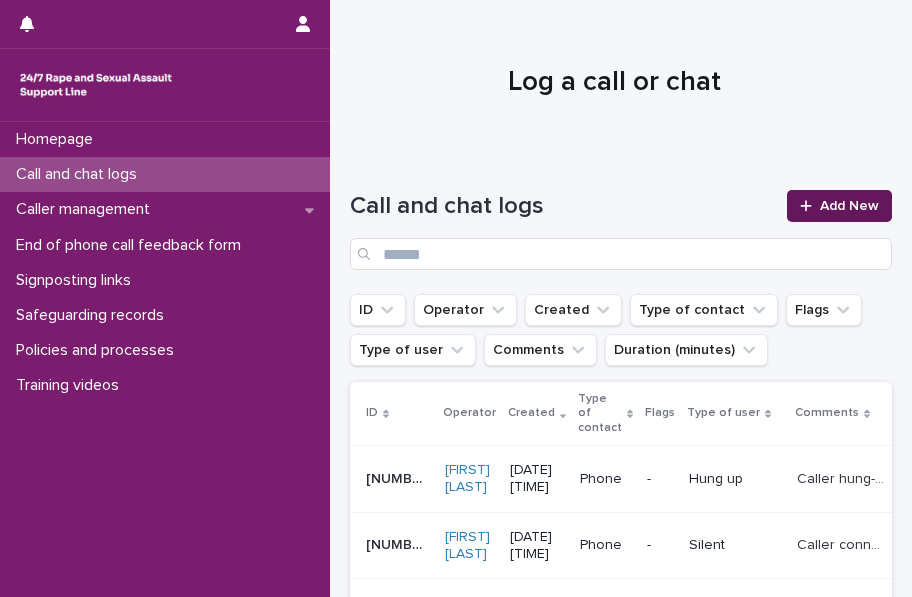 click on "Add New" at bounding box center [839, 206] 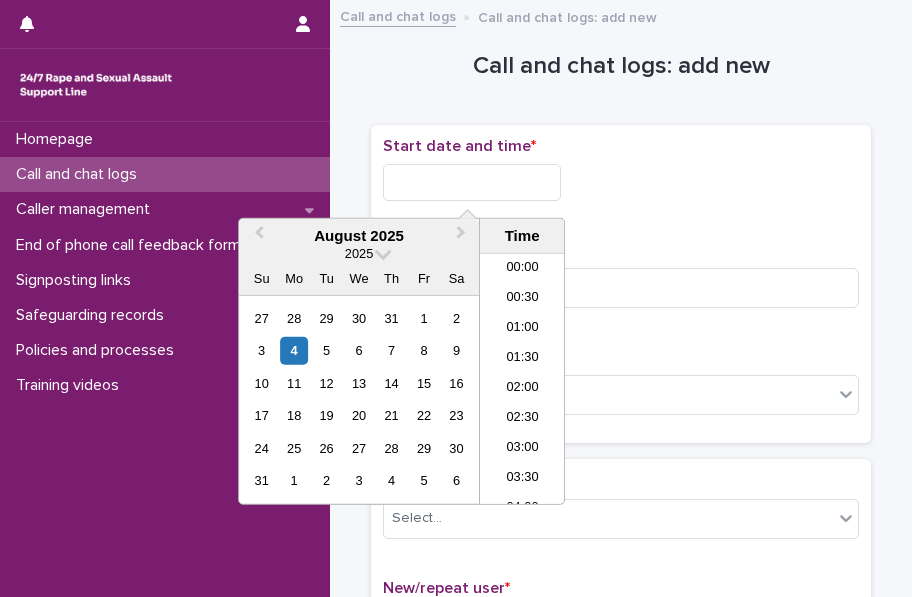 click at bounding box center (472, 182) 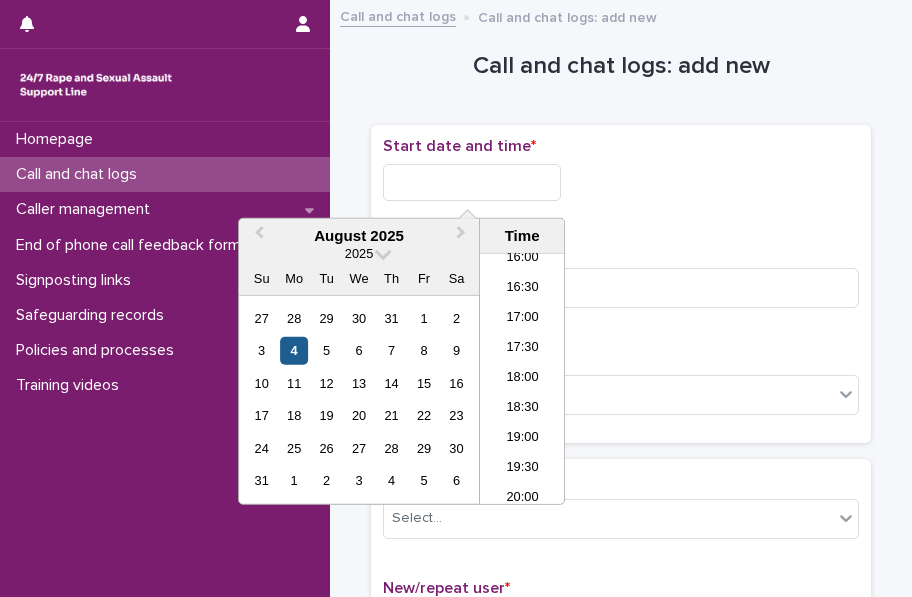 click on "4" at bounding box center [294, 350] 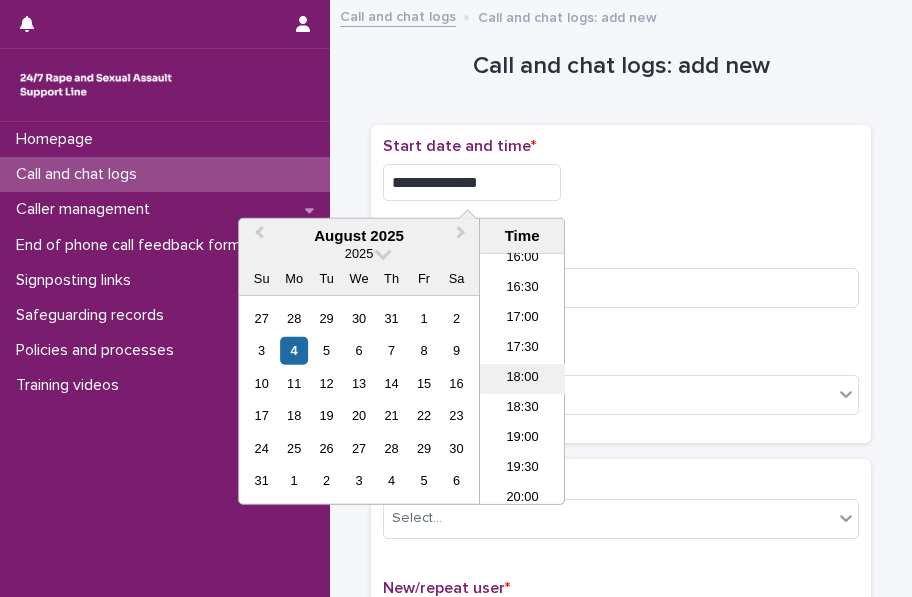 click on "18:00" at bounding box center (522, 379) 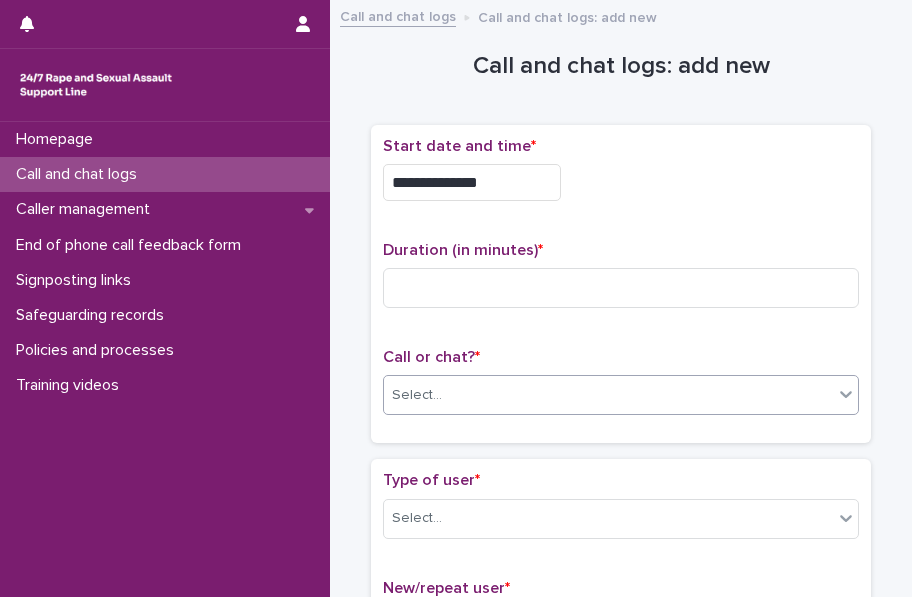 click on "Select..." at bounding box center (608, 395) 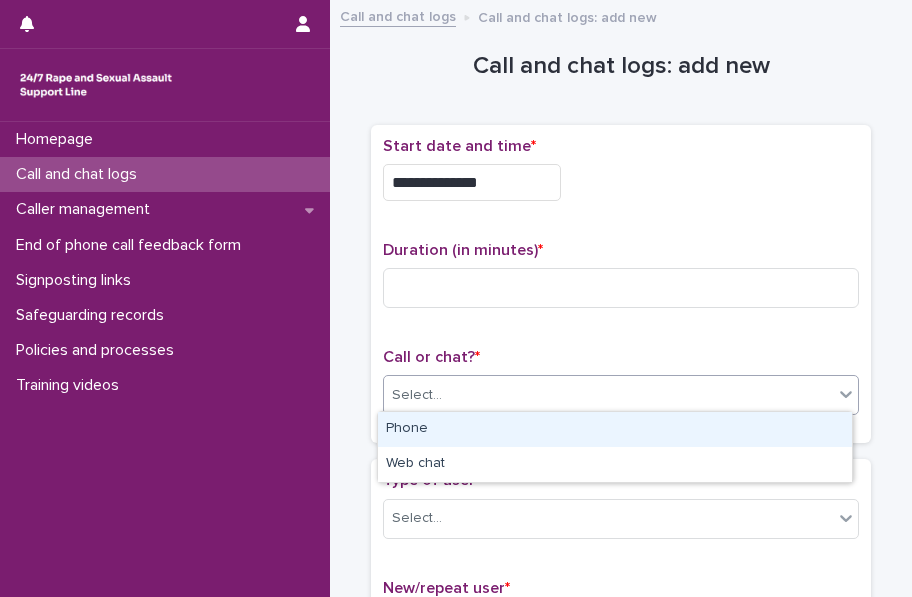 click on "Phone" at bounding box center (615, 429) 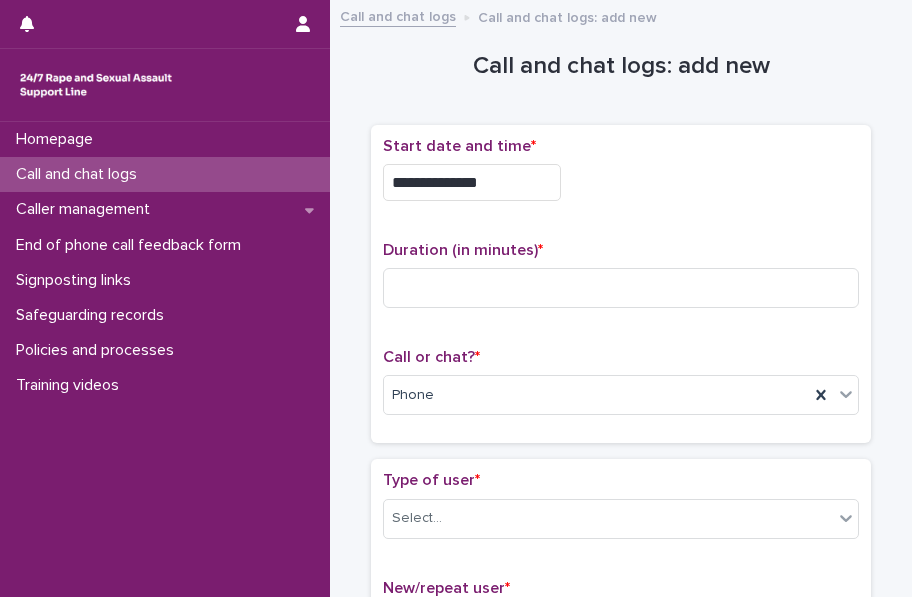 click on "**********" at bounding box center (472, 182) 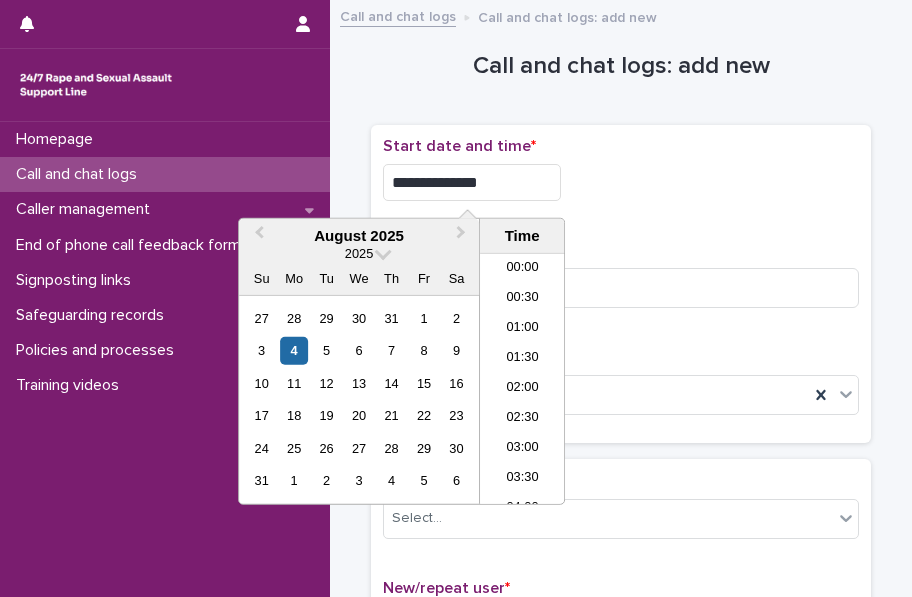 scroll, scrollTop: 970, scrollLeft: 0, axis: vertical 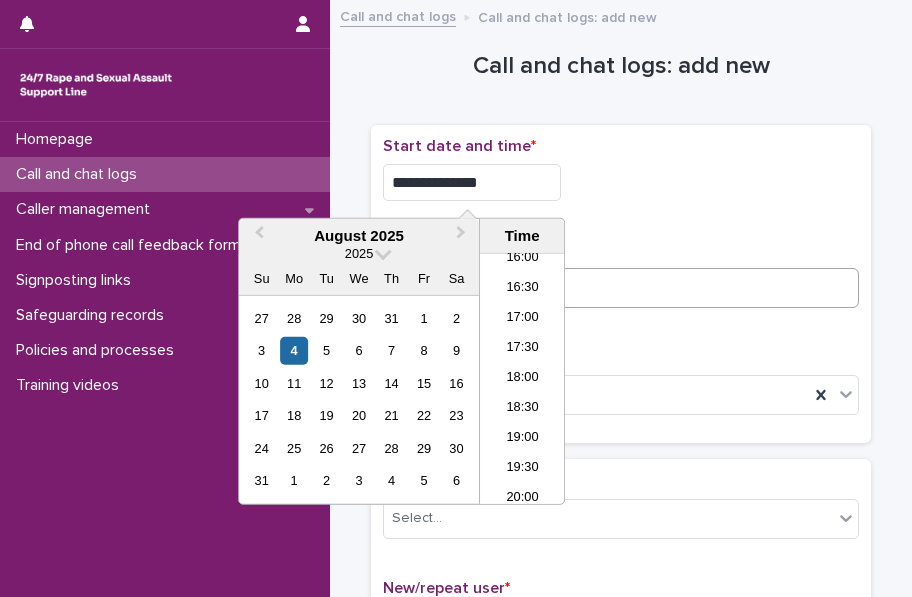 type on "**********" 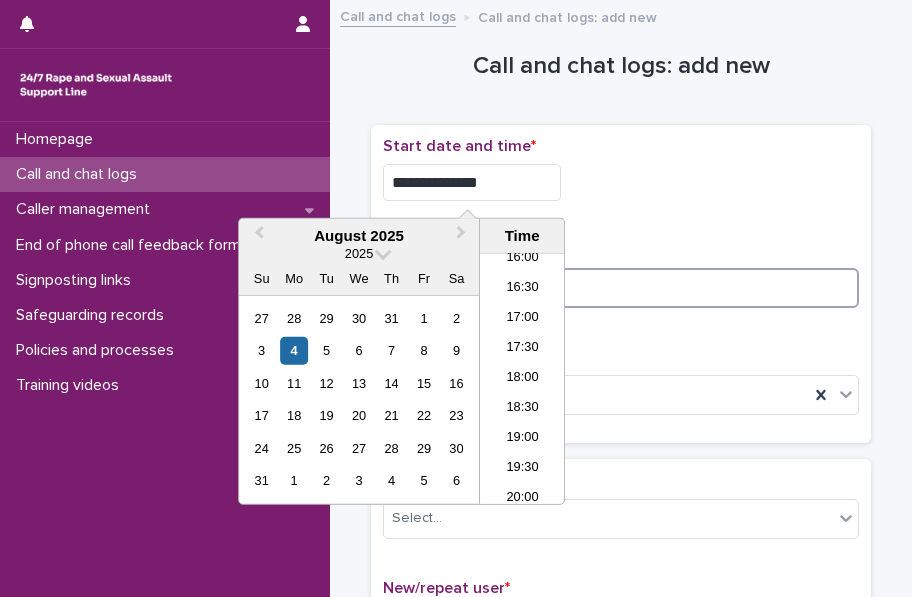 click at bounding box center [621, 288] 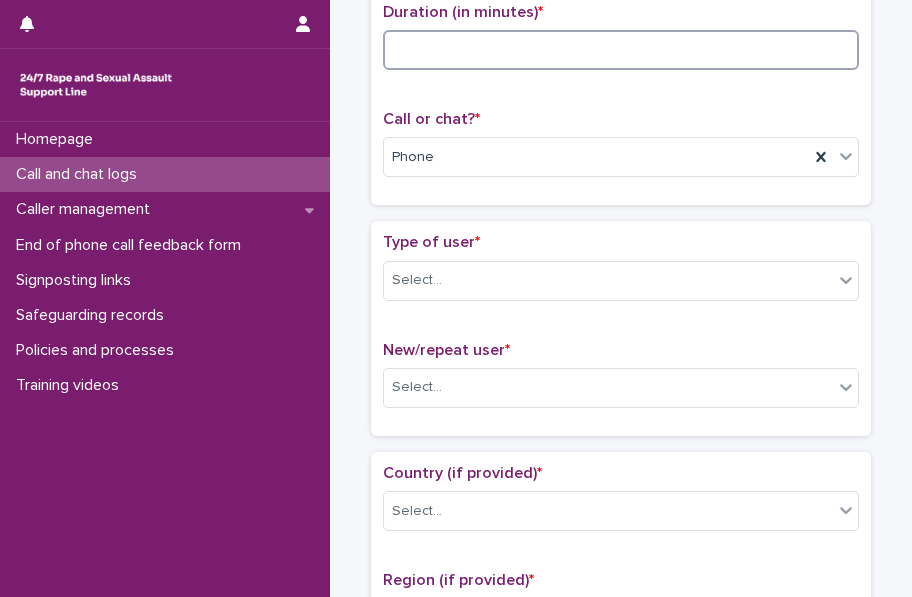 scroll, scrollTop: 265, scrollLeft: 0, axis: vertical 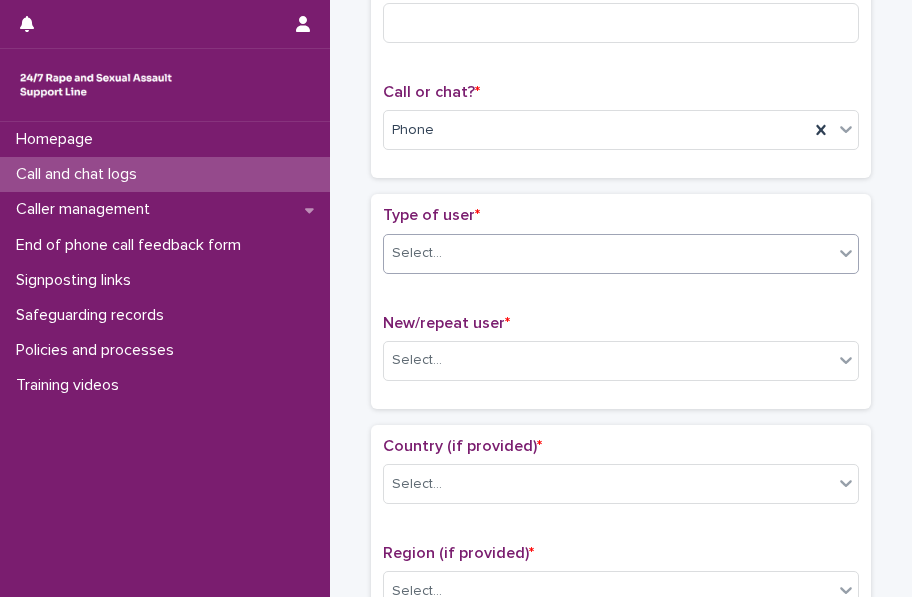 click 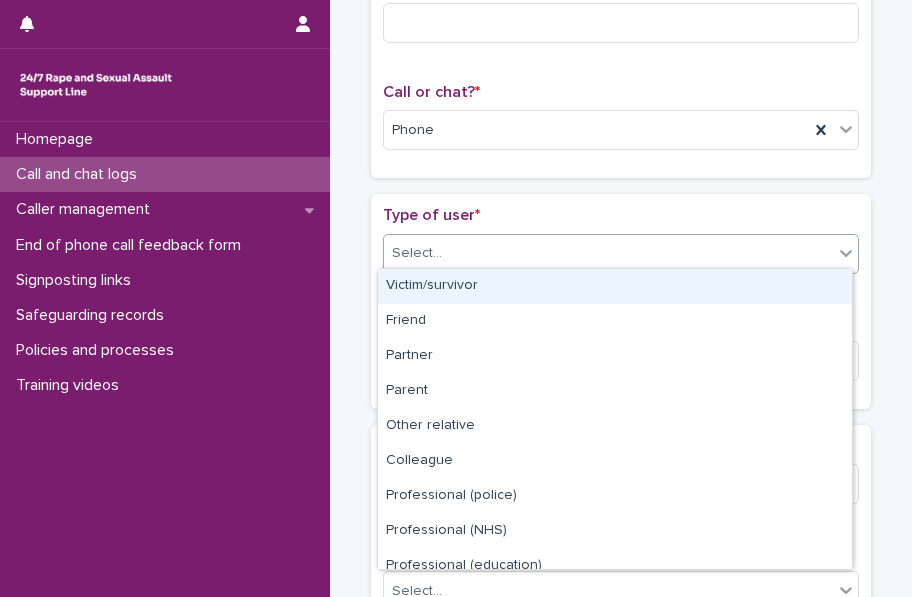 click on "Victim/survivor" at bounding box center [615, 286] 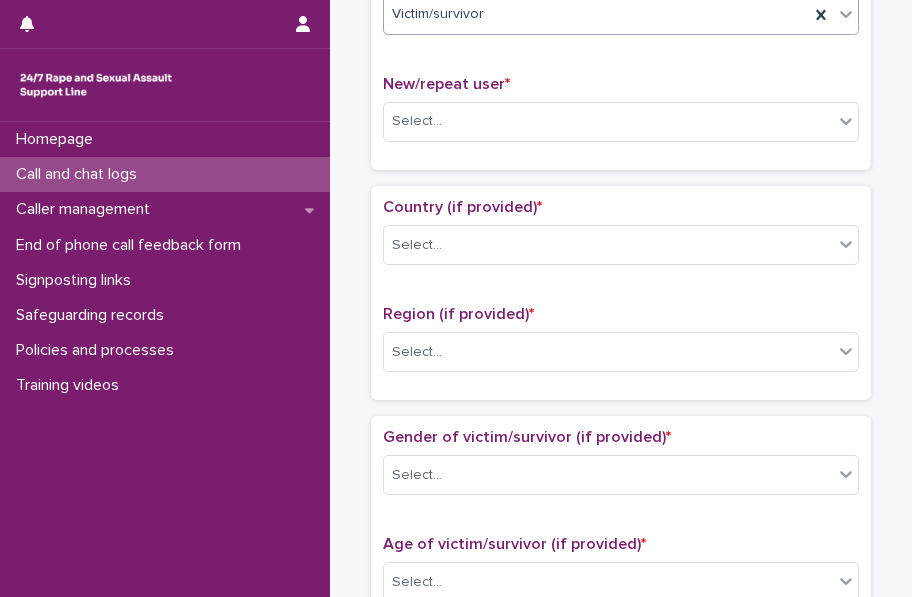 scroll, scrollTop: 519, scrollLeft: 0, axis: vertical 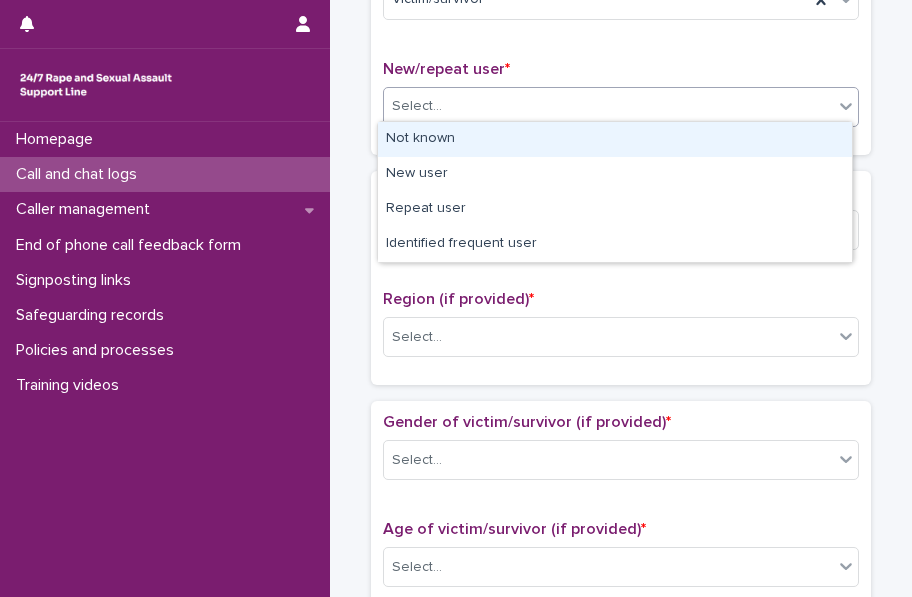 click 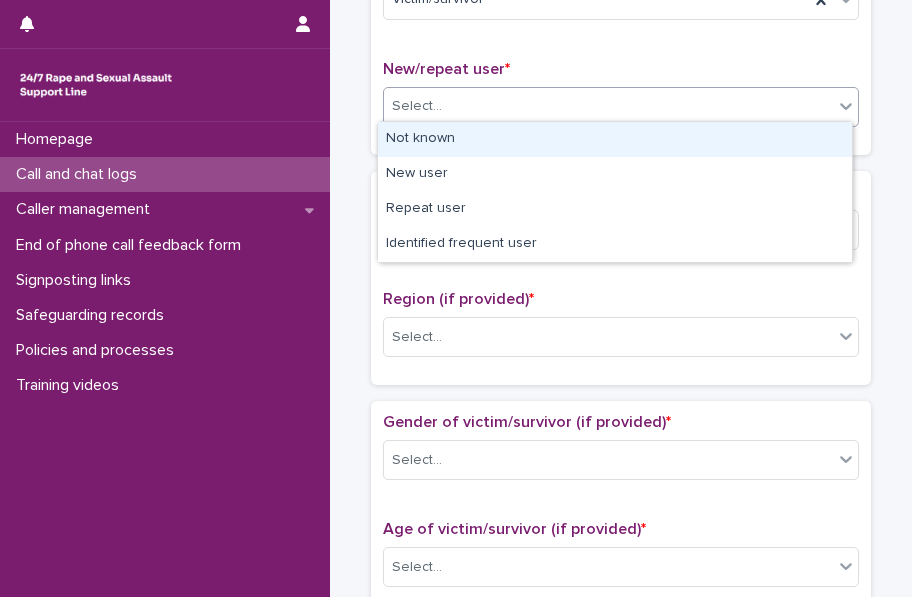 click on "Not known" at bounding box center (615, 139) 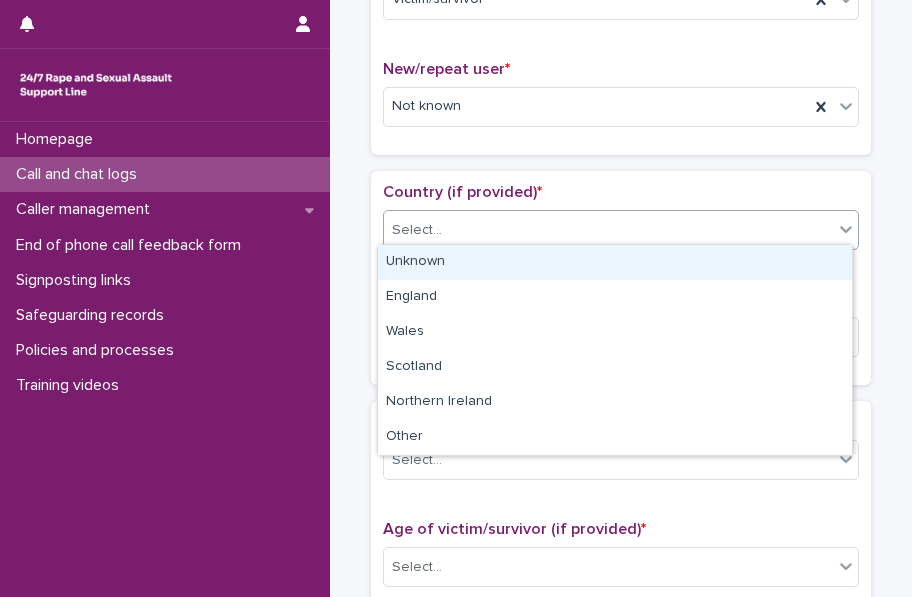 click 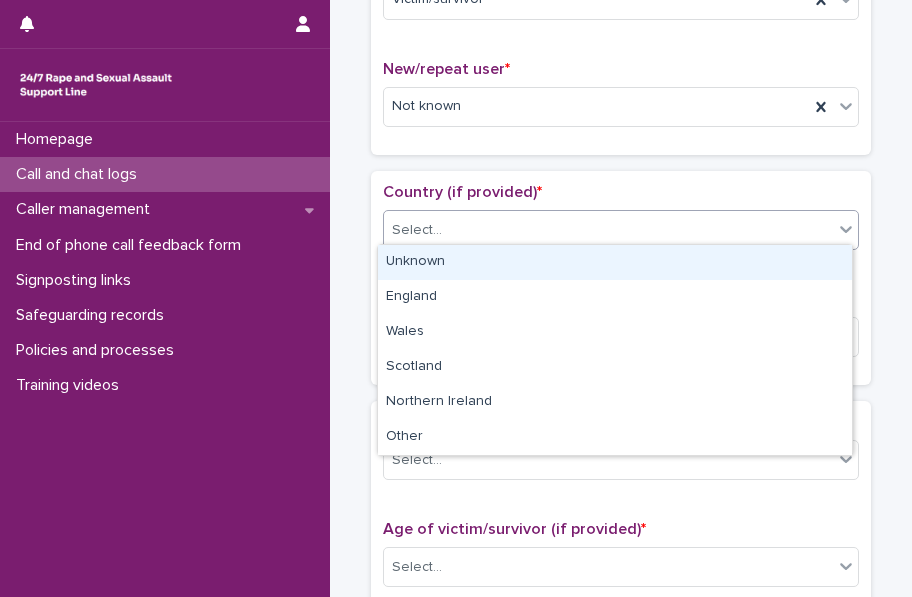 click on "Unknown" at bounding box center [615, 262] 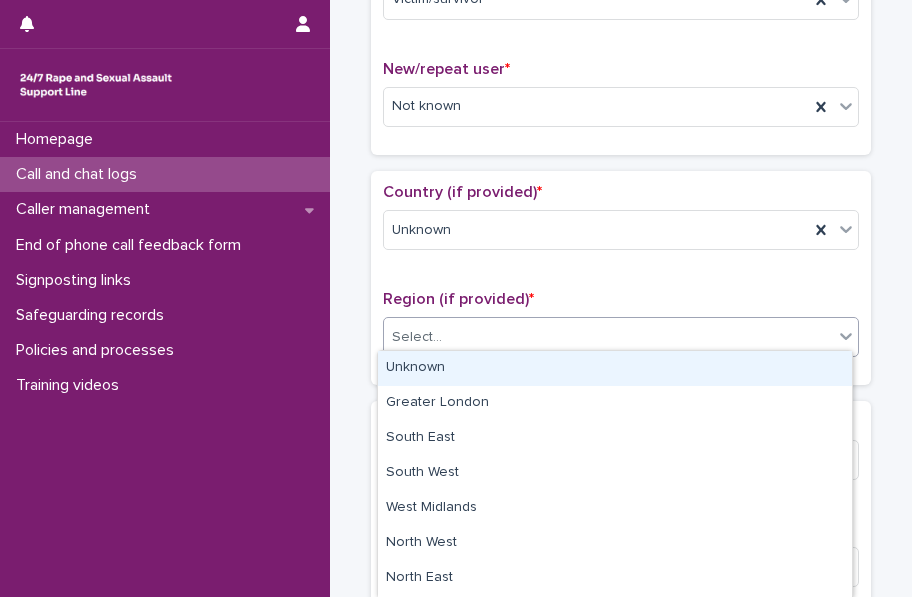 click 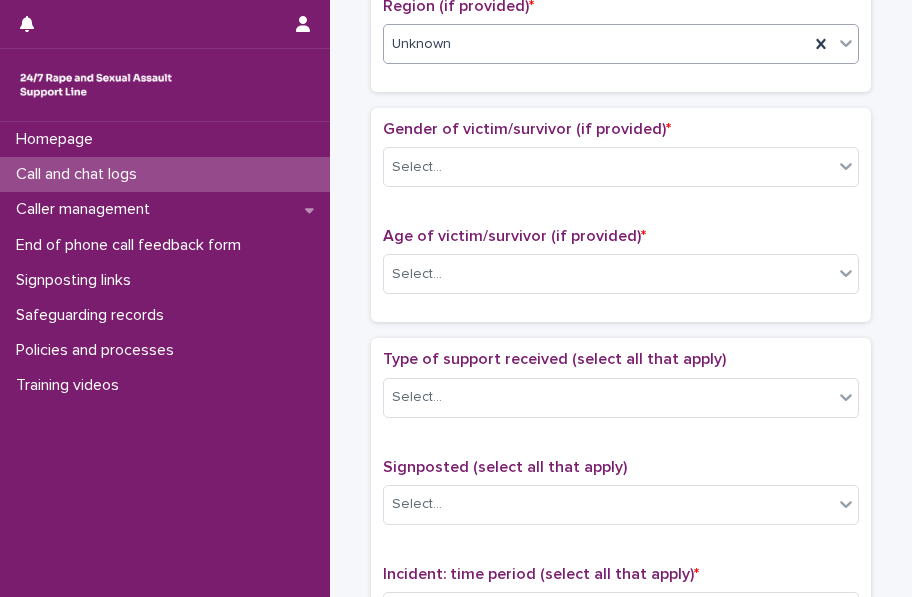 scroll, scrollTop: 824, scrollLeft: 0, axis: vertical 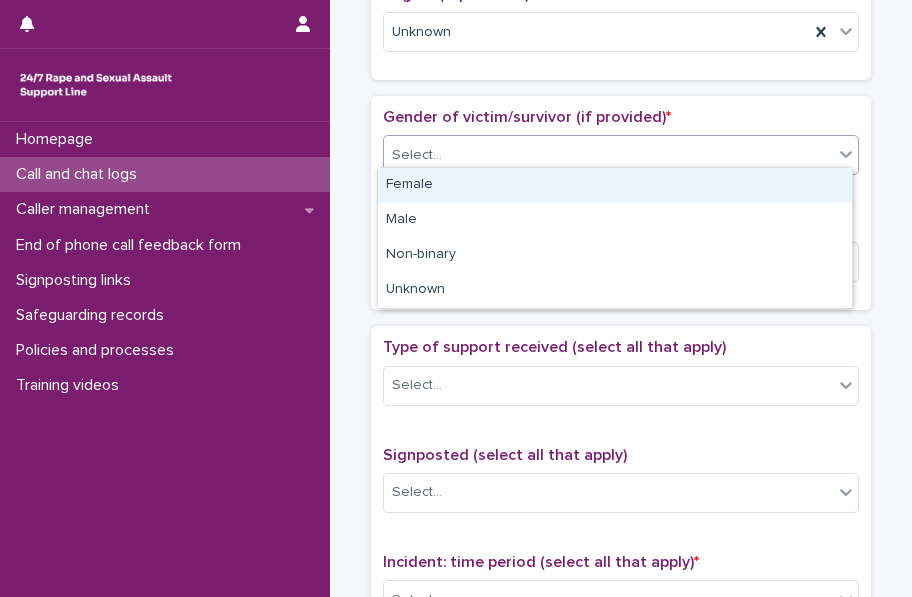 click 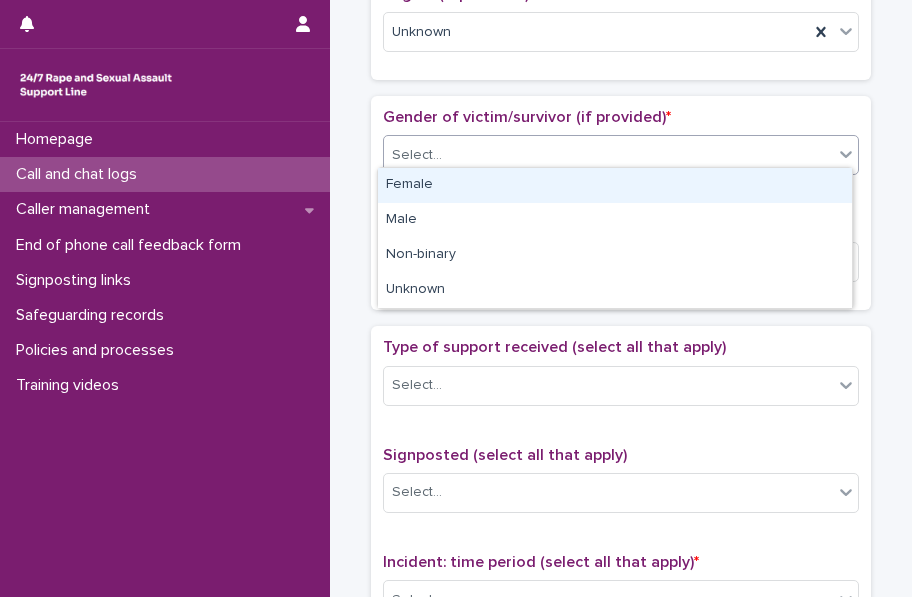 click on "Female" at bounding box center [615, 185] 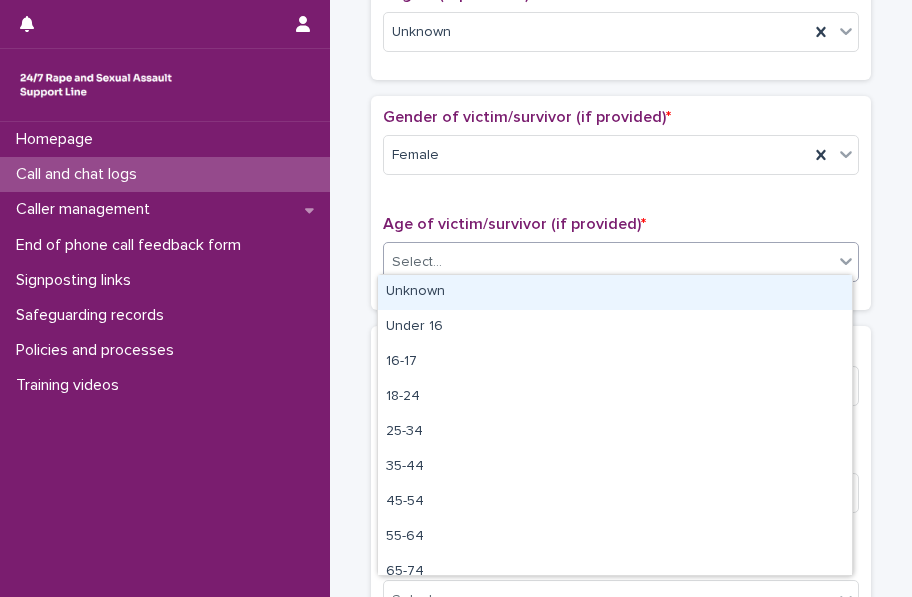 click 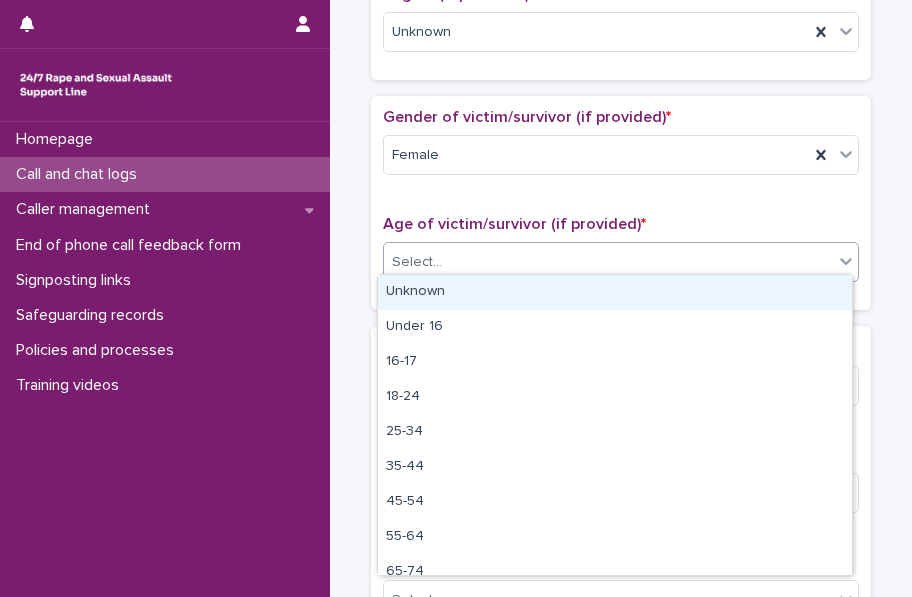 click on "Unknown" at bounding box center (615, 292) 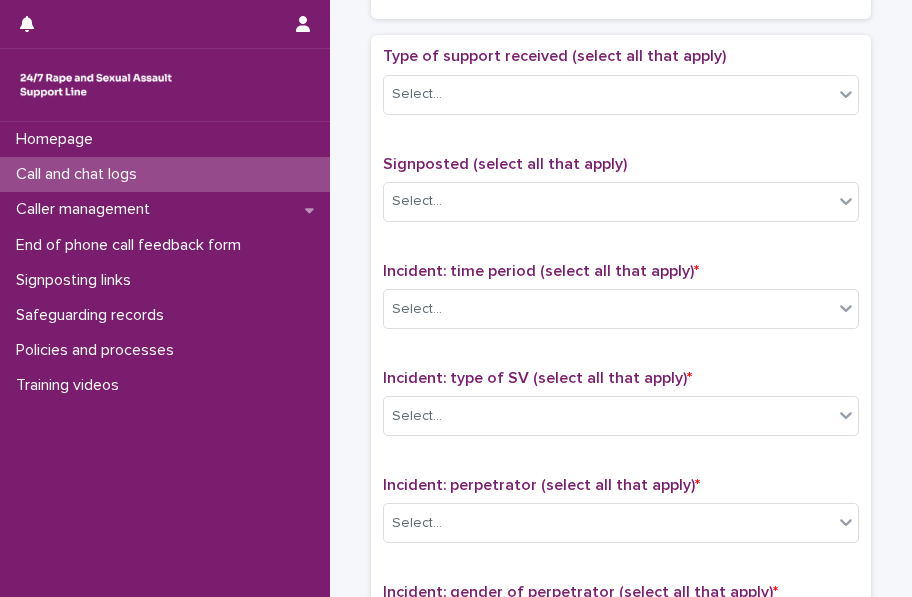 scroll, scrollTop: 1117, scrollLeft: 0, axis: vertical 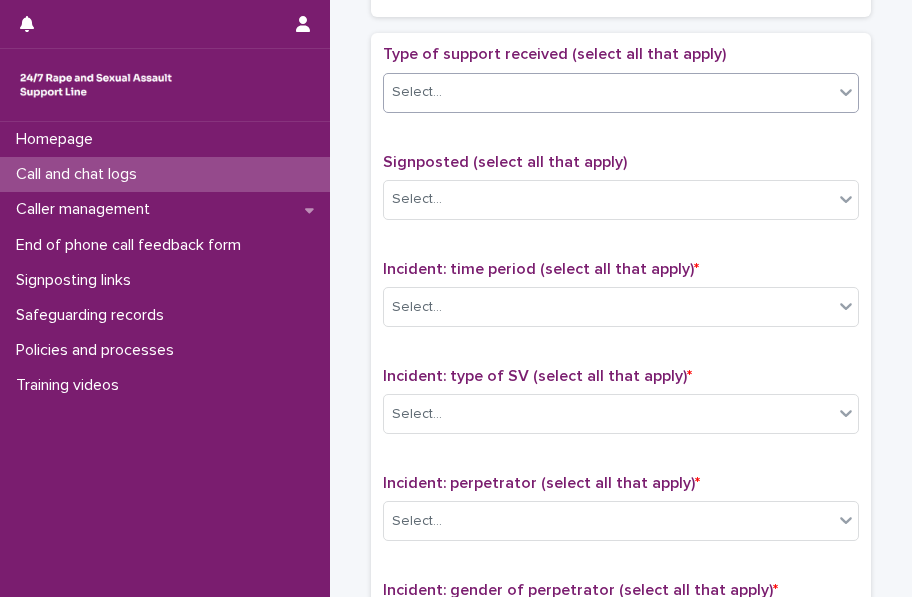 click 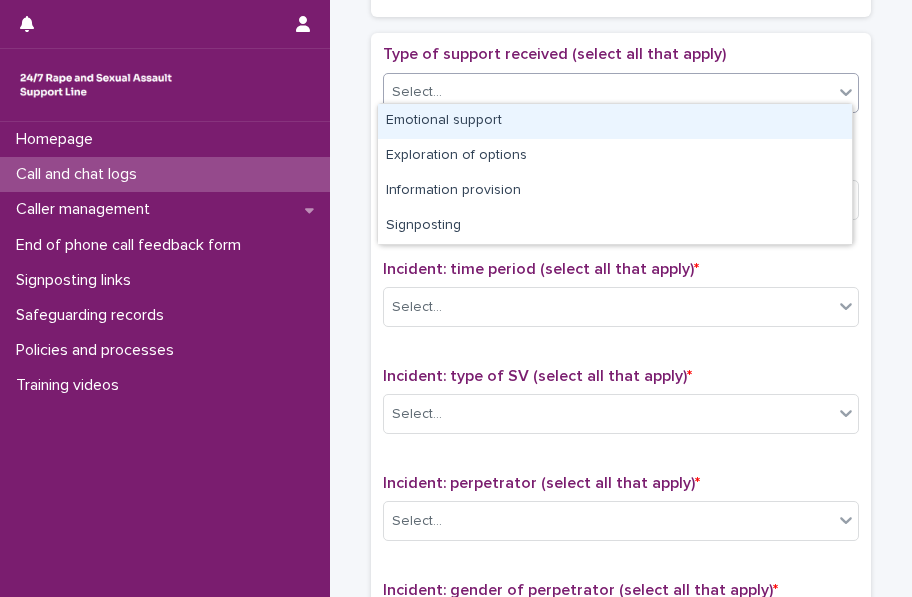 click on "Emotional support" at bounding box center (615, 121) 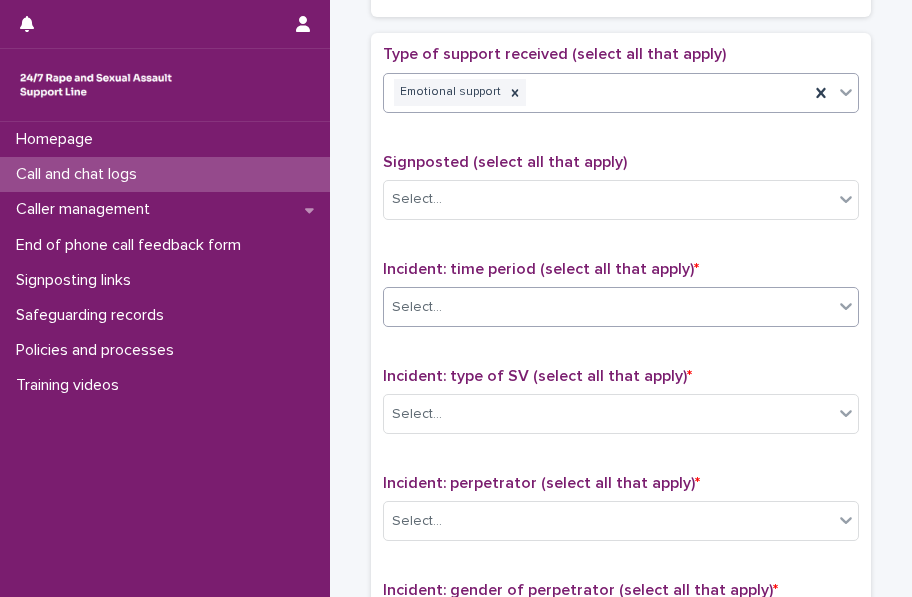 click on "Select..." at bounding box center [608, 307] 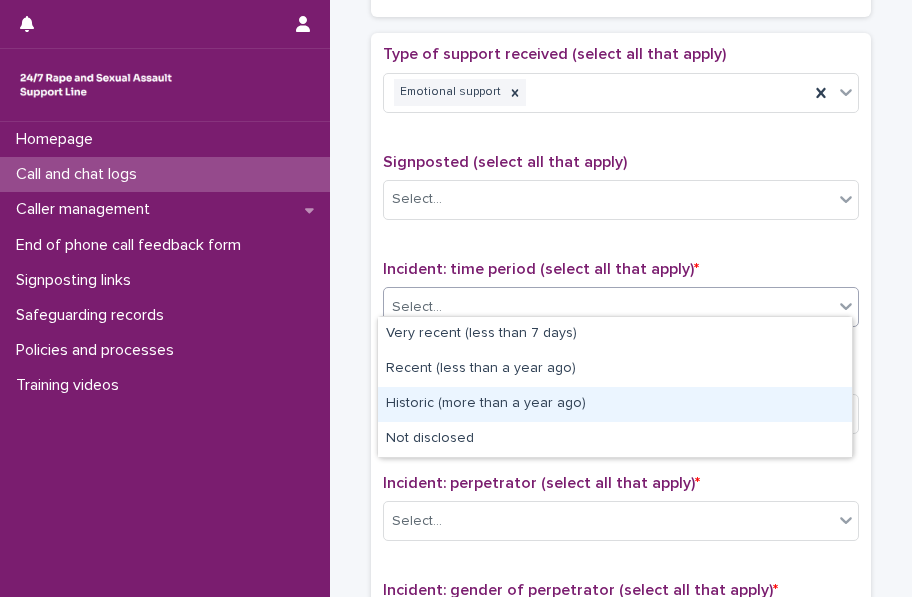 click on "Historic (more than a year ago)" at bounding box center [615, 404] 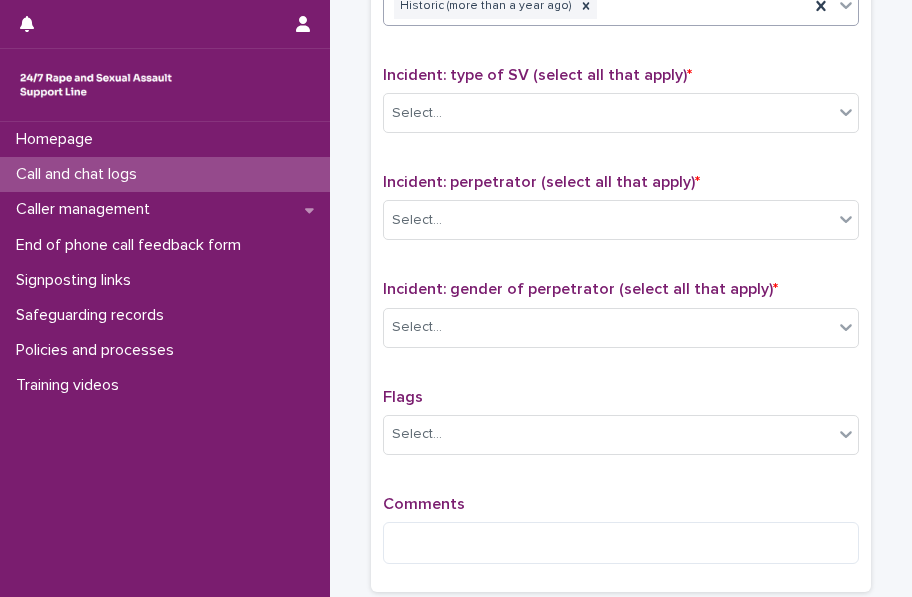 scroll, scrollTop: 1427, scrollLeft: 0, axis: vertical 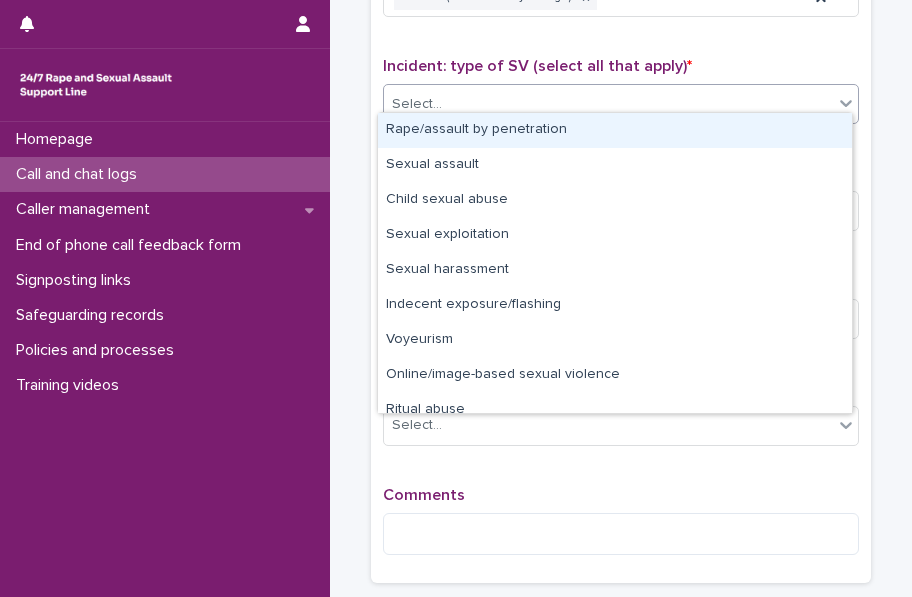 click 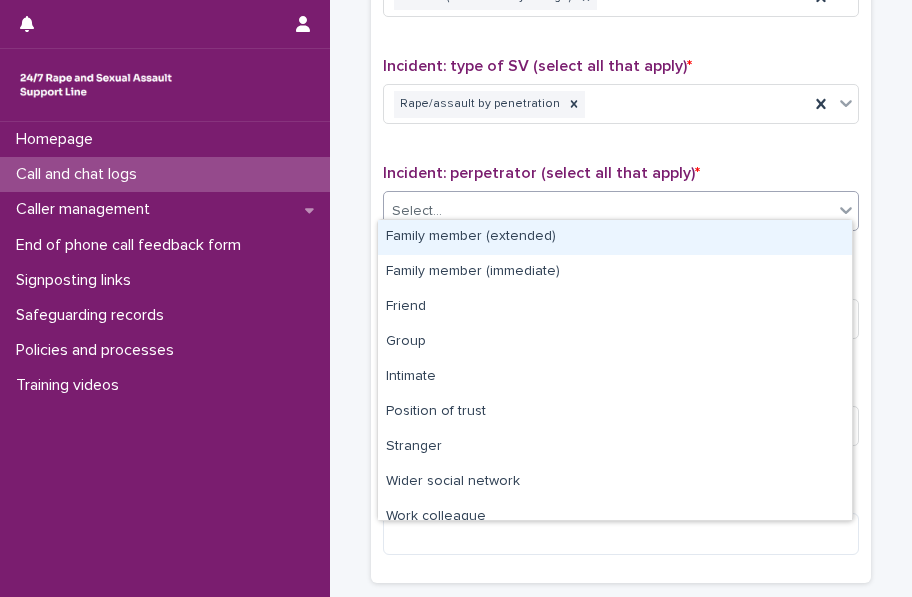 click 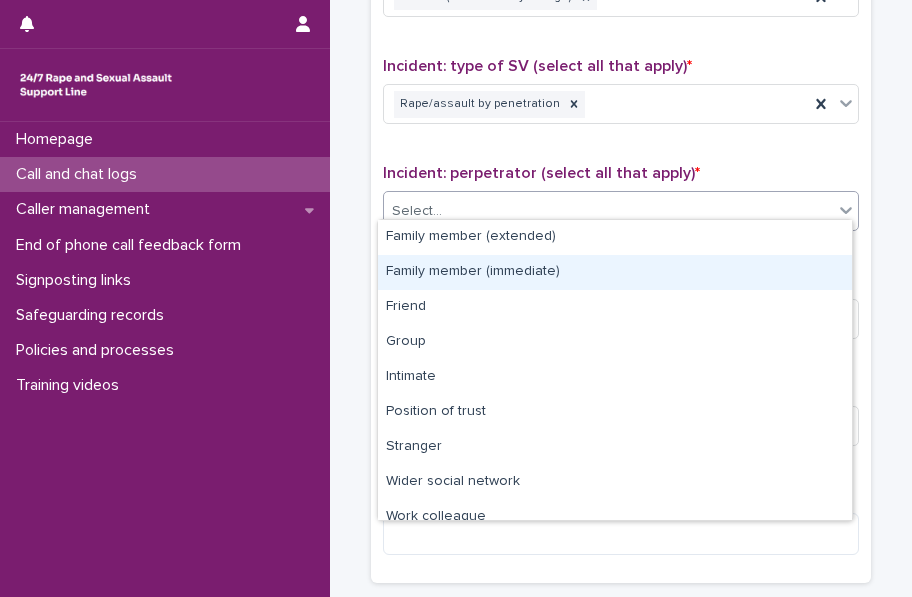 click on "Family member (immediate)" at bounding box center (615, 272) 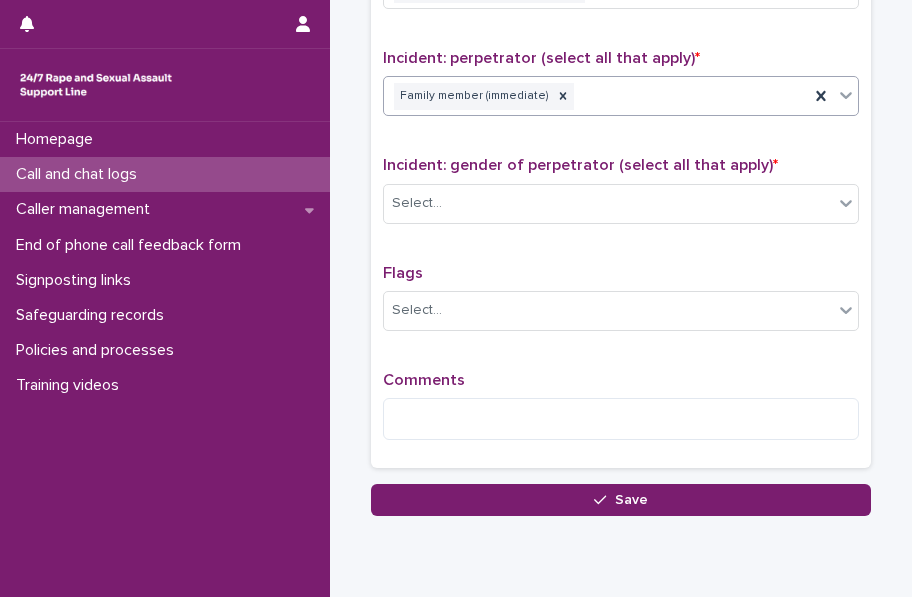 scroll, scrollTop: 1554, scrollLeft: 0, axis: vertical 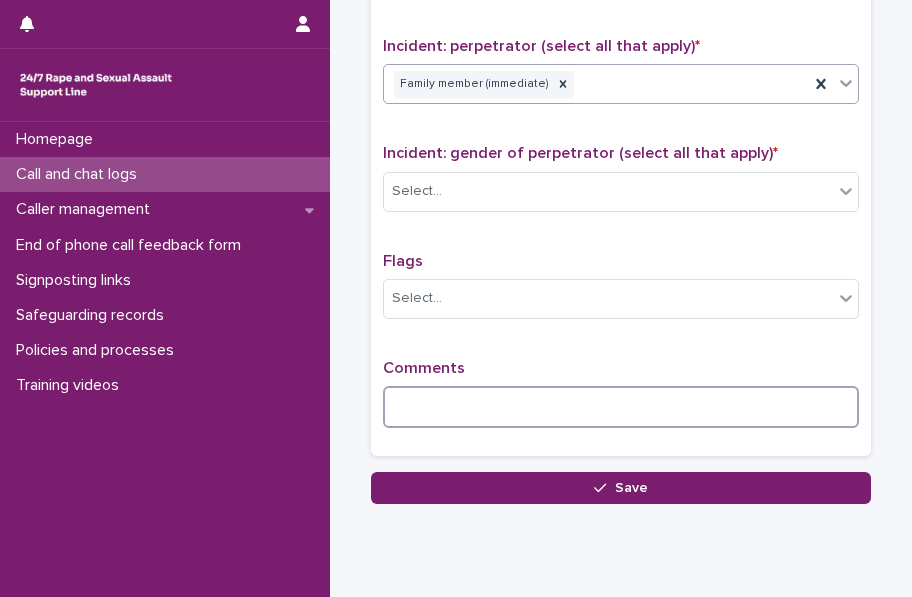 click at bounding box center (621, 407) 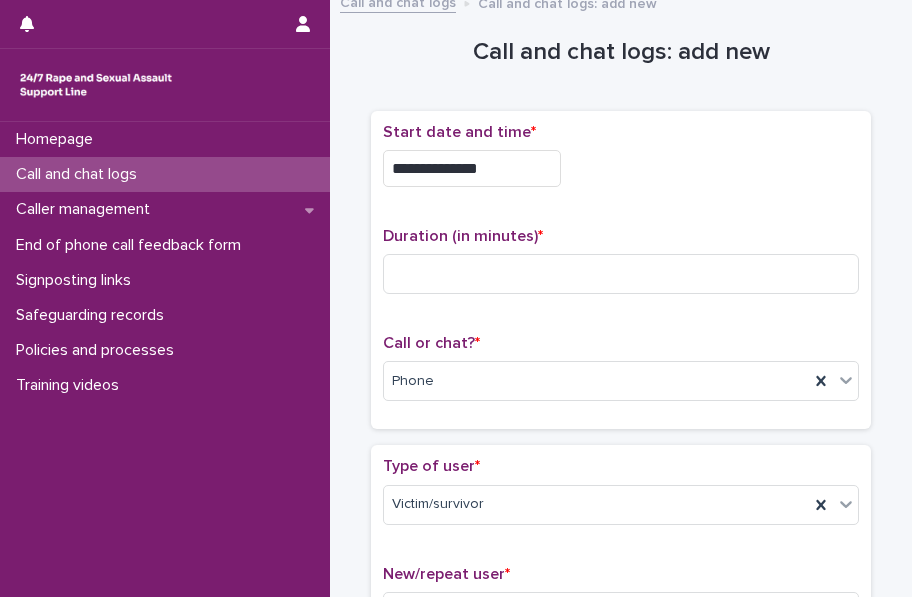 scroll, scrollTop: 0, scrollLeft: 0, axis: both 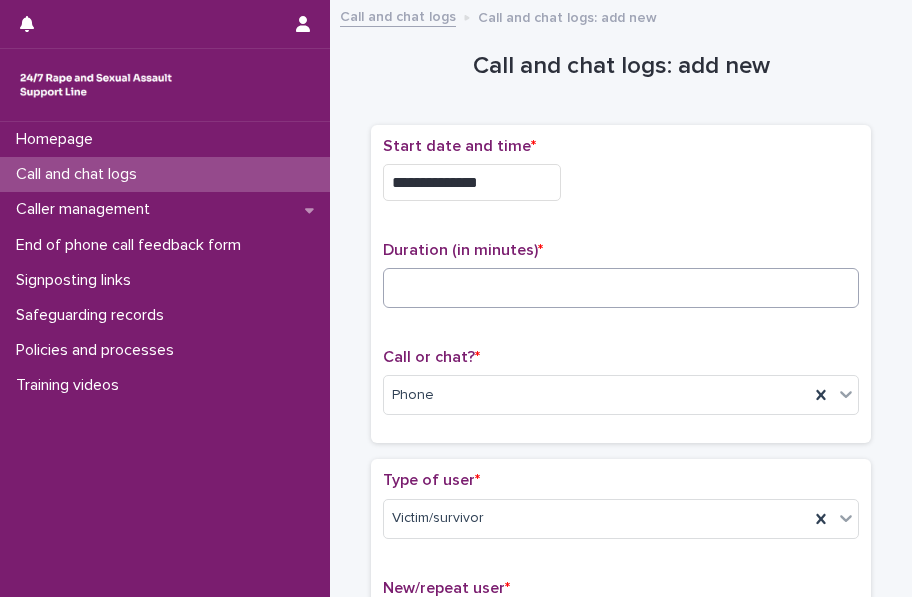 type on "**********" 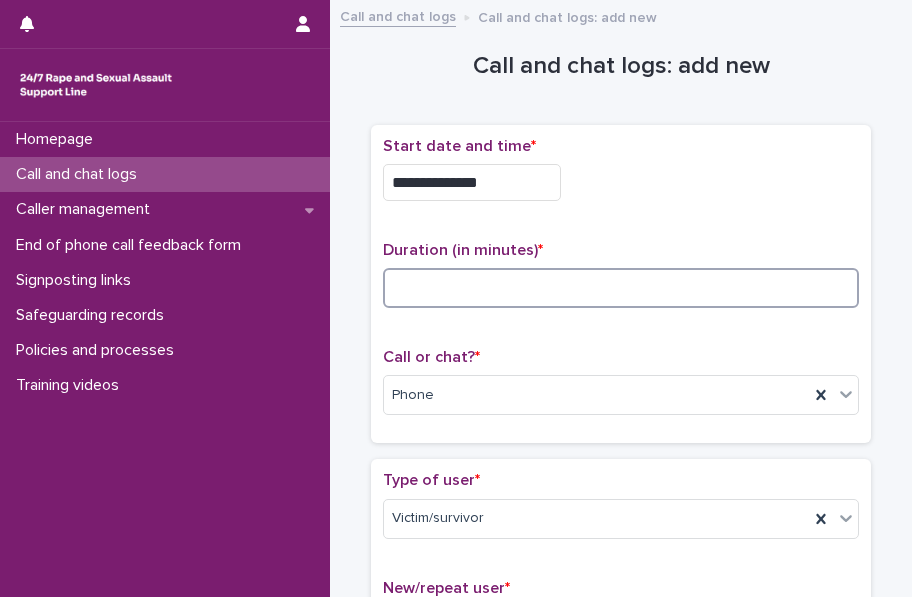click at bounding box center (621, 288) 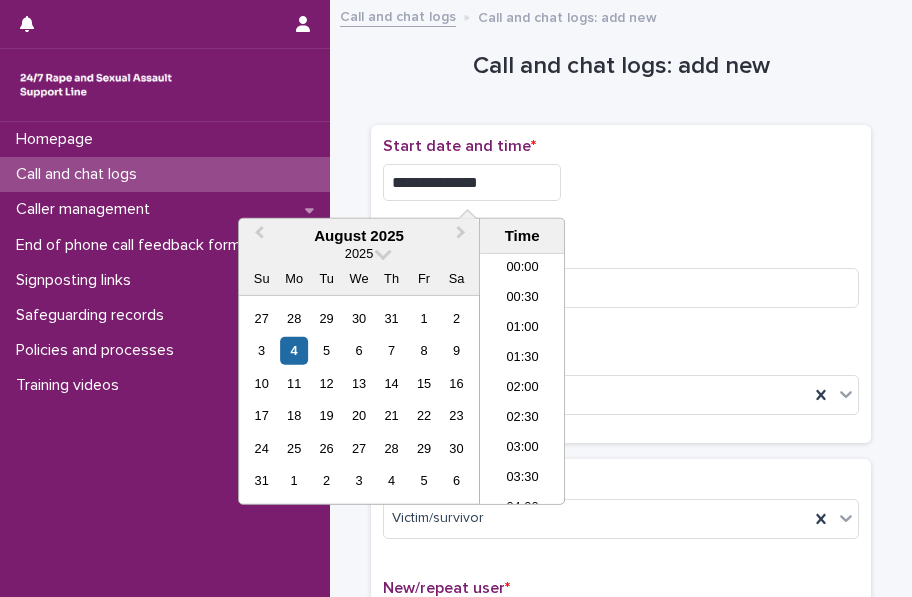 scroll, scrollTop: 970, scrollLeft: 0, axis: vertical 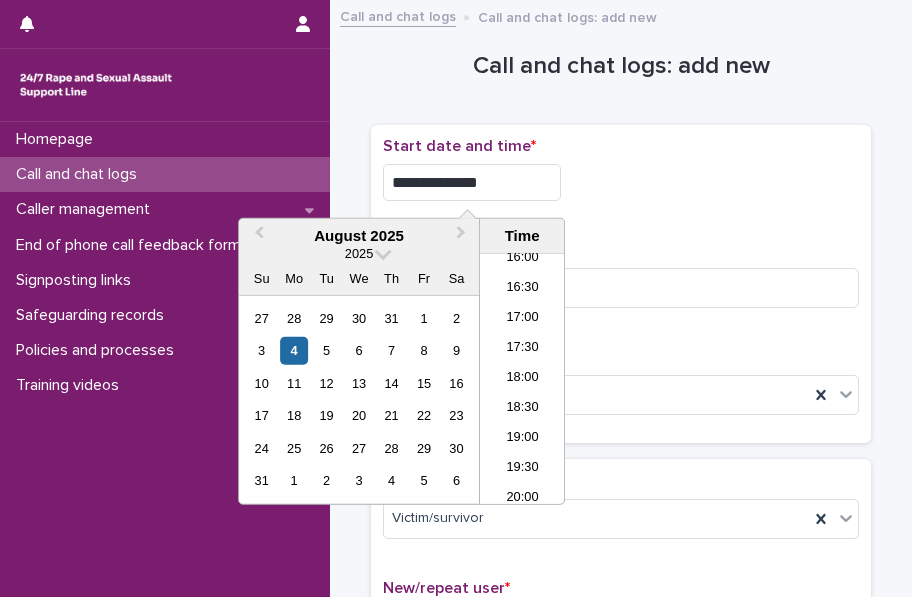 click on "**********" at bounding box center [472, 182] 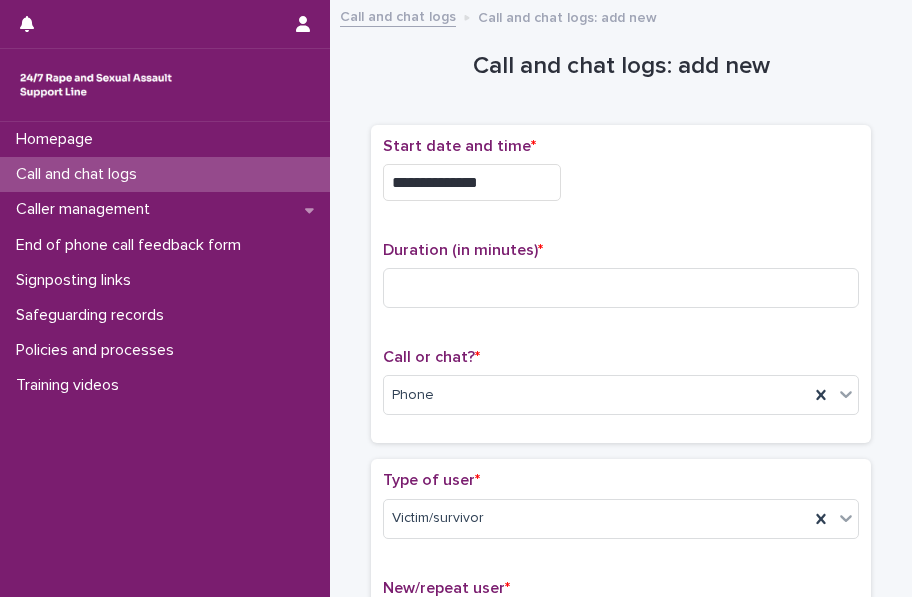 click on "**********" at bounding box center (621, 182) 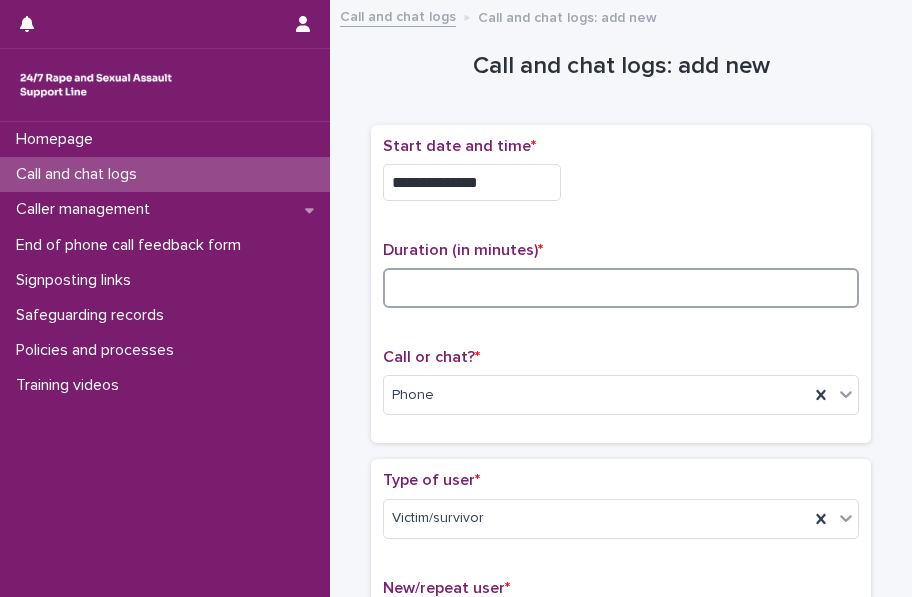 click at bounding box center (621, 288) 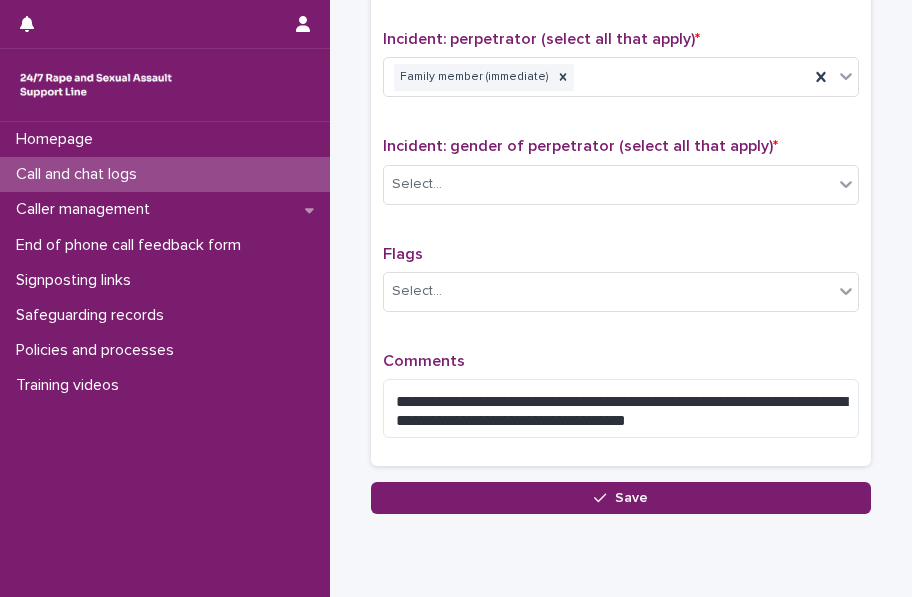 scroll, scrollTop: 1566, scrollLeft: 0, axis: vertical 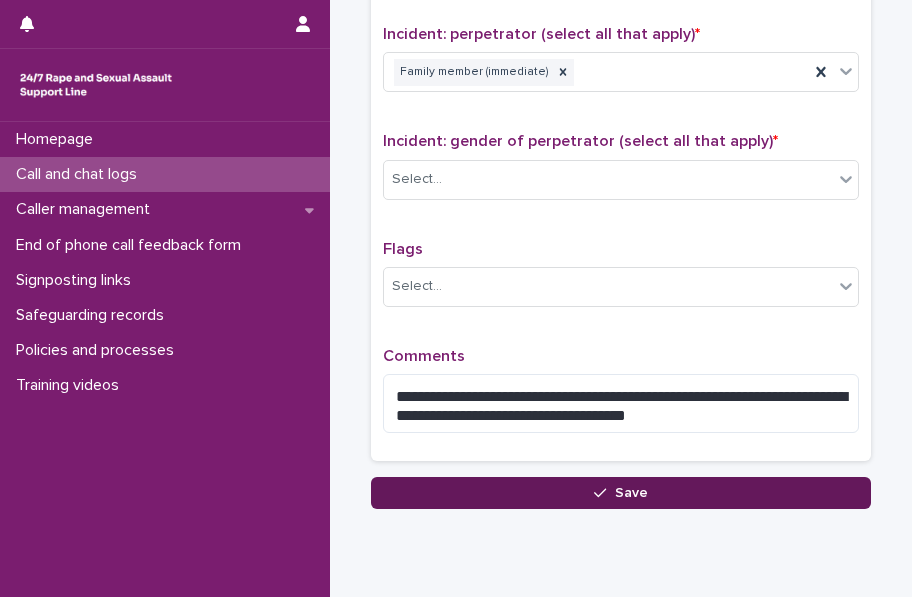 type on "**" 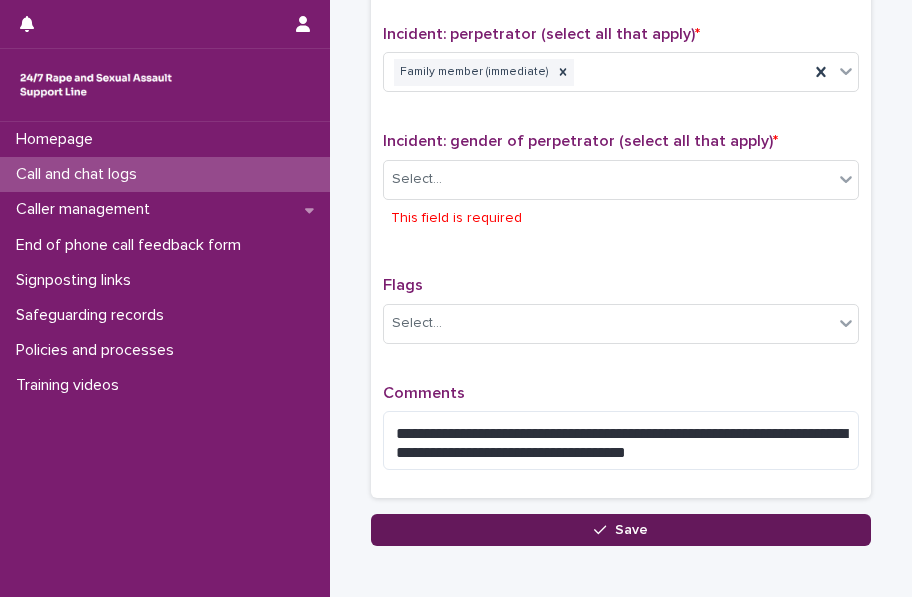scroll, scrollTop: 1658, scrollLeft: 0, axis: vertical 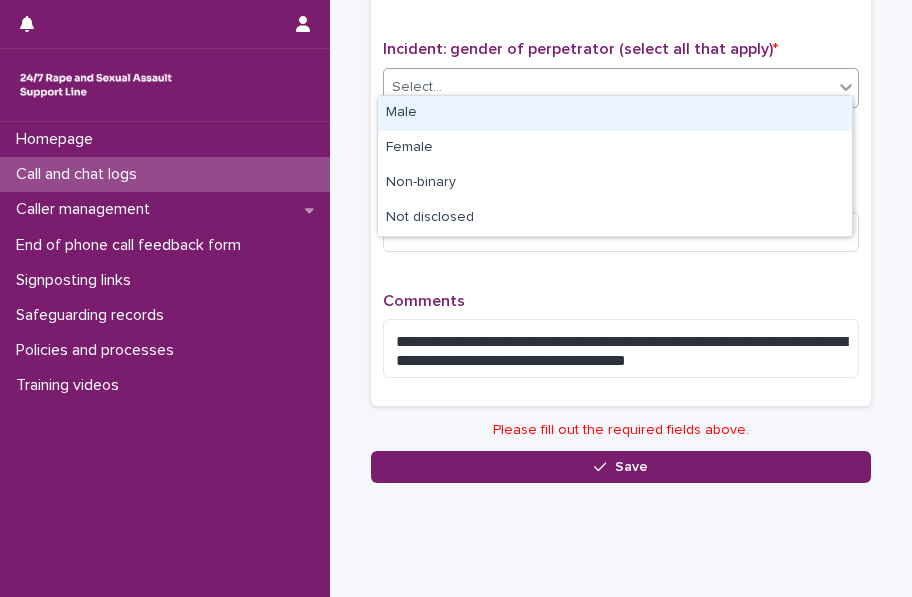 click on "Select..." at bounding box center (417, 87) 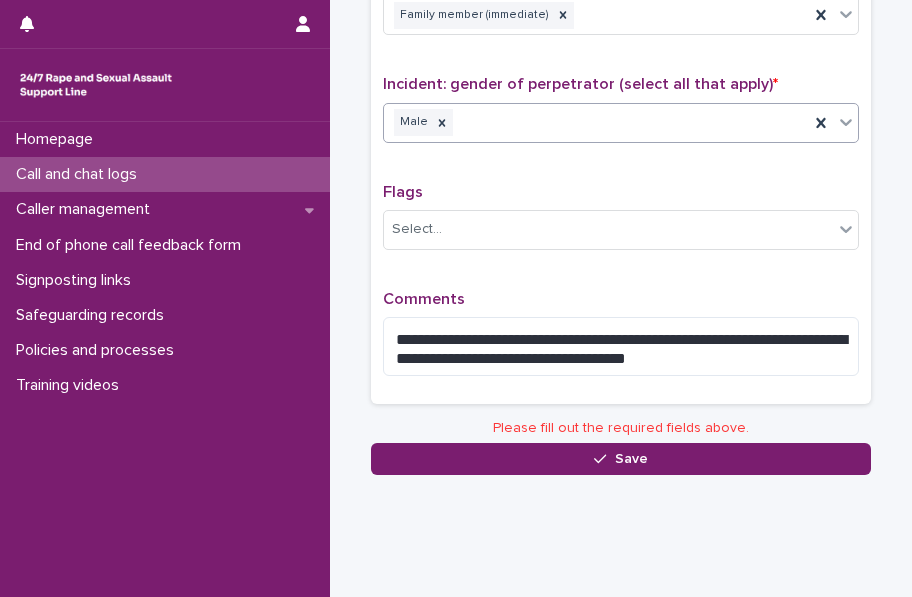 scroll, scrollTop: 1621, scrollLeft: 0, axis: vertical 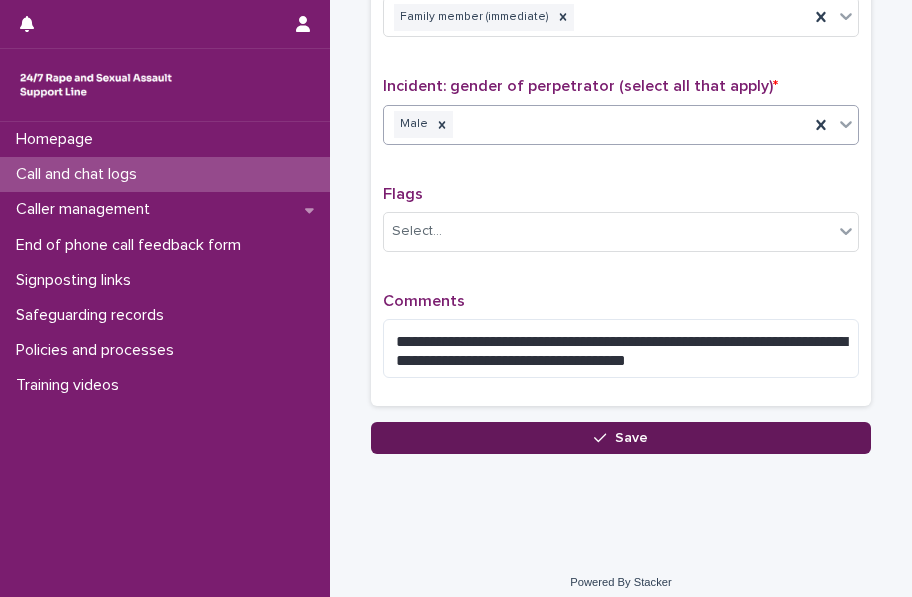 click on "Save" at bounding box center (621, 438) 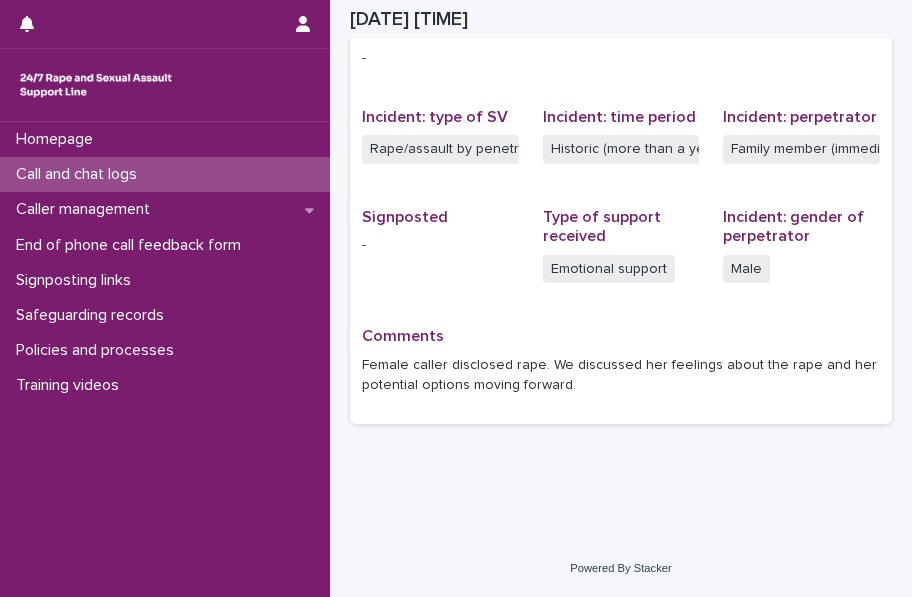 scroll, scrollTop: 464, scrollLeft: 0, axis: vertical 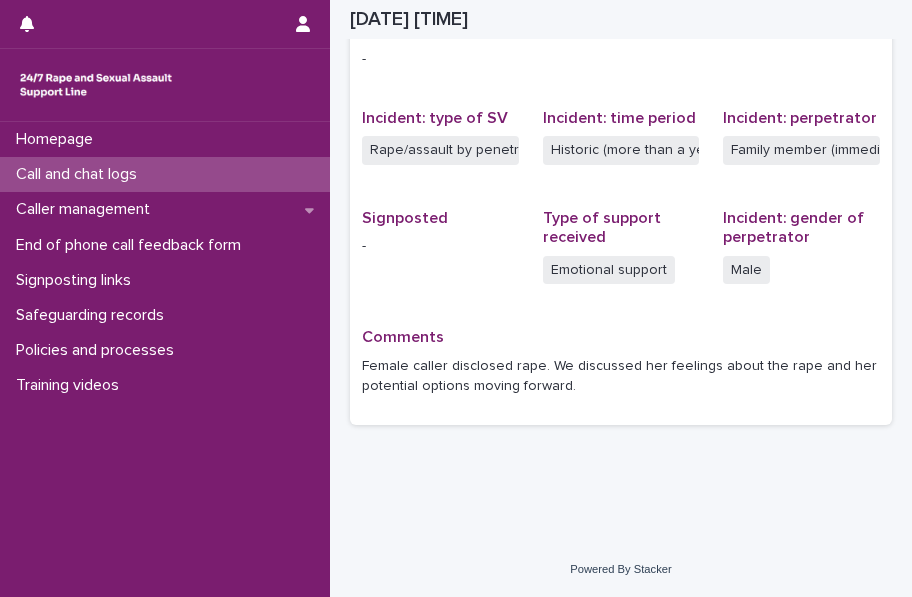 click on "Call and chat logs" at bounding box center [80, 174] 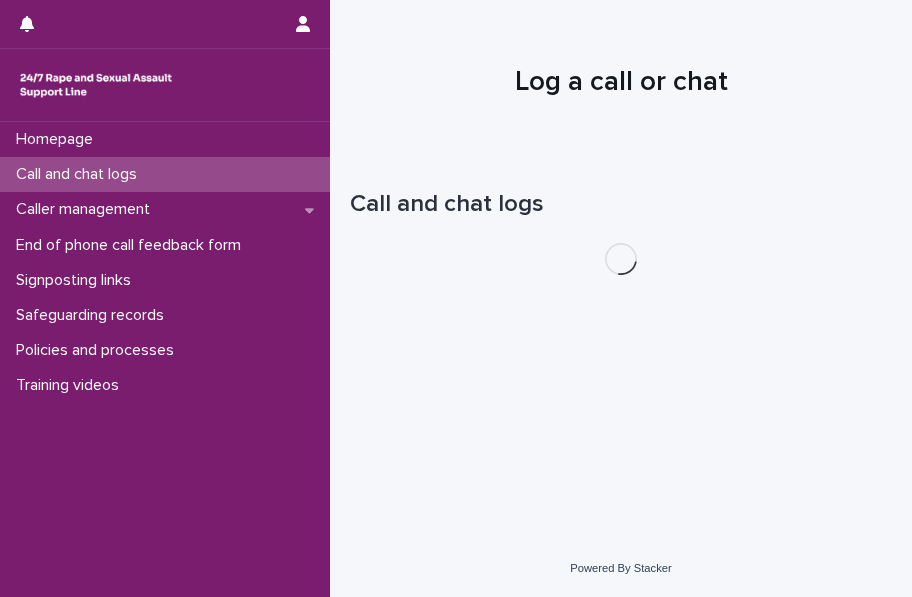 scroll, scrollTop: 0, scrollLeft: 0, axis: both 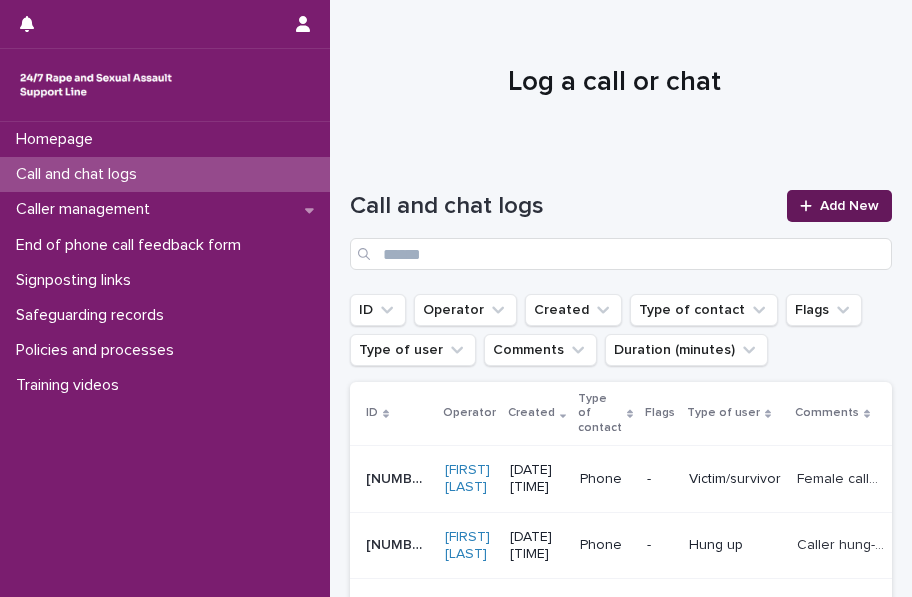 click on "Add New" at bounding box center [849, 206] 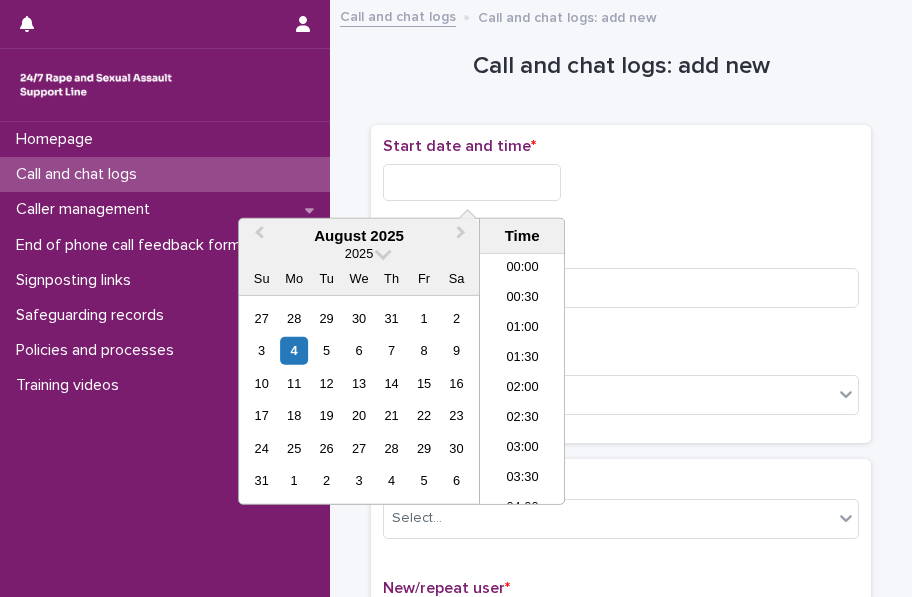 click at bounding box center (472, 182) 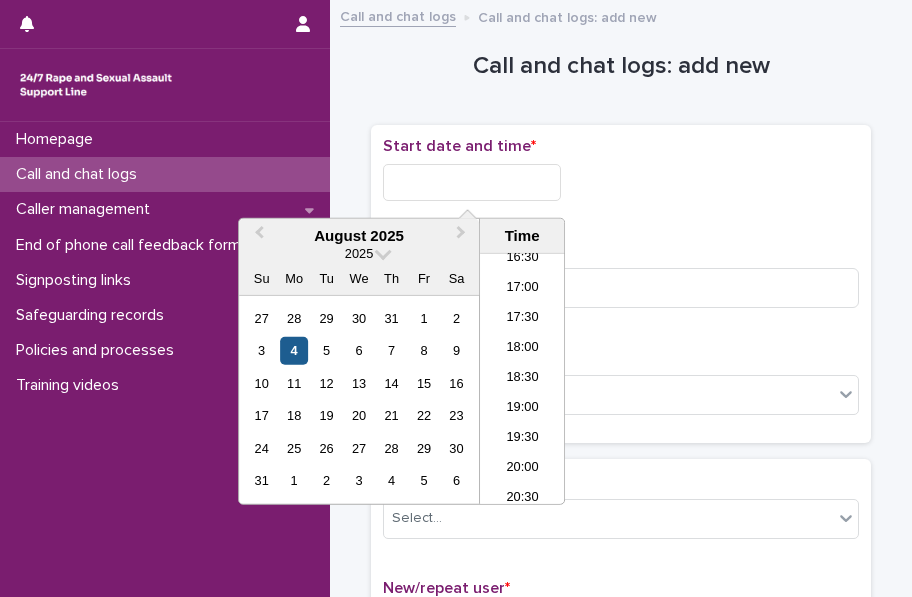 click on "4" at bounding box center (294, 350) 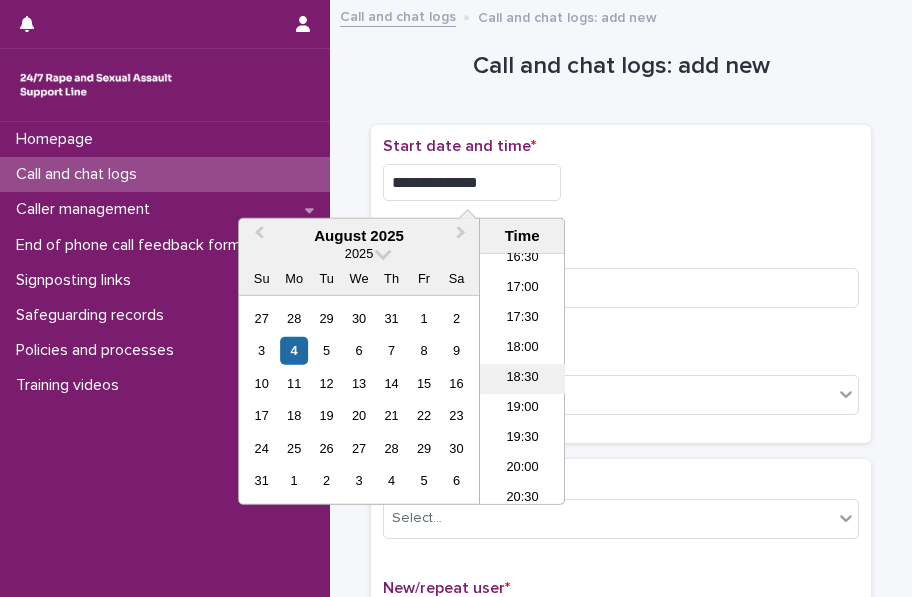 click on "18:30" at bounding box center [522, 379] 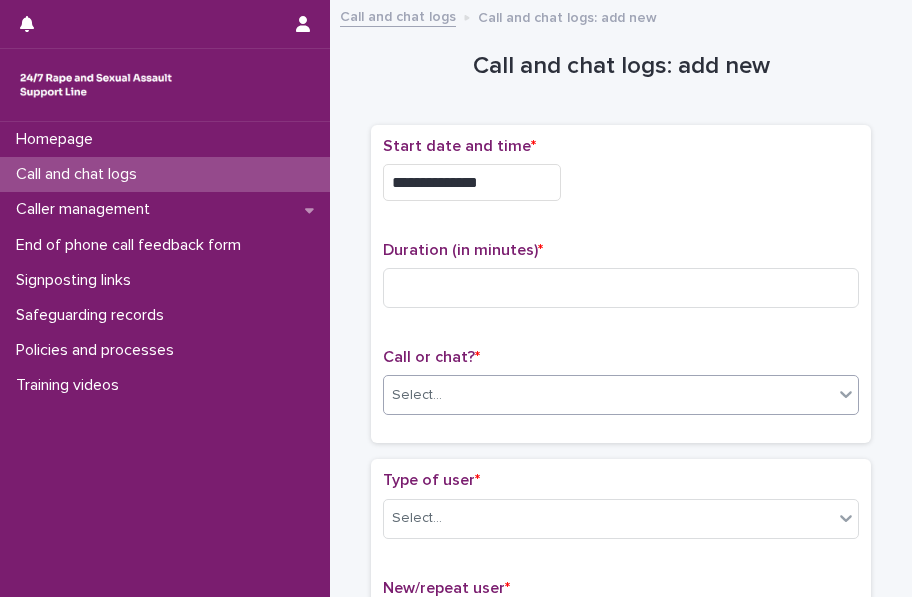 click on "Select..." at bounding box center (608, 395) 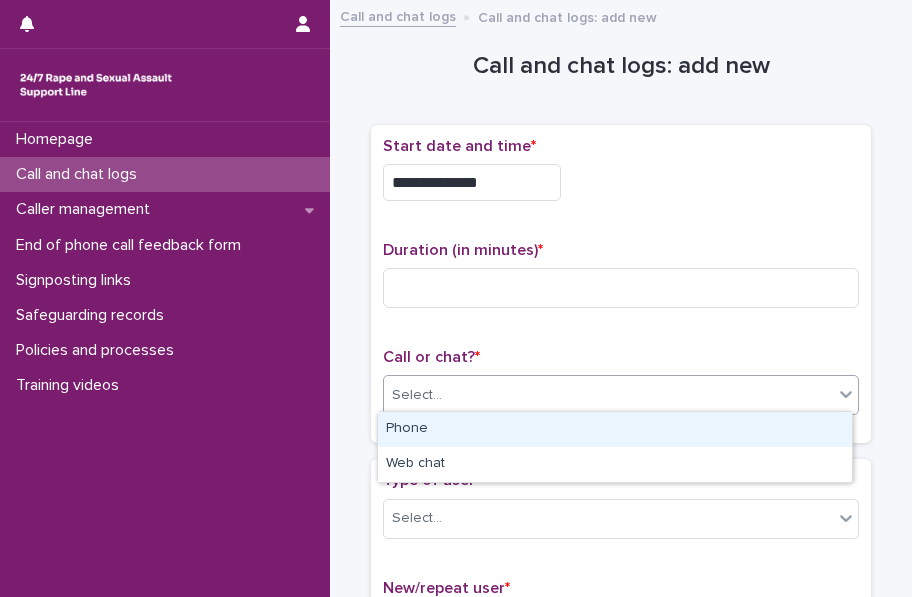 click on "Phone" at bounding box center (615, 429) 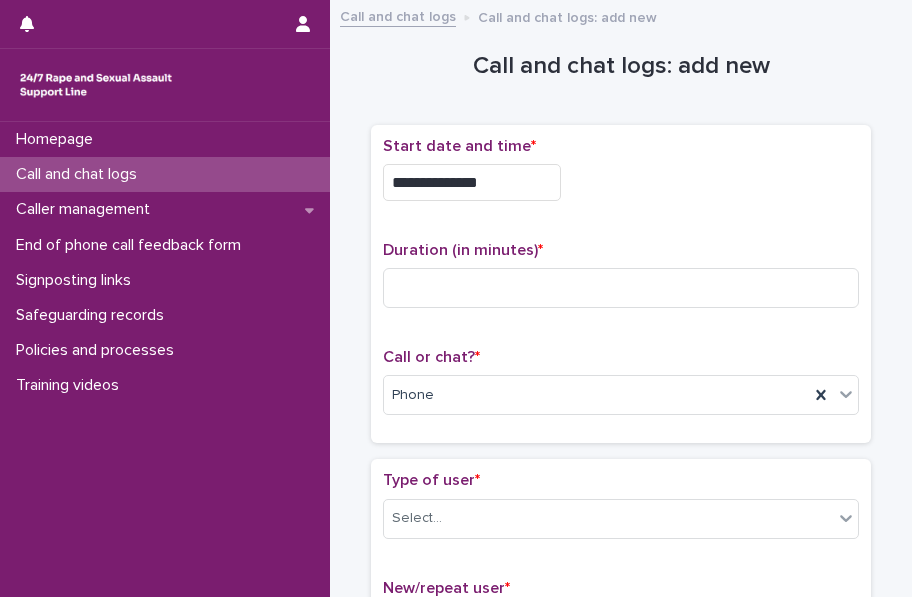 click on "Homepage Call and chat logs Caller management End of phone call feedback form Signposting links Safeguarding records Policies and processes Training videos" at bounding box center (165, 359) 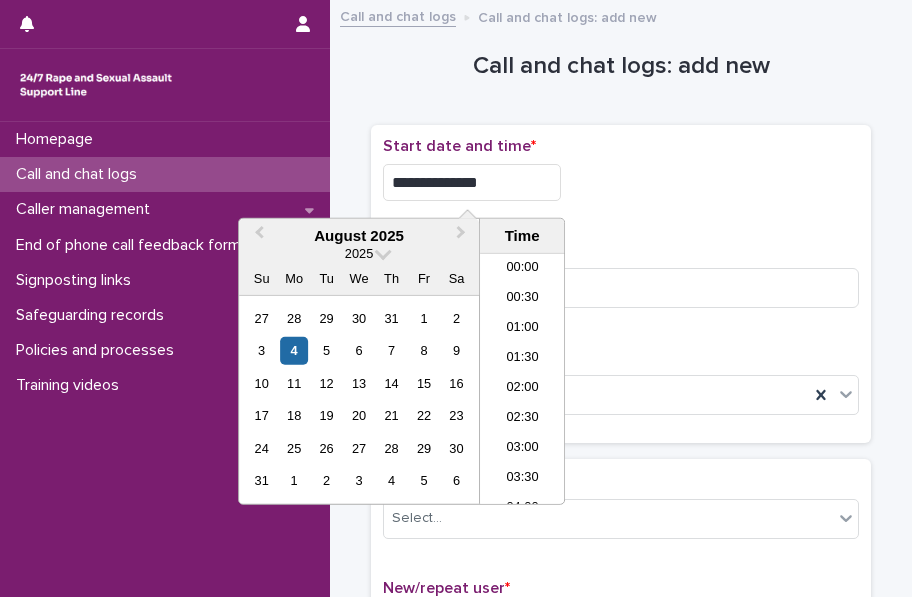 click on "**********" at bounding box center (472, 182) 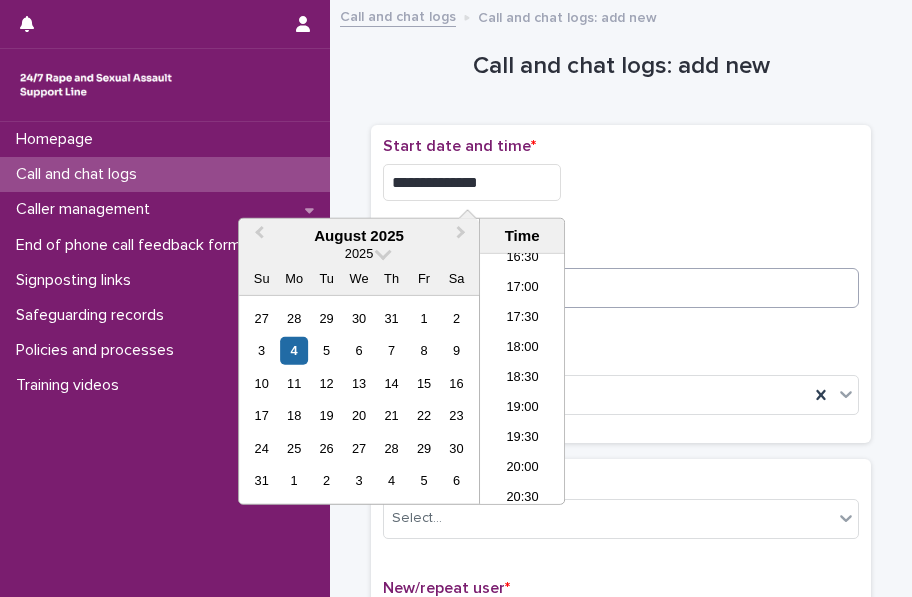 type on "**********" 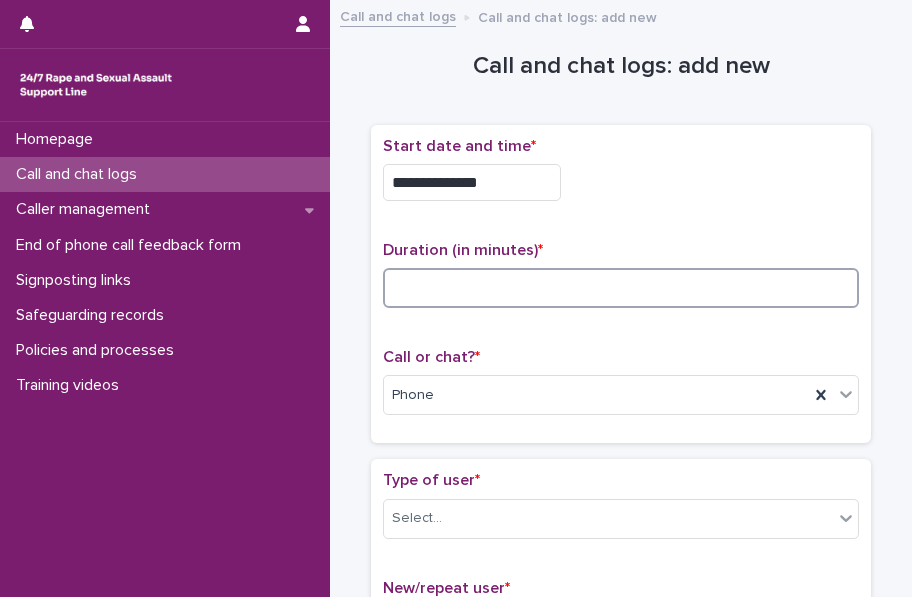 click at bounding box center [621, 288] 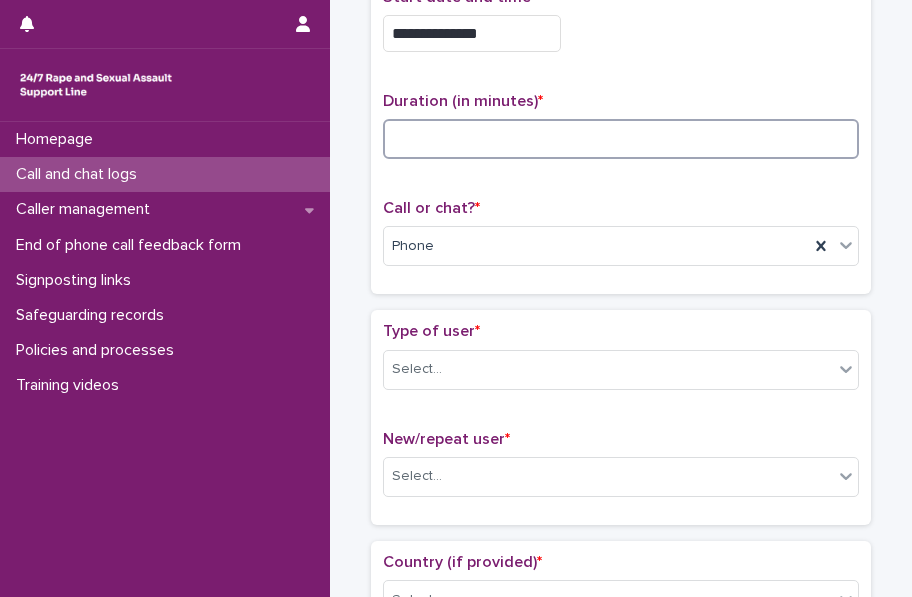 scroll, scrollTop: 156, scrollLeft: 0, axis: vertical 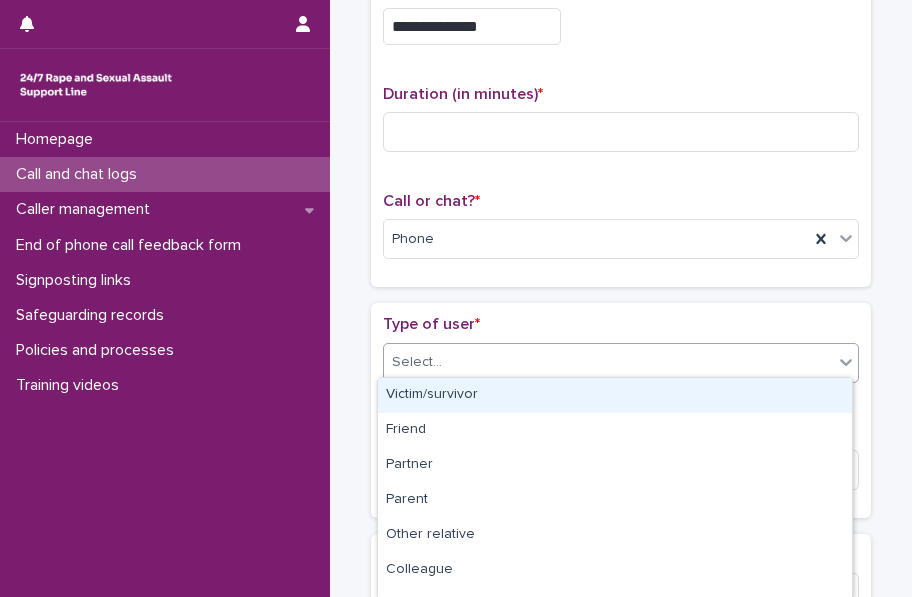 click 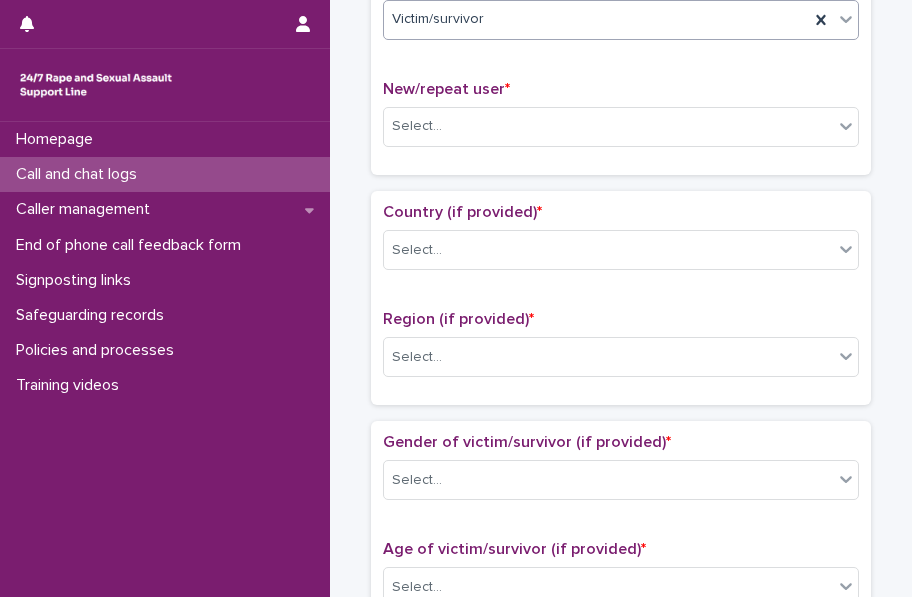 scroll, scrollTop: 549, scrollLeft: 0, axis: vertical 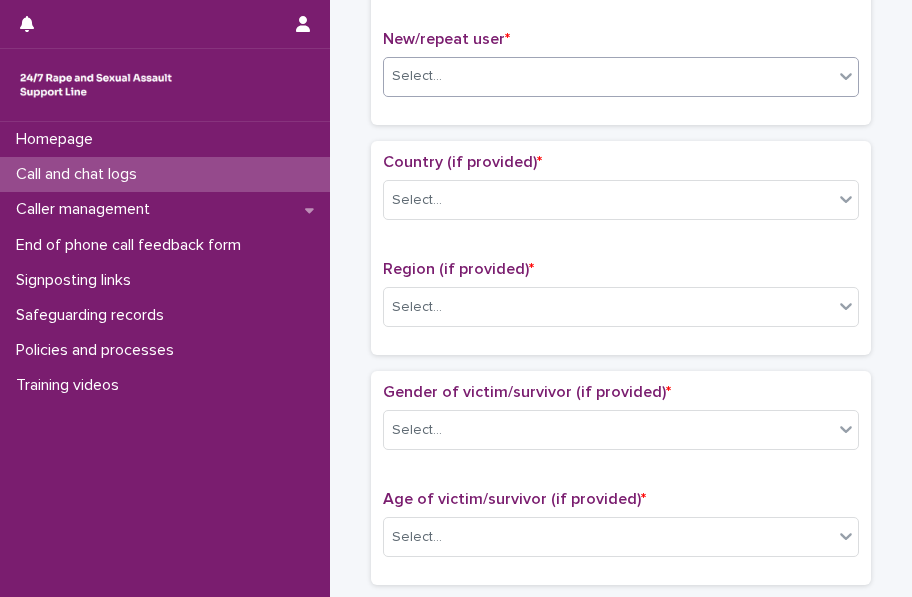 click 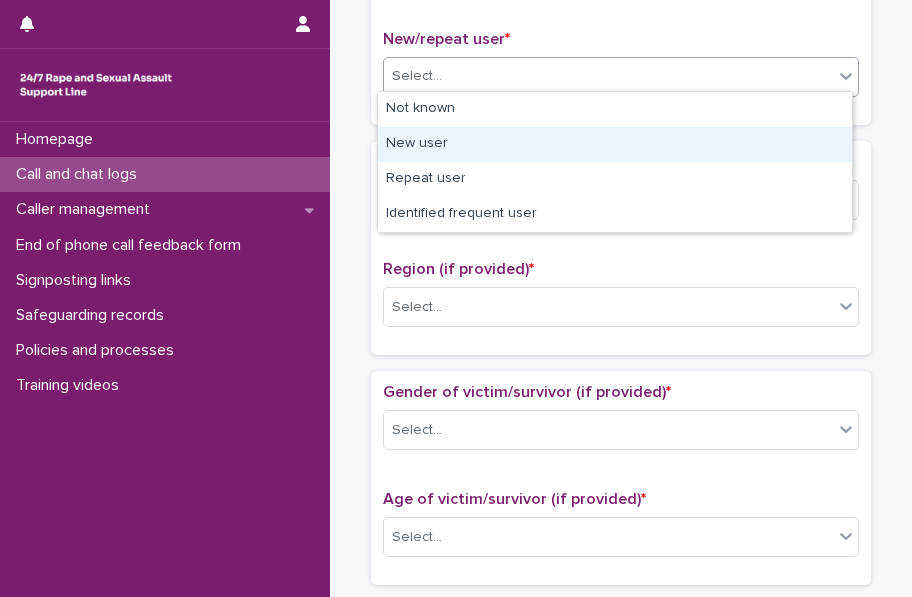 click on "New user" at bounding box center (615, 144) 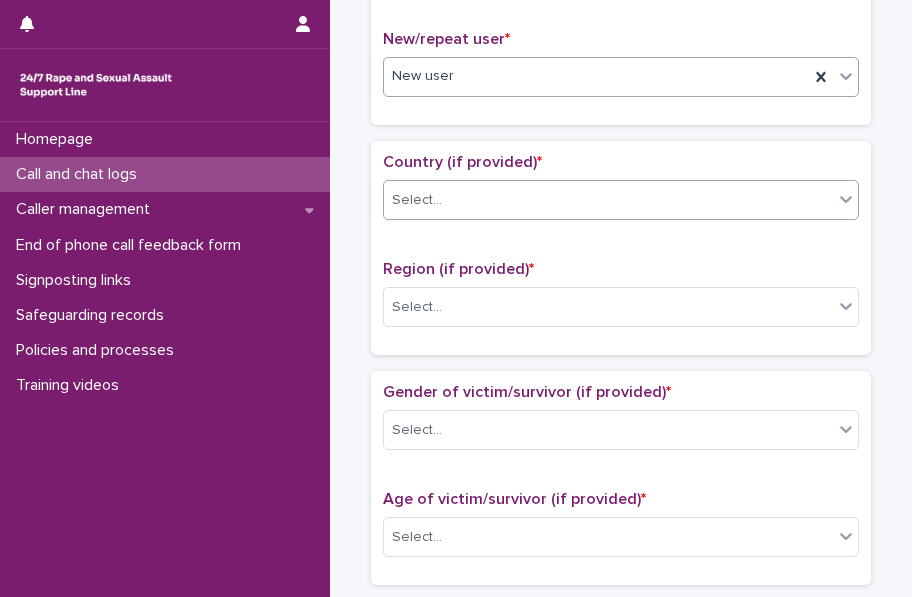 click 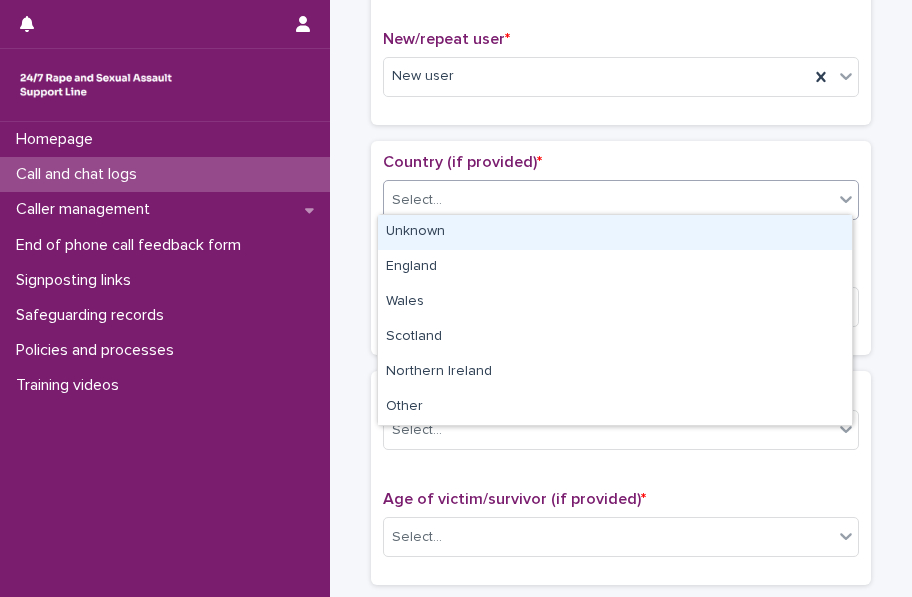 click on "Unknown" at bounding box center (615, 232) 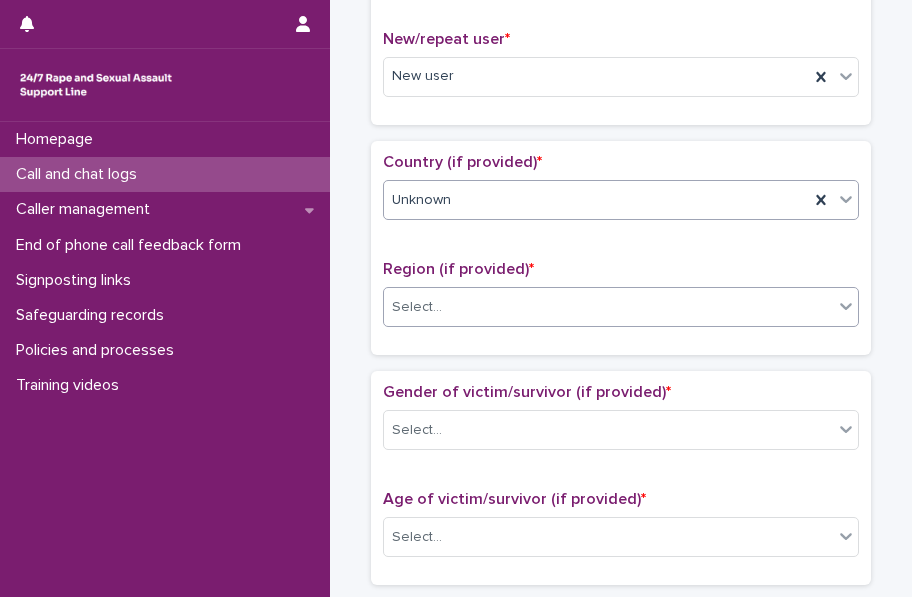 click 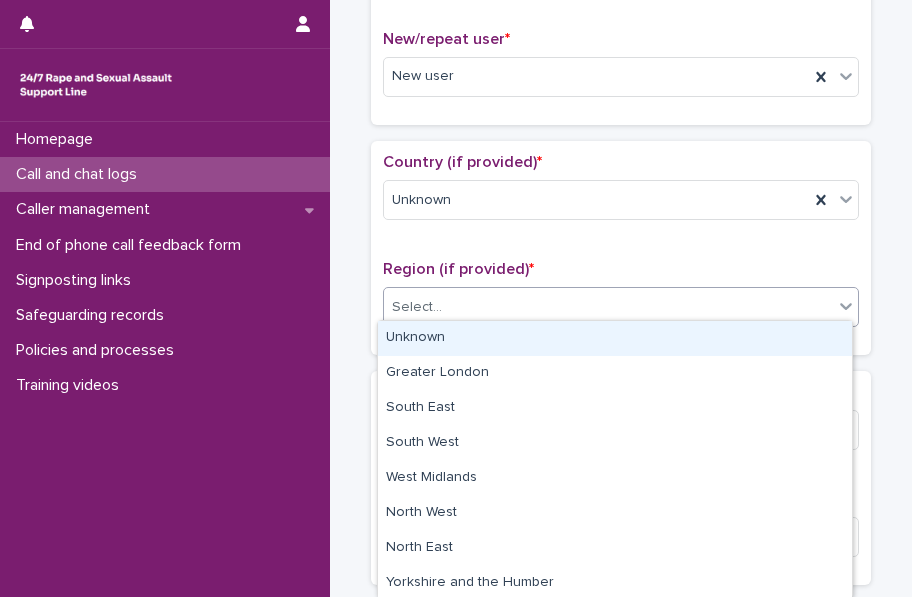 click on "Unknown" at bounding box center (615, 338) 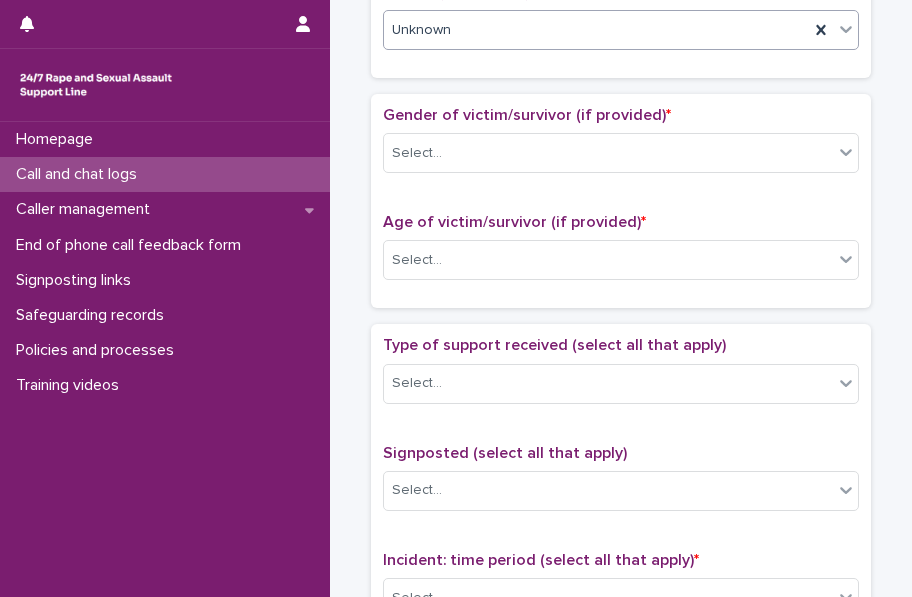 scroll, scrollTop: 830, scrollLeft: 0, axis: vertical 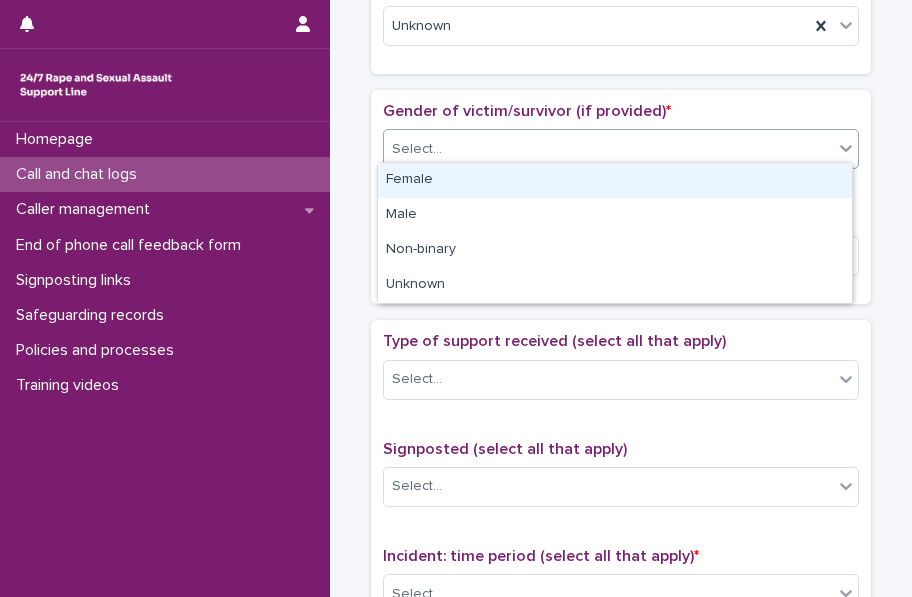 click 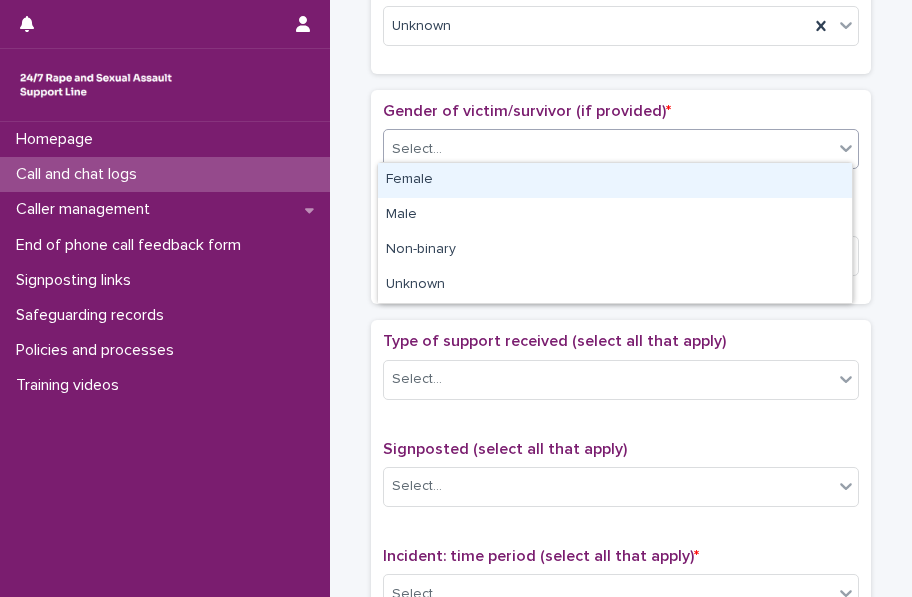 click on "Female" at bounding box center (615, 180) 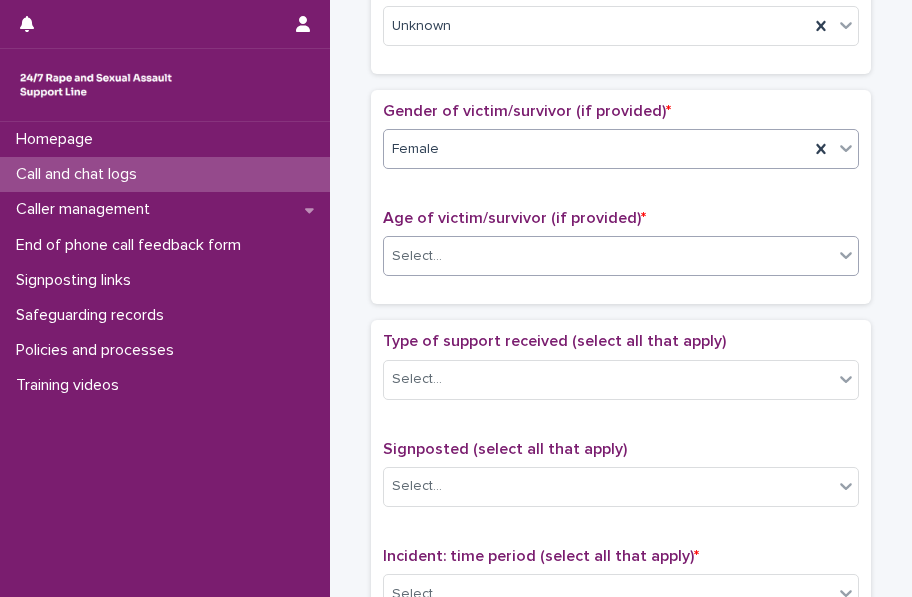 click on "**********" at bounding box center [456, 298] 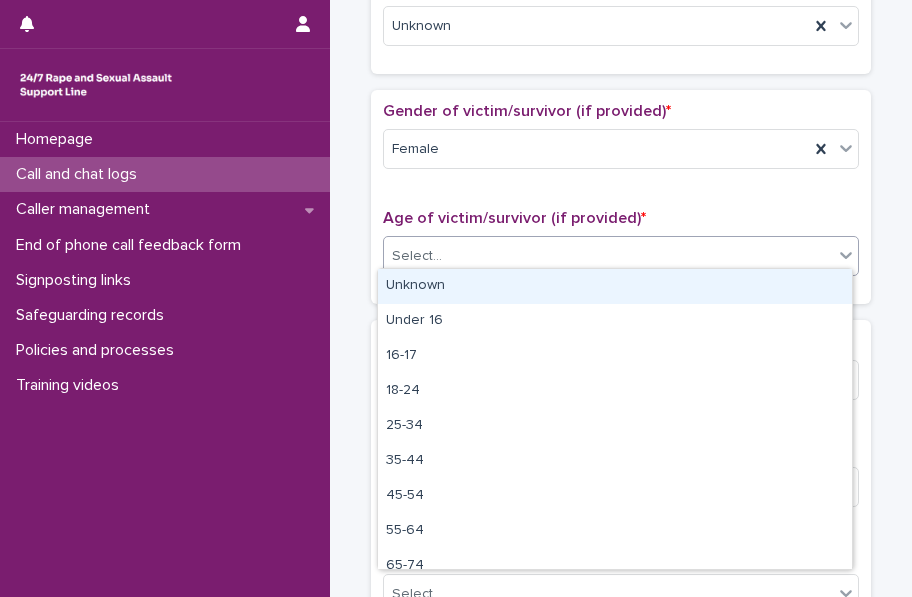 click on "Unknown" at bounding box center [615, 286] 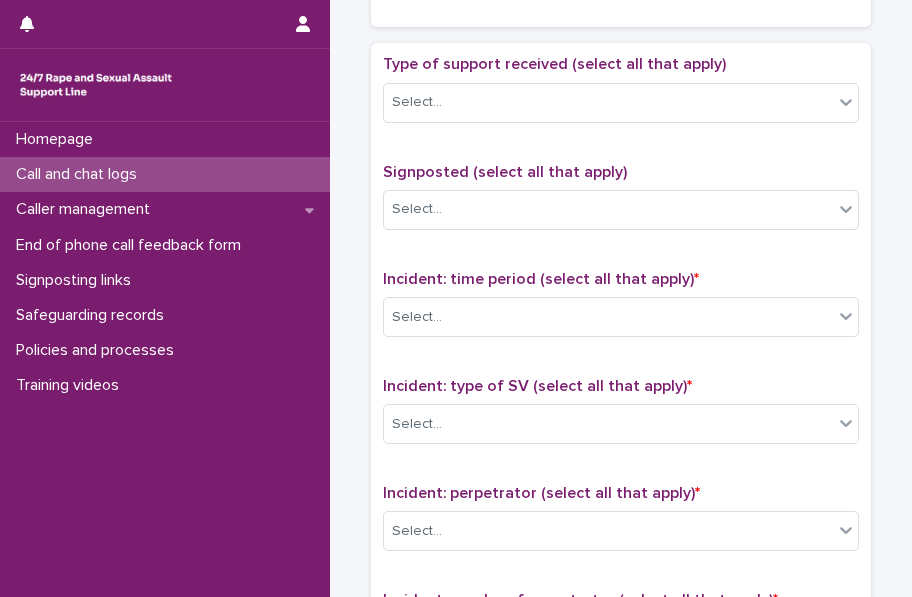 scroll, scrollTop: 1114, scrollLeft: 0, axis: vertical 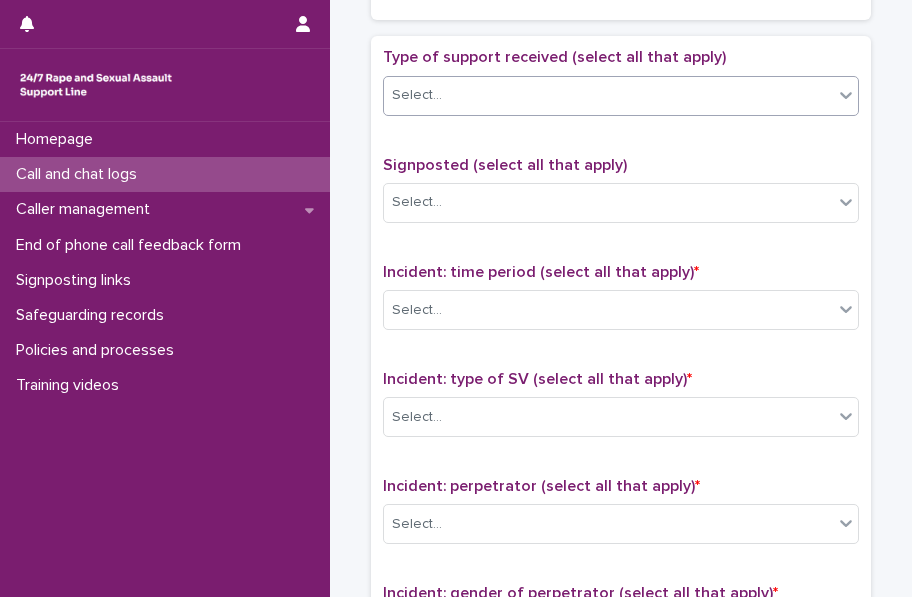 click 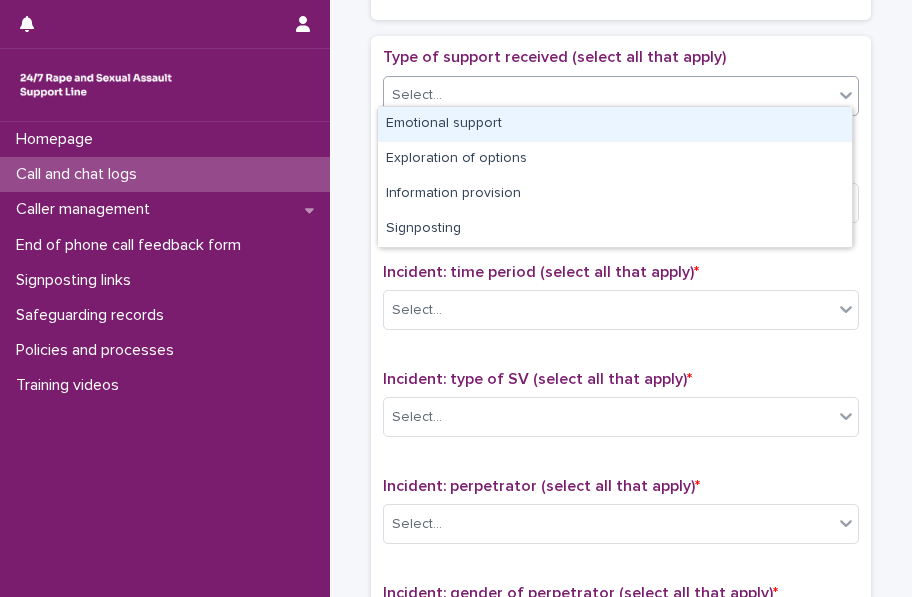 click on "Emotional support" at bounding box center [615, 124] 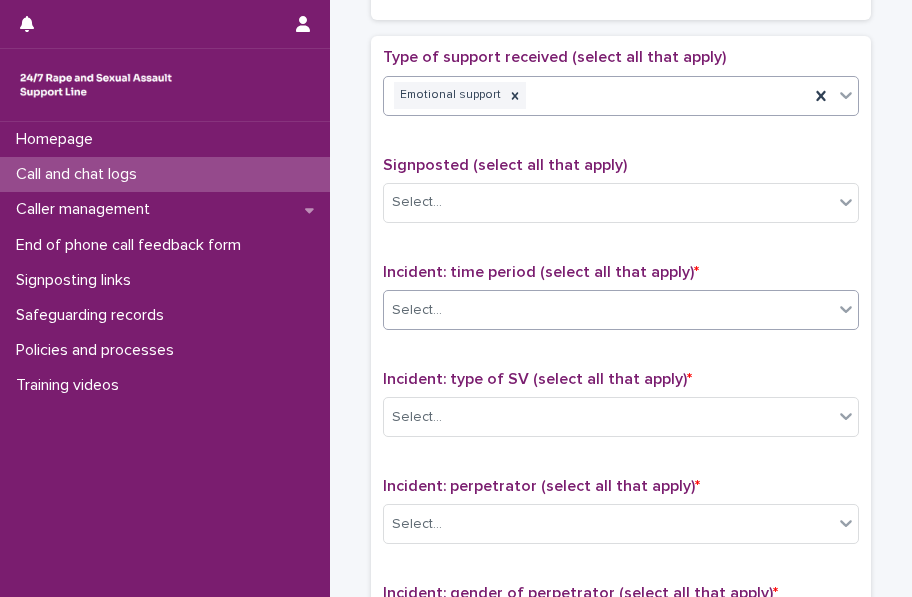 click on "Select..." at bounding box center [608, 310] 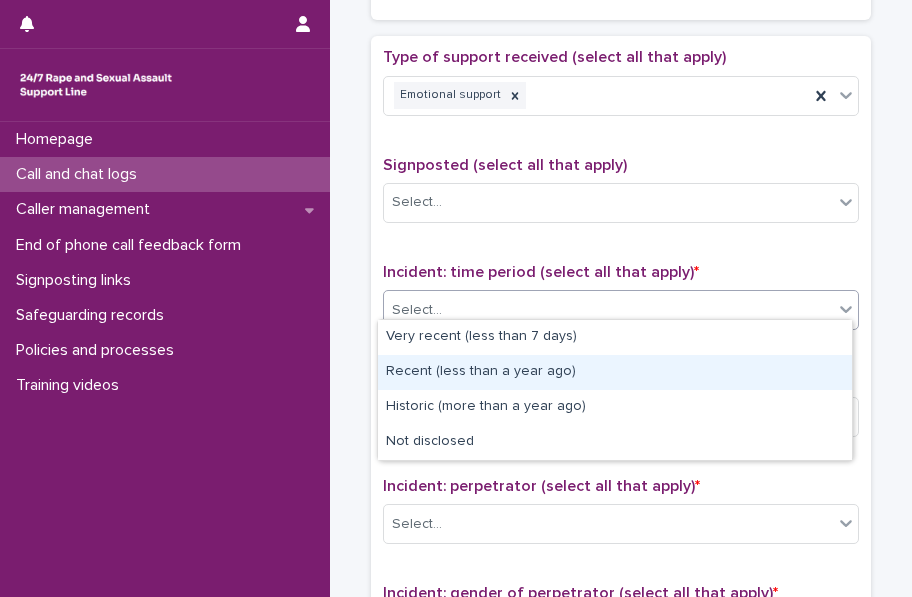 click on "Recent (less than a year ago)" at bounding box center (615, 372) 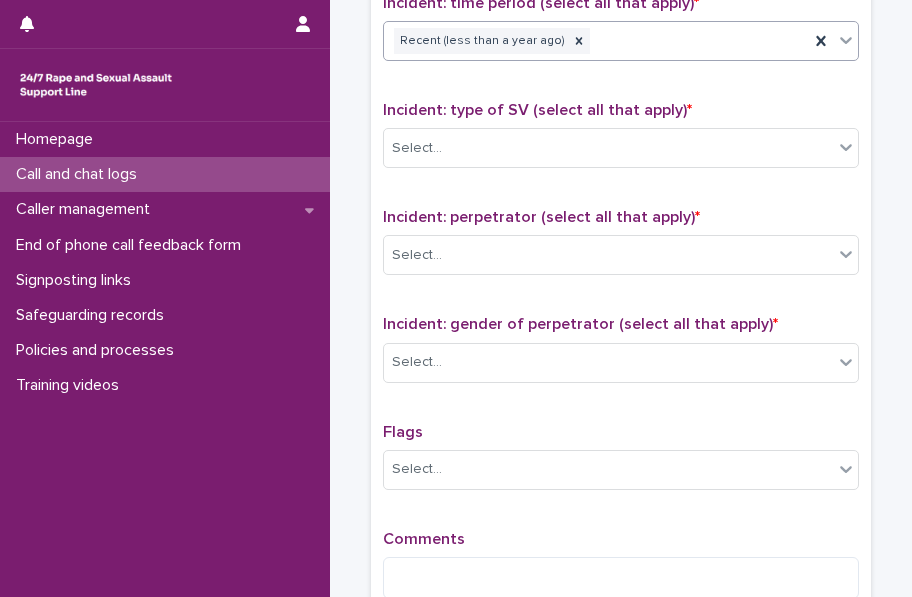 scroll, scrollTop: 1430, scrollLeft: 0, axis: vertical 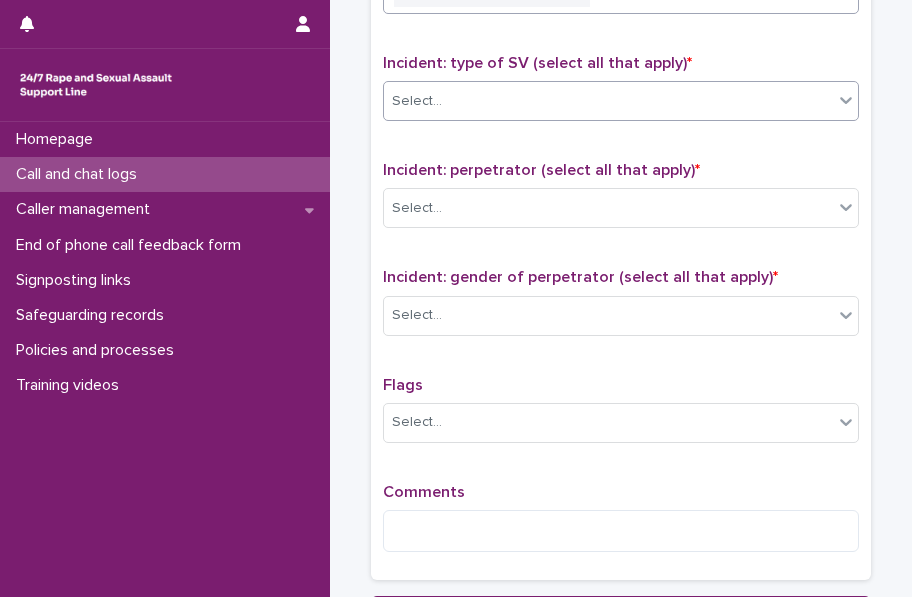 click 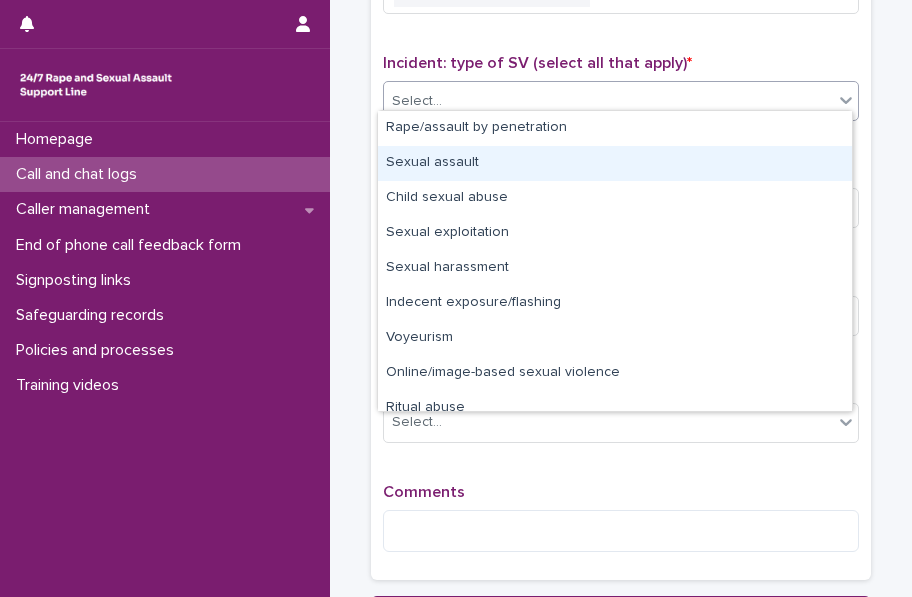 click on "Sexual assault" at bounding box center (615, 163) 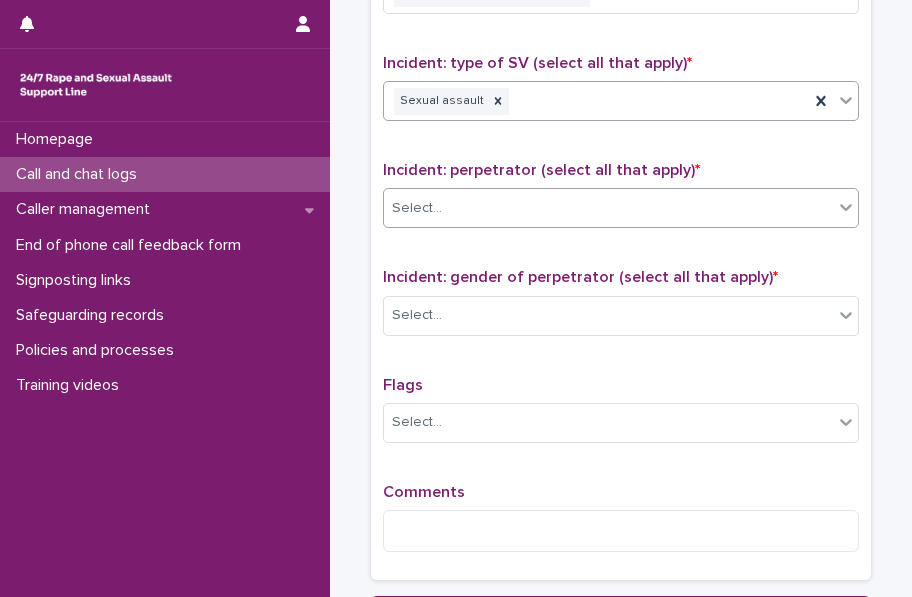 click on "Select..." at bounding box center (608, 208) 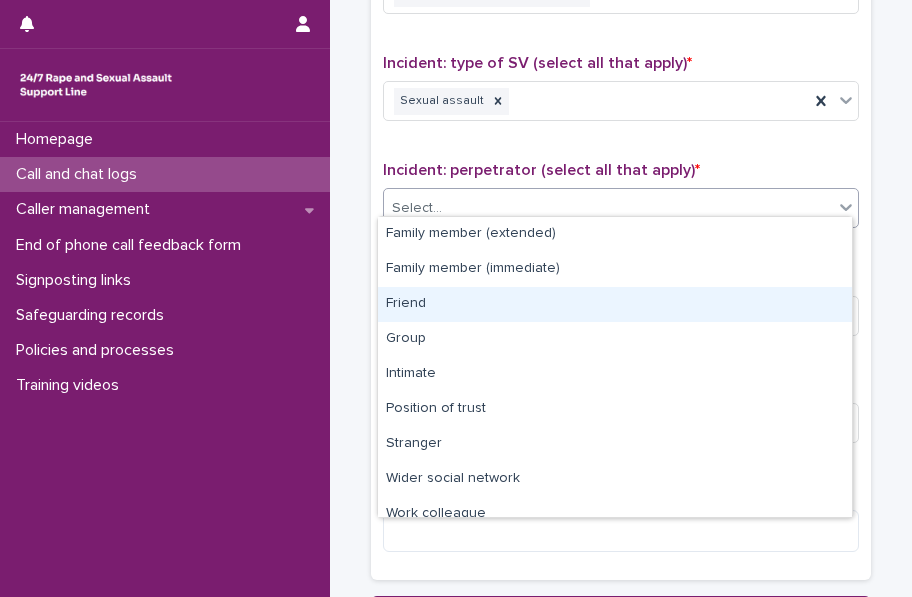 click on "Friend" at bounding box center (615, 304) 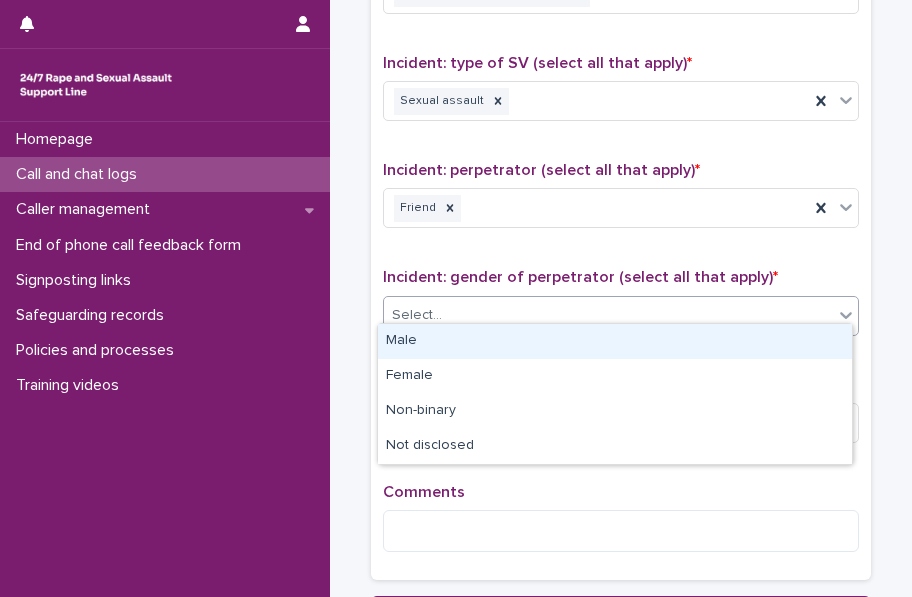 click on "Select..." at bounding box center [608, 315] 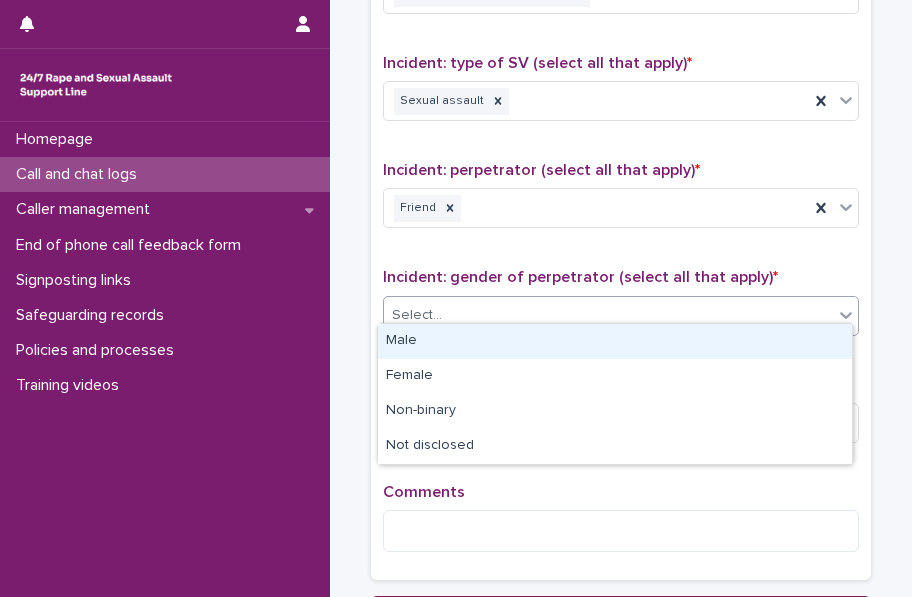 click on "Male" at bounding box center [615, 341] 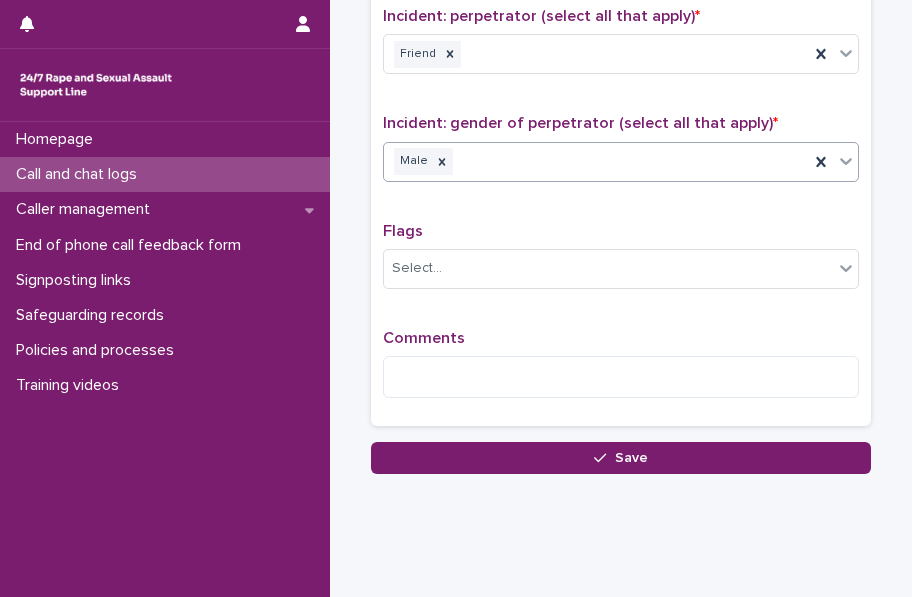 scroll, scrollTop: 1596, scrollLeft: 0, axis: vertical 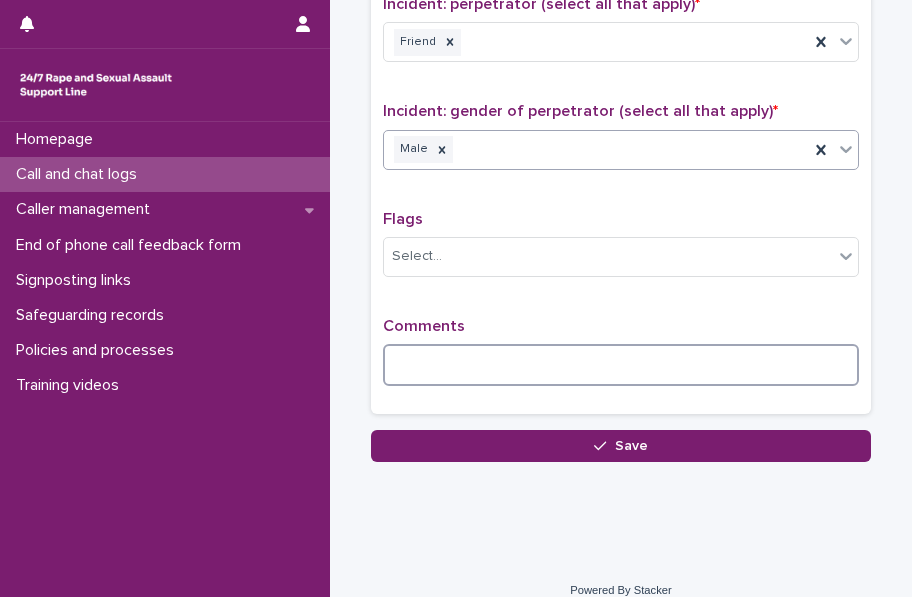 click at bounding box center (621, 365) 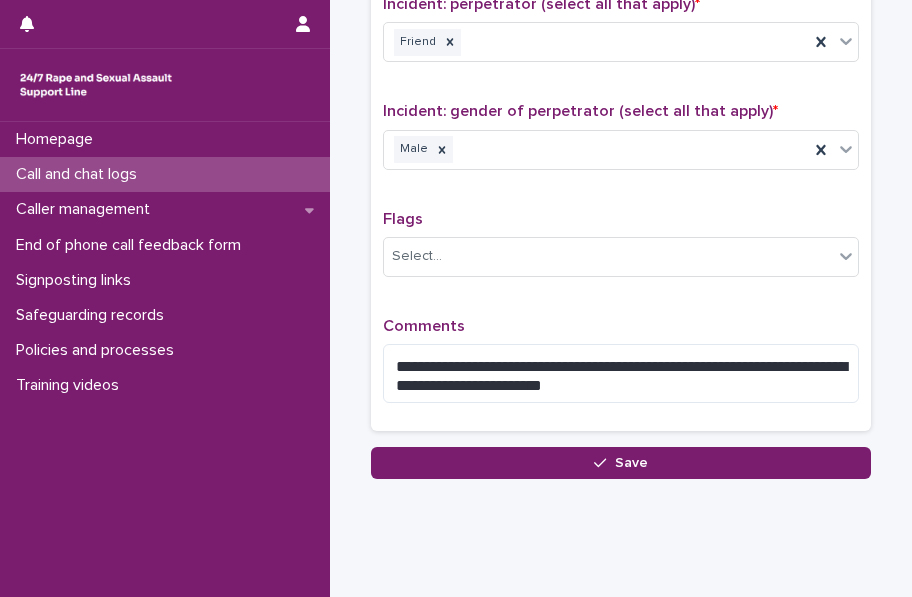 click on "**********" at bounding box center (621, -8) 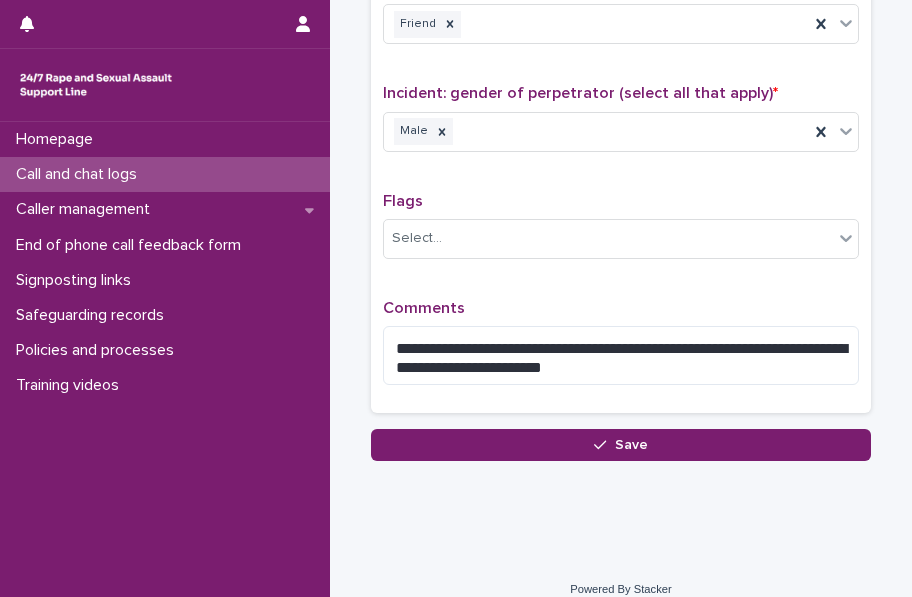 scroll, scrollTop: 1621, scrollLeft: 0, axis: vertical 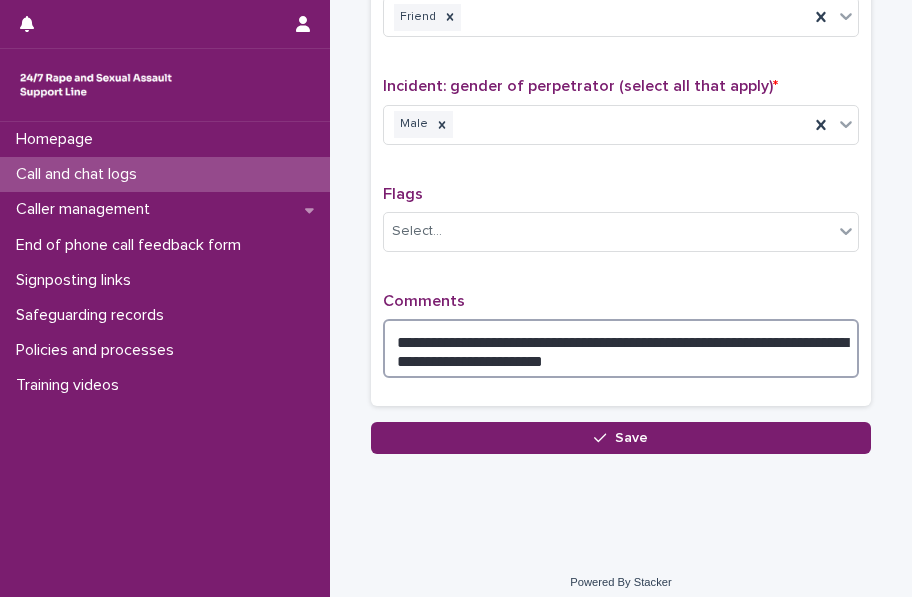 click on "**********" at bounding box center [621, 348] 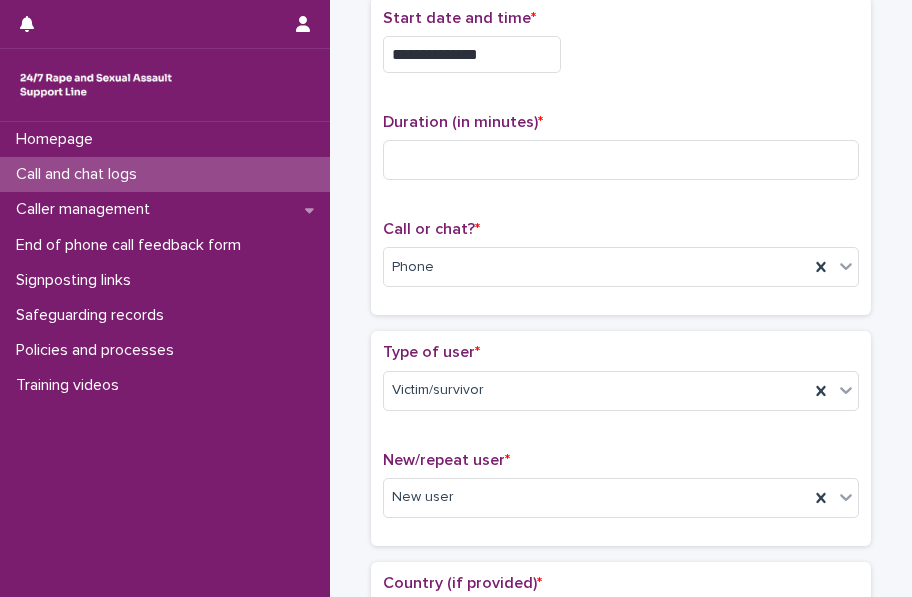 scroll, scrollTop: 0, scrollLeft: 0, axis: both 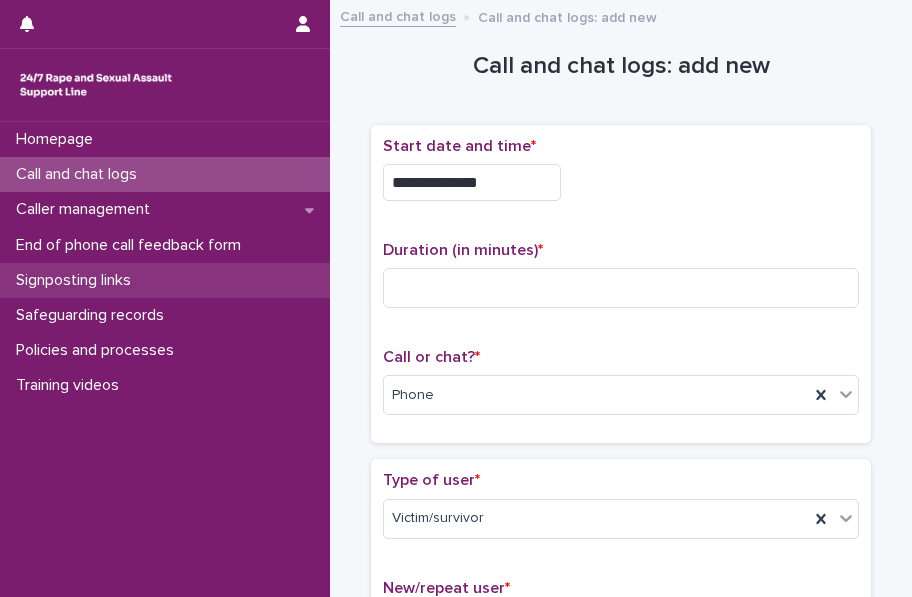 type on "**********" 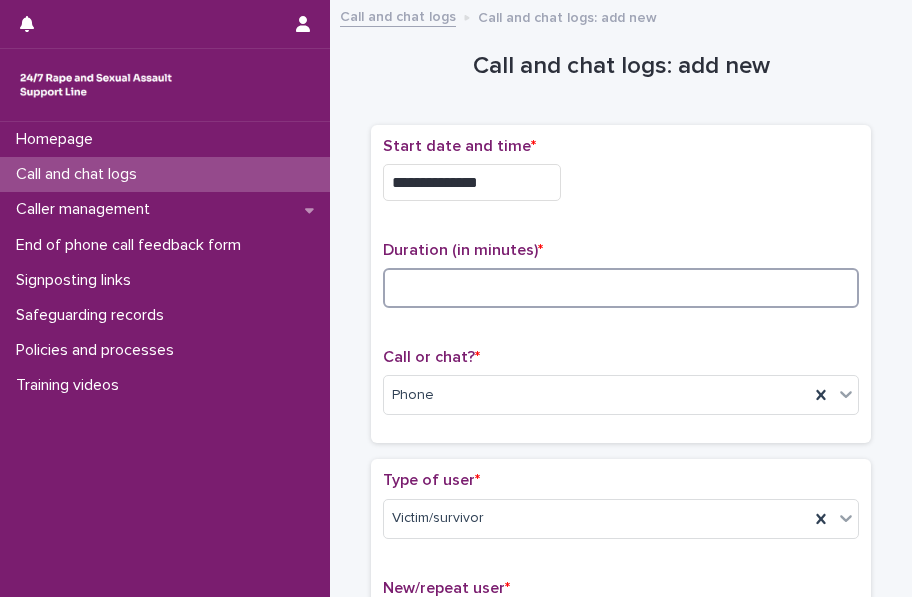 click at bounding box center [621, 288] 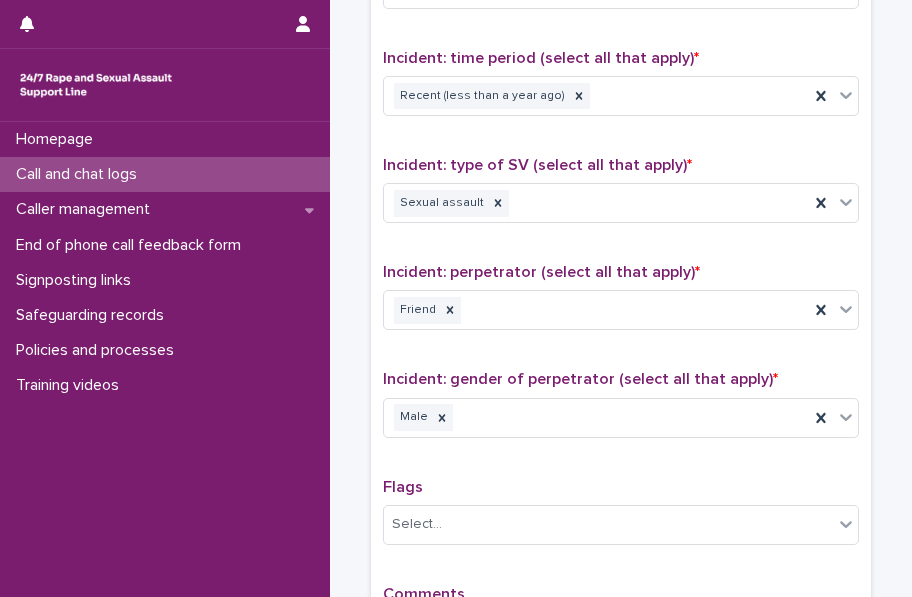 scroll, scrollTop: 1499, scrollLeft: 0, axis: vertical 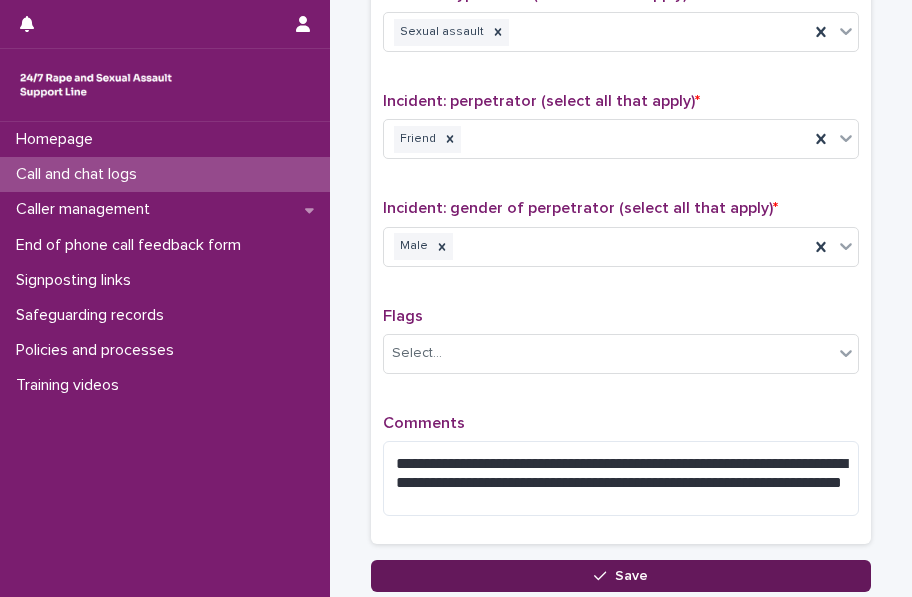 type on "**" 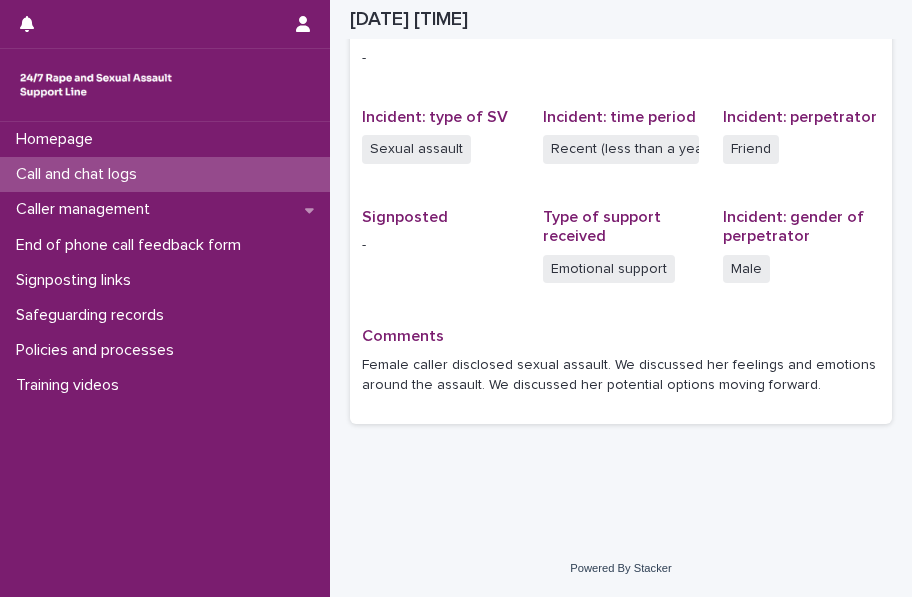 scroll, scrollTop: 464, scrollLeft: 0, axis: vertical 